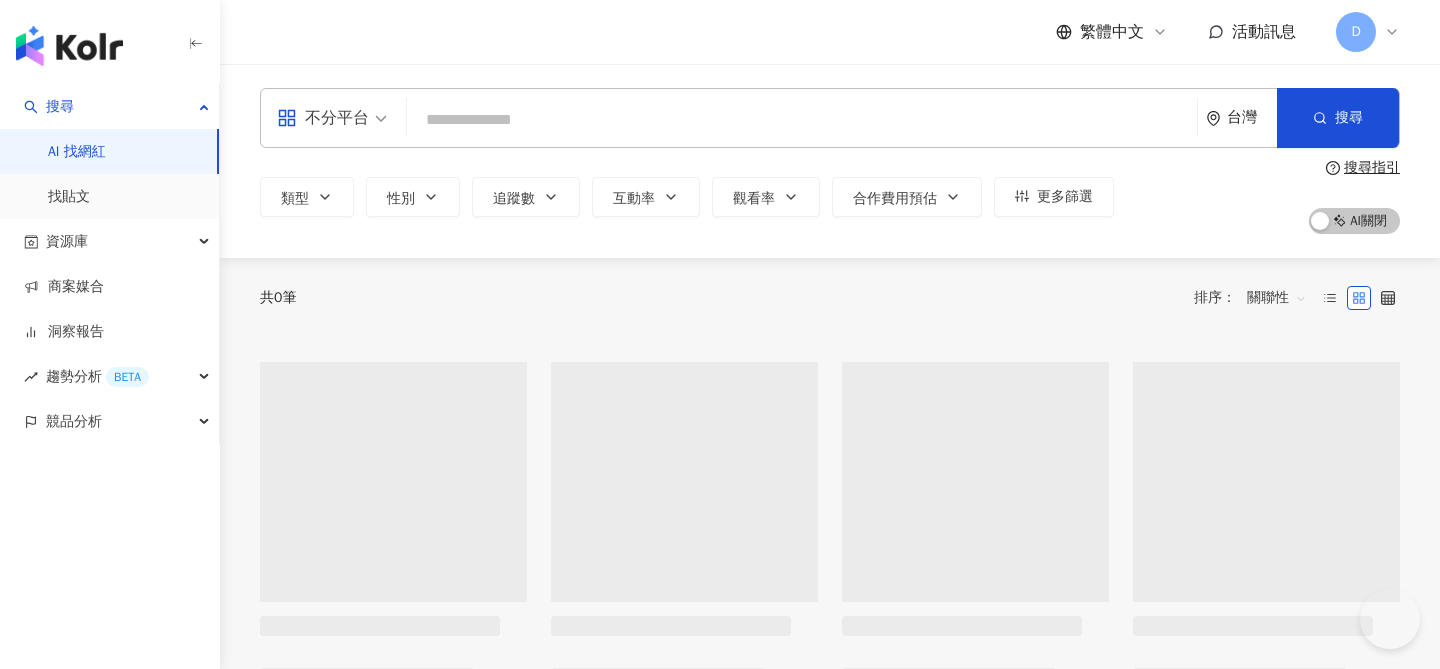 scroll, scrollTop: 0, scrollLeft: 0, axis: both 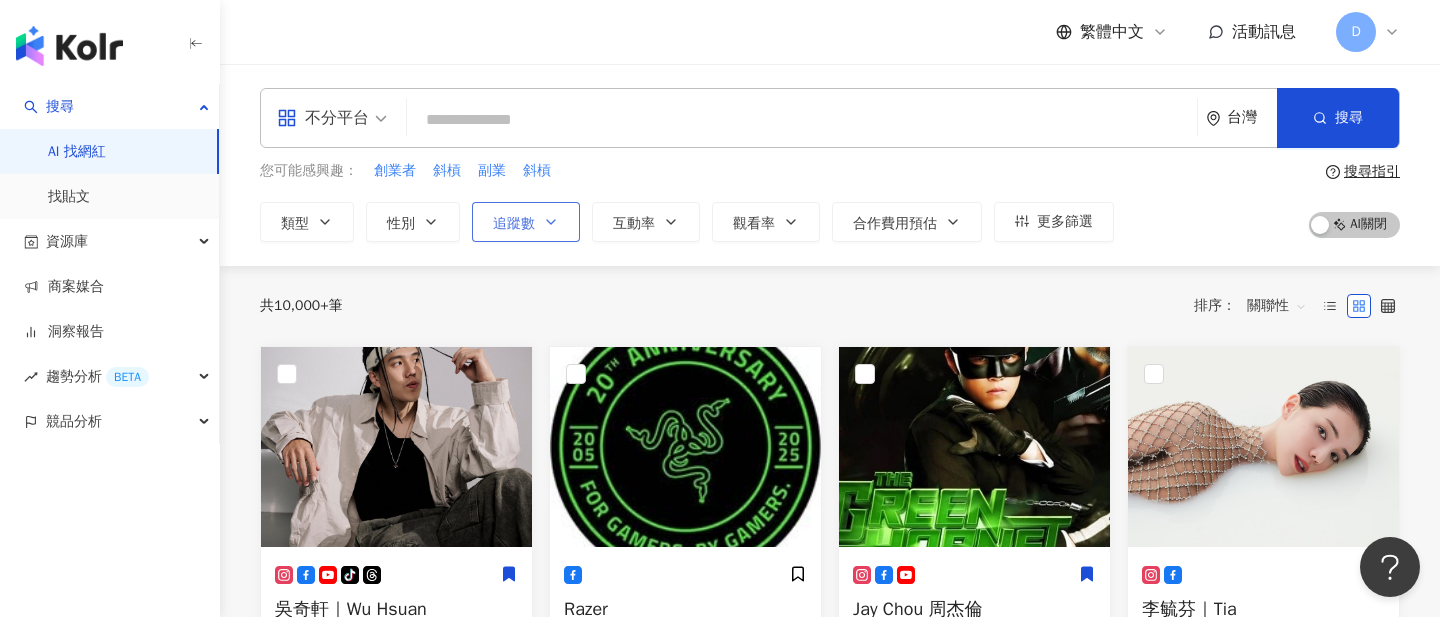 click on "追蹤數" at bounding box center (514, 224) 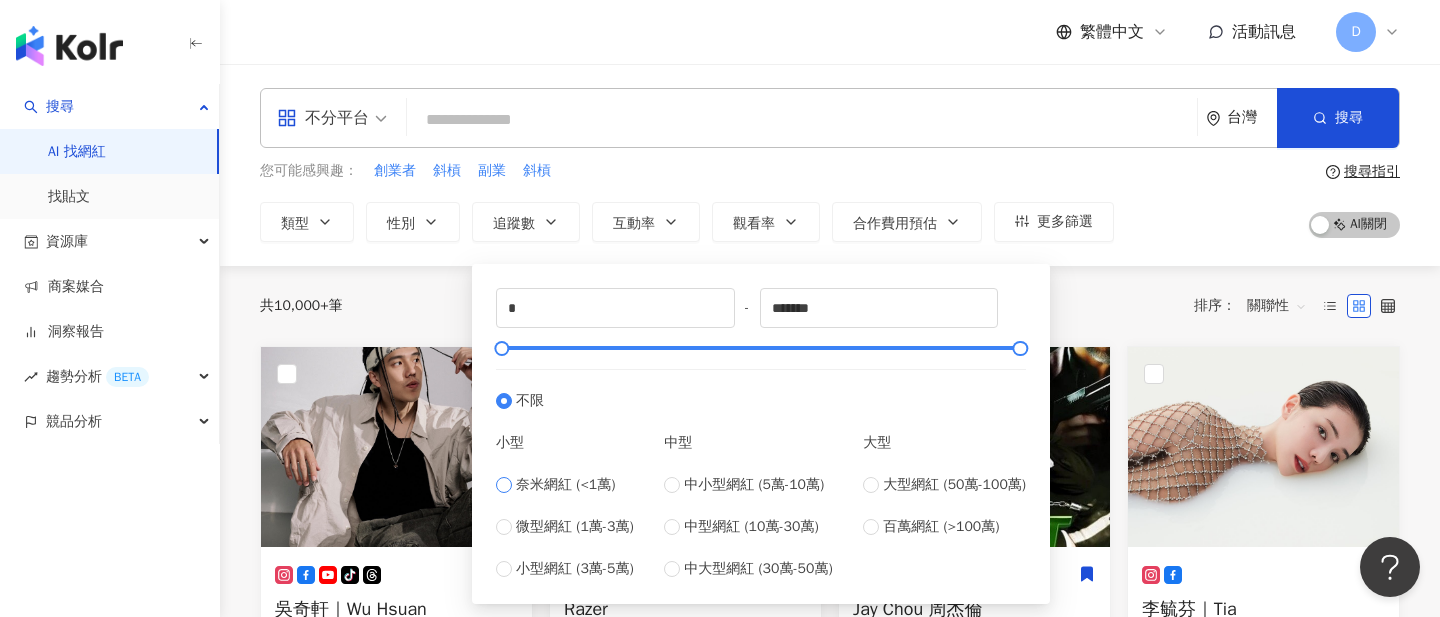 click on "奈米網紅 (<1萬)" at bounding box center [565, 485] 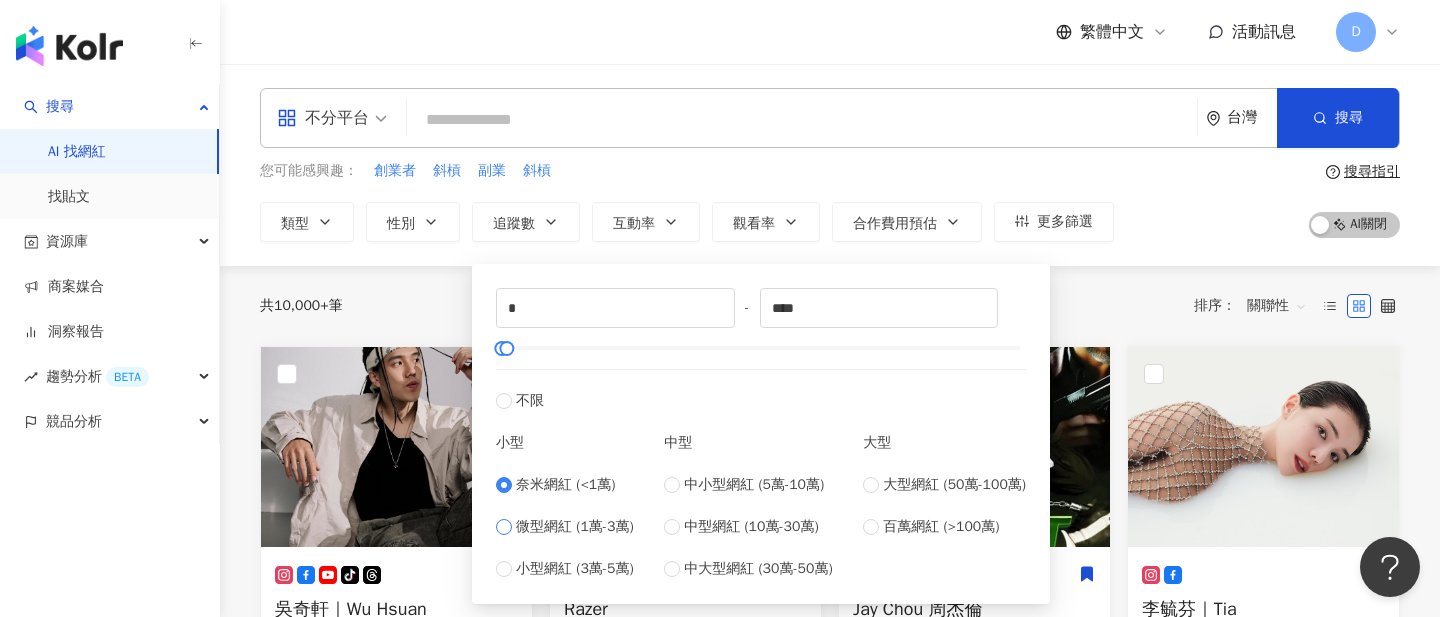 click on "微型網紅 (1萬-3萬)" at bounding box center (575, 527) 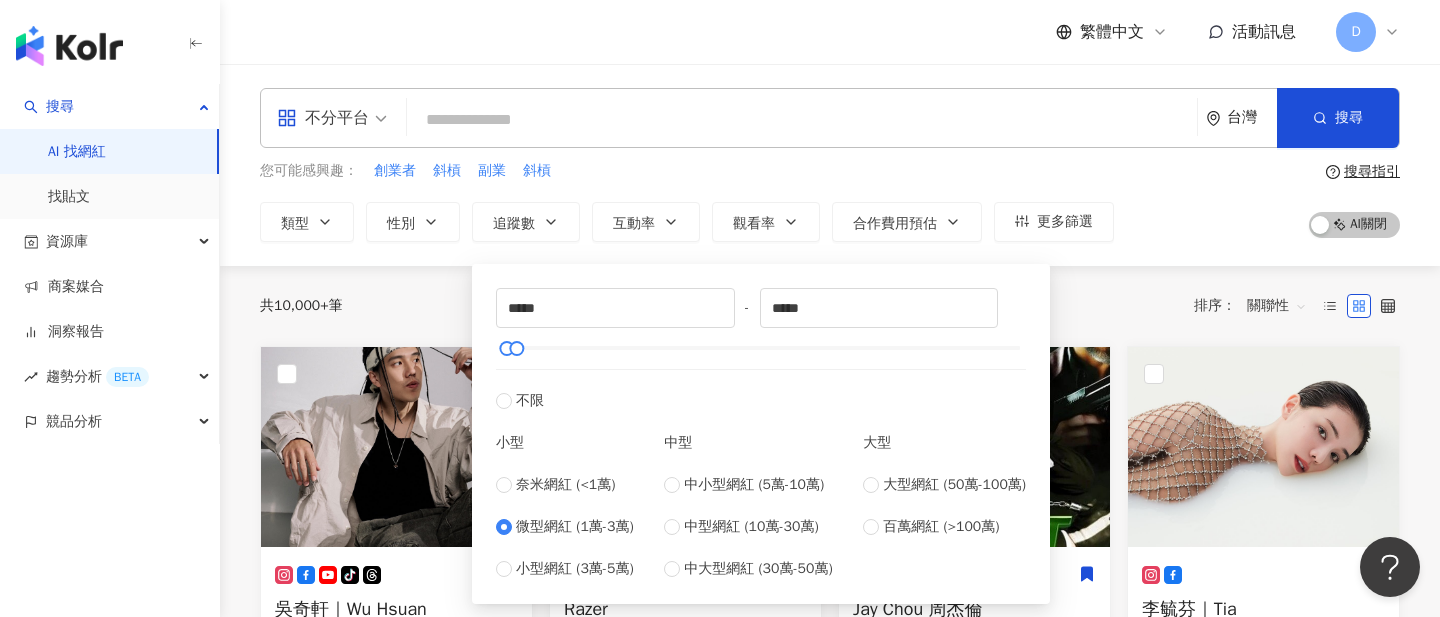 click on "共  10,000+  筆 排序： 關聯性" at bounding box center [830, 306] 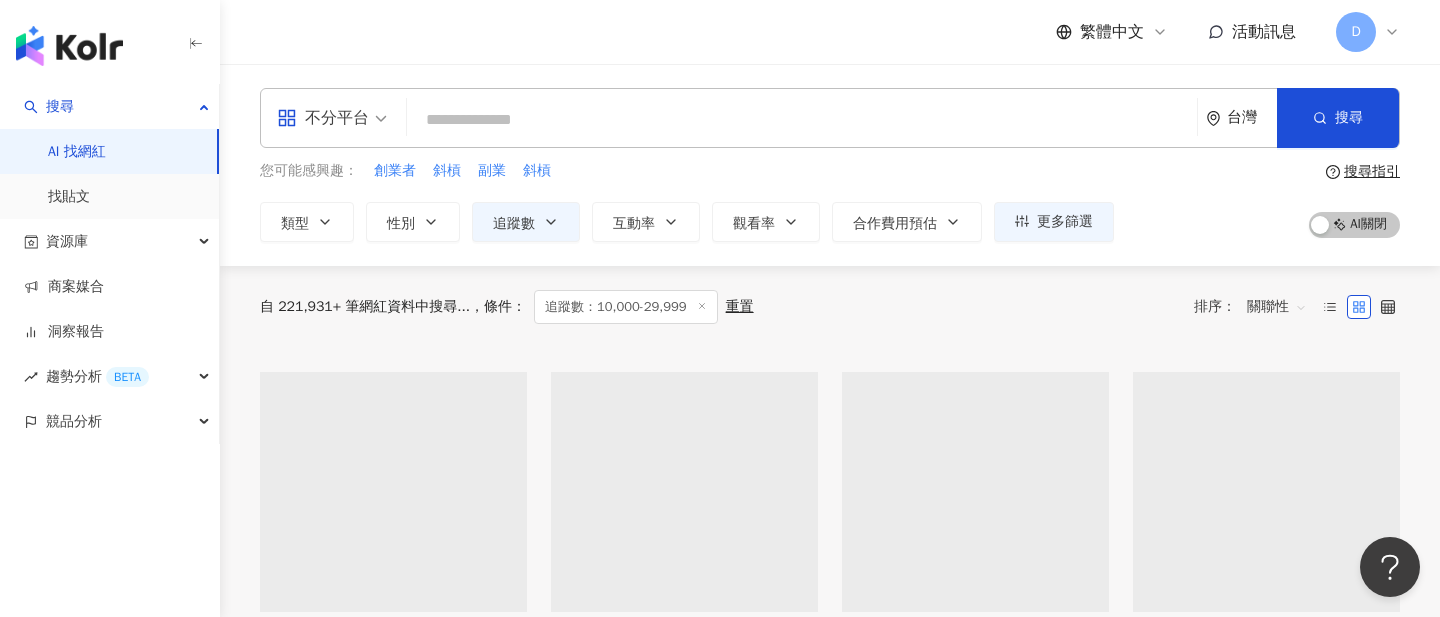 click at bounding box center [802, 120] 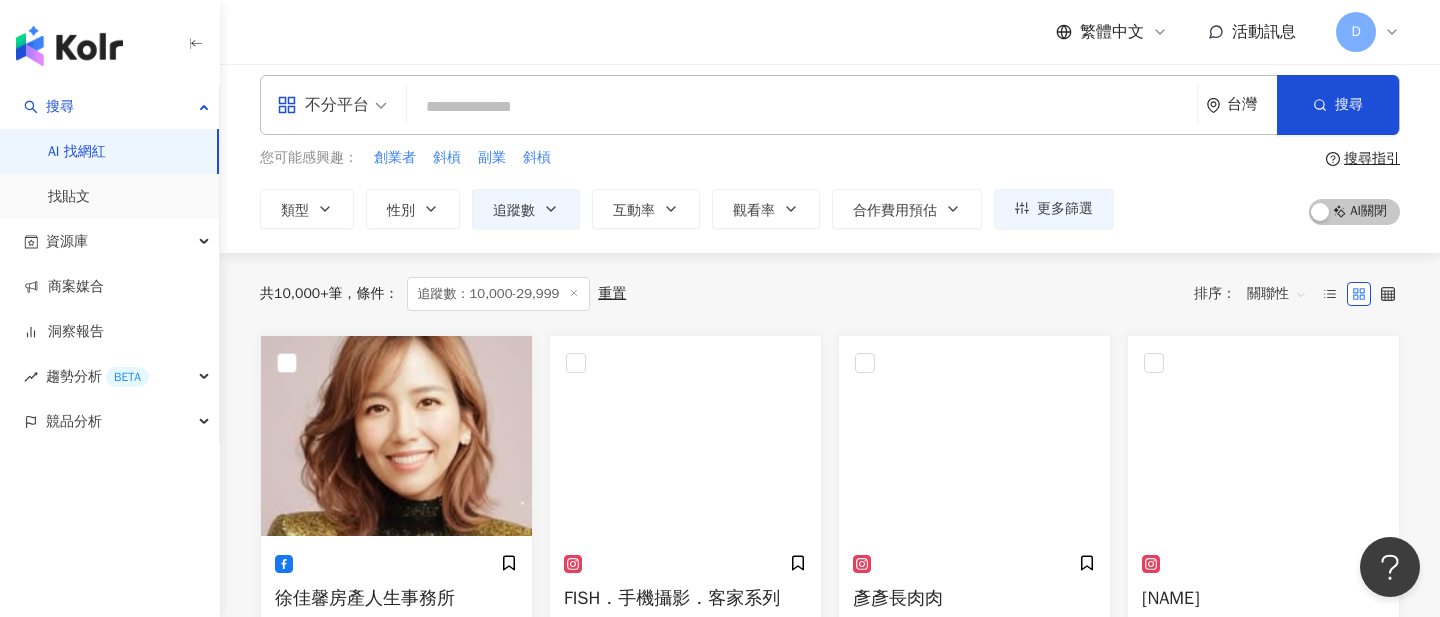 scroll, scrollTop: 10, scrollLeft: 0, axis: vertical 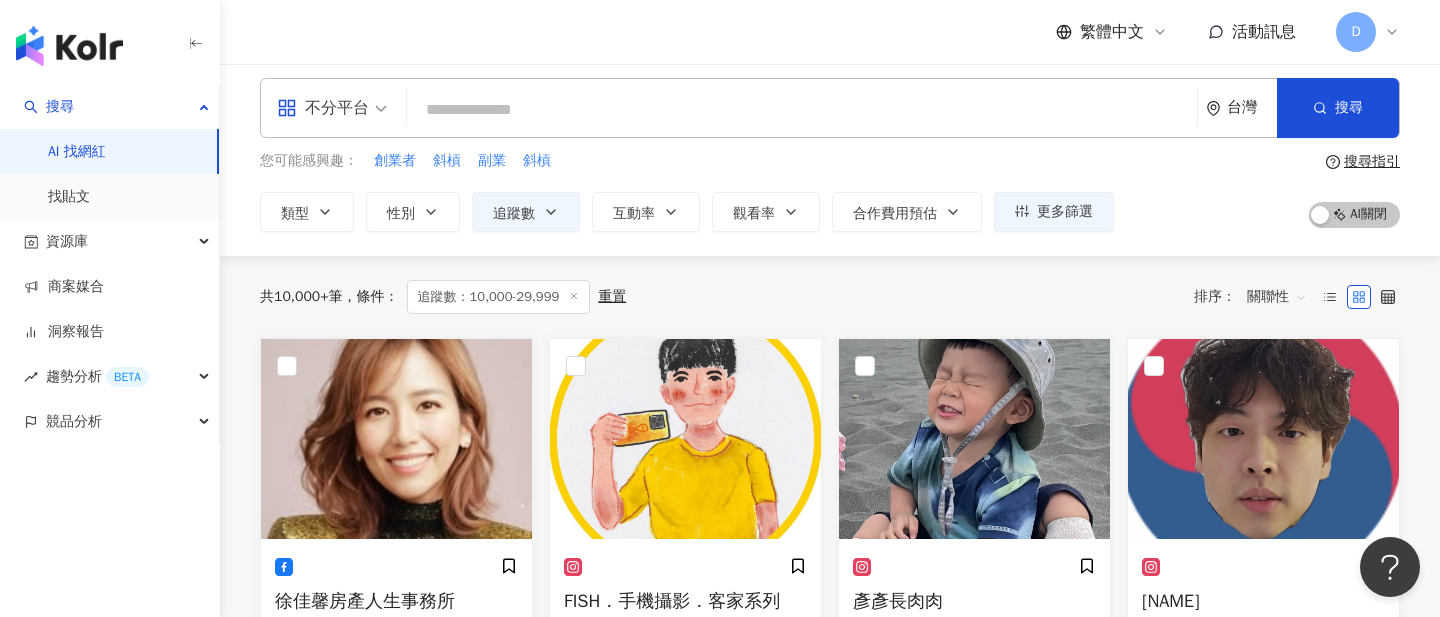 click at bounding box center (802, 110) 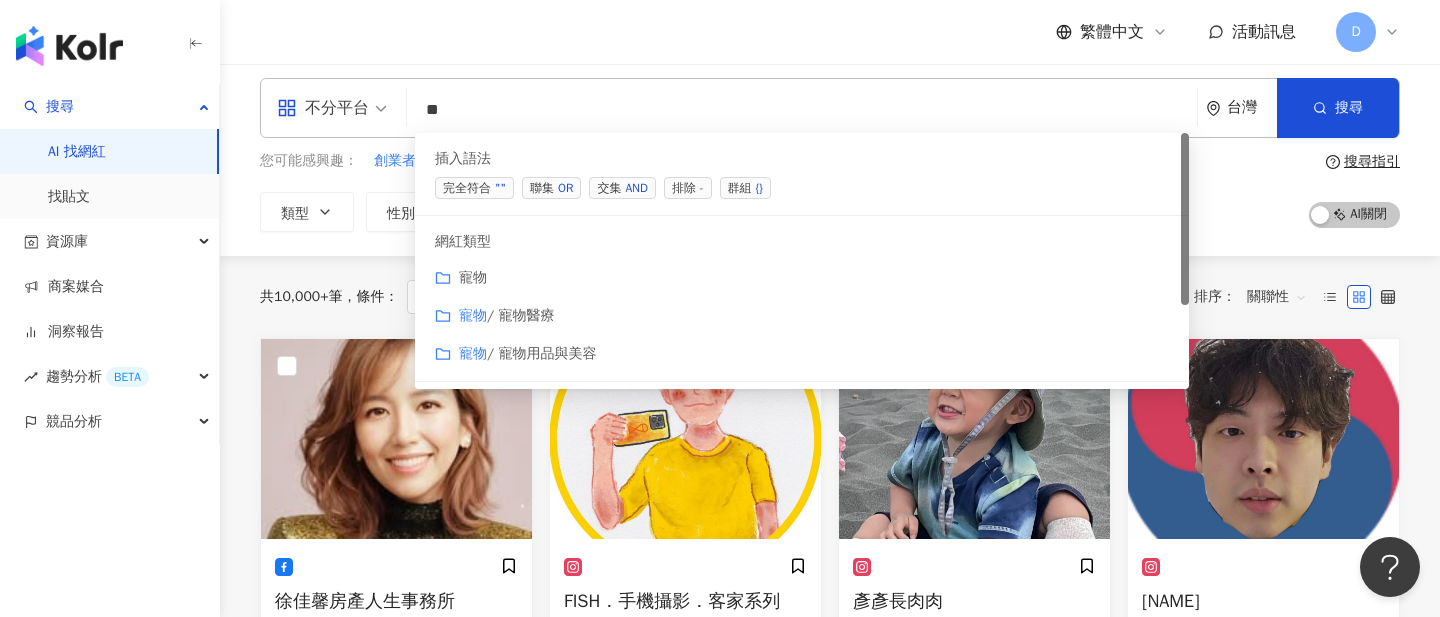 type on "*" 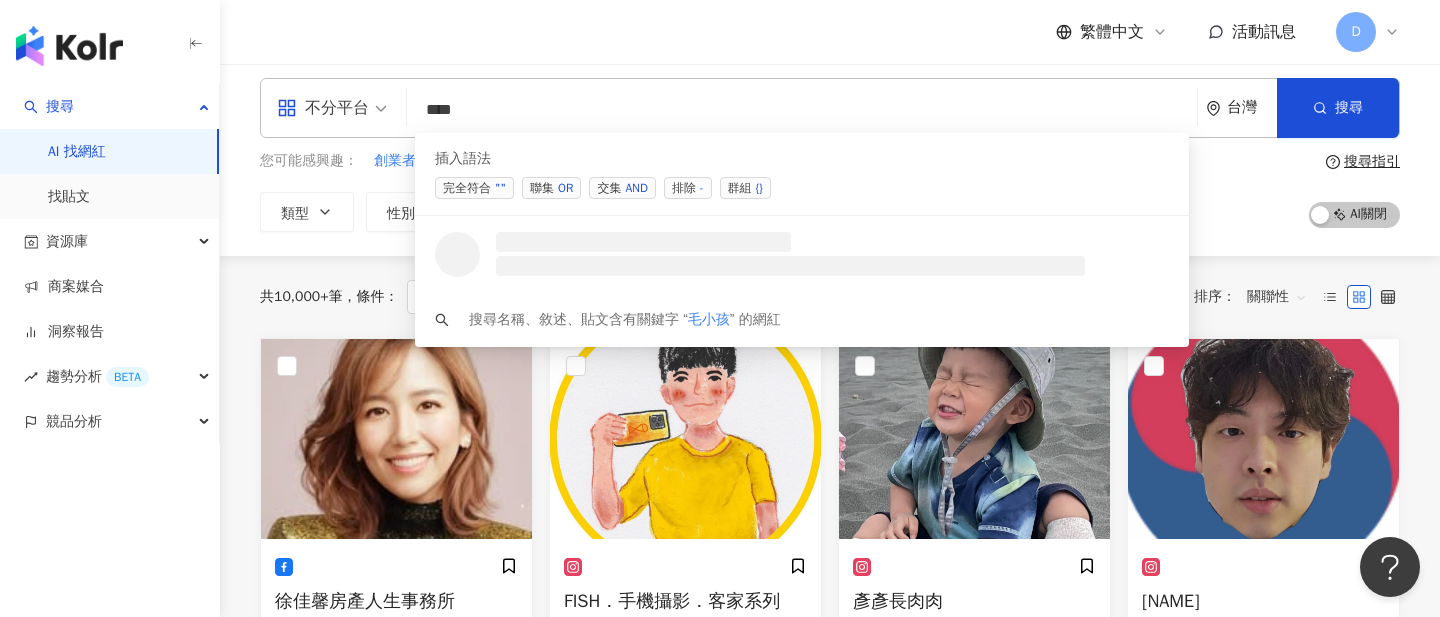 click on "交集 AND" at bounding box center (622, 188) 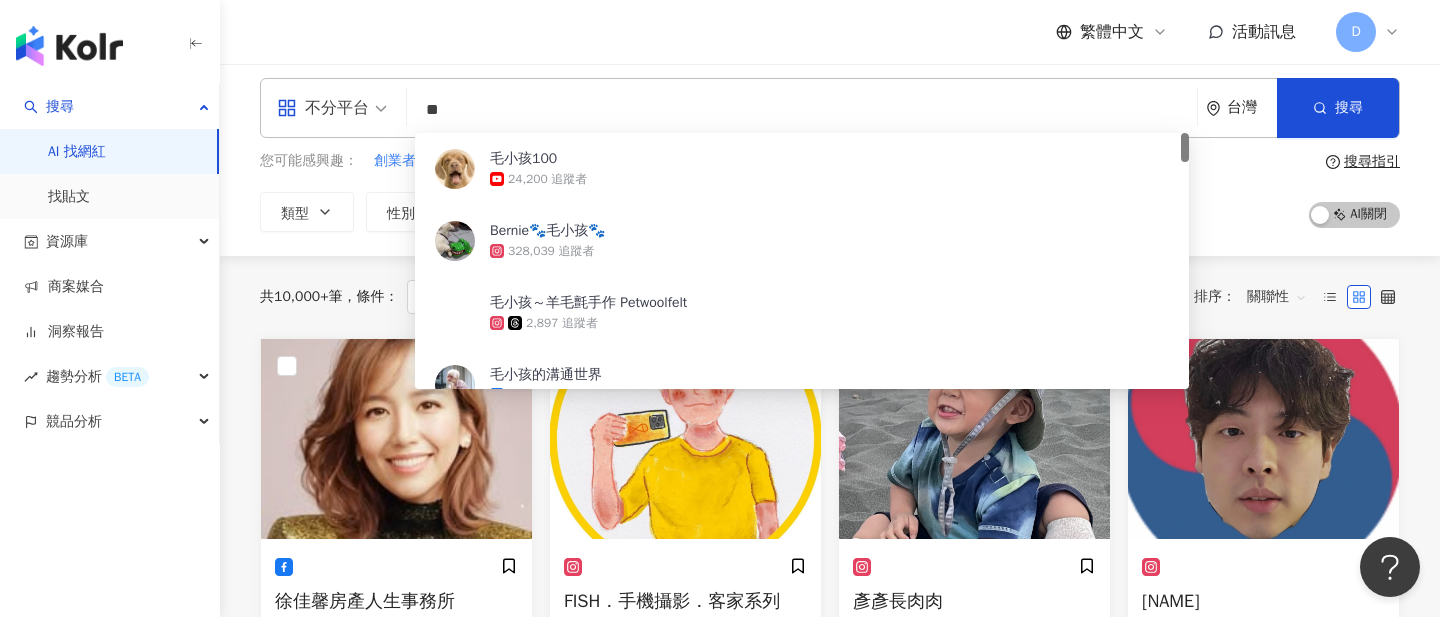 type on "*" 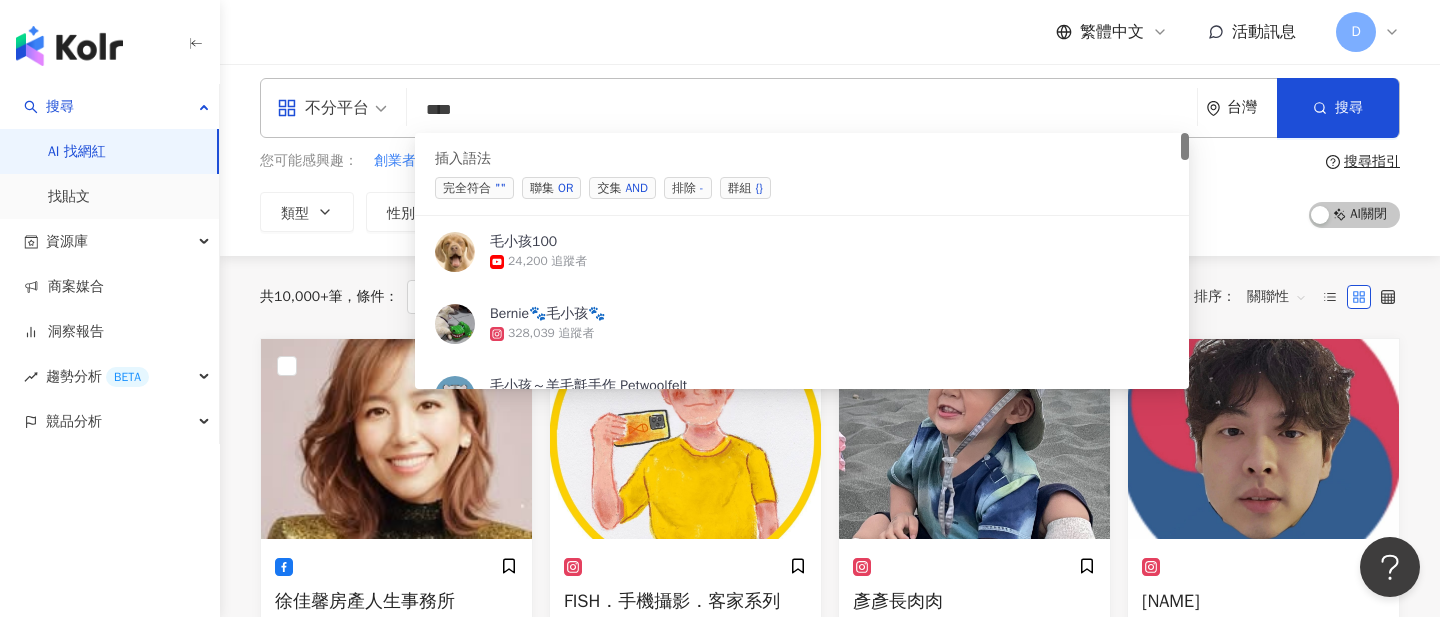 click on "排除 -" at bounding box center (688, 188) 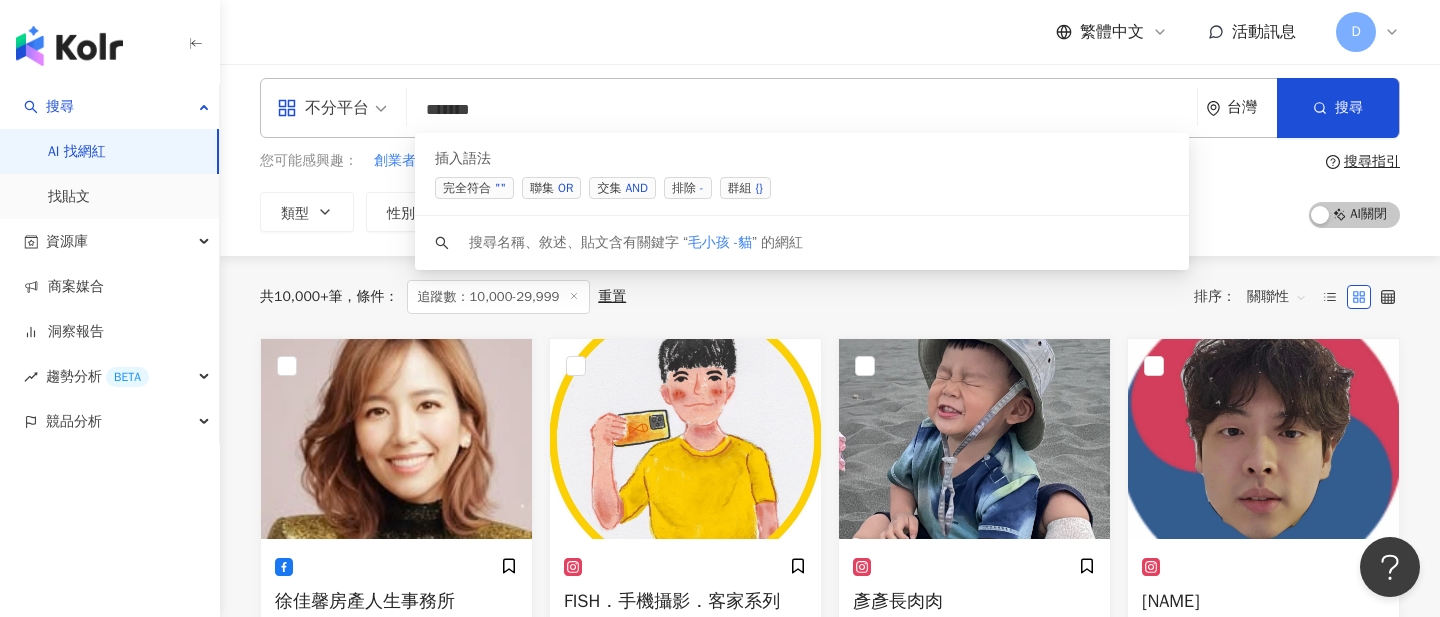click on "排除 -" at bounding box center [688, 188] 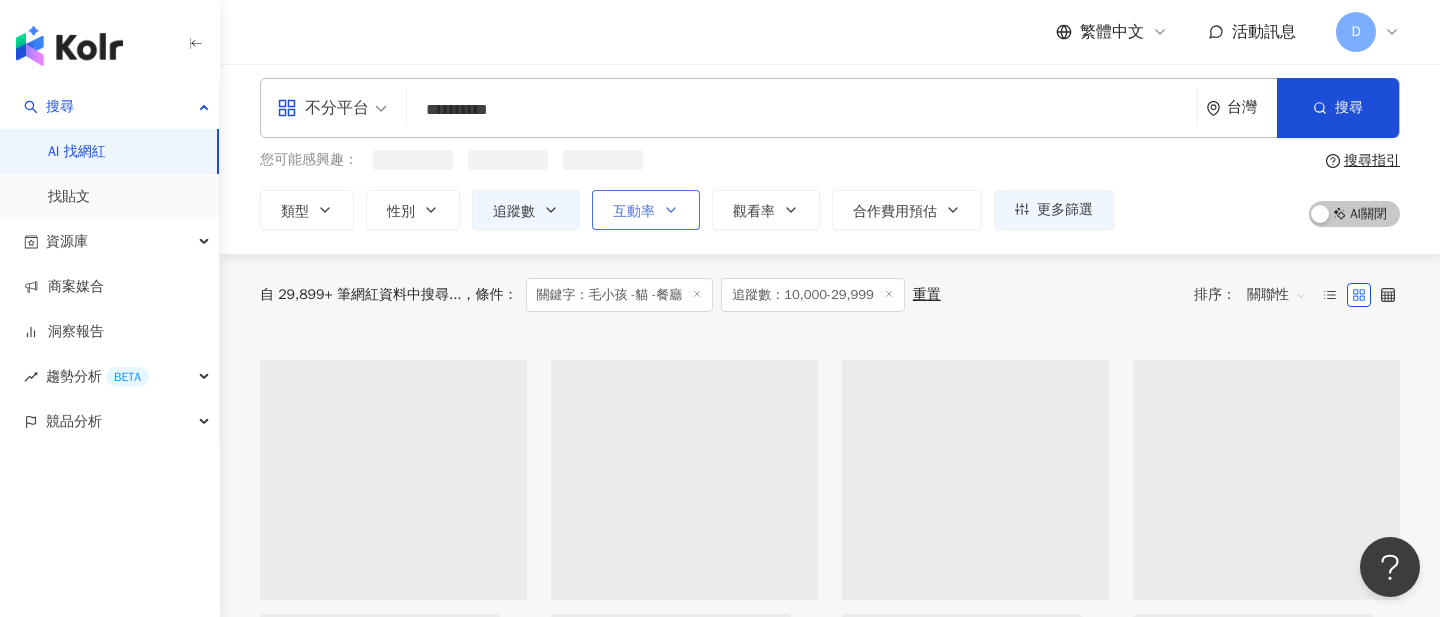 scroll, scrollTop: 0, scrollLeft: 0, axis: both 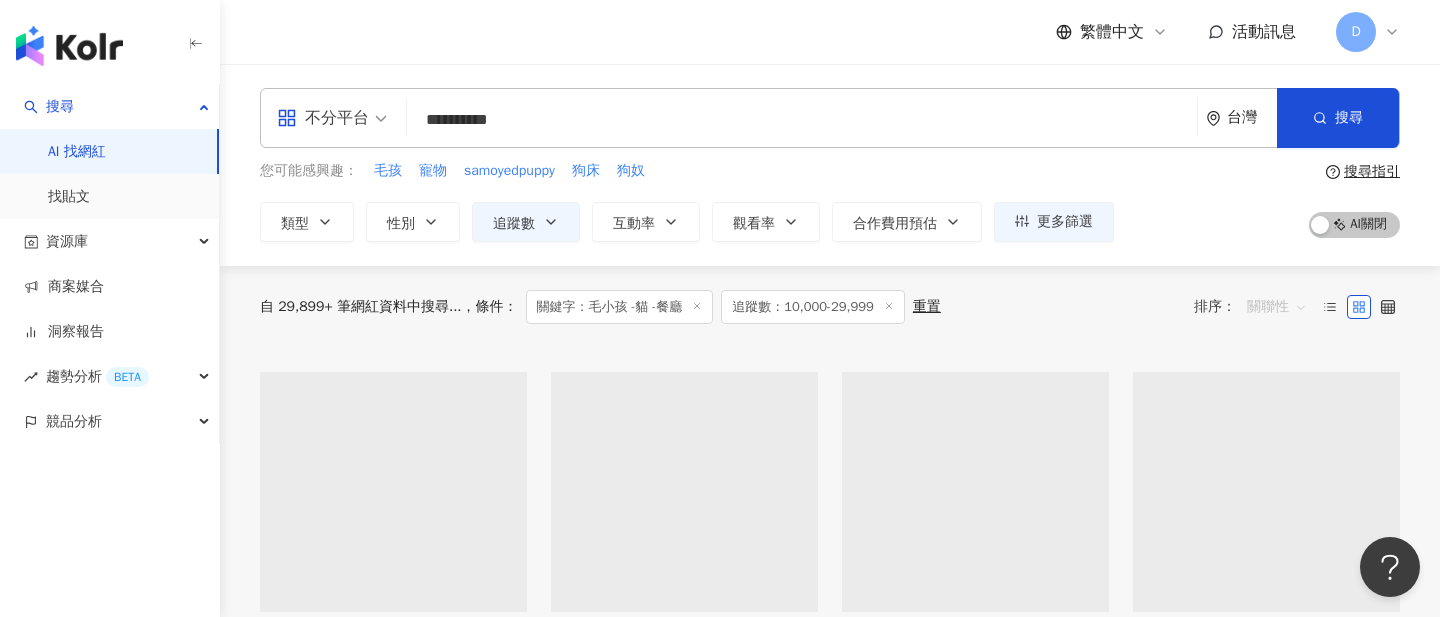 click on "關聯性" at bounding box center (1277, 307) 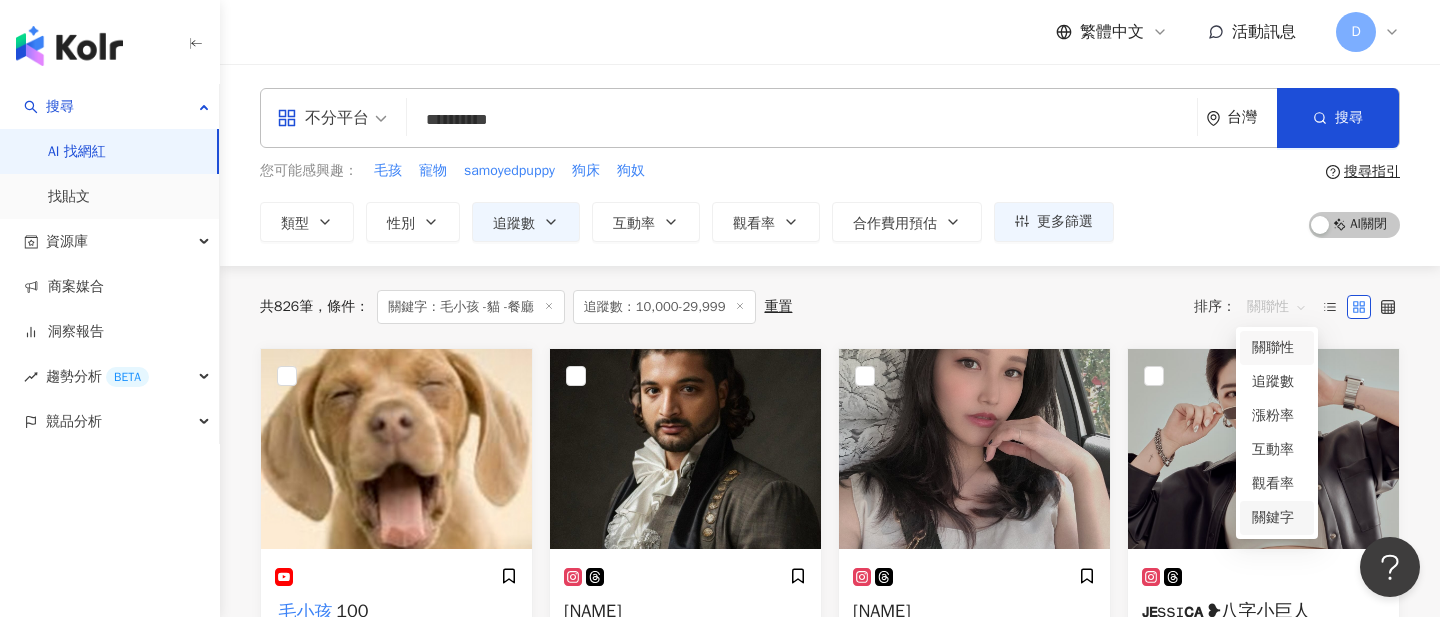 click on "關鍵字" at bounding box center (1277, 518) 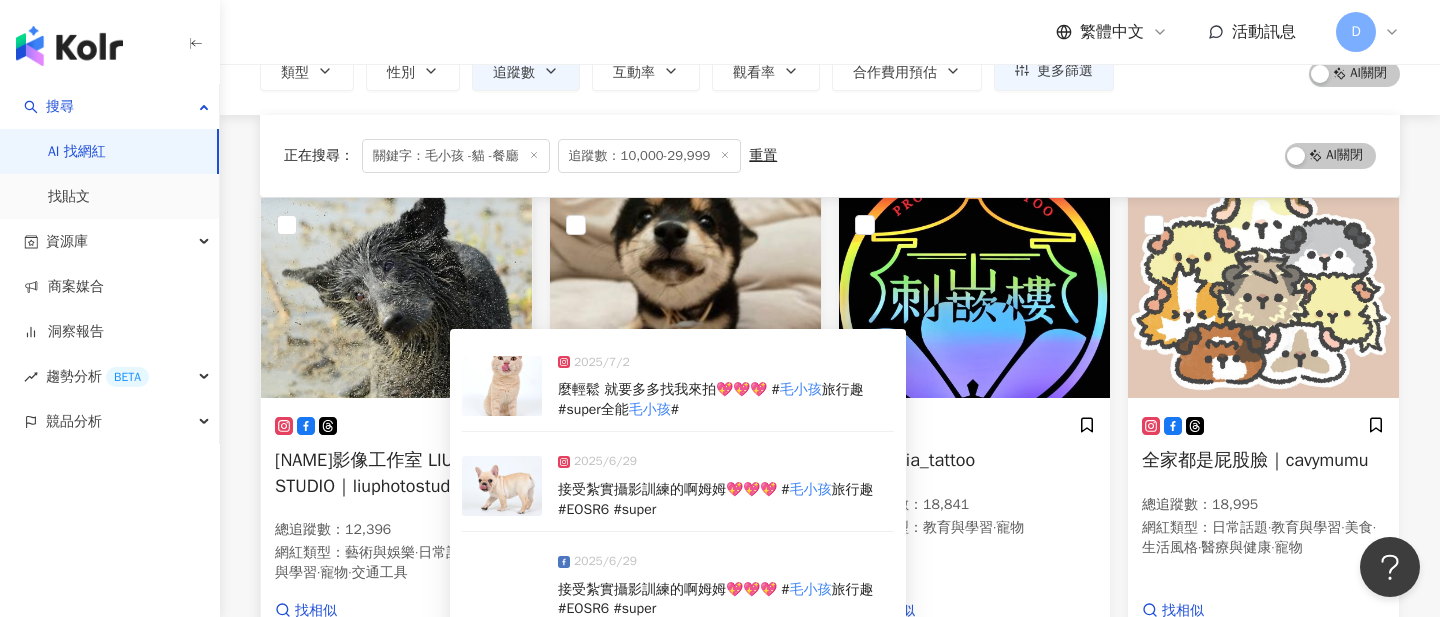 scroll, scrollTop: 41, scrollLeft: 0, axis: vertical 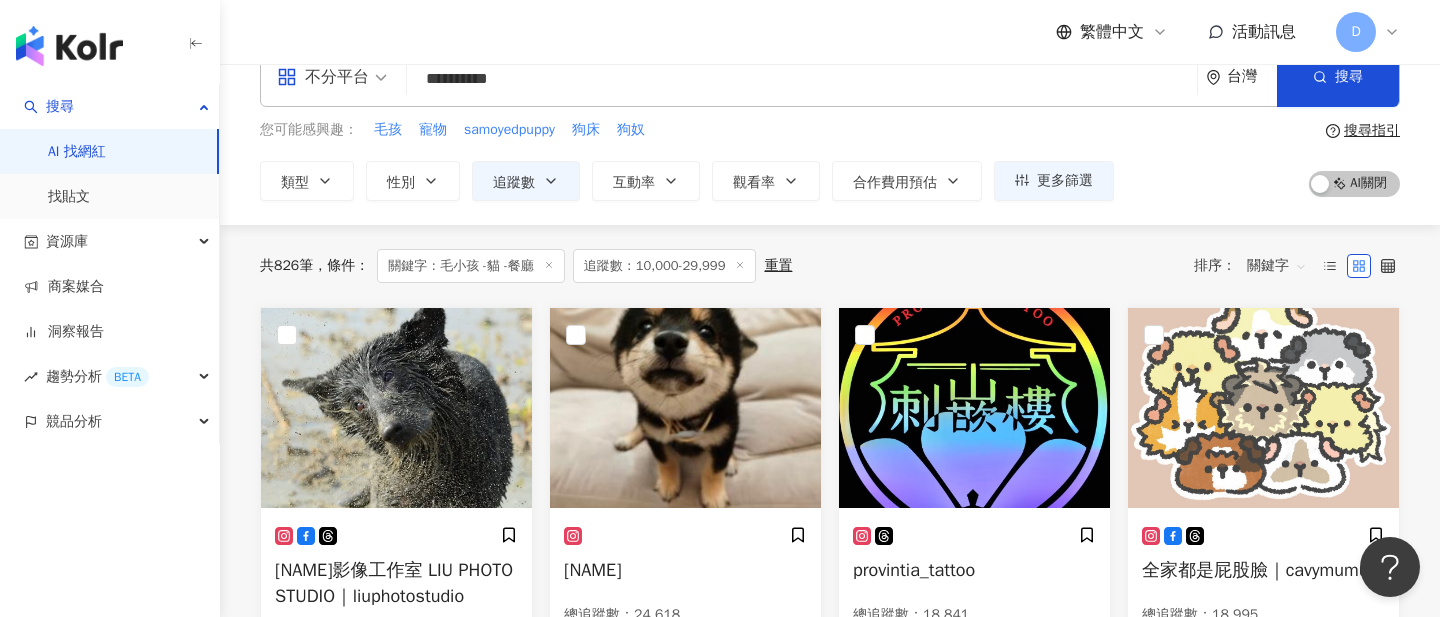 click on "**********" at bounding box center [802, 79] 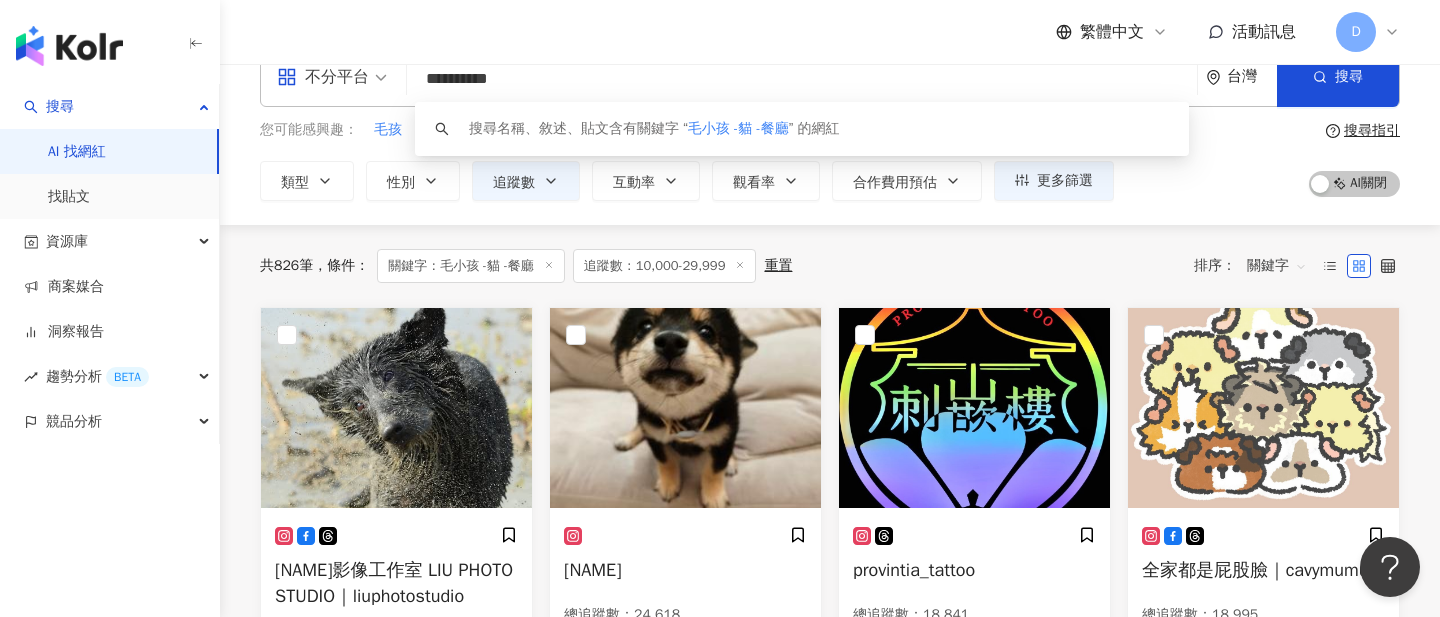 click on "**********" at bounding box center (802, 79) 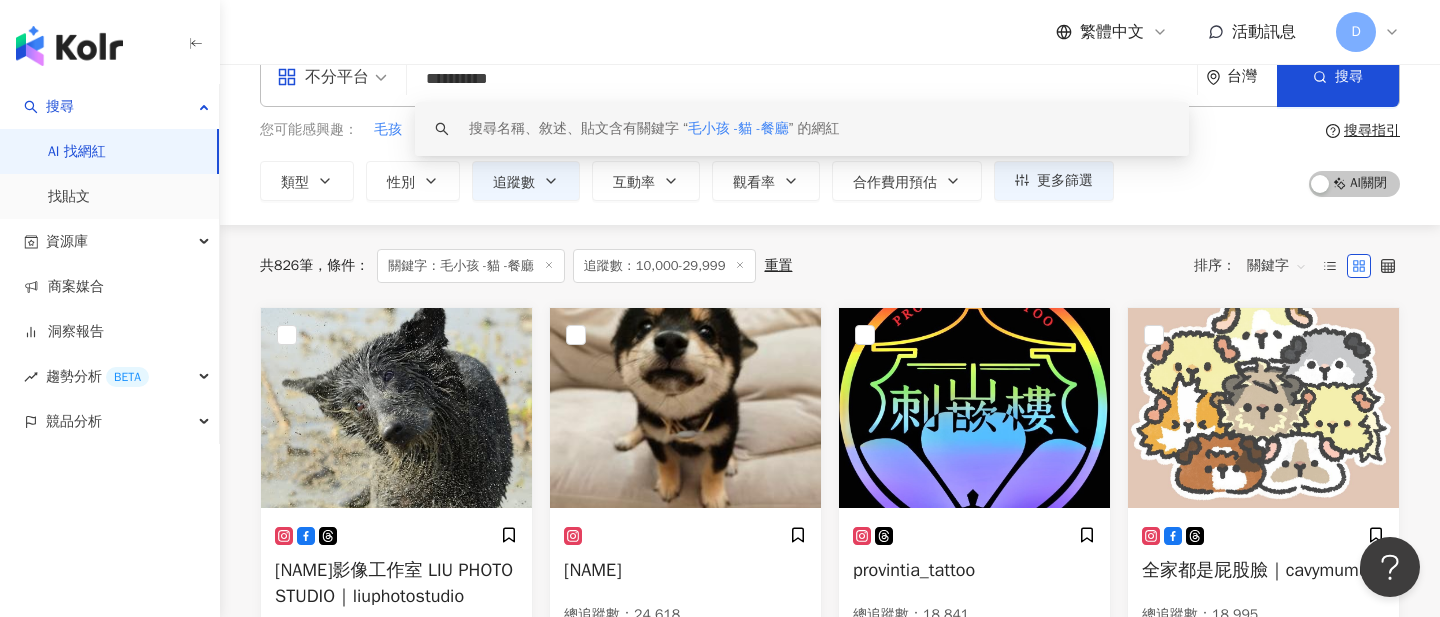 click on "**********" at bounding box center [802, 79] 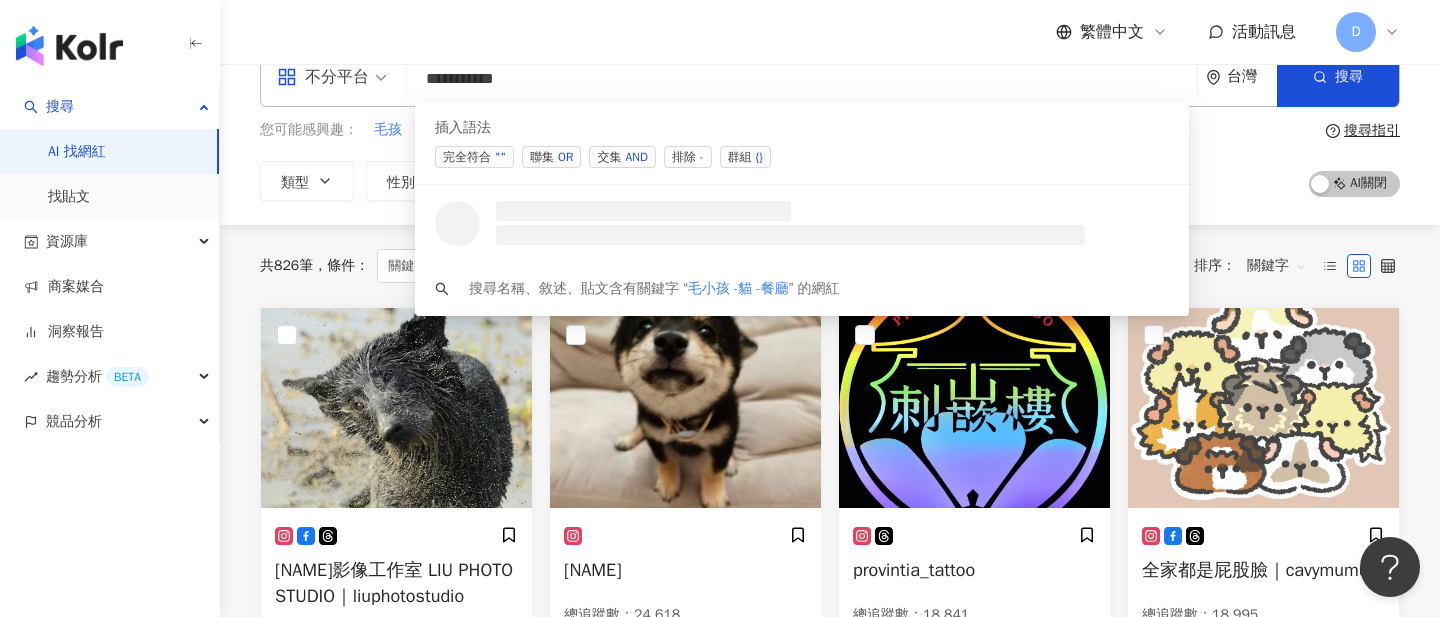 click on "AND" at bounding box center [636, 157] 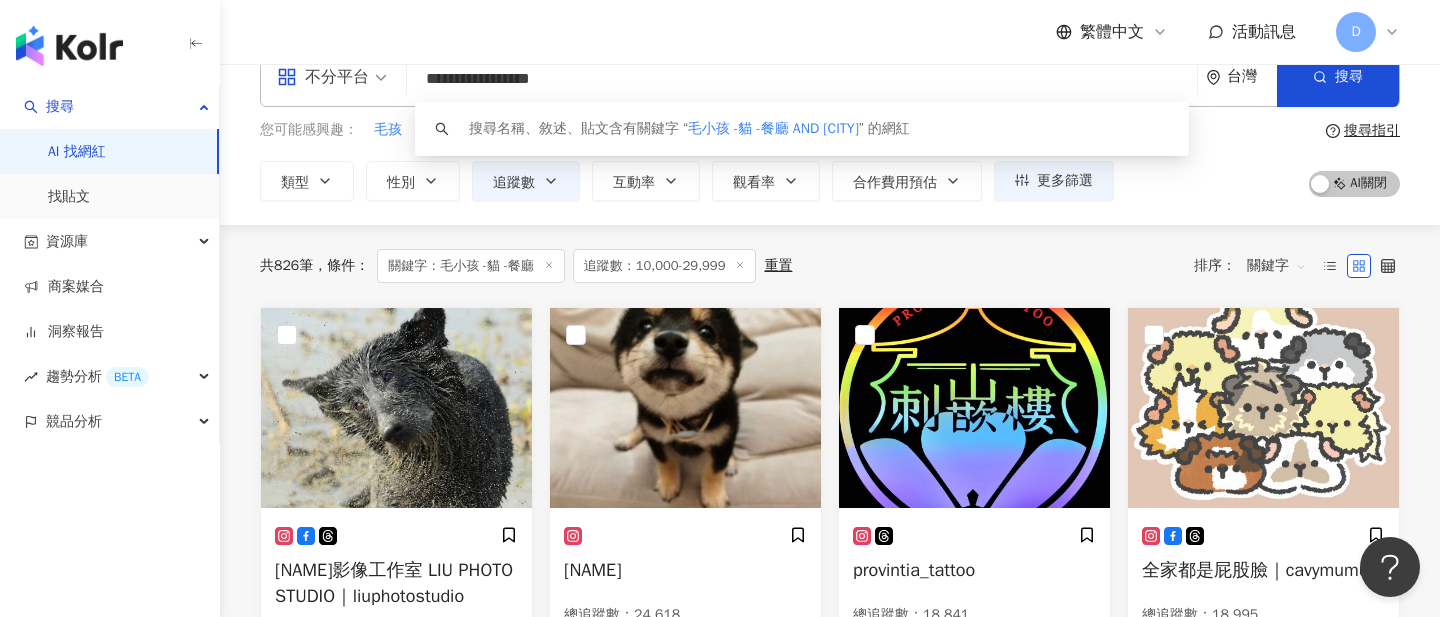 drag, startPoint x: 549, startPoint y: 78, endPoint x: 696, endPoint y: 72, distance: 147.12239 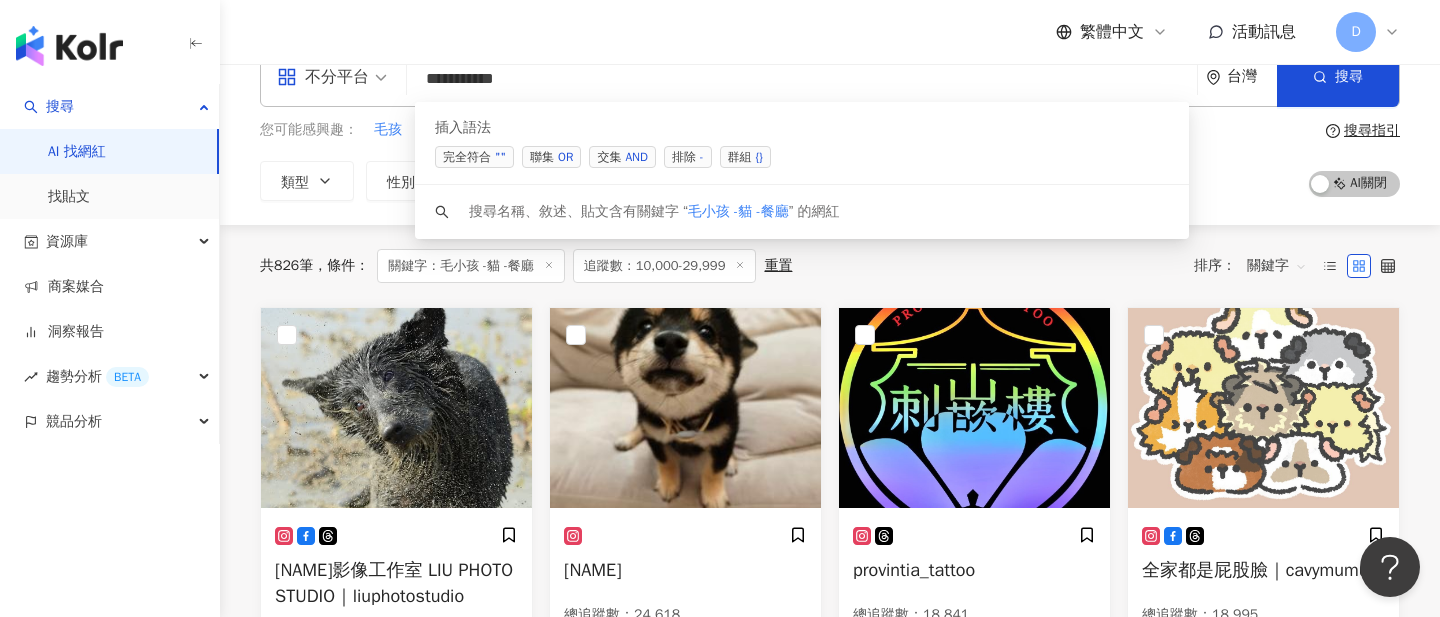 click on "**********" at bounding box center [802, 79] 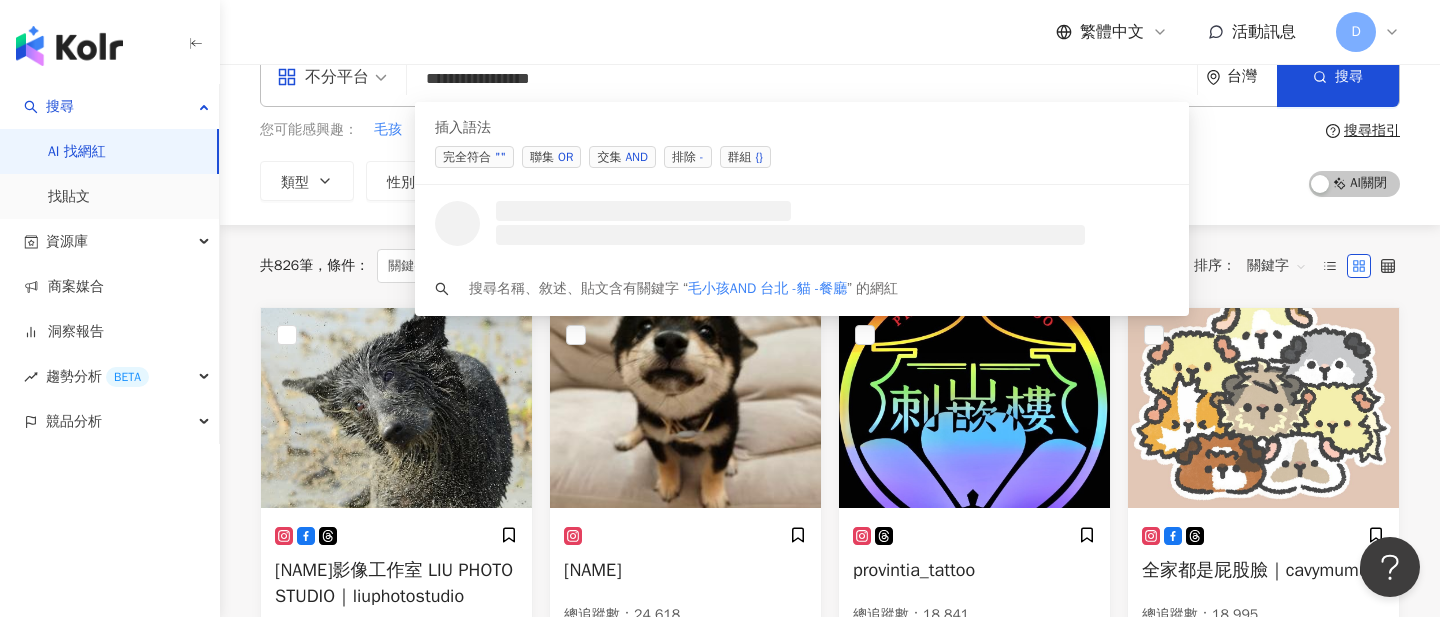click on "**********" at bounding box center (802, 79) 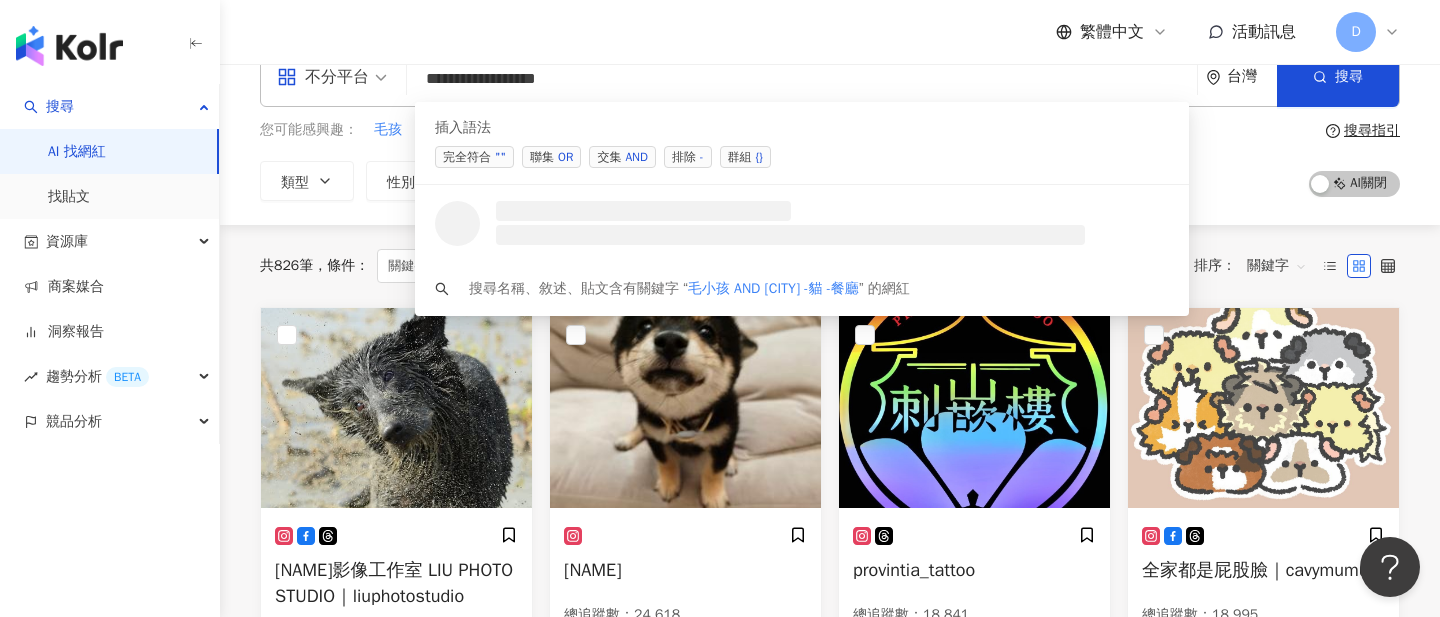 click on "**********" at bounding box center (802, 79) 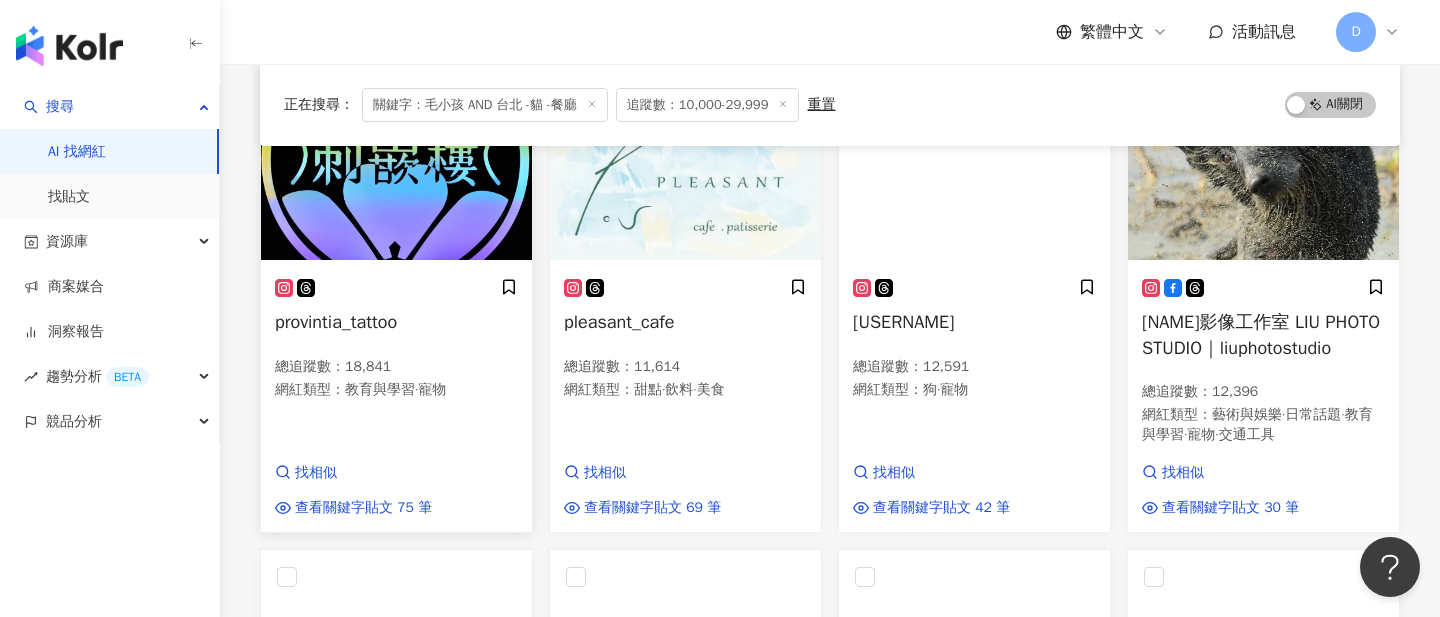 scroll, scrollTop: 292, scrollLeft: 0, axis: vertical 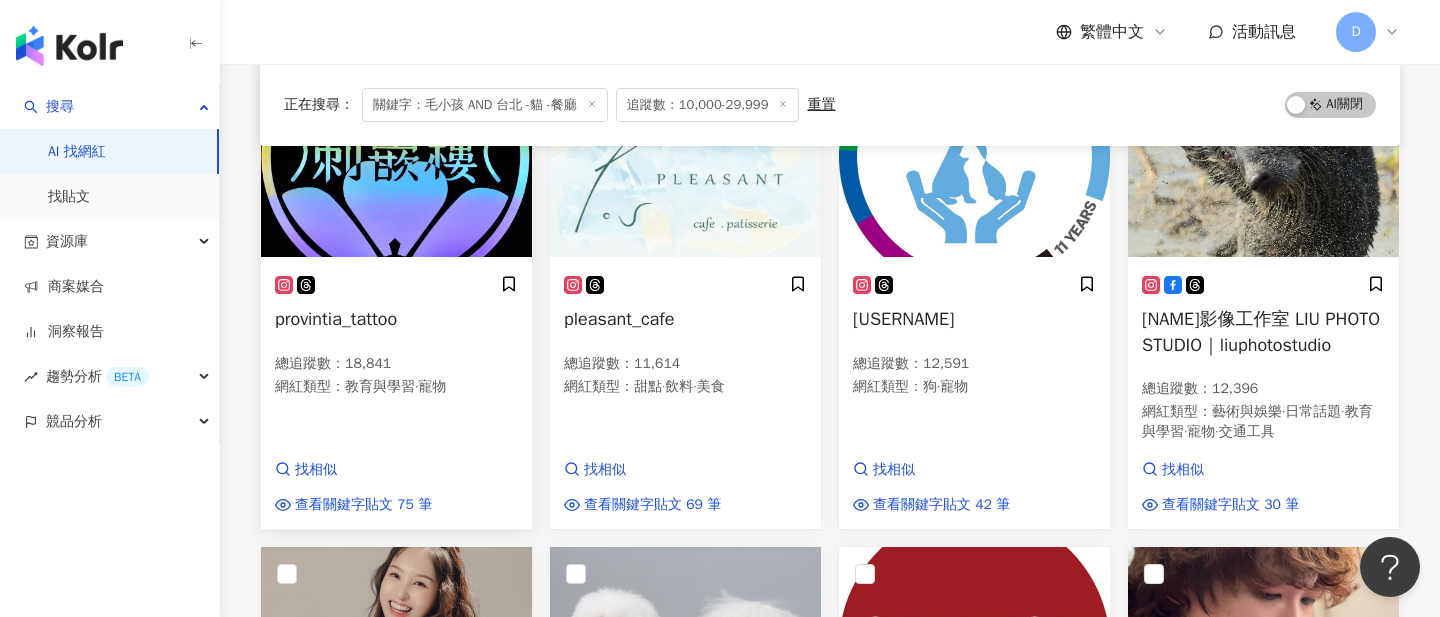 click at bounding box center (396, 157) 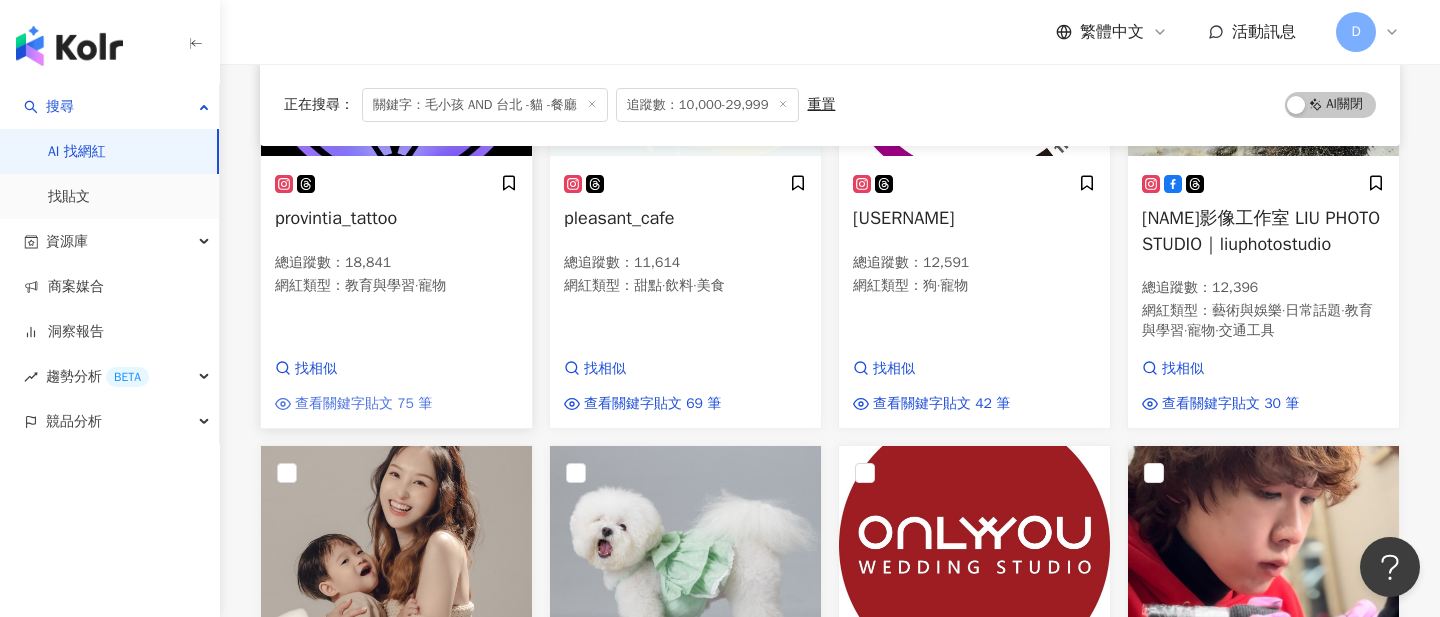scroll, scrollTop: 428, scrollLeft: 0, axis: vertical 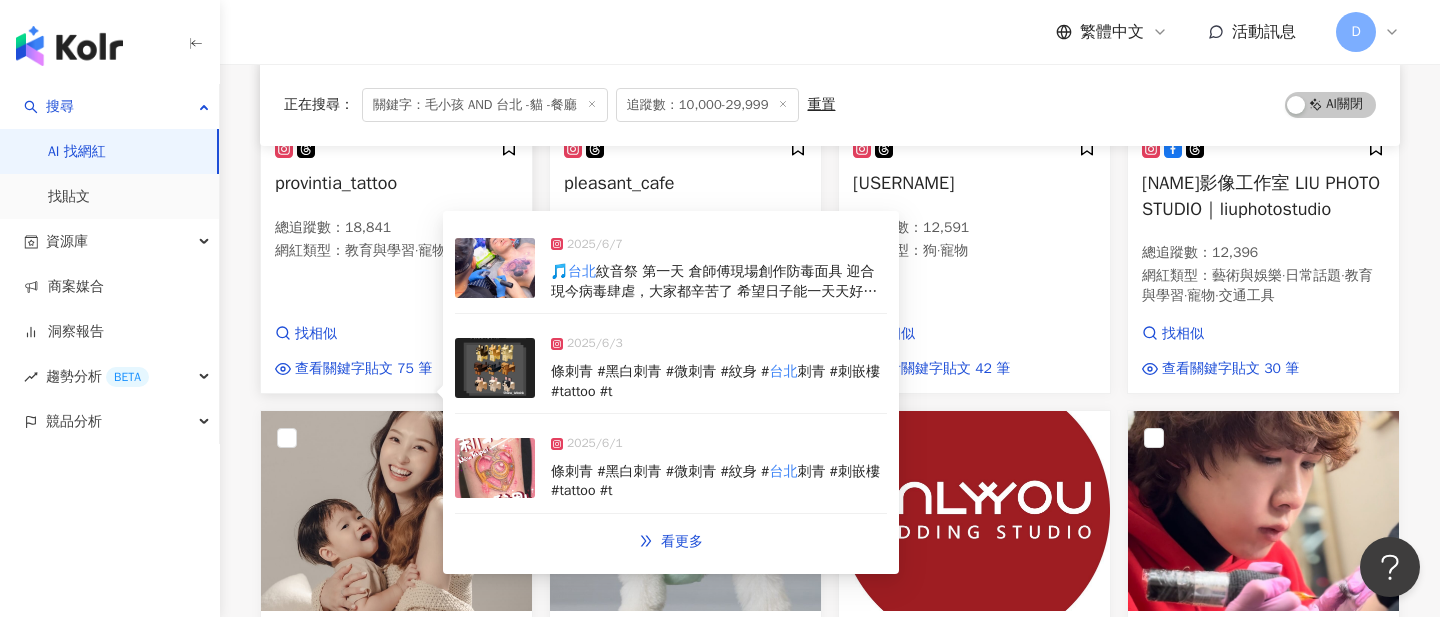 click at bounding box center [495, 268] 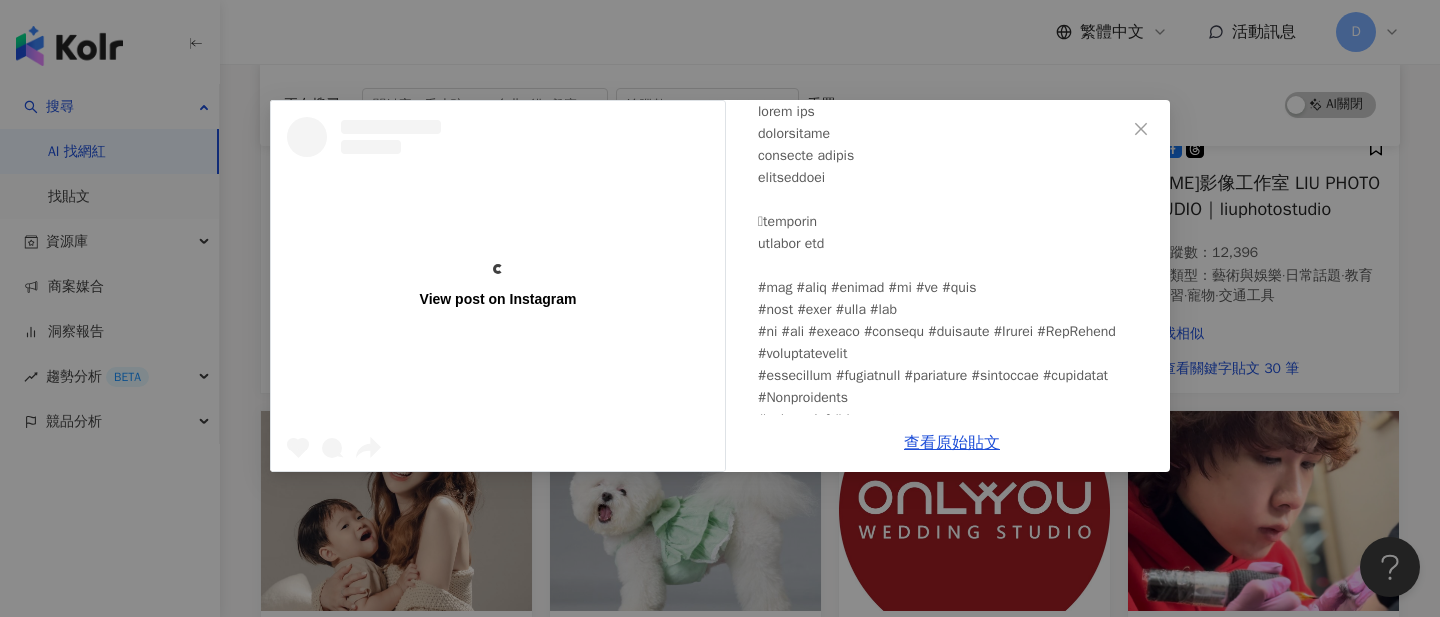 scroll, scrollTop: 61, scrollLeft: 0, axis: vertical 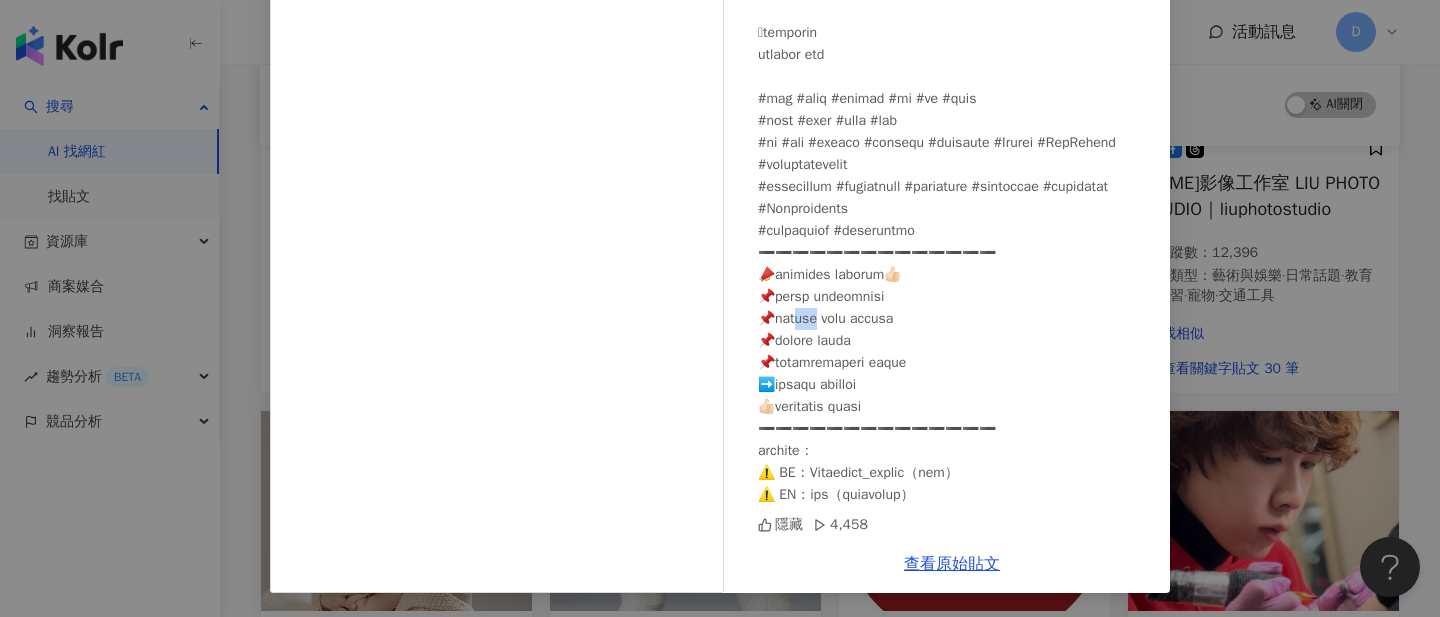 drag, startPoint x: 812, startPoint y: 317, endPoint x: 853, endPoint y: 318, distance: 41.01219 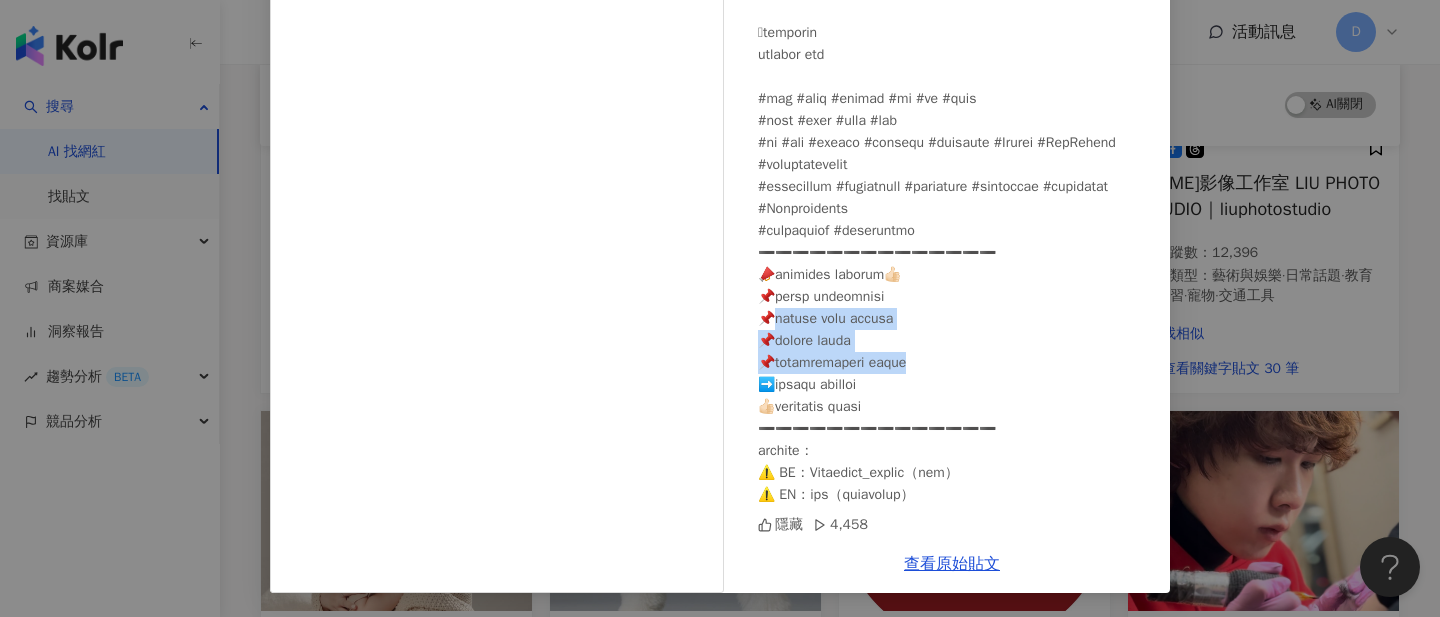 drag, startPoint x: 773, startPoint y: 319, endPoint x: 1062, endPoint y: 378, distance: 294.96103 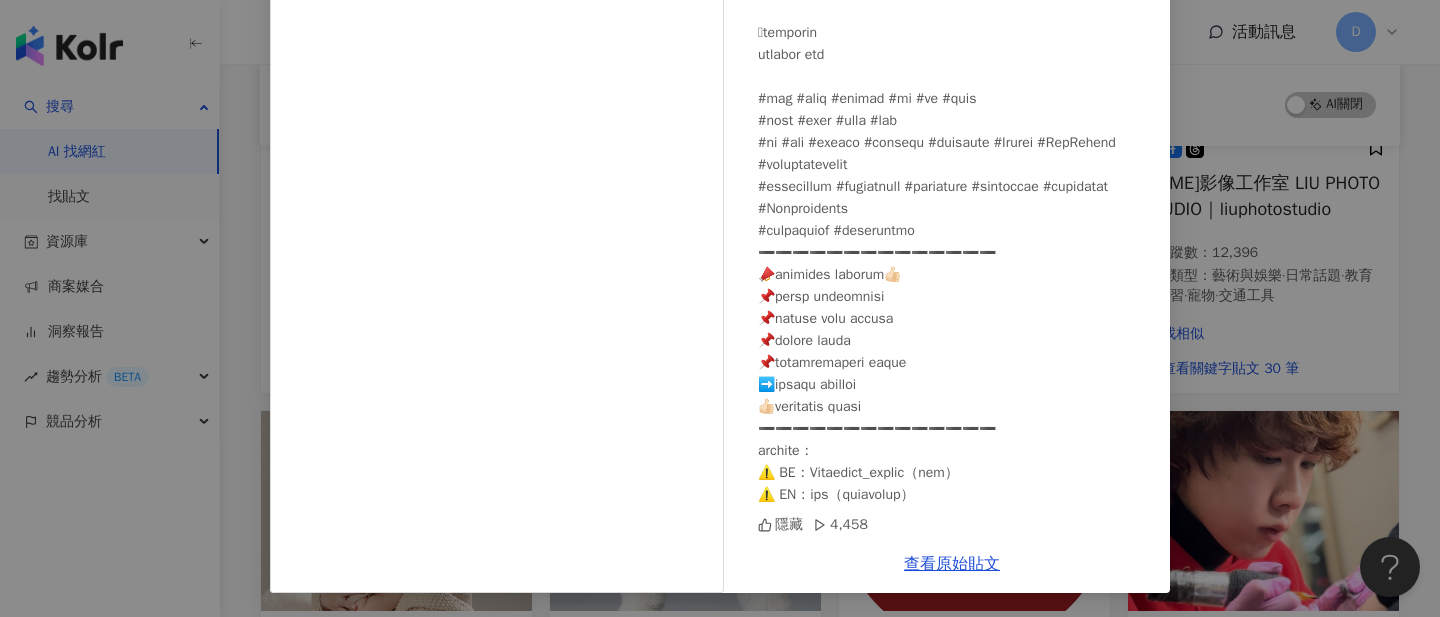 click on "刺嵌樓®  ℙ𝕣𝕠𝕧𝕚𝕟𝕥𝕚𝕒 𝕋𝕒𝕥𝕥𝕠𝕠 2025/6/7 隱藏 4,458 查看原始貼文" at bounding box center [720, 308] 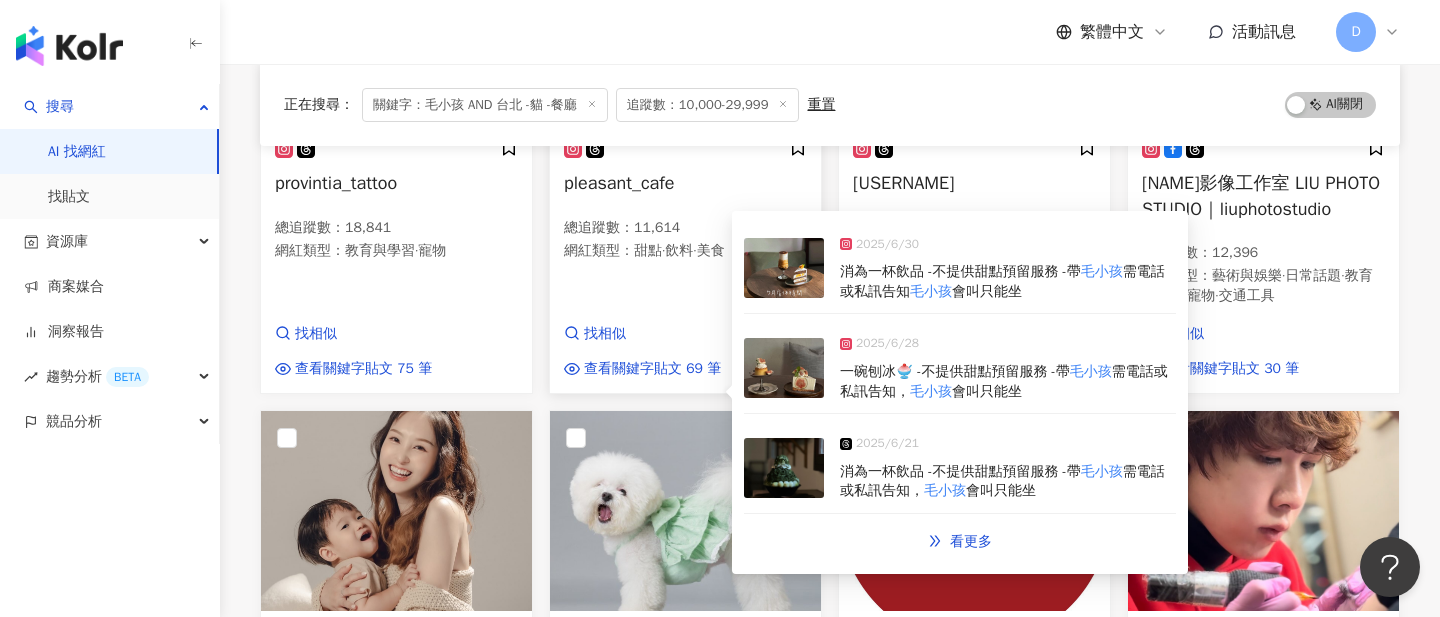 click at bounding box center (784, 268) 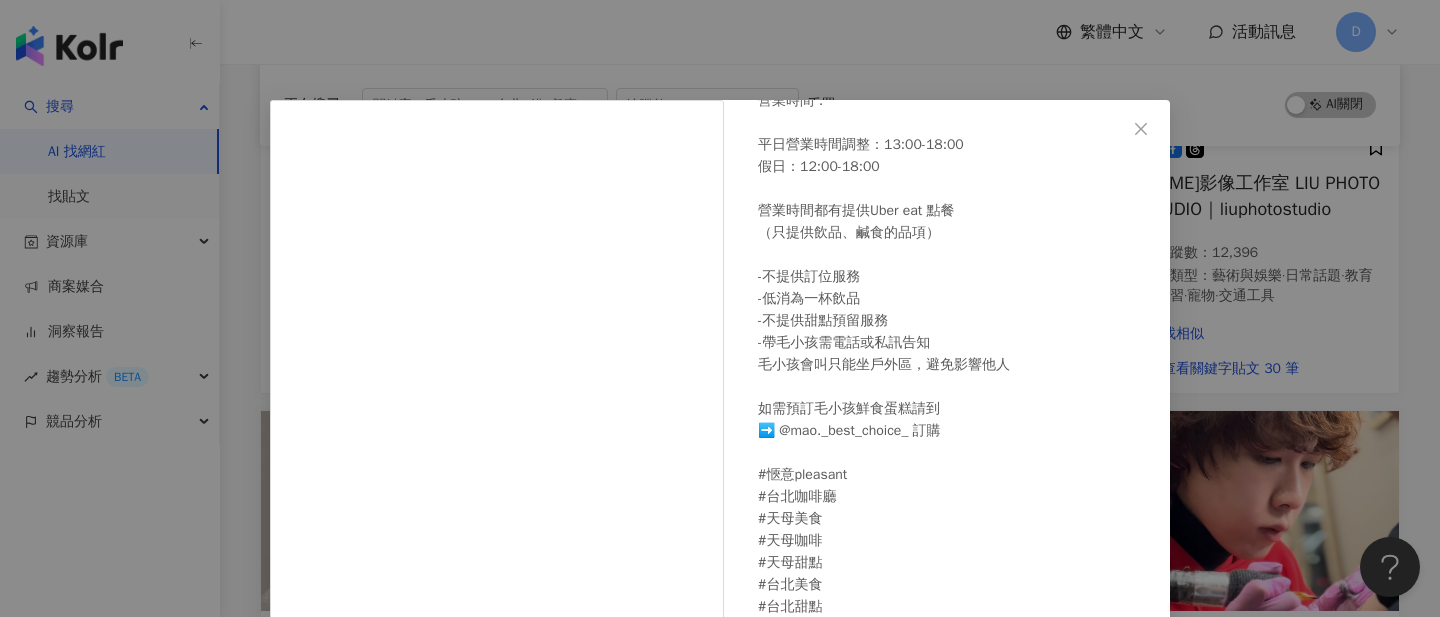 scroll, scrollTop: 282, scrollLeft: 0, axis: vertical 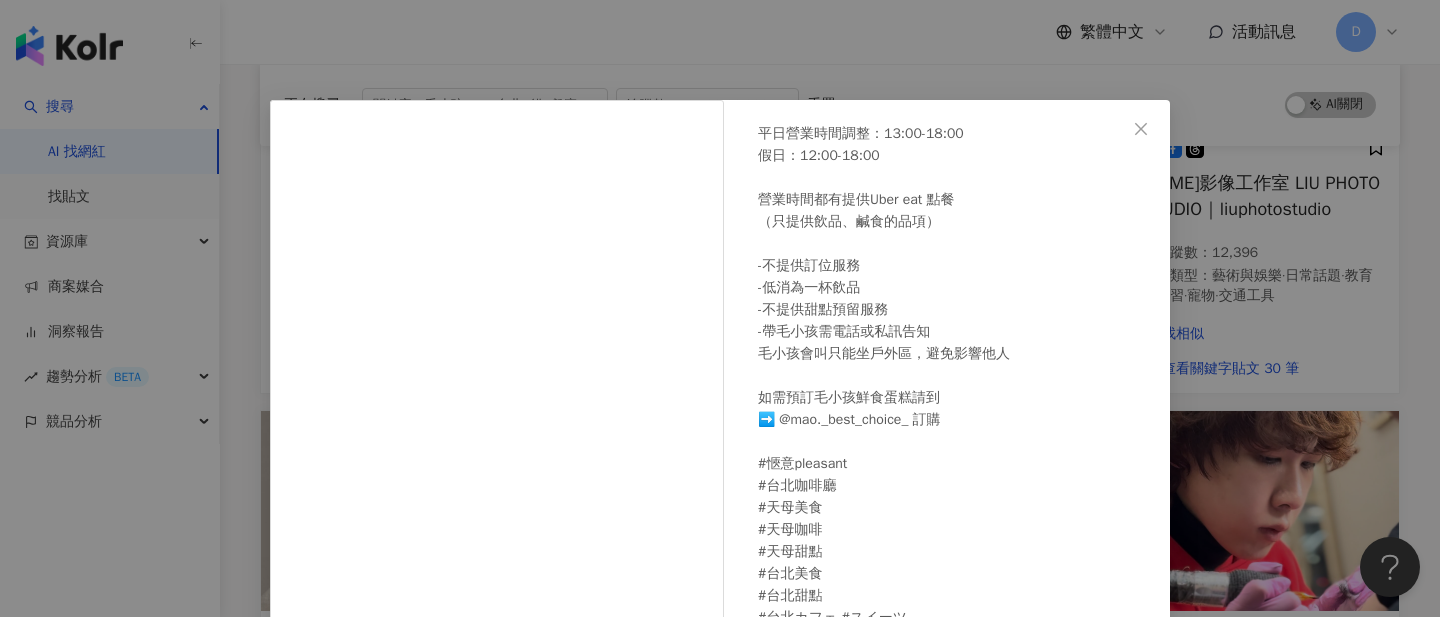 click on "愜意 Pleasant 2025/6/30 7月店休時間:
7/4、7/7、7/11、7/14、7/15、7/16、7/21、7/22、7/25、7/28、7/29
7月暑假店休時間比較多 請大家來前看一下避免撲空喔！
營業時間：
平日營業時間調整：13:00-18:00
假日：12:00-18:00
營業時間都有提供Uber eat 點餐
（只提供飲品、鹹食的品項）
-不提供訂位服務
-低消為一杯飲品
-不提供甜點預留服務
-帶毛小孩需電話或私訊告知
毛小孩會叫只能坐戶外區，避免影響他人
如需預訂毛小孩鮮食蛋糕請到
➡️ @mao._best_choice_ 訂購
#愜意pleasant
#台北咖啡廳
#天母美食
#天母咖啡
#天母甜點
#台北美食
#台北甜點
#台北カフェ #スイーツ
#taipeifood #taipeicafe  #taipeidessert
#popyummy #foodie#cafe #寵物友善 #寵物友善咖啡廳 57 查看原始貼文" at bounding box center (720, 308) 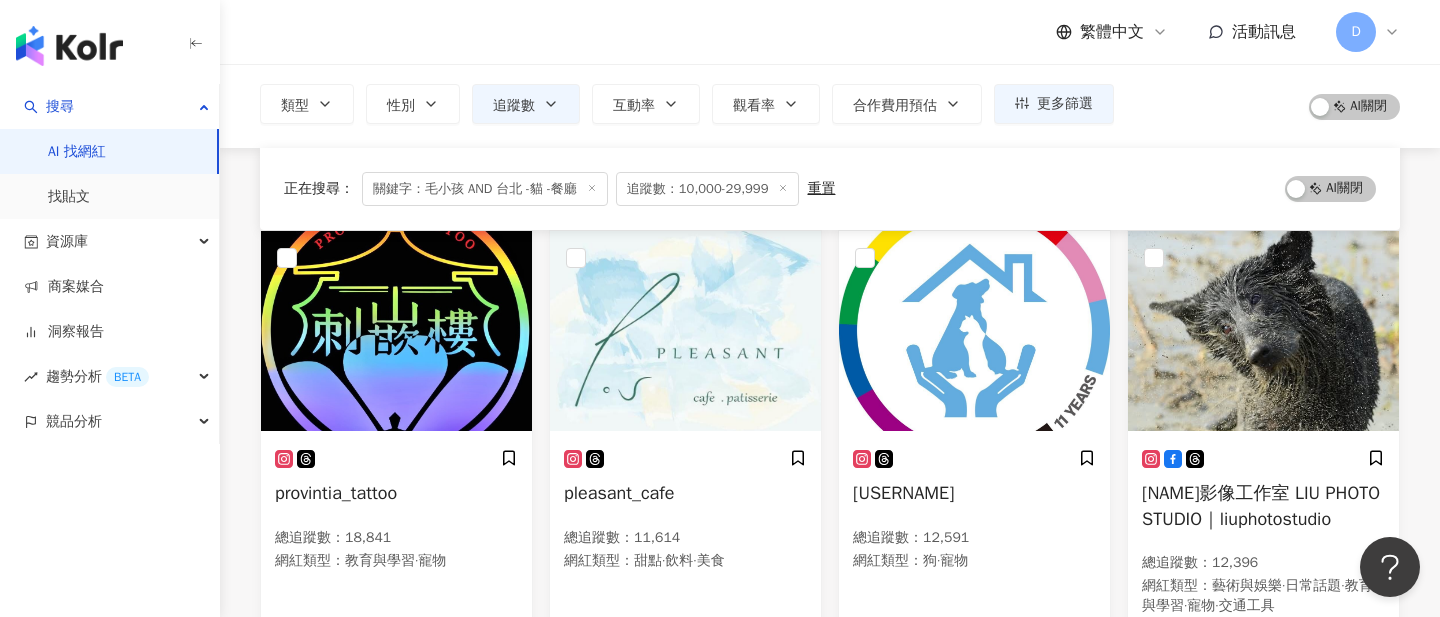 scroll, scrollTop: 0, scrollLeft: 0, axis: both 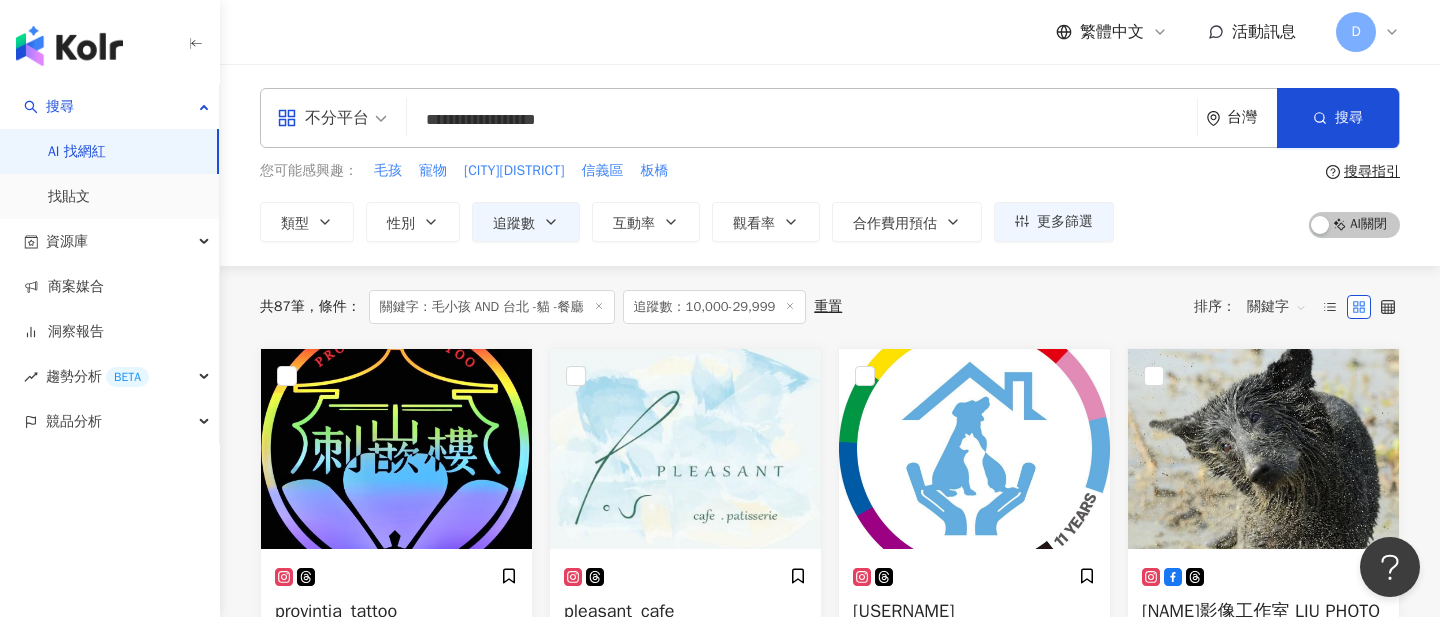 click on "**********" at bounding box center (802, 120) 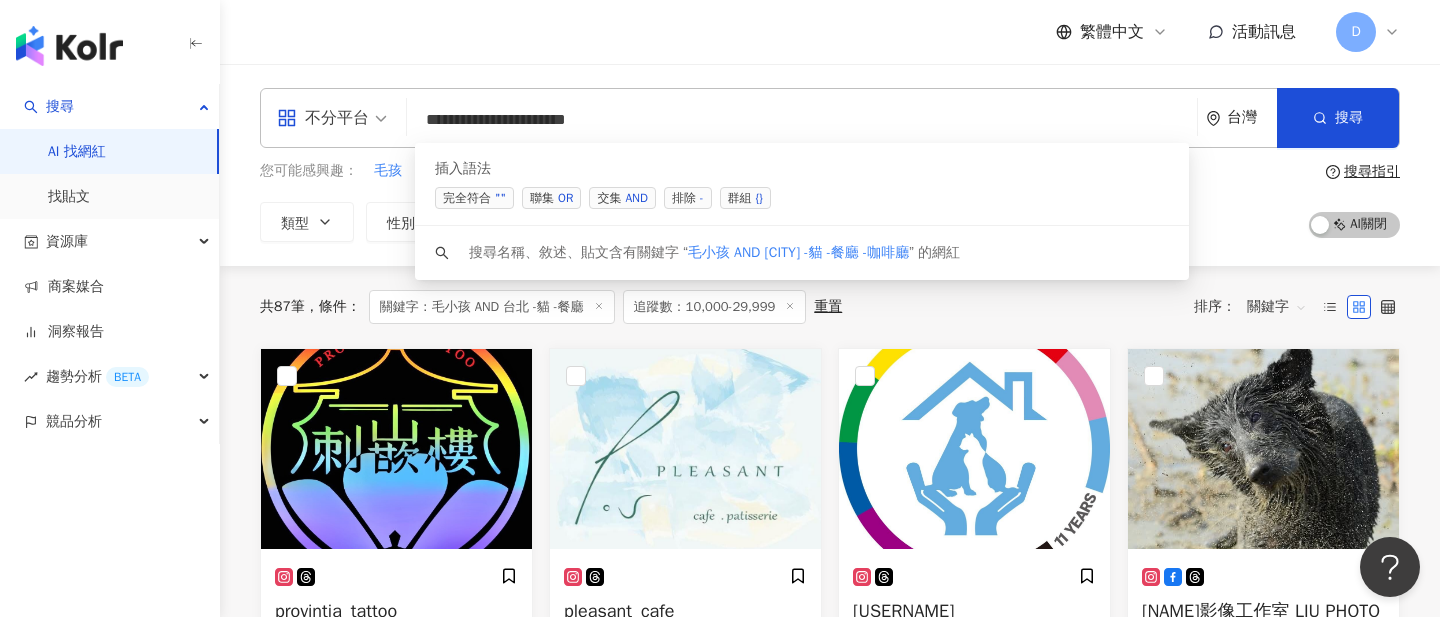 click on "排除 -" at bounding box center [688, 198] 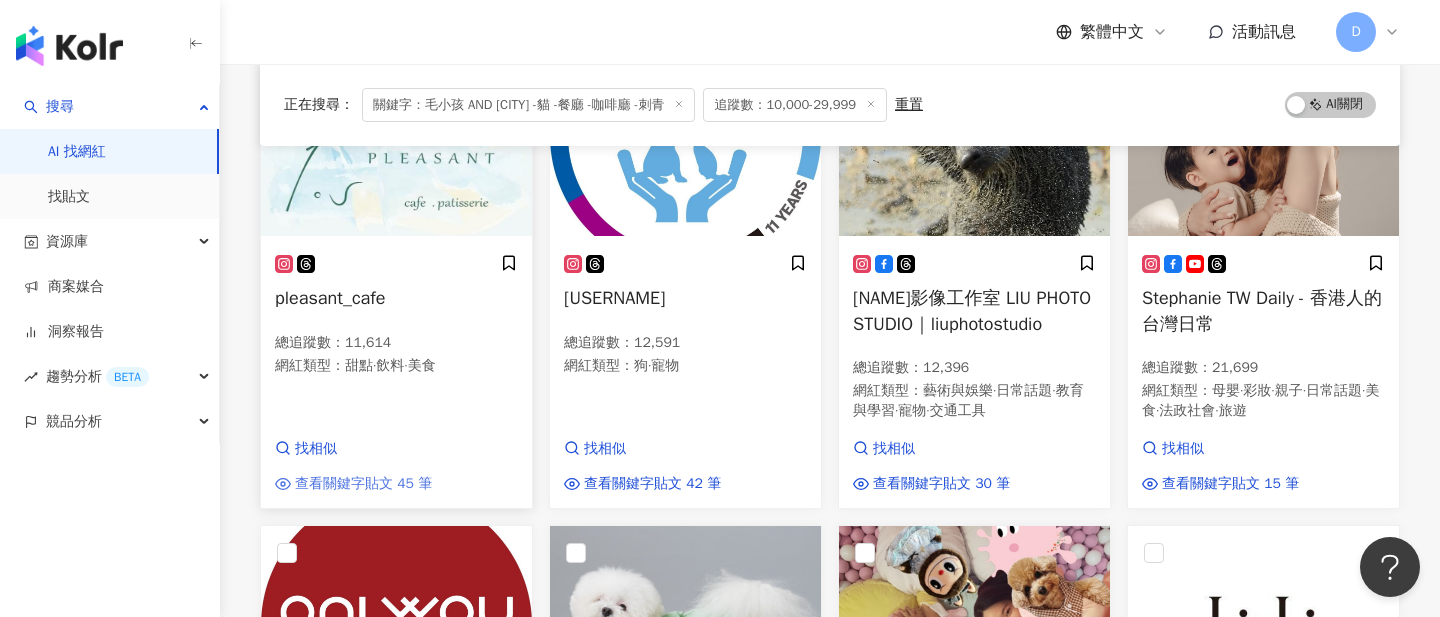 scroll, scrollTop: 321, scrollLeft: 0, axis: vertical 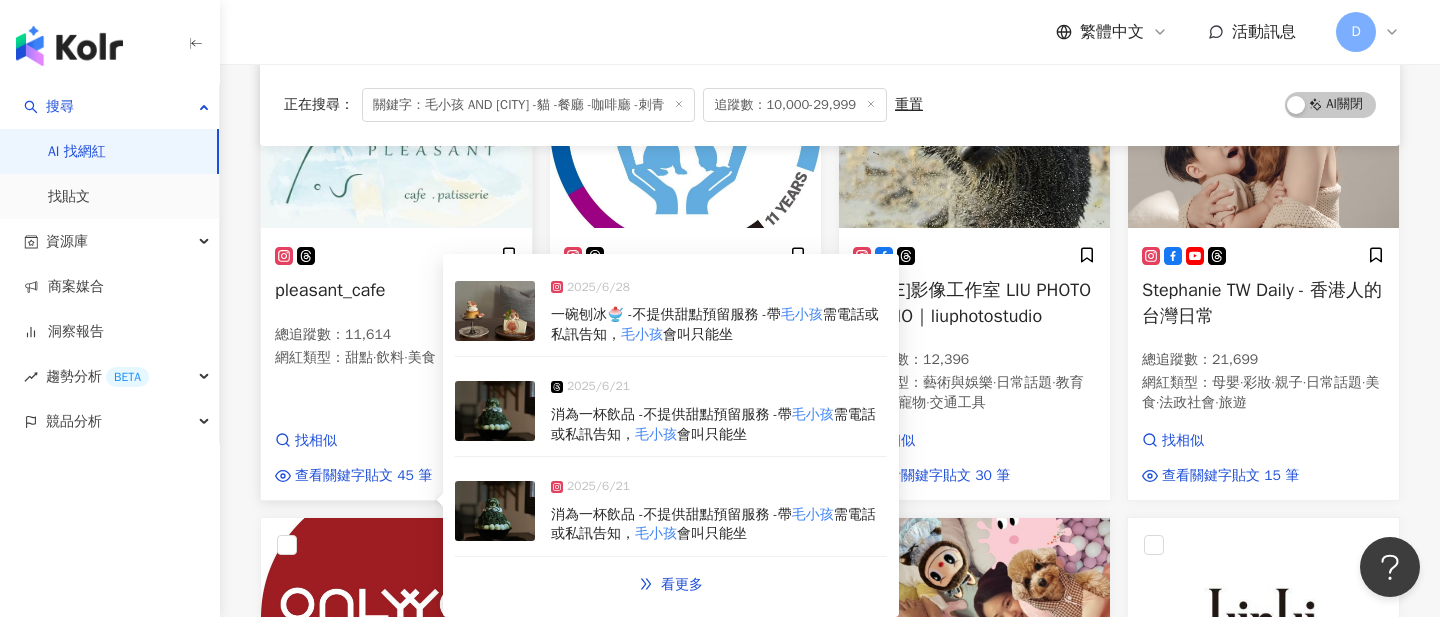 click at bounding box center [495, 311] 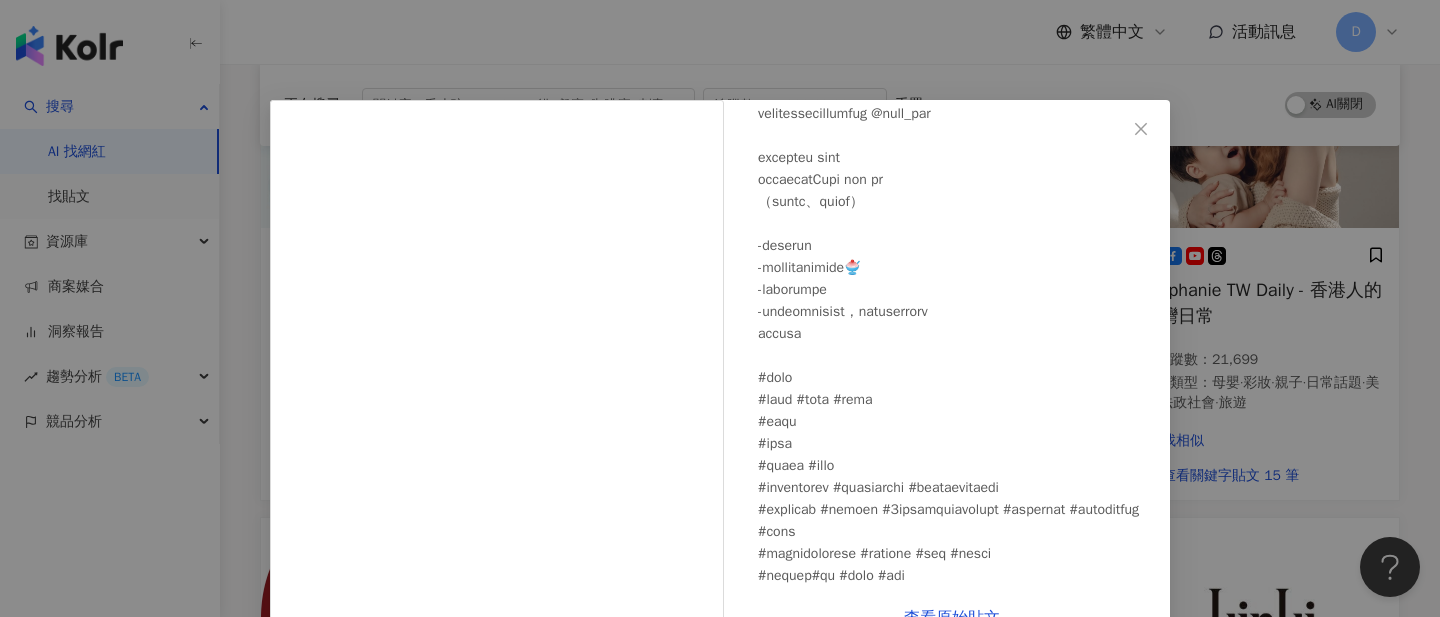 scroll, scrollTop: 461, scrollLeft: 0, axis: vertical 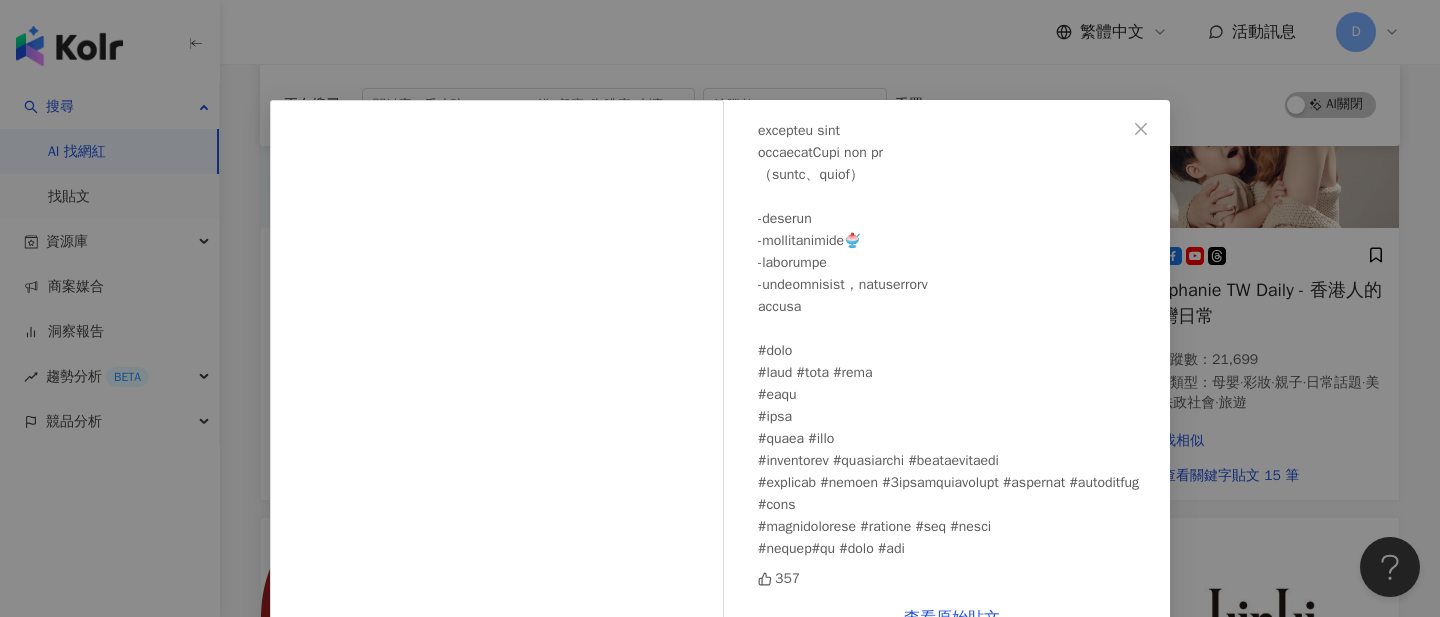 click on "愜意 Pleasant 2025/6/28 357 查看原始貼文" at bounding box center (720, 308) 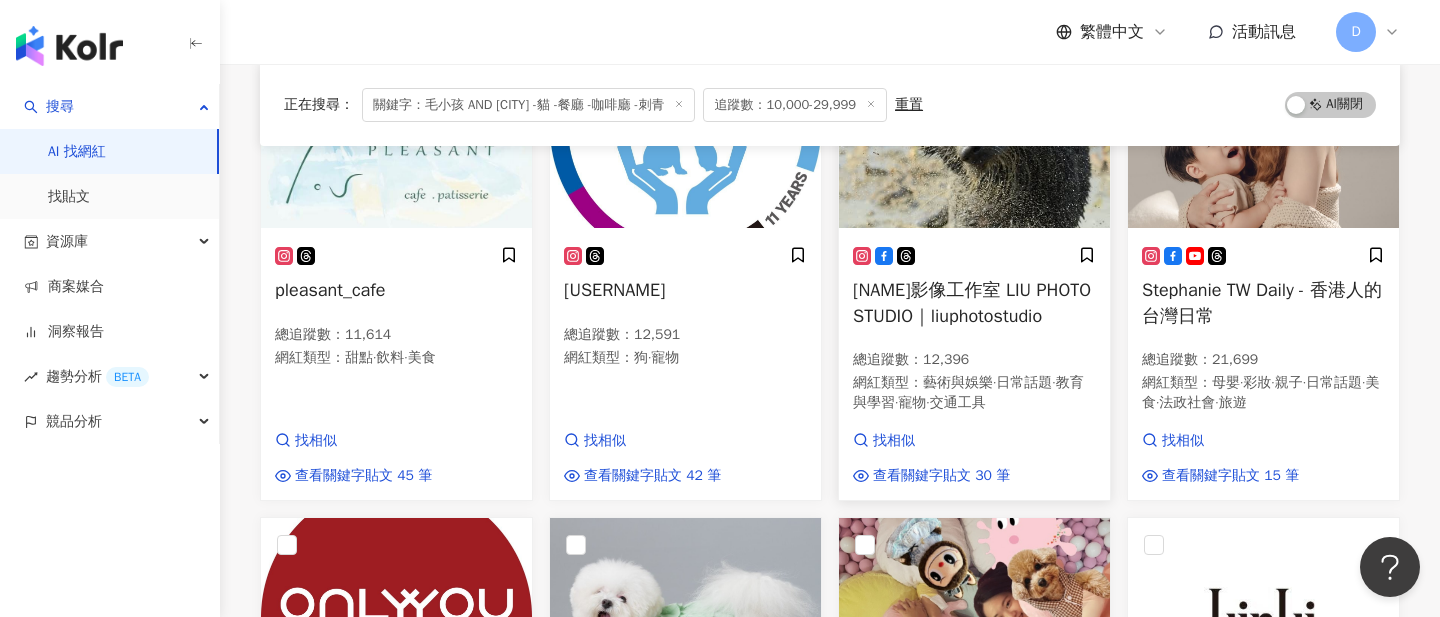 scroll, scrollTop: 0, scrollLeft: 0, axis: both 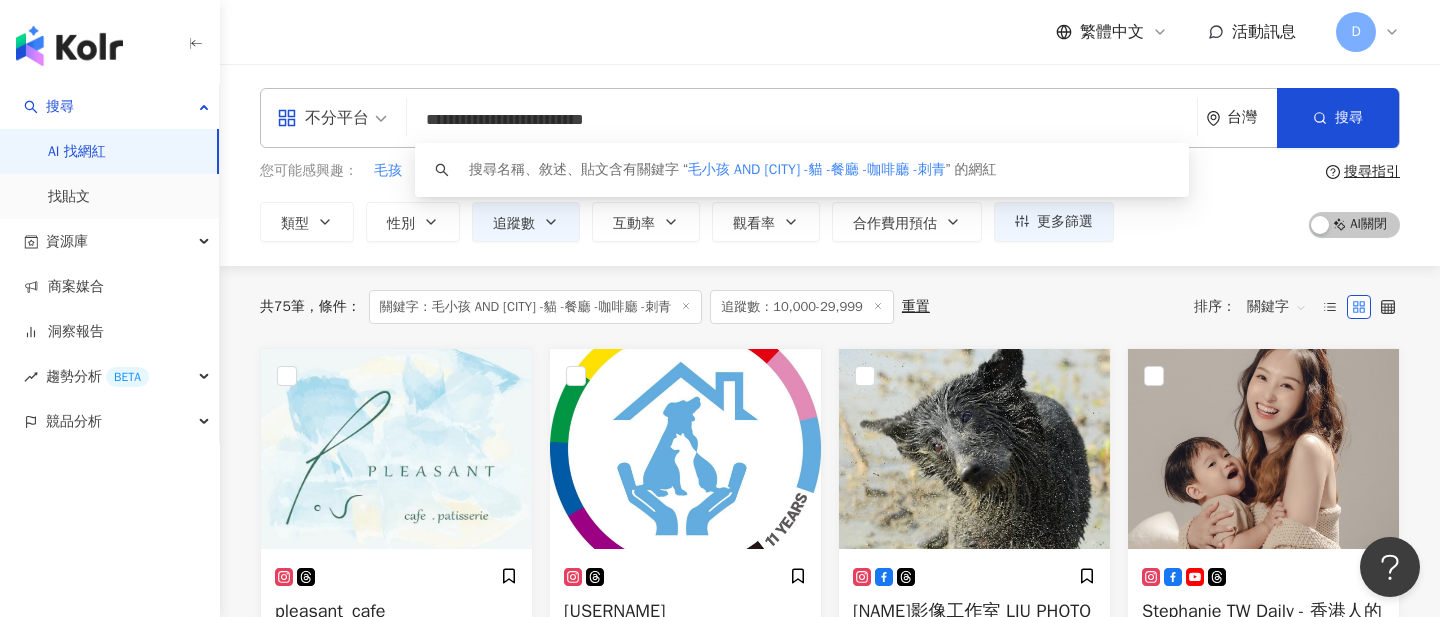 click on "**********" at bounding box center (802, 120) 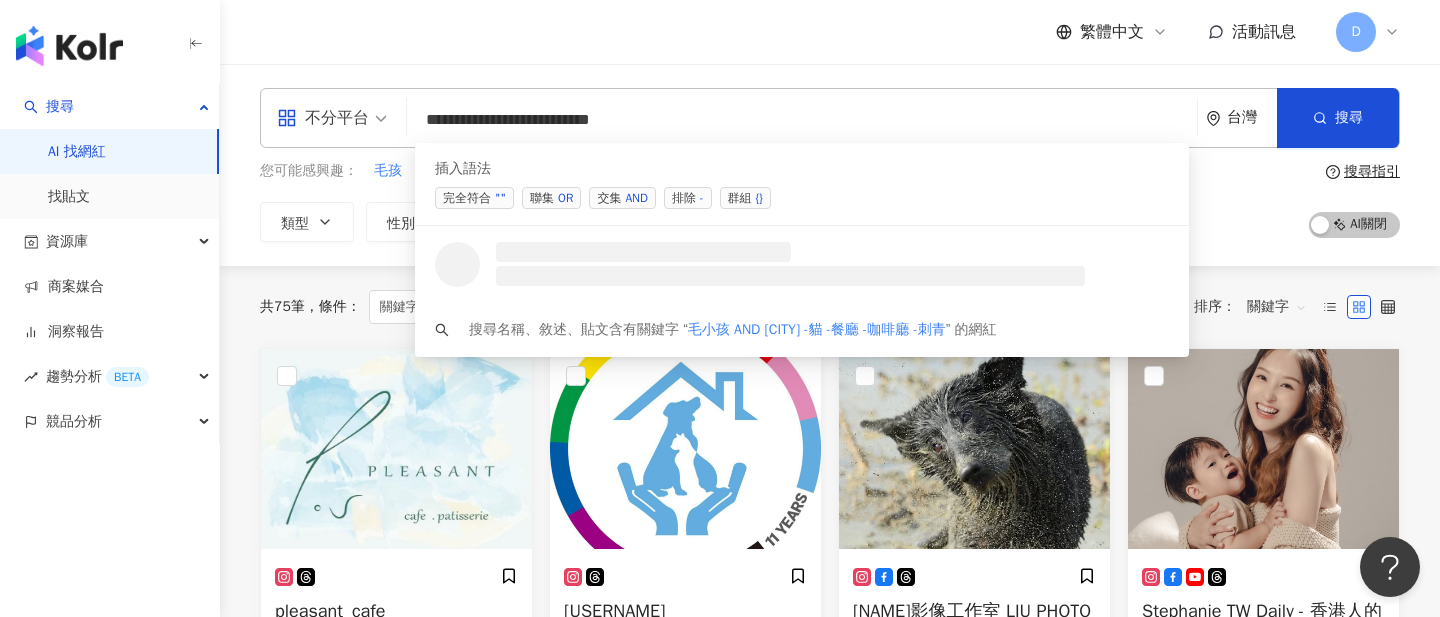 click on "排除 -" at bounding box center (688, 198) 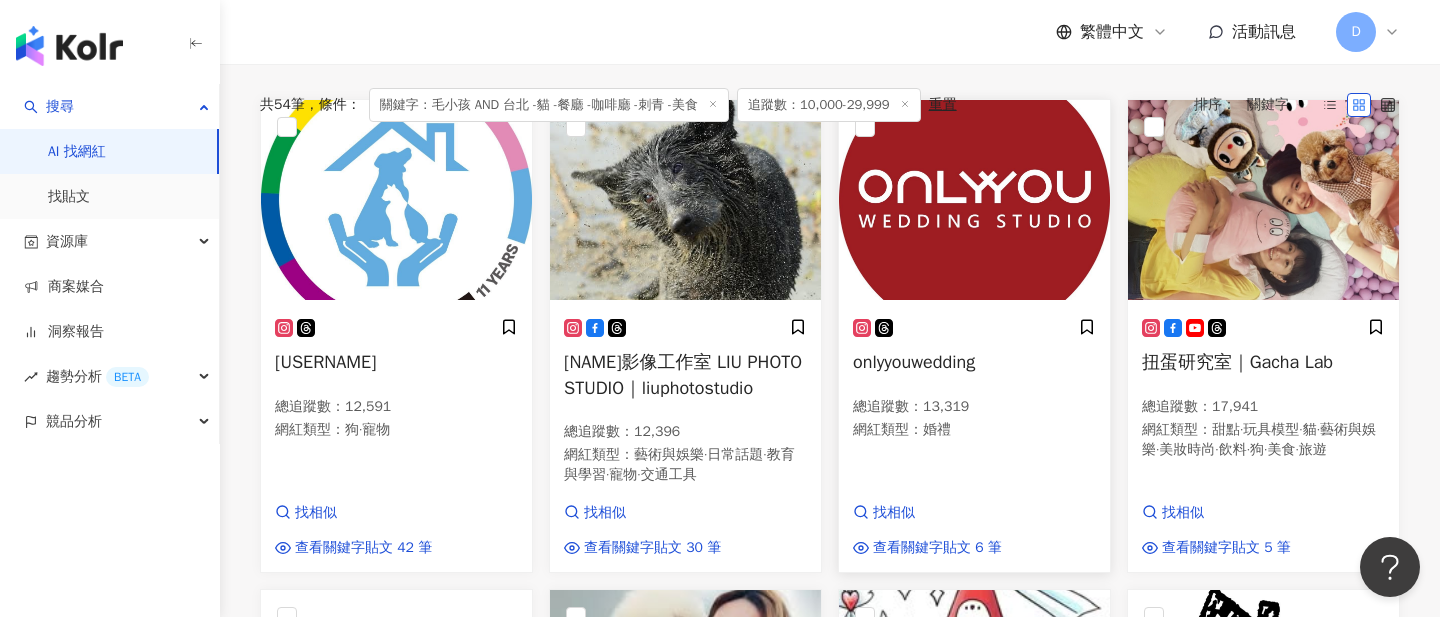 scroll, scrollTop: 0, scrollLeft: 0, axis: both 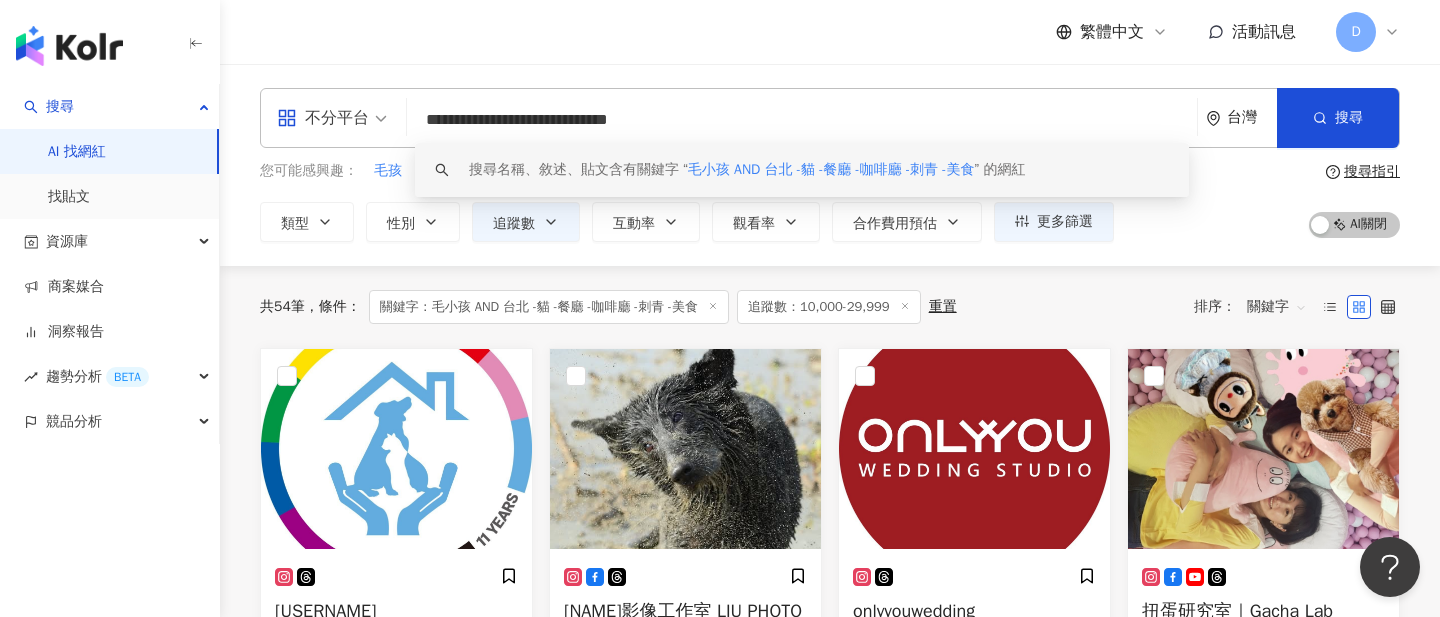 drag, startPoint x: 470, startPoint y: 117, endPoint x: 397, endPoint y: 116, distance: 73.00685 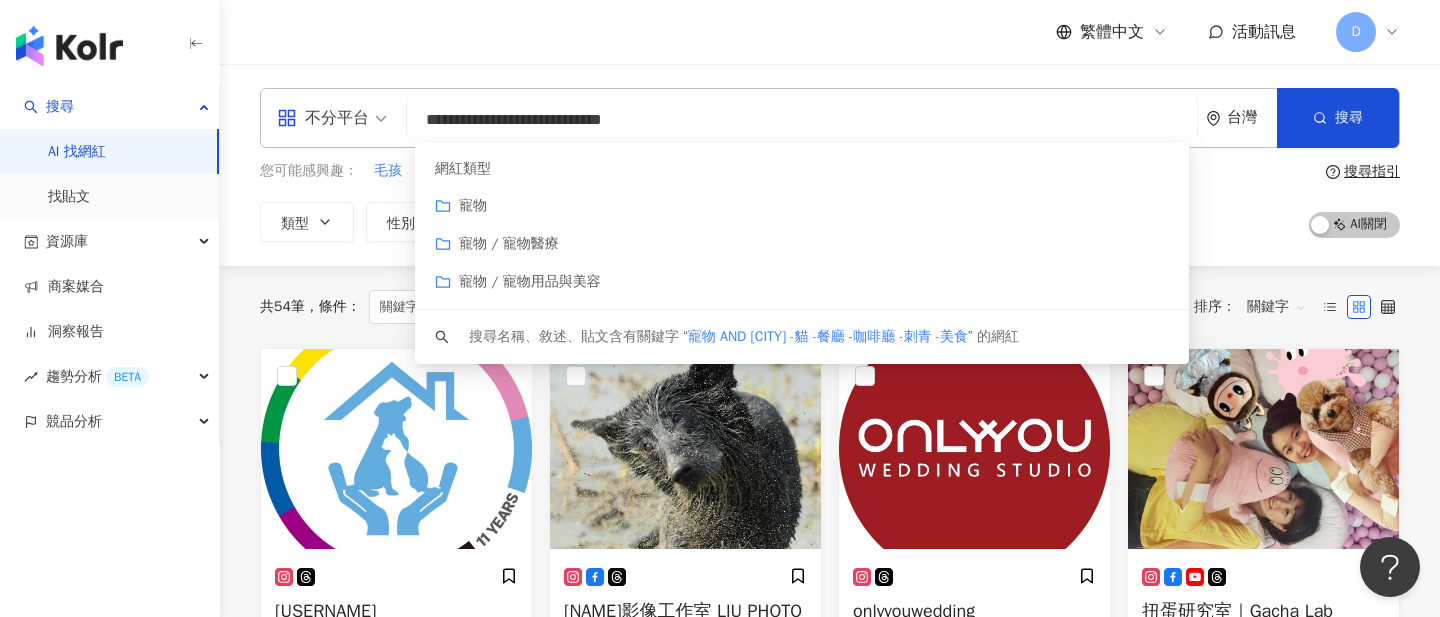 click on "**********" at bounding box center (802, 120) 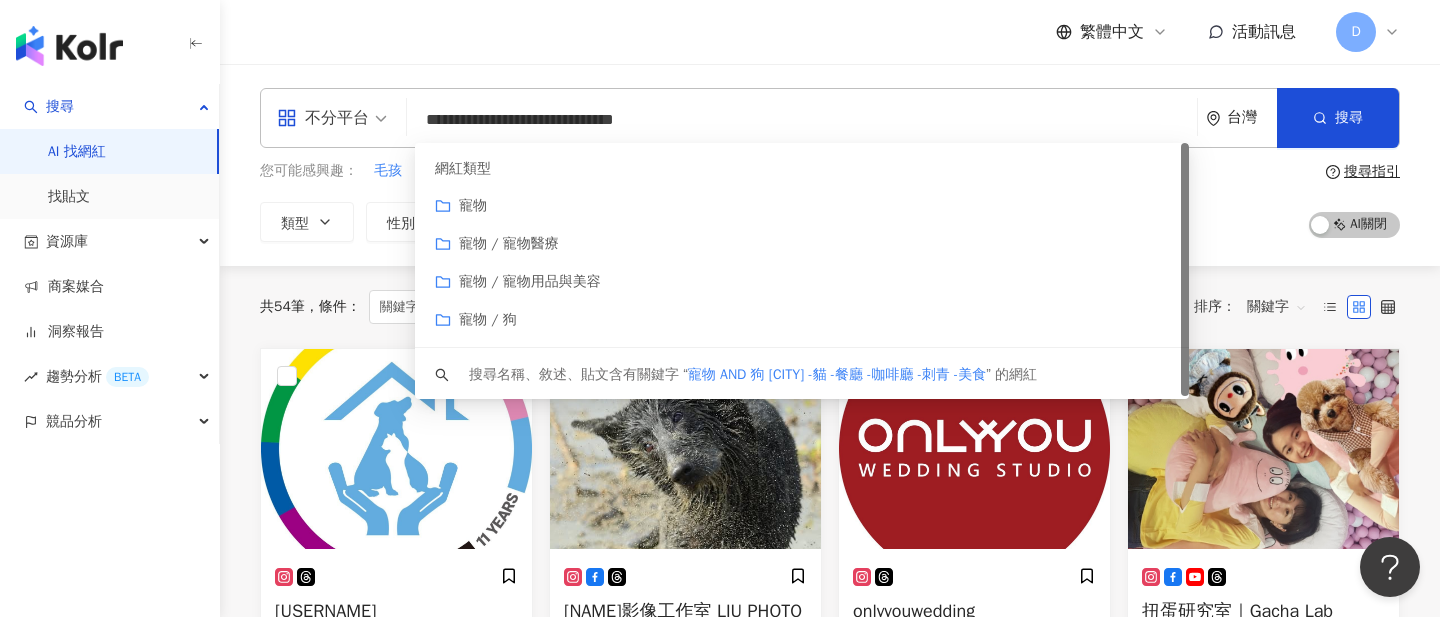 drag, startPoint x: 461, startPoint y: 118, endPoint x: 500, endPoint y: 118, distance: 39 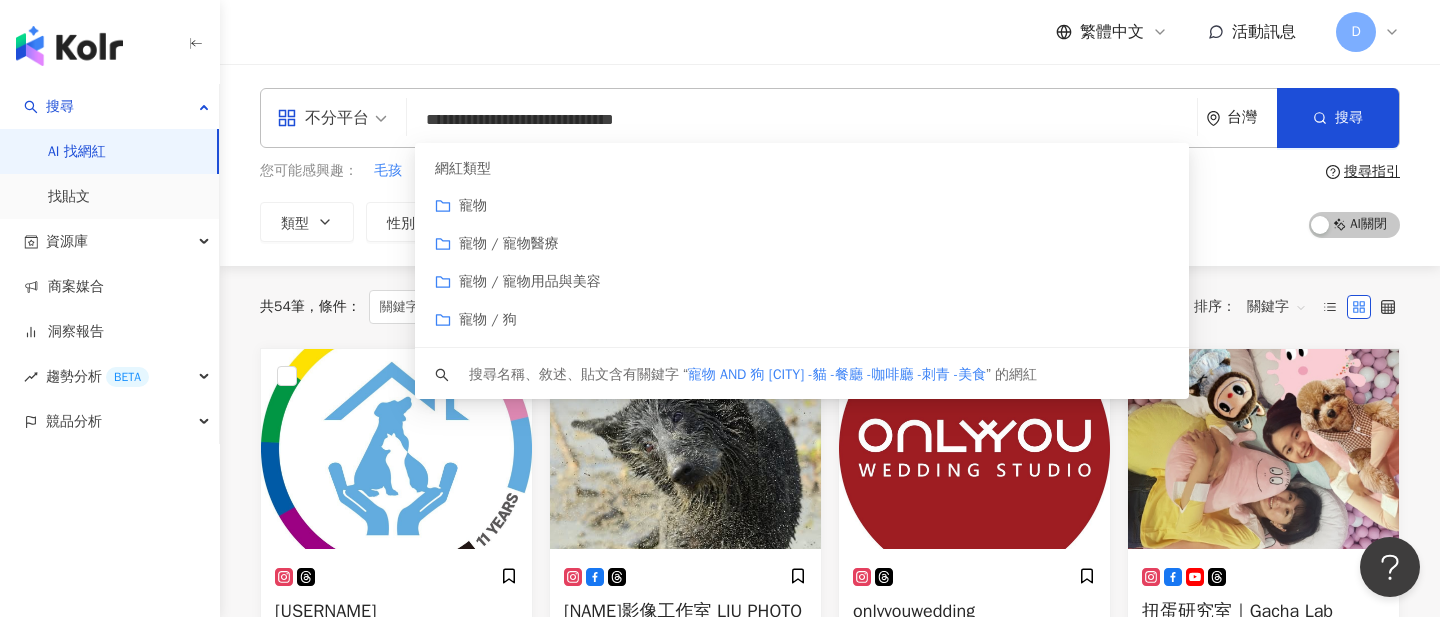 click on "**********" at bounding box center [802, 120] 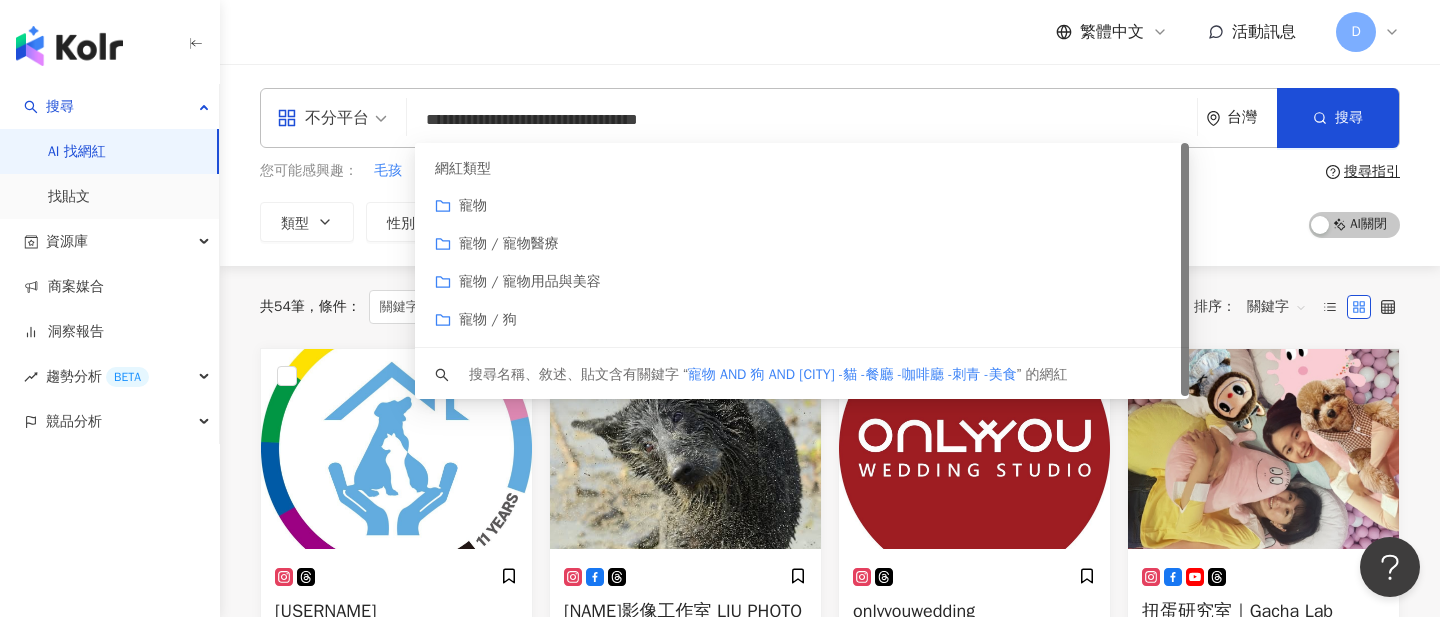 click on "**********" at bounding box center [802, 120] 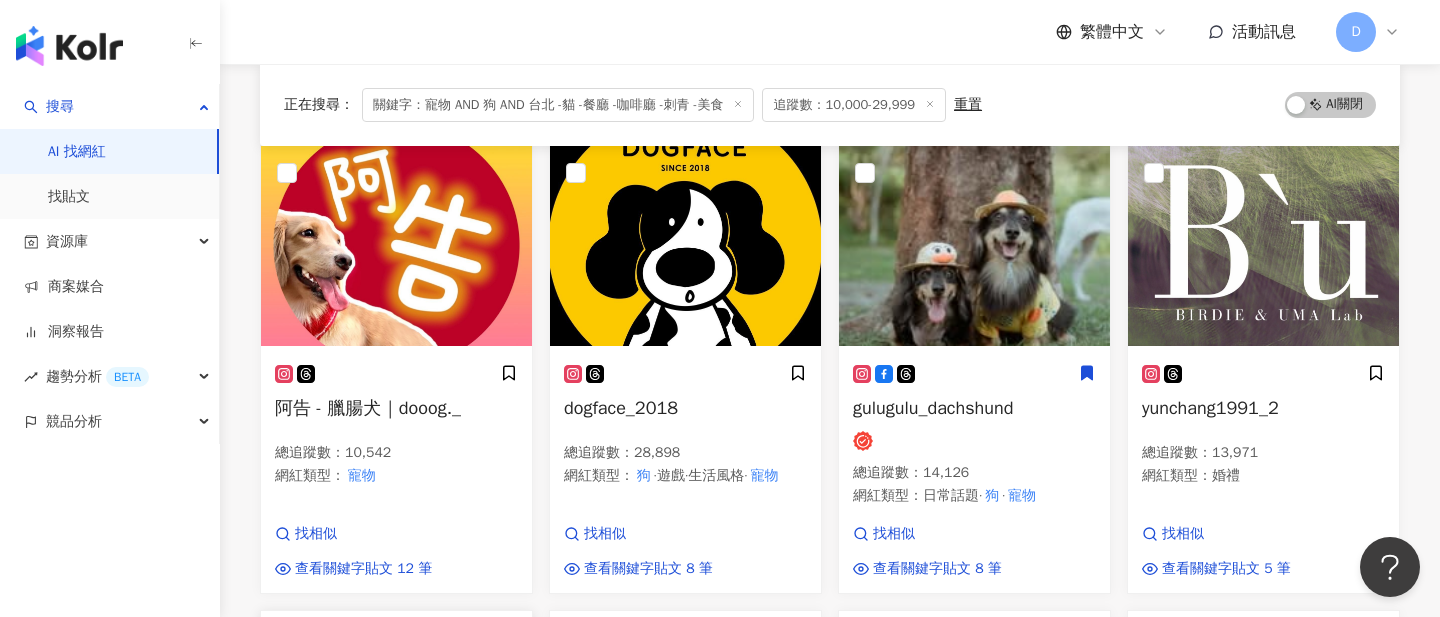 scroll, scrollTop: 0, scrollLeft: 0, axis: both 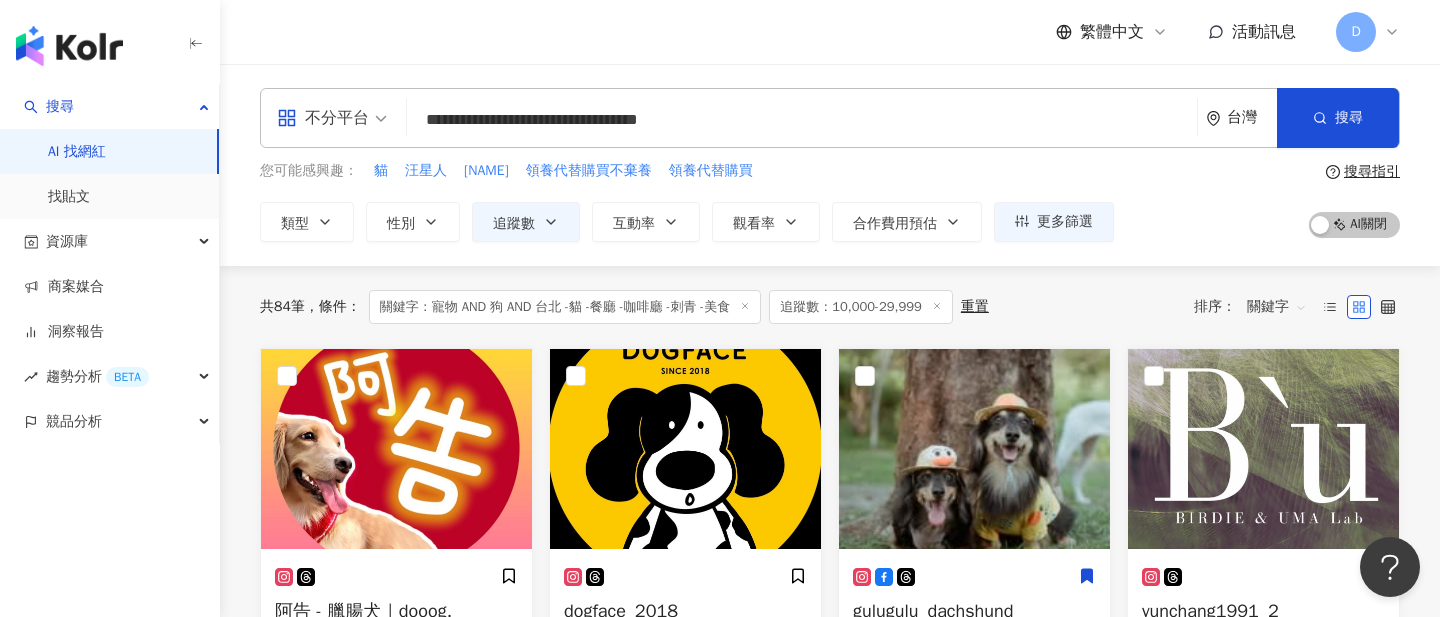 drag, startPoint x: 423, startPoint y: 113, endPoint x: 871, endPoint y: 116, distance: 448.01004 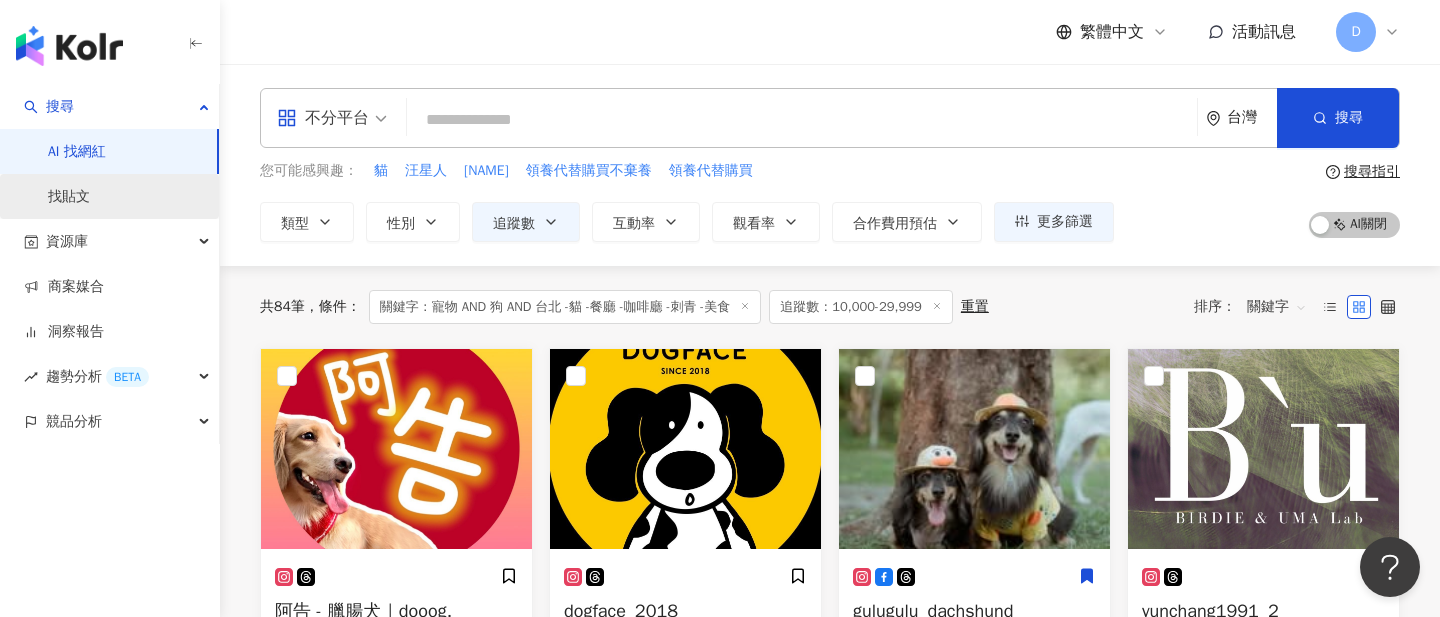 type 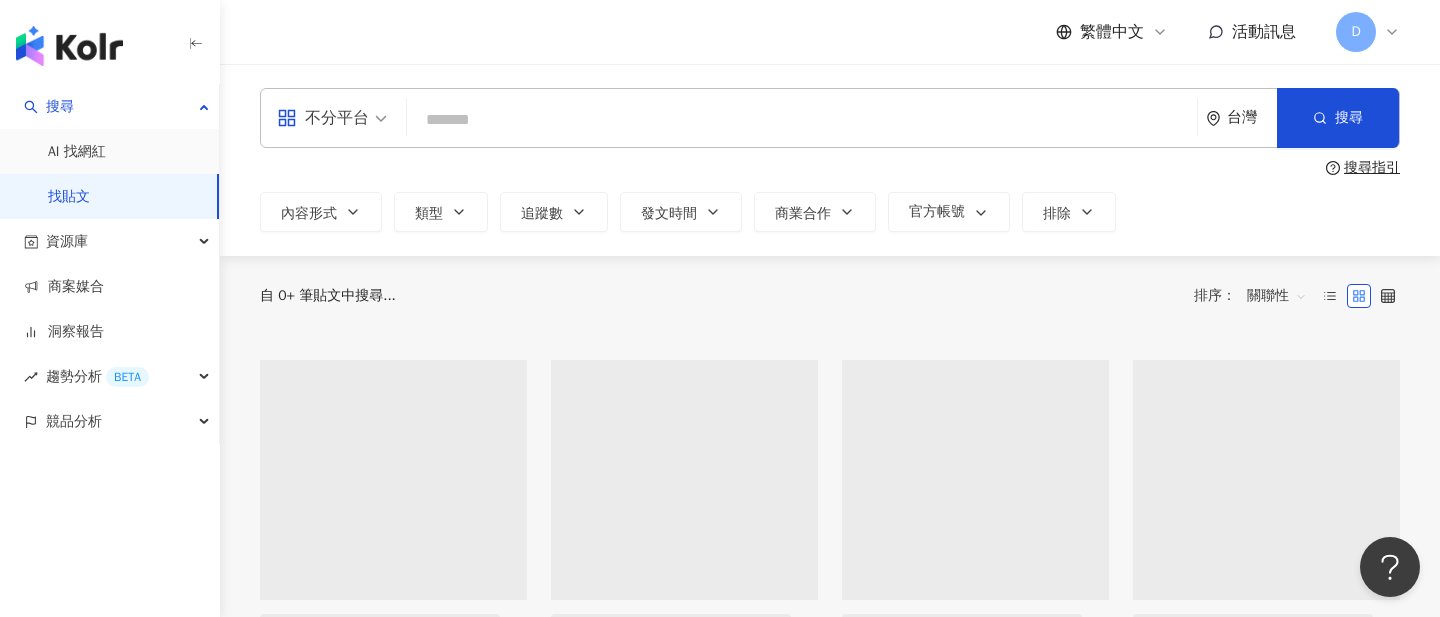 click at bounding box center [802, 119] 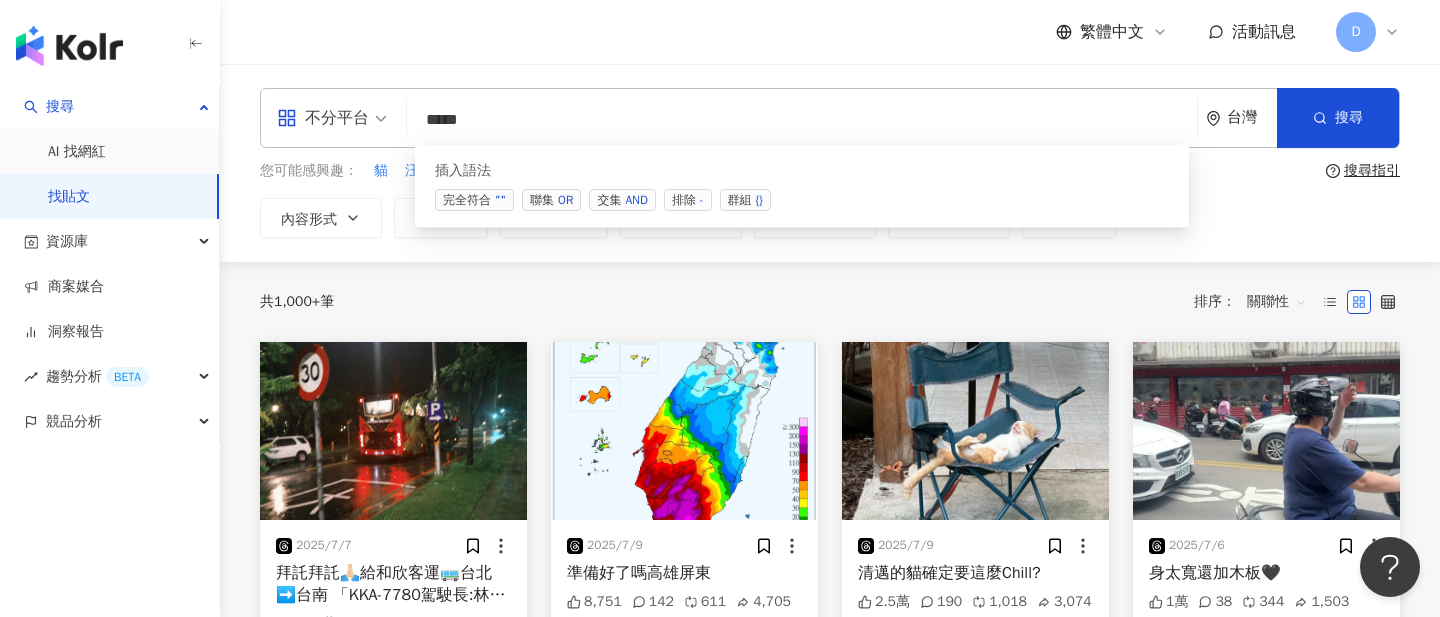 click on "交集 AND" at bounding box center (622, 200) 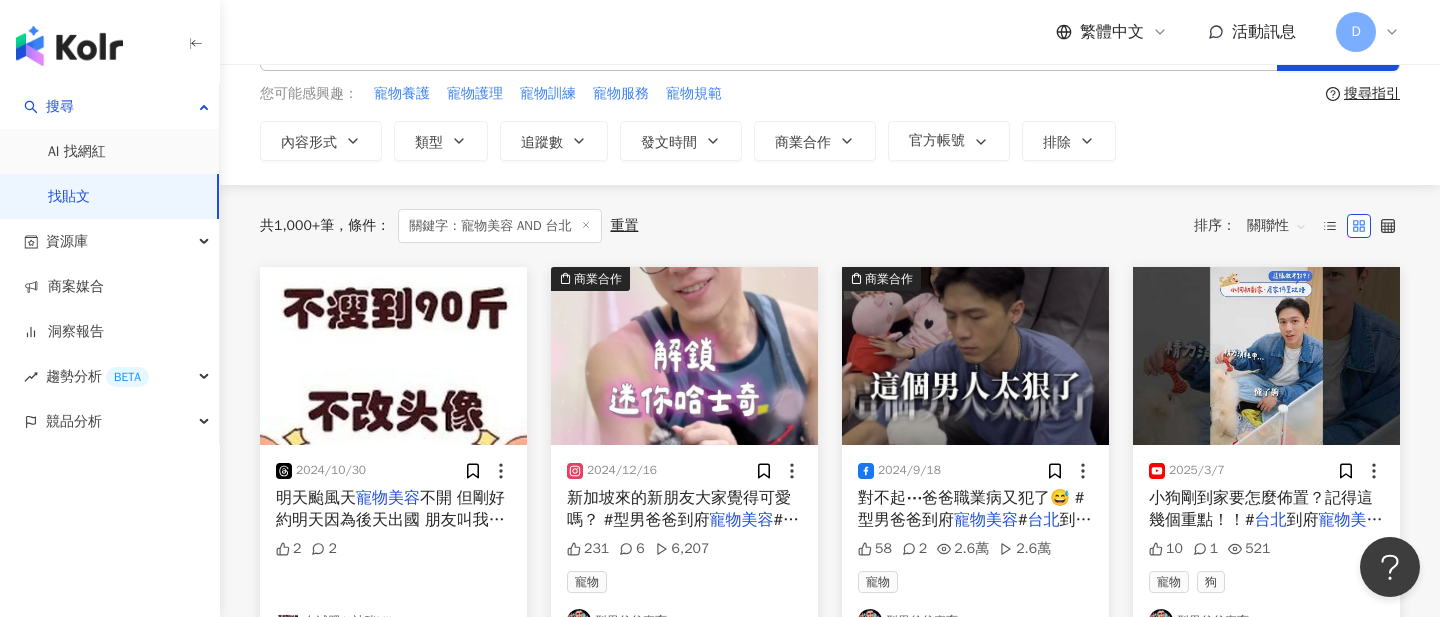 scroll, scrollTop: 166, scrollLeft: 0, axis: vertical 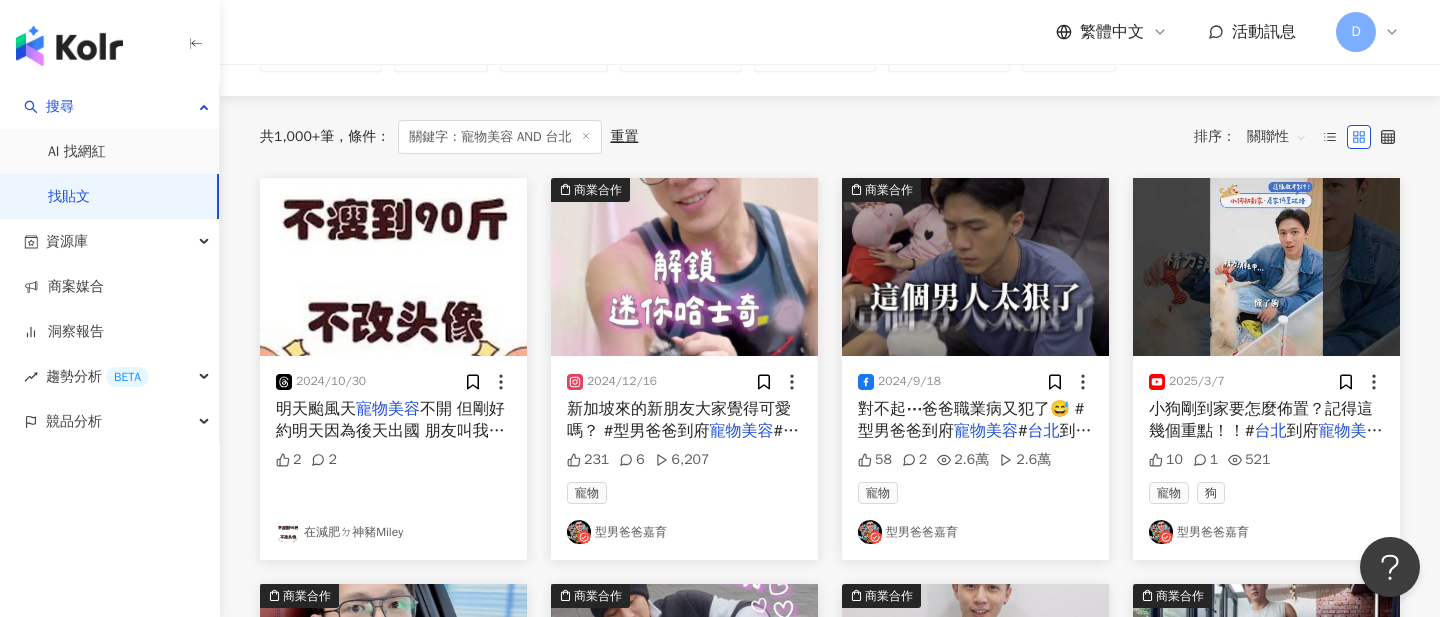 click at bounding box center [684, 267] 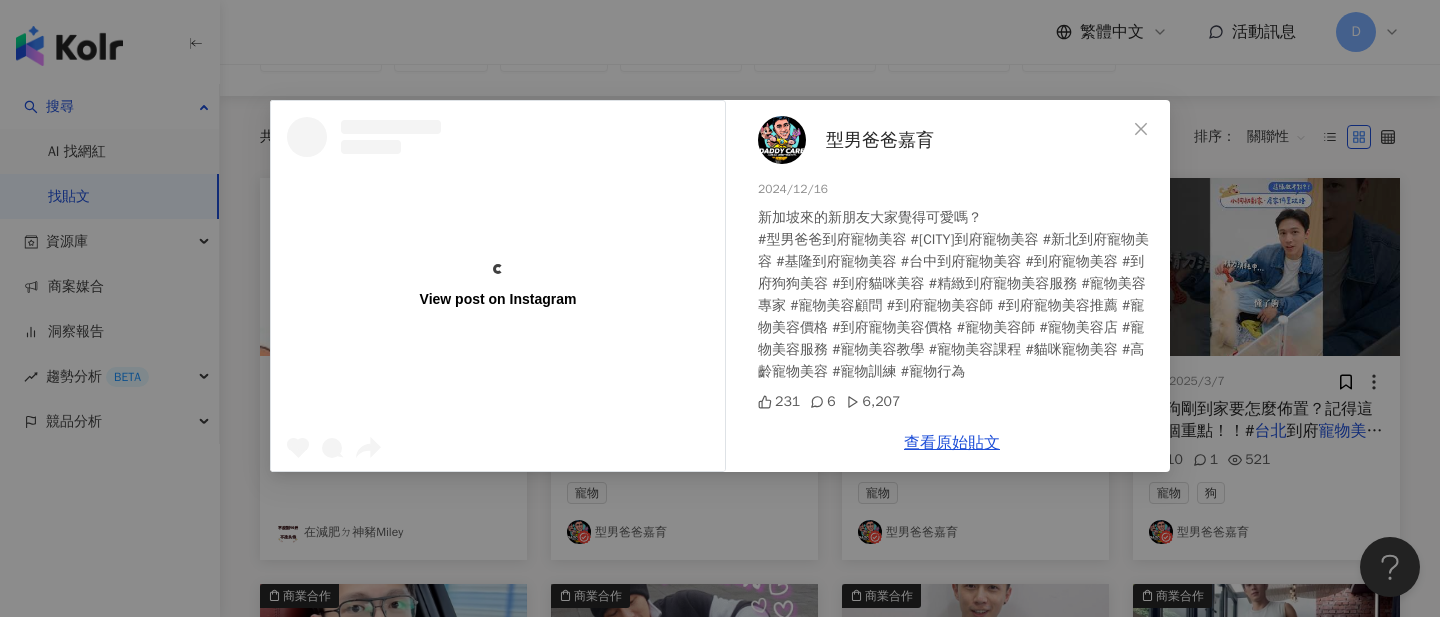 scroll, scrollTop: 178, scrollLeft: 0, axis: vertical 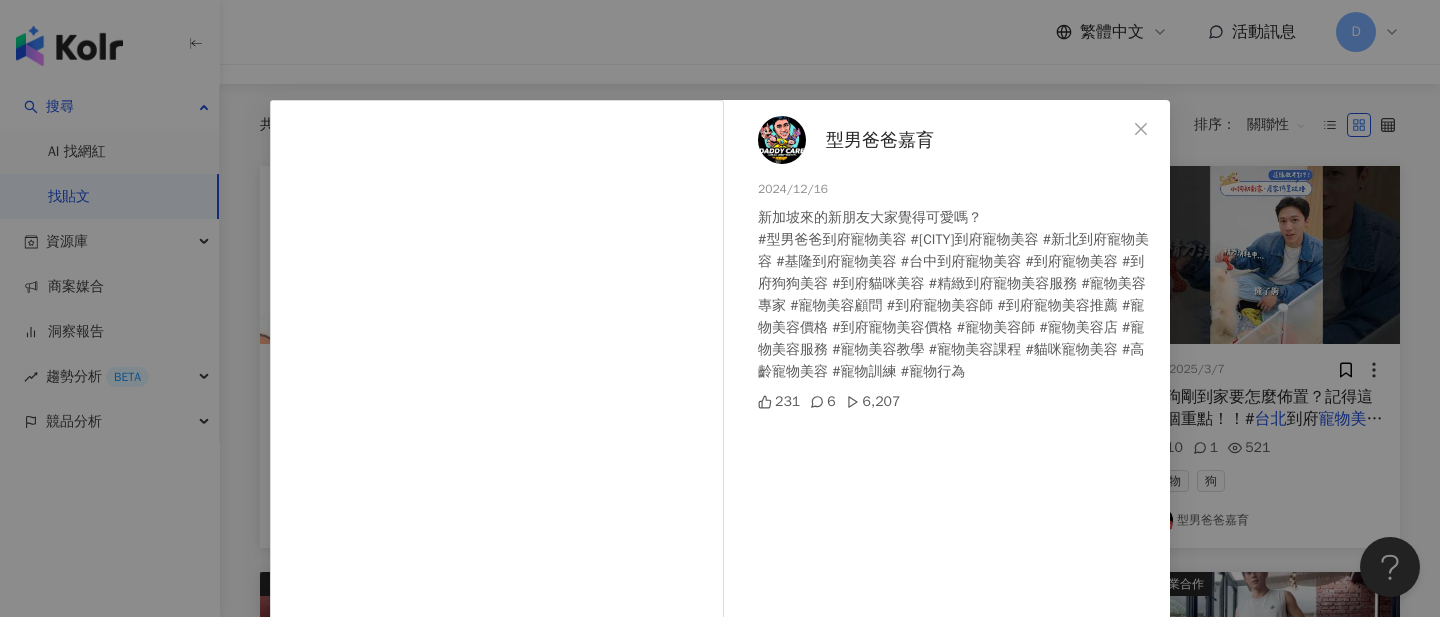click on "型男爸爸嘉育 2024/12/16 新加坡來的新朋友大家覺得可愛嗎？
#型男爸爸到府寵物美容 #台北到府寵物美容 #新北到府寵物美容 #基隆到府寵物美容 #台中到府寵物美容 #到府寵物美容 #到府狗狗美容 #到府貓咪美容 #精緻到府寵物美容服務 #寵物美容專家 #寵物美容顧問  #到府寵物美容師 #到府寵物美容推薦 #寵物美容價格 #到府寵物美容價格 #寵物美容師 #寵物美容店 #寵物美容服務 #寵物美容教學 #寵物美容課程 #貓咪寵物美容 #高齡寵物美容 #寵物訓練 #寵物行為 231 6 6,207 查看原始貼文" at bounding box center (720, 308) 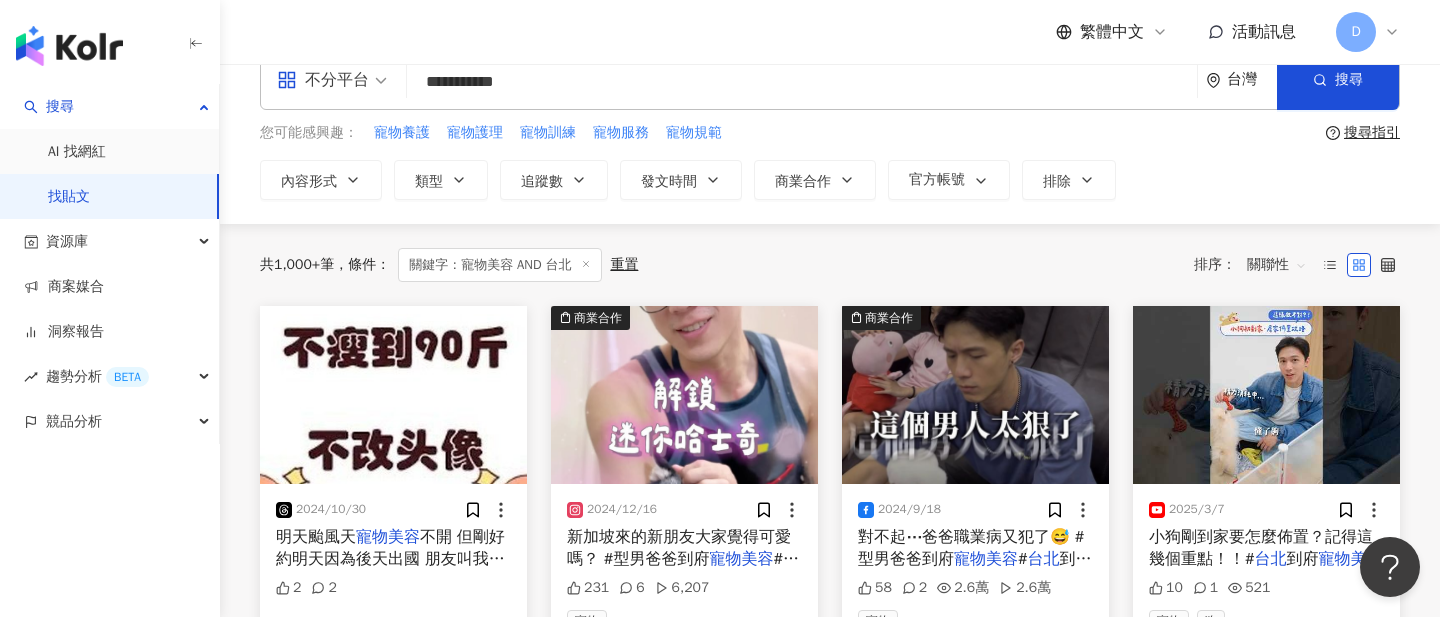 scroll, scrollTop: 0, scrollLeft: 0, axis: both 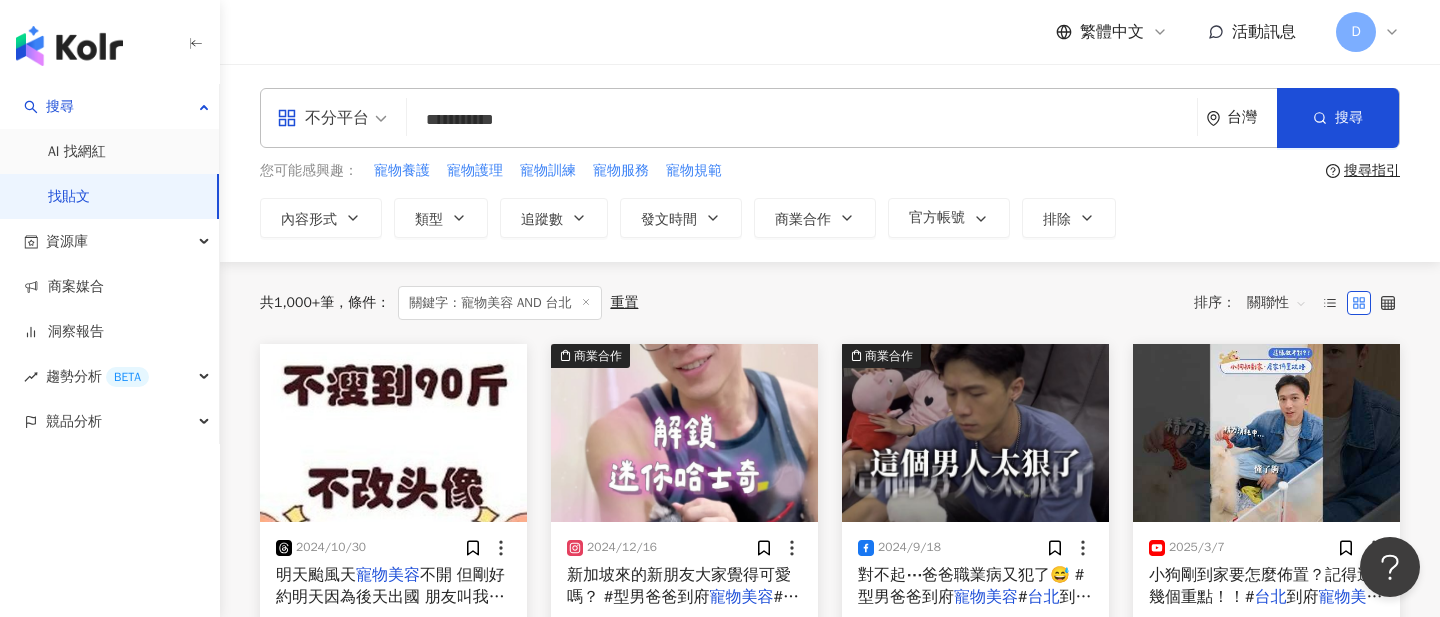 click on "關聯性" at bounding box center (1277, 303) 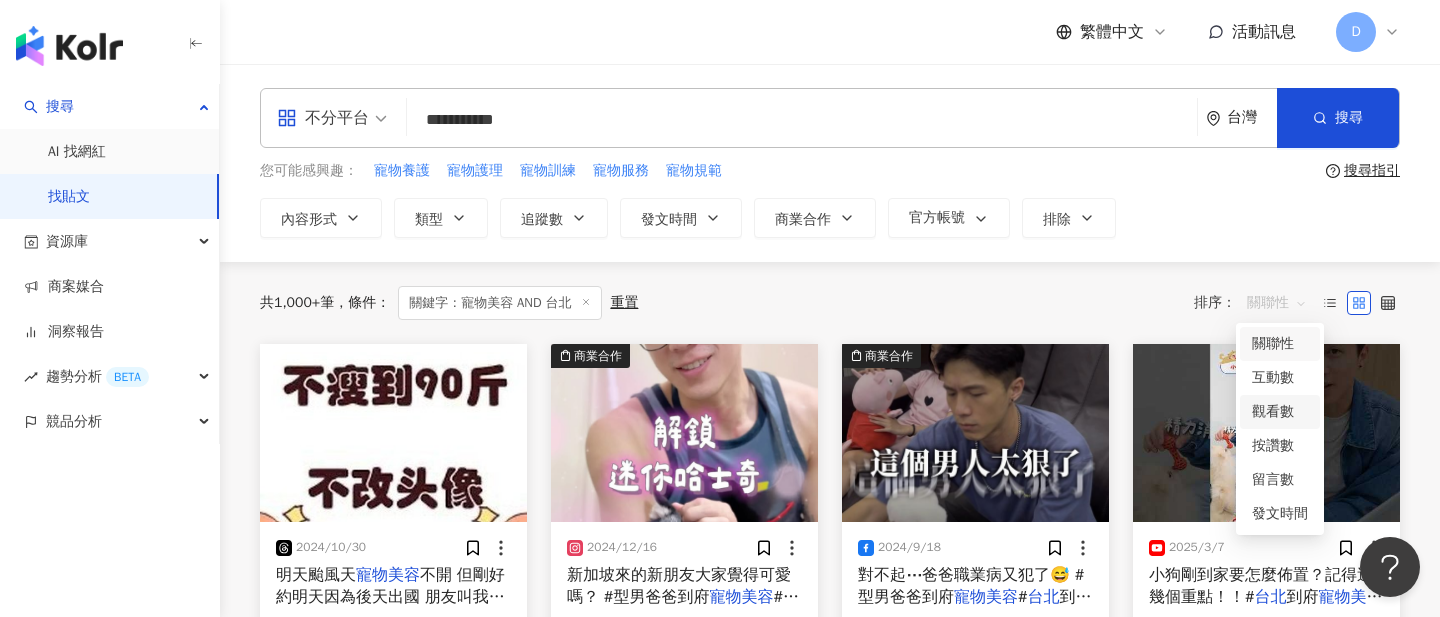 click on "觀看數" at bounding box center [1280, 412] 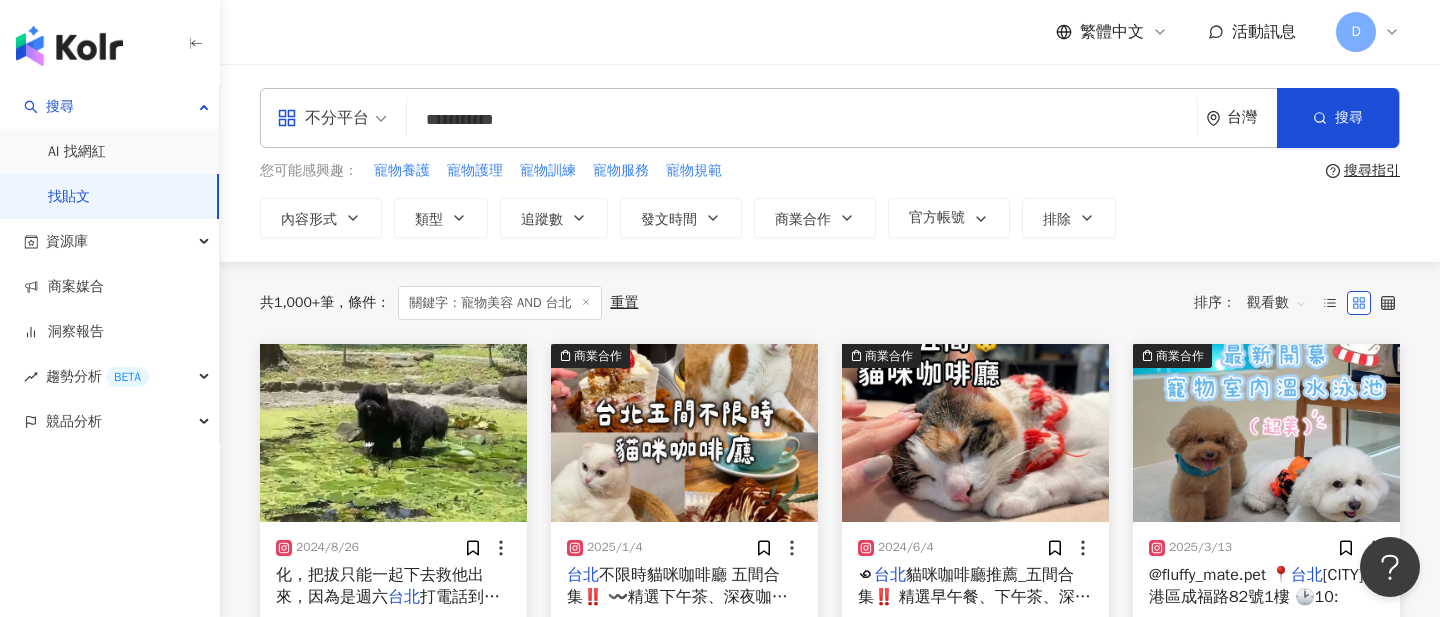 click on "共  1,000+  筆 條件 ： 關鍵字：寵物美容 AND 台北 重置 排序： 觀看數 觀看數" at bounding box center [830, 303] 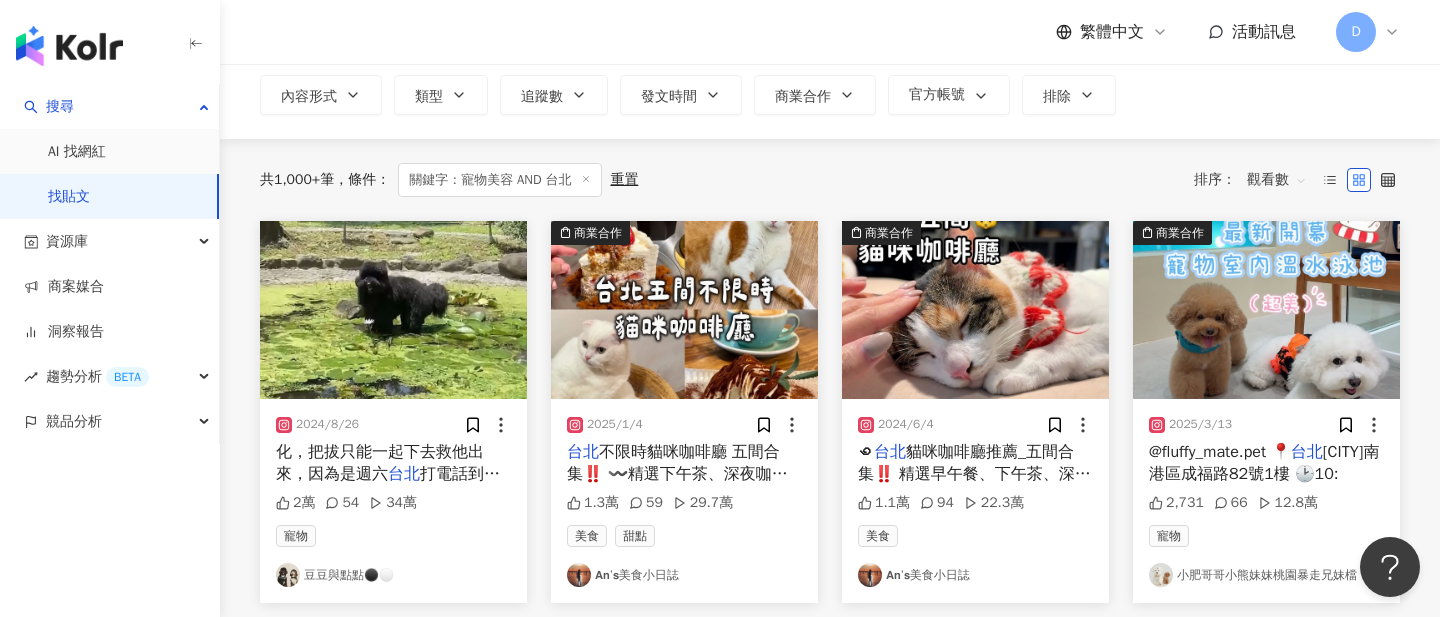 scroll, scrollTop: 122, scrollLeft: 0, axis: vertical 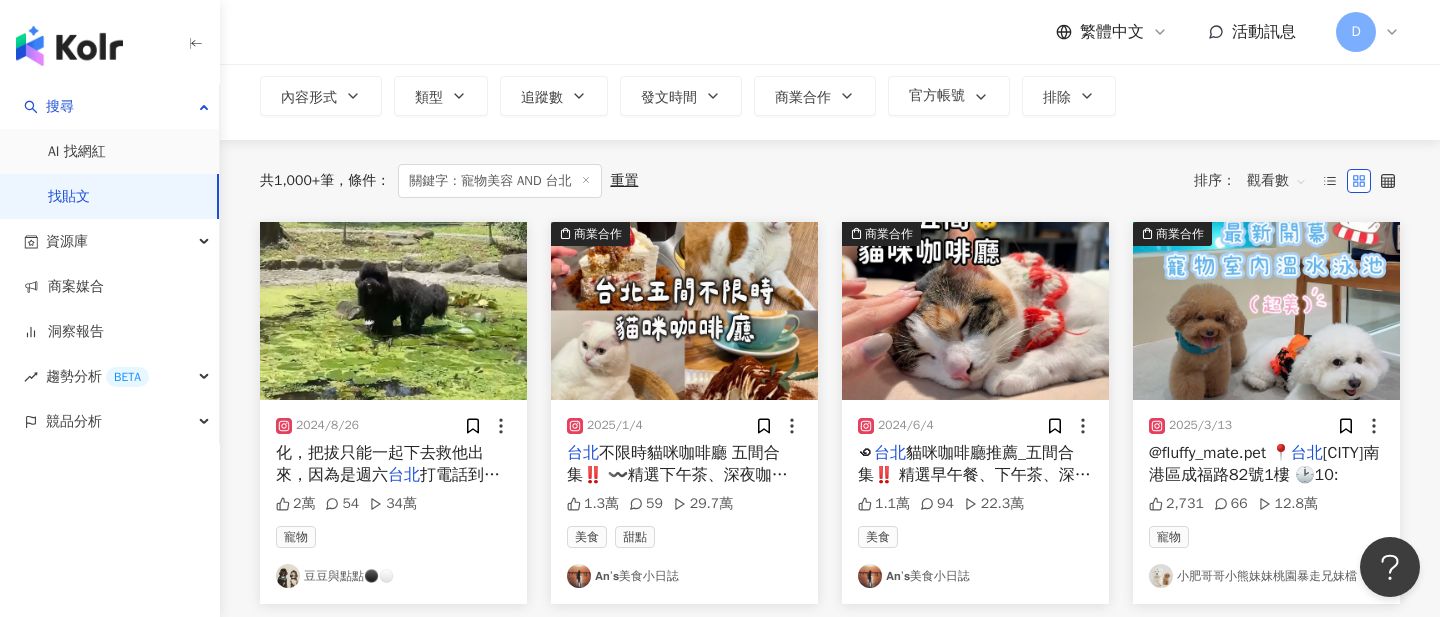 click at bounding box center (393, 311) 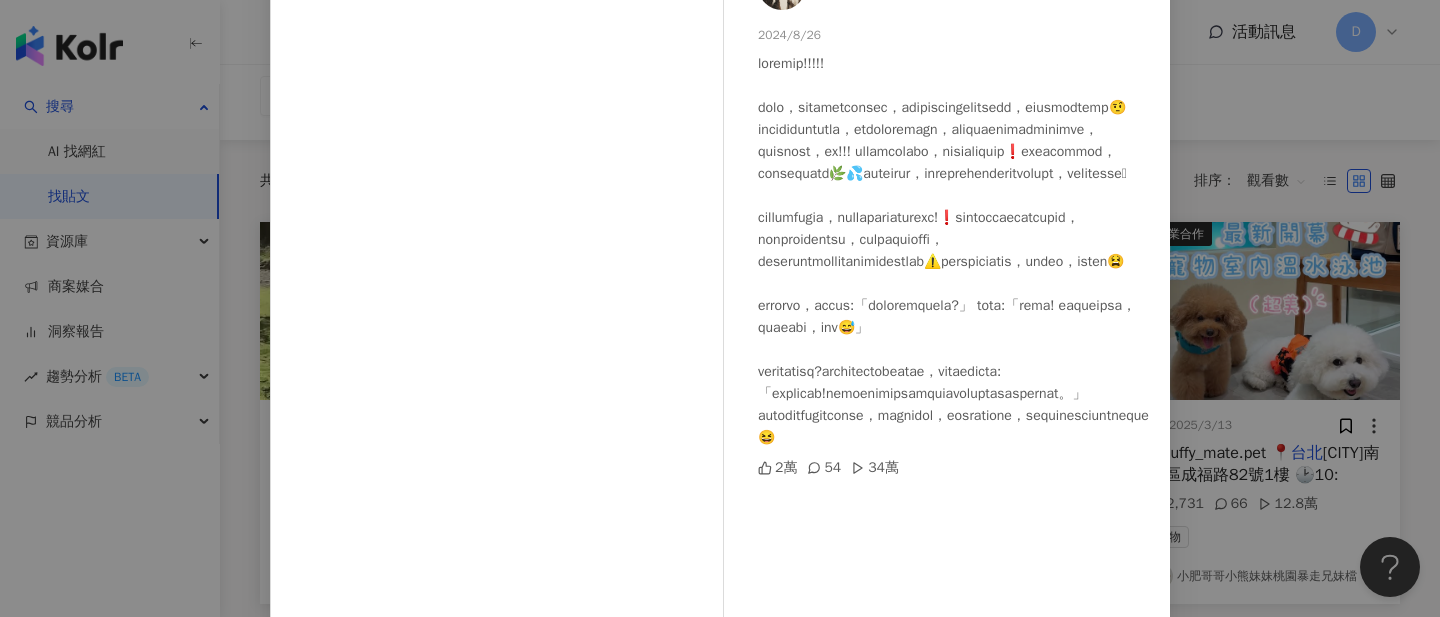 scroll, scrollTop: 280, scrollLeft: 0, axis: vertical 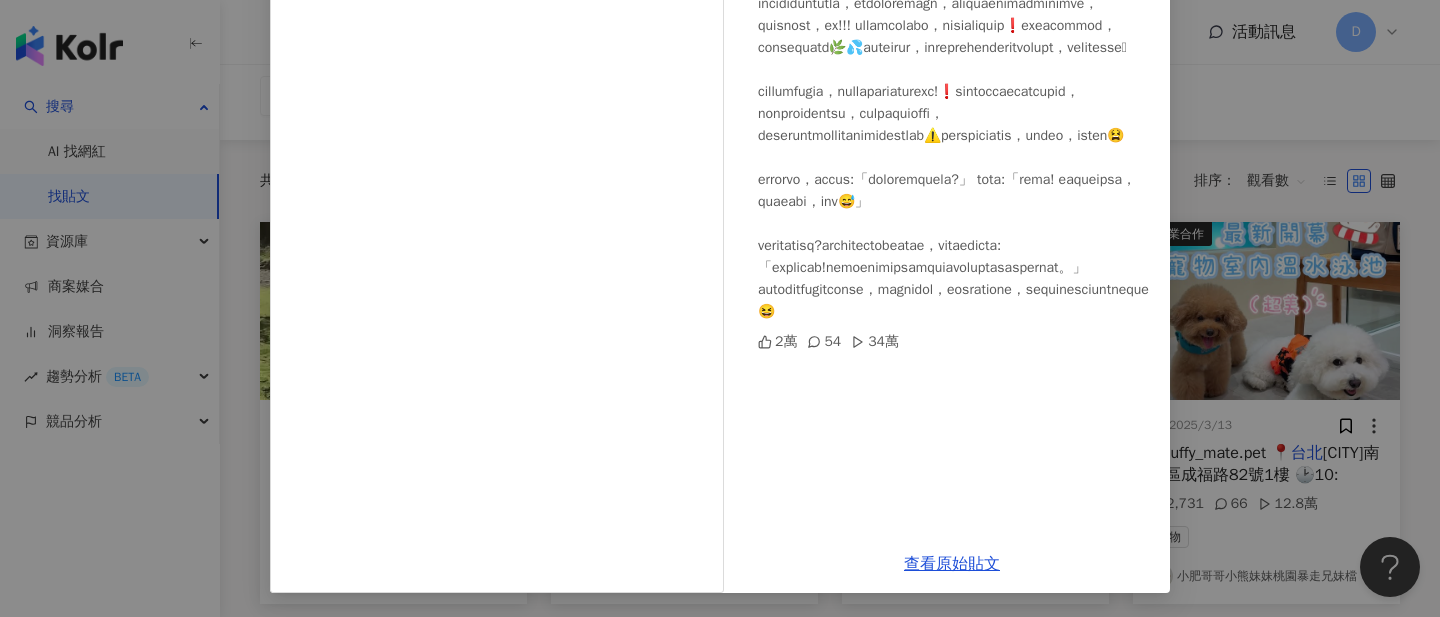 click on "豆豆與點點⚫️⚪️ 2024/8/26 2萬 54 34萬 查看原始貼文" at bounding box center [720, 308] 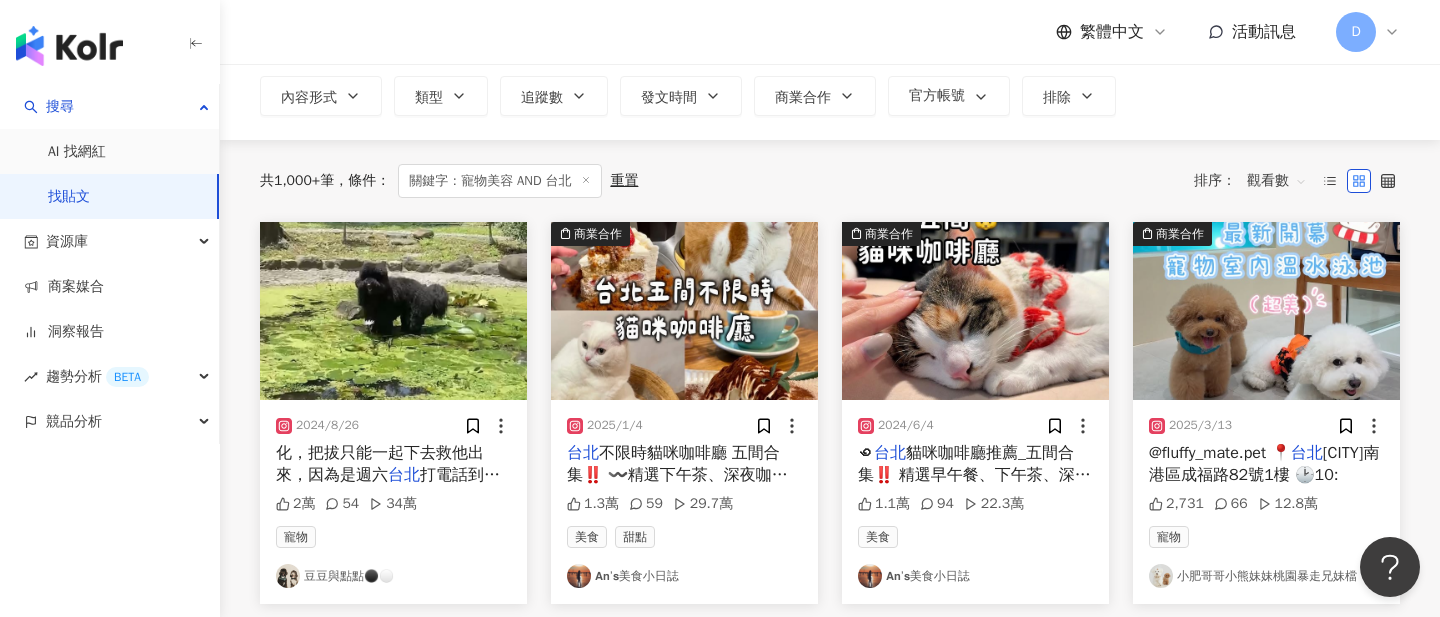 click at bounding box center [684, 311] 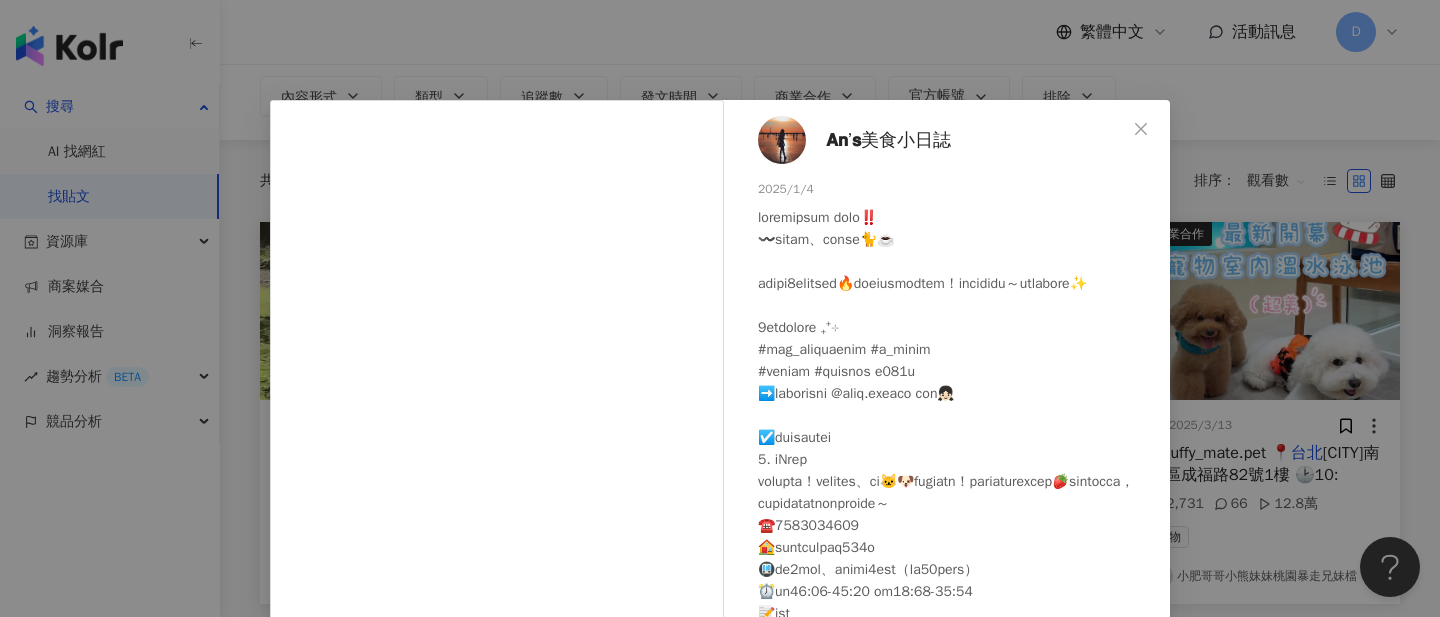 click on "𝗔𝗻’𝘀美食小日誌 2025/1/4 1.3萬 59 29.7萬 查看原始貼文" at bounding box center [720, 308] 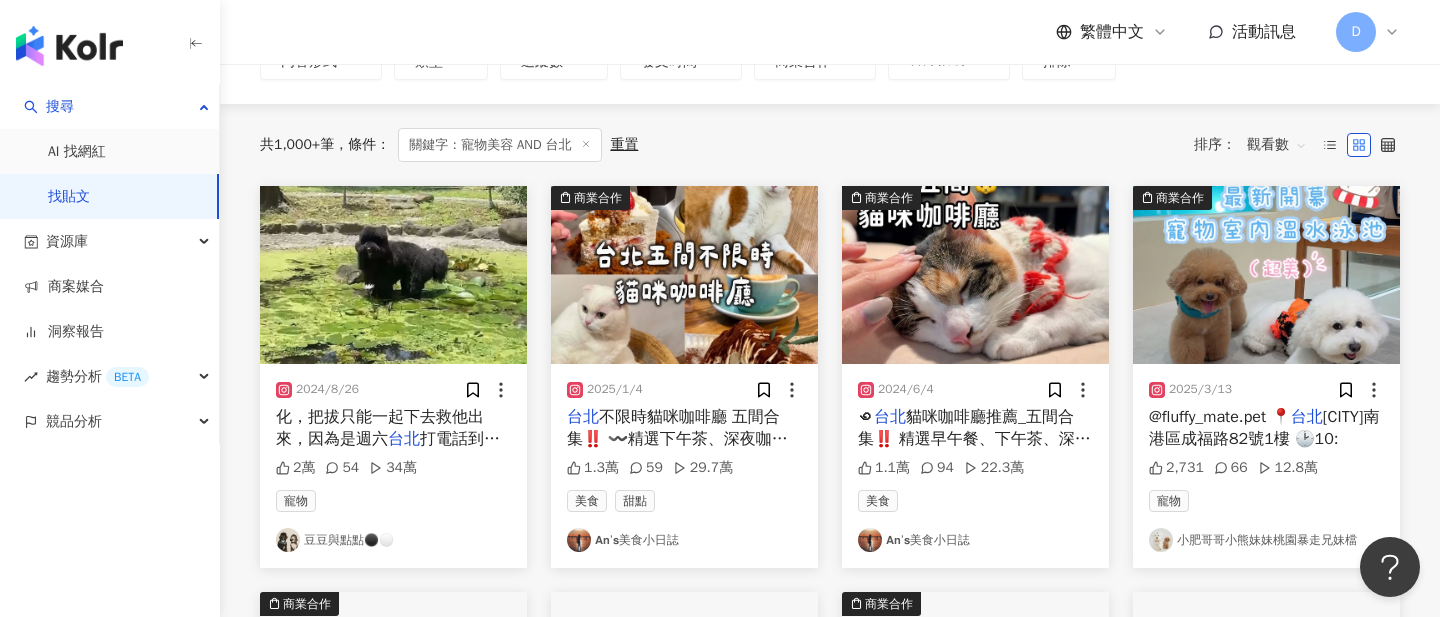 scroll, scrollTop: 0, scrollLeft: 0, axis: both 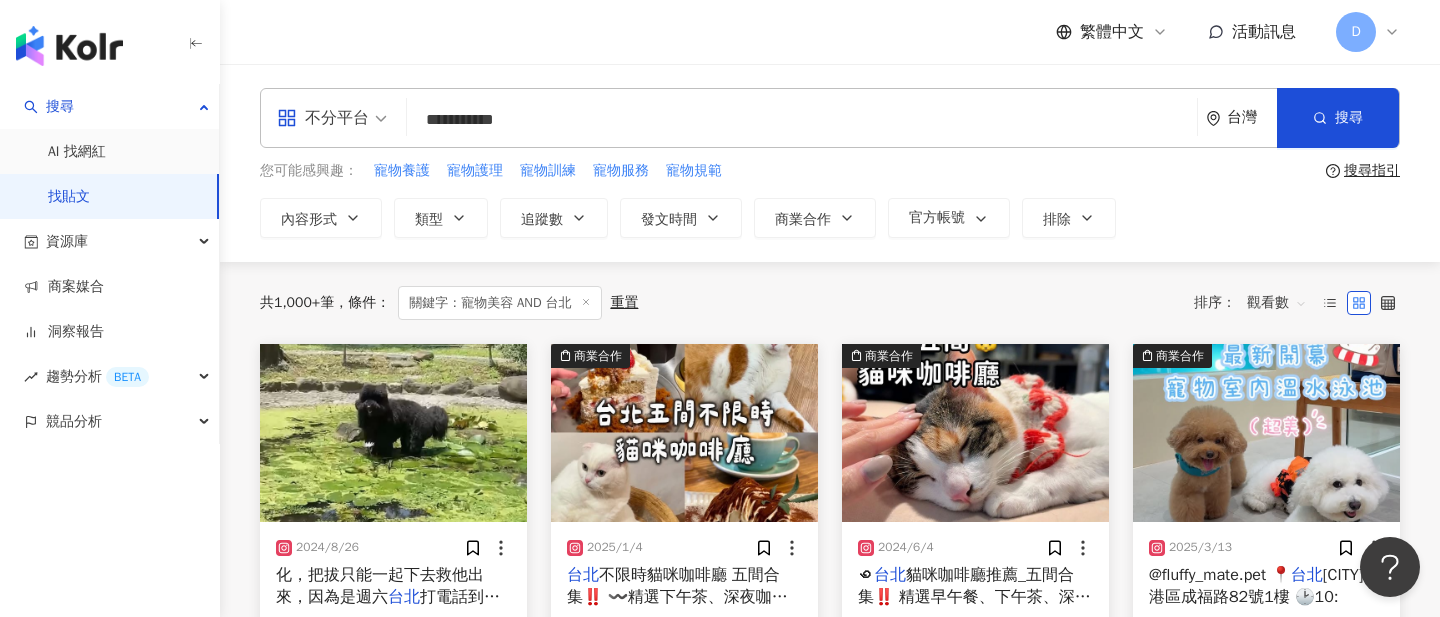 click on "觀看數" at bounding box center (1277, 303) 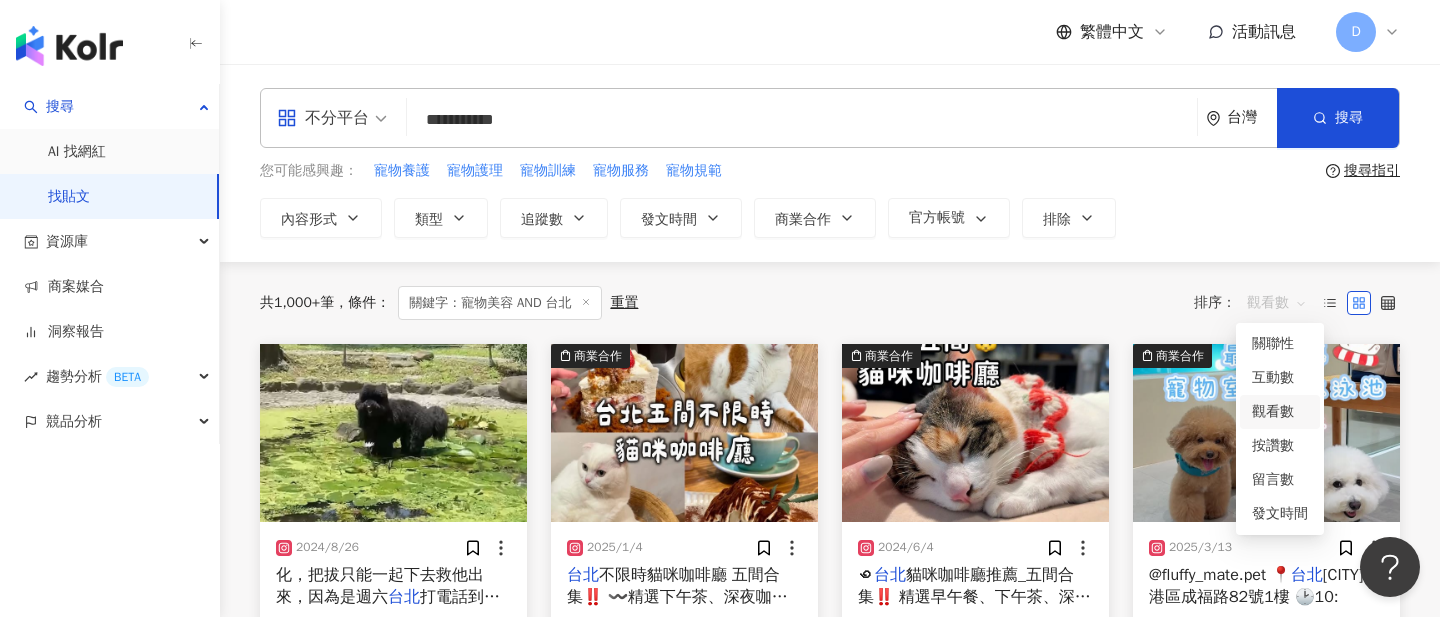 click on "共  1,000+  筆 條件 ： 關鍵字：寵物美容 AND 台北 重置 排序： 觀看數" at bounding box center [830, 303] 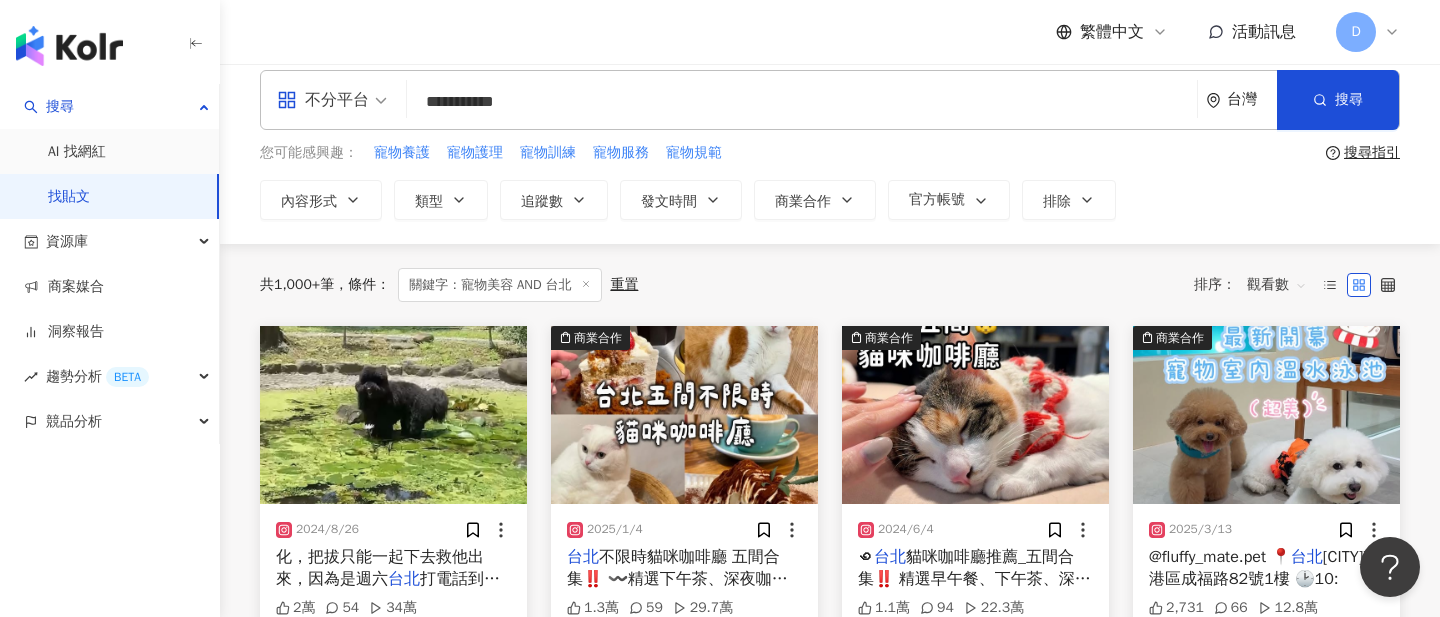scroll, scrollTop: 0, scrollLeft: 0, axis: both 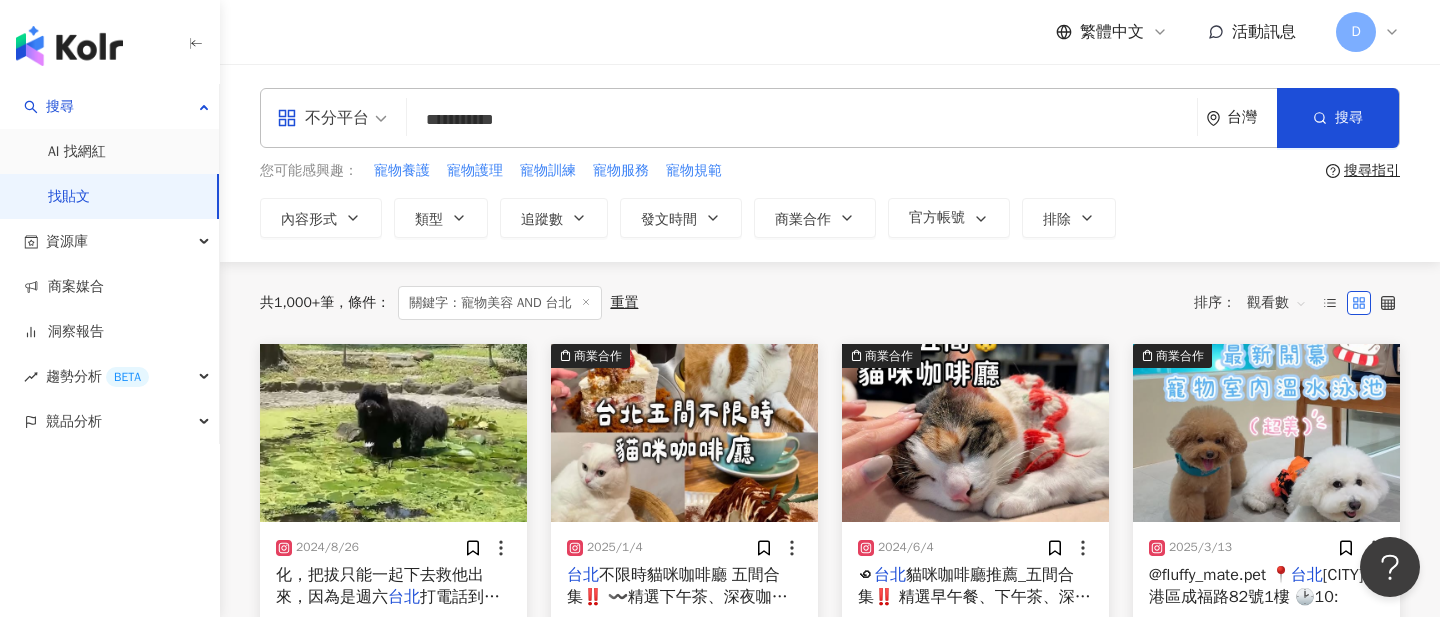 click on "**********" at bounding box center (802, 119) 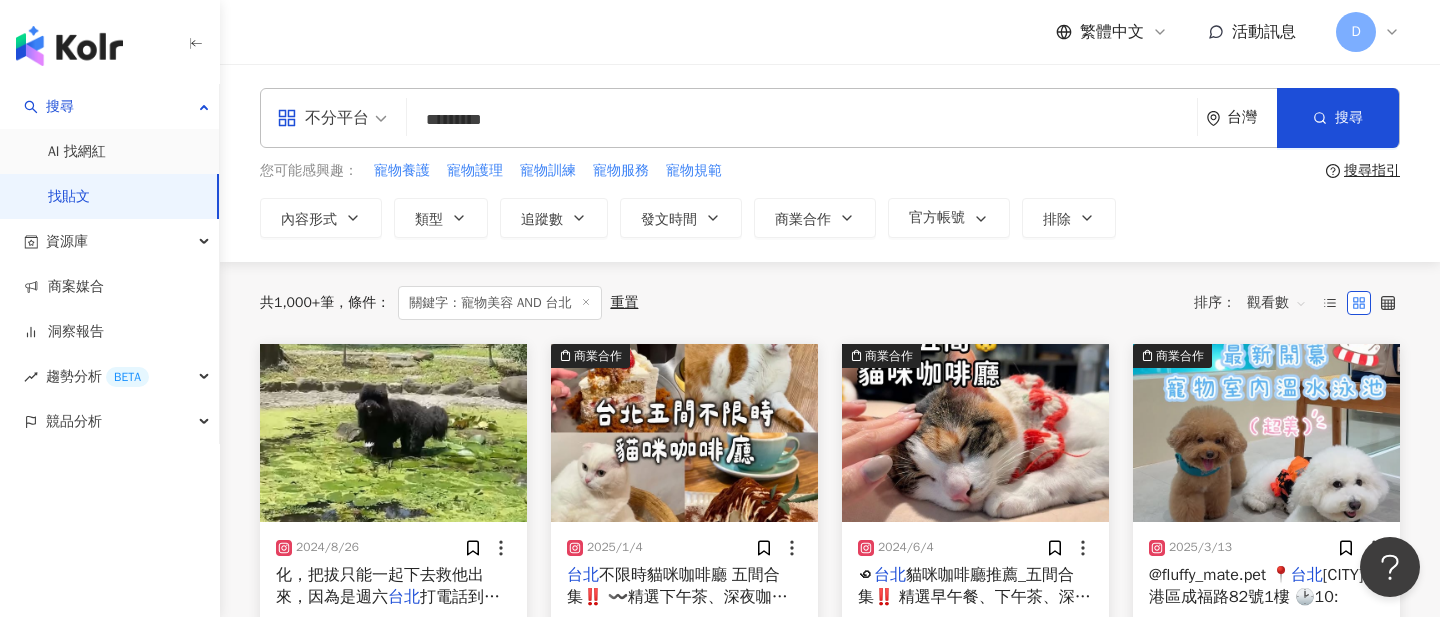 drag, startPoint x: 506, startPoint y: 119, endPoint x: 615, endPoint y: 117, distance: 109.01835 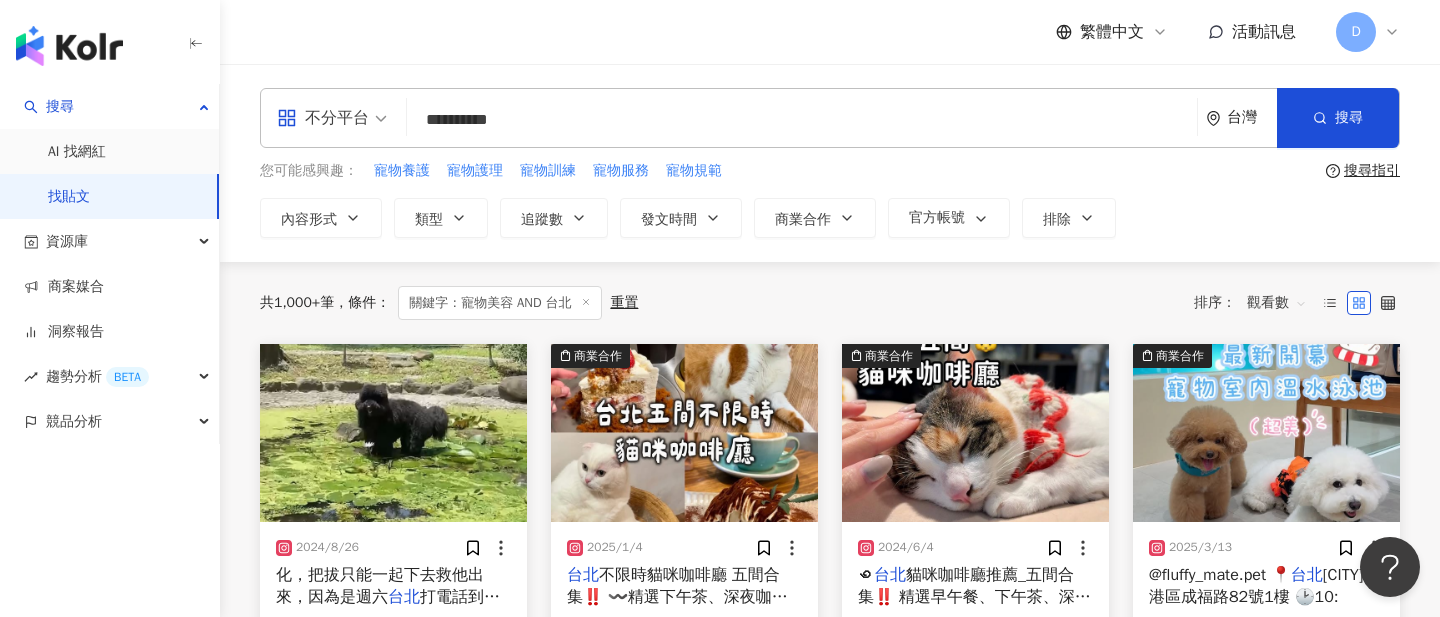type on "**********" 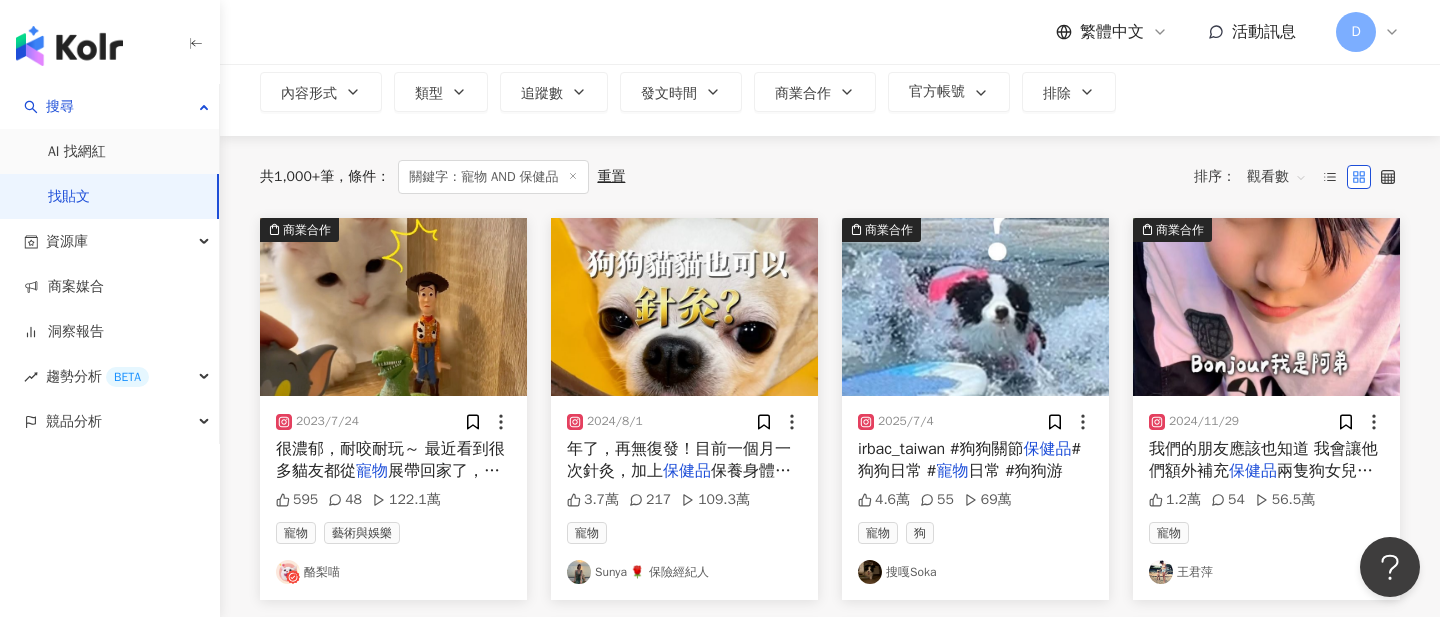scroll, scrollTop: 127, scrollLeft: 0, axis: vertical 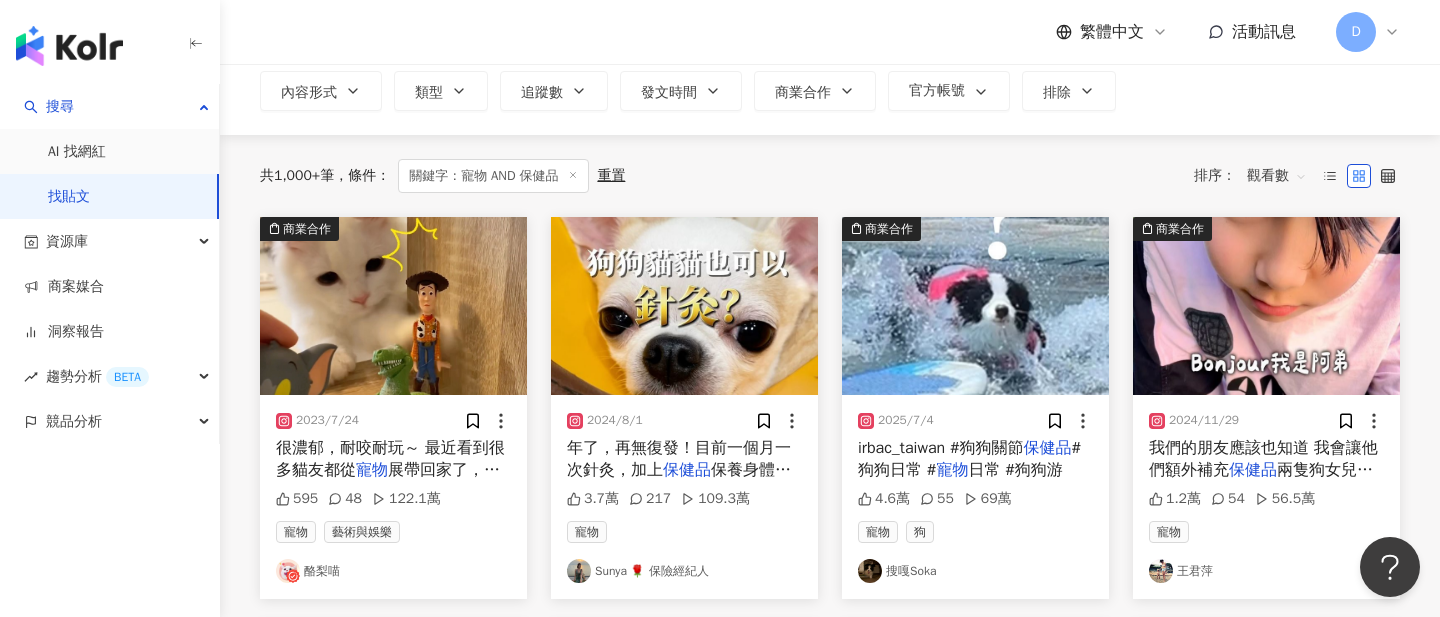 click at bounding box center [684, 306] 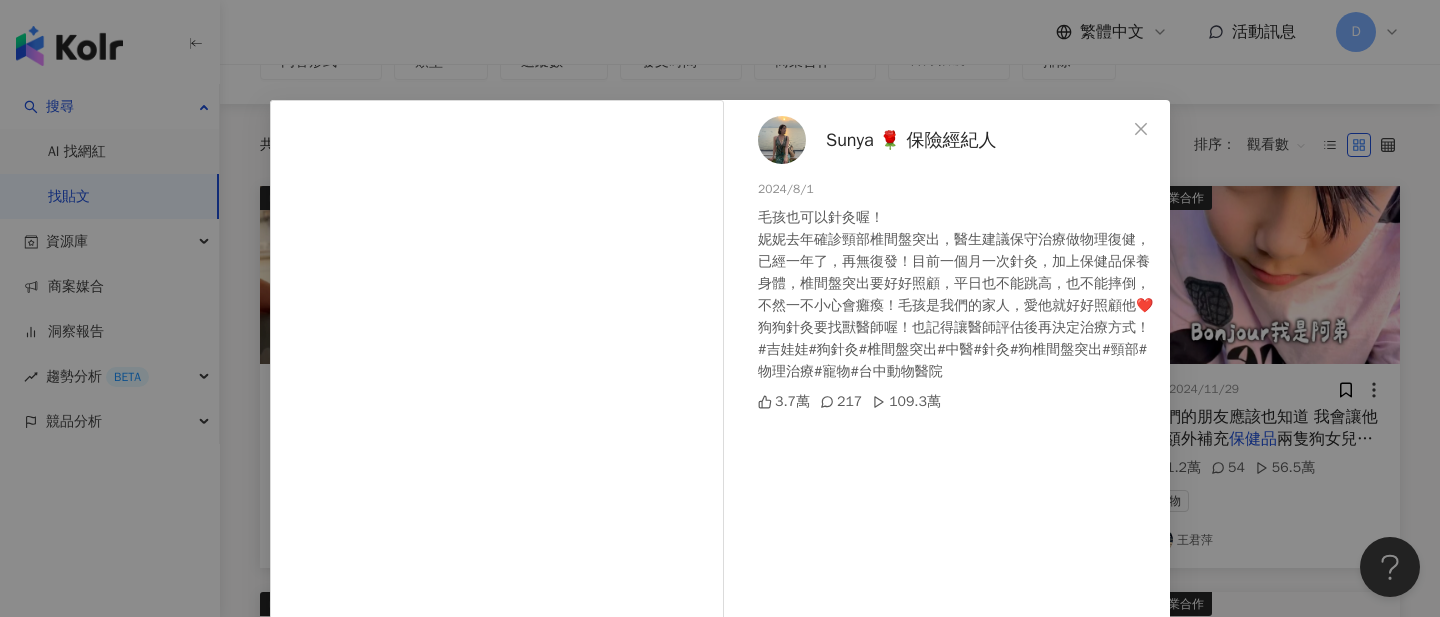scroll, scrollTop: 159, scrollLeft: 0, axis: vertical 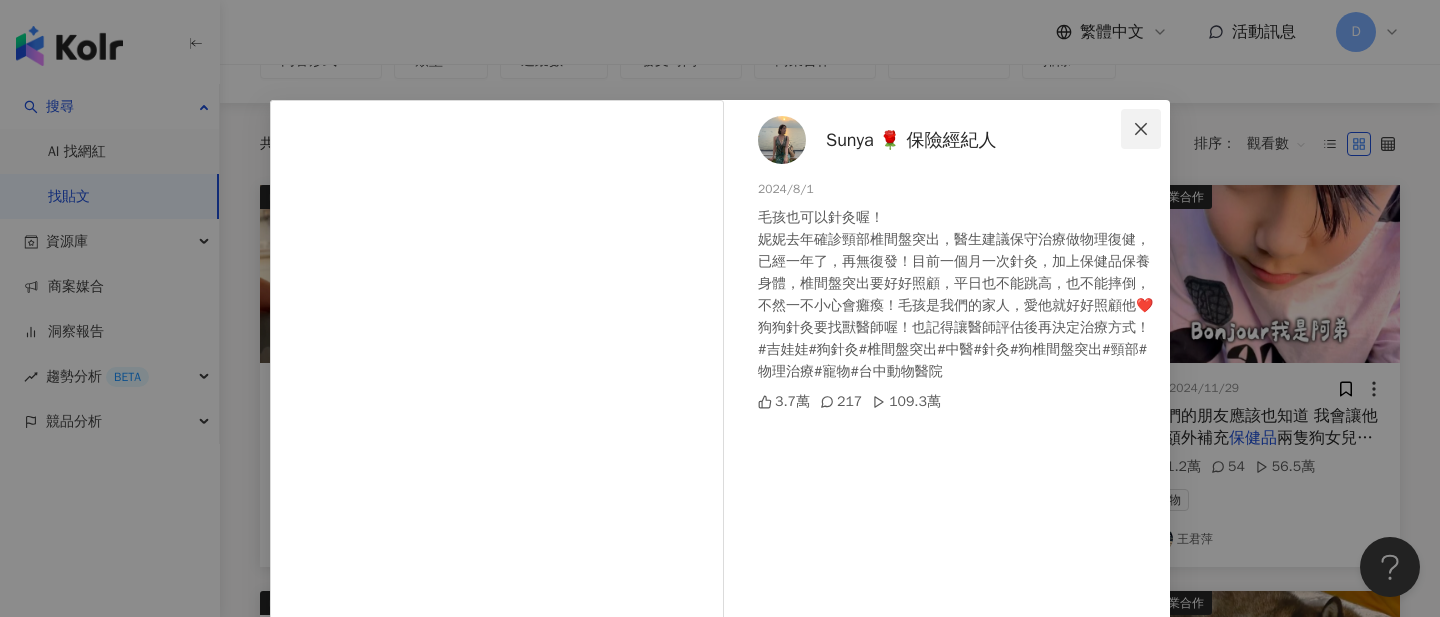 click 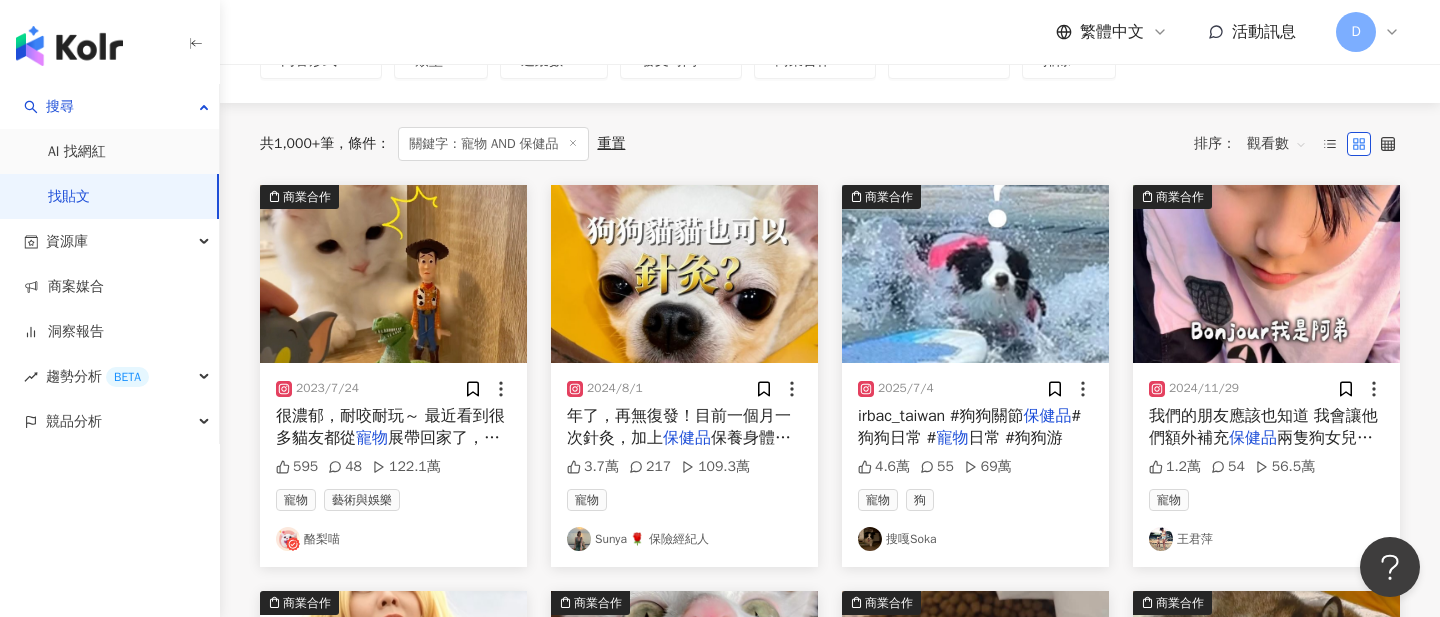 click at bounding box center (393, 274) 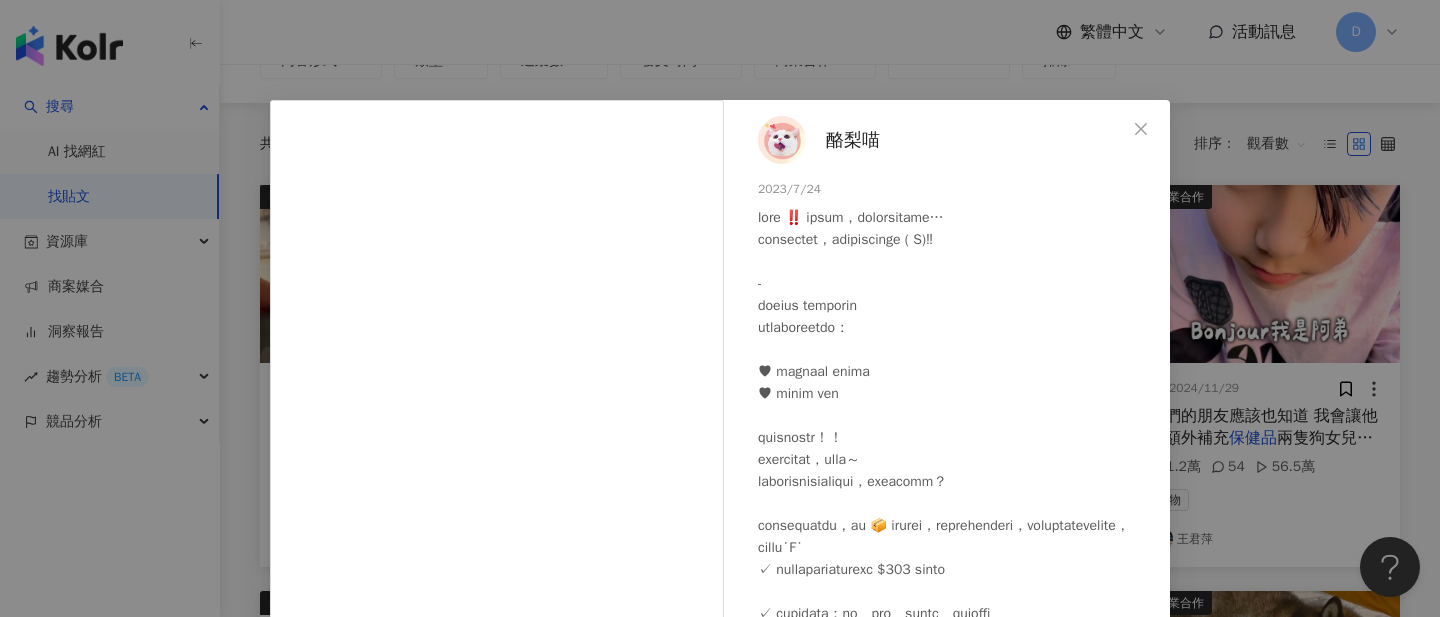scroll, scrollTop: 81, scrollLeft: 0, axis: vertical 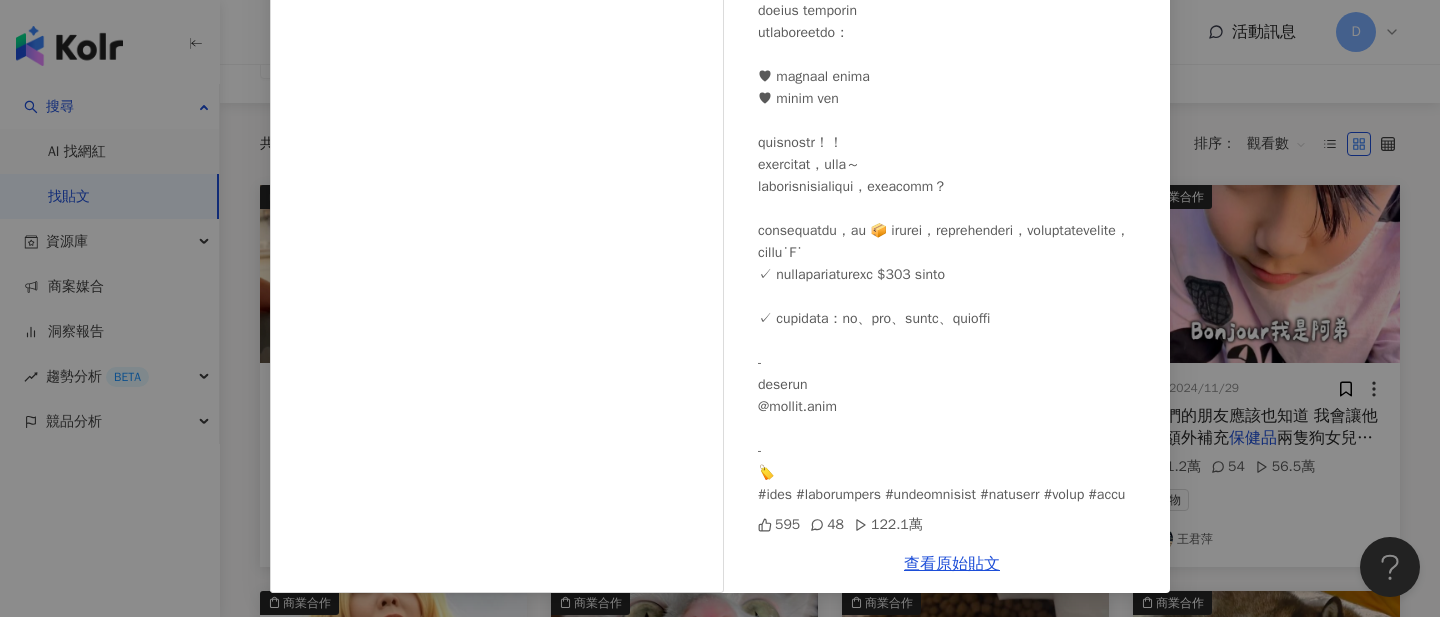 click on "酪梨喵 2023/7/24 595 48 122.1萬 查看原始貼文" at bounding box center (720, 308) 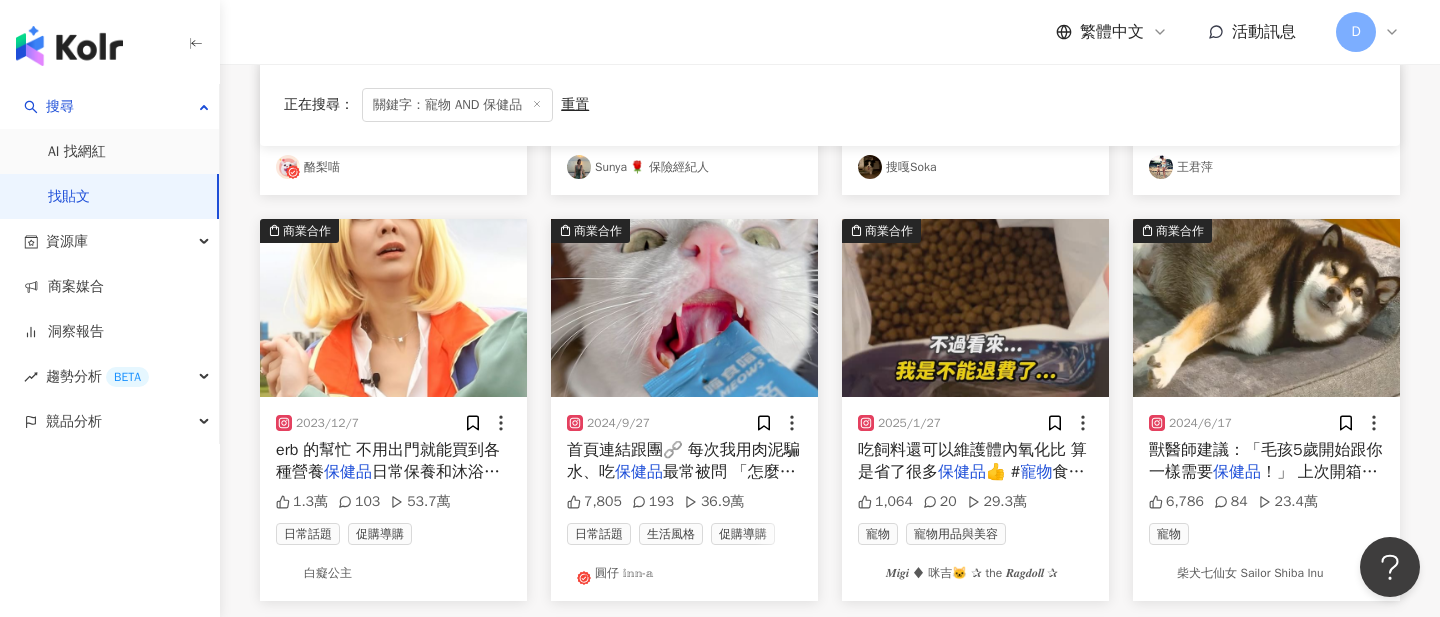 scroll, scrollTop: 548, scrollLeft: 0, axis: vertical 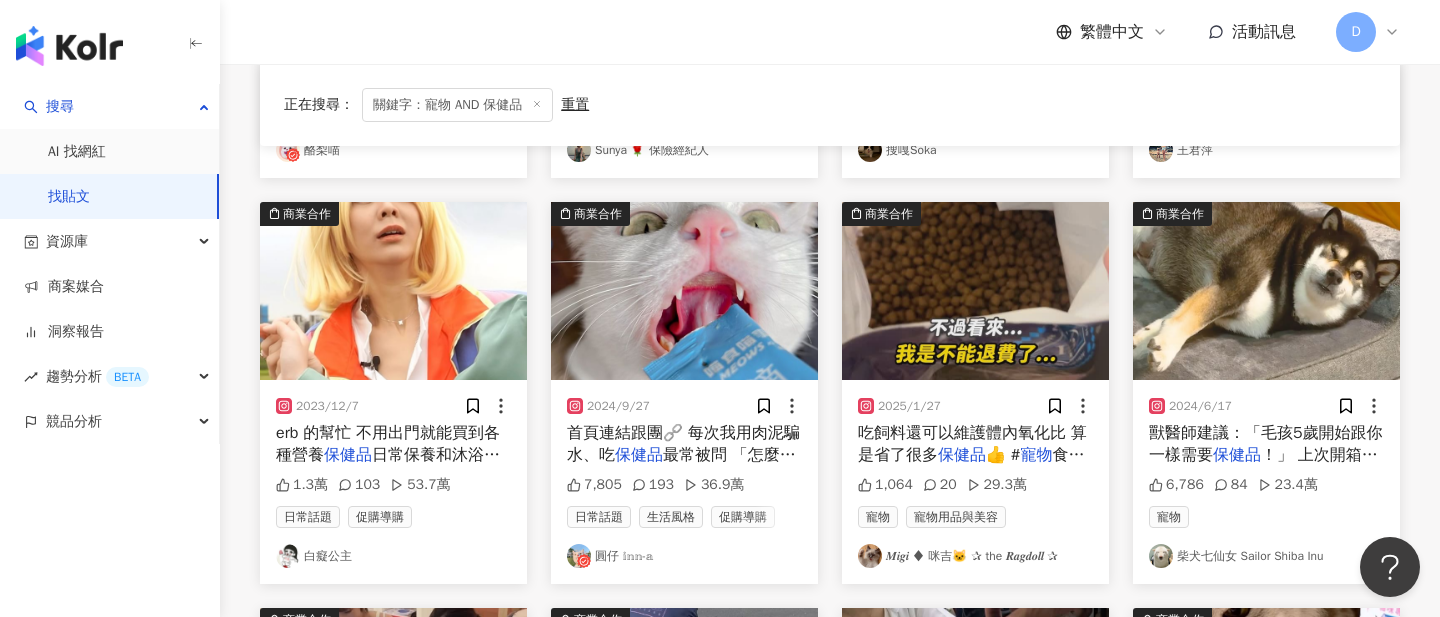 click at bounding box center (1266, 291) 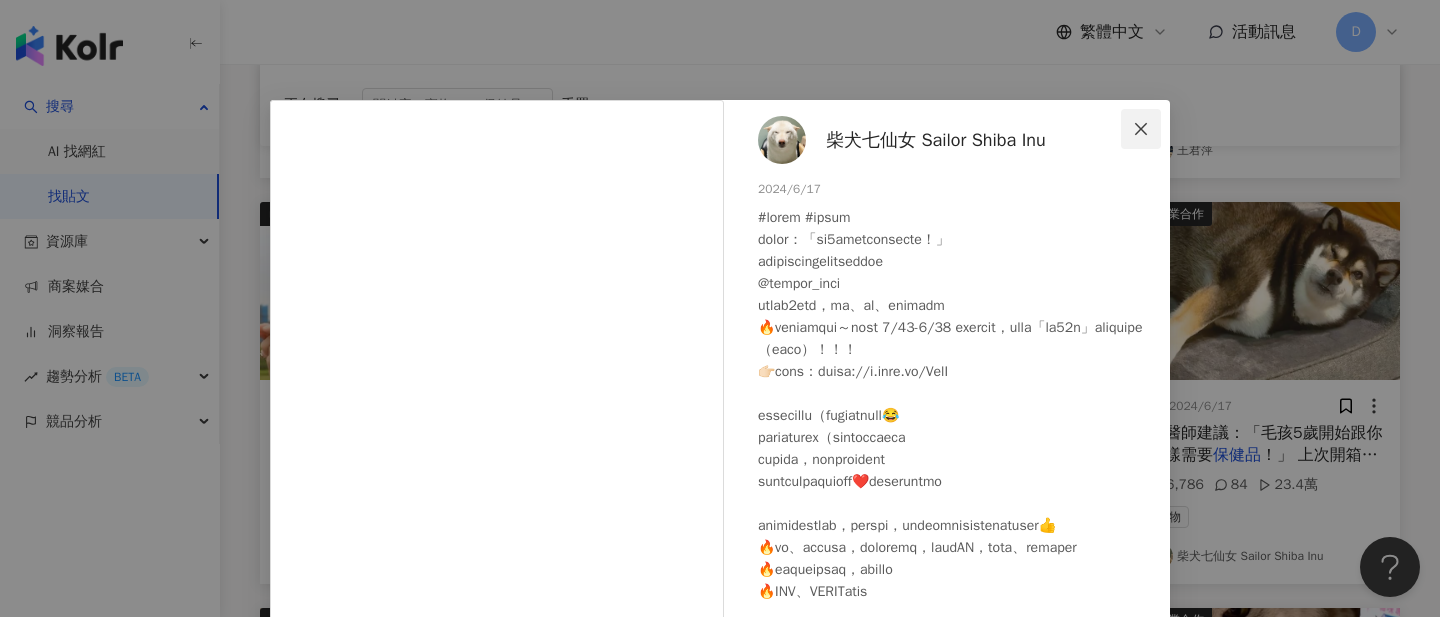 click 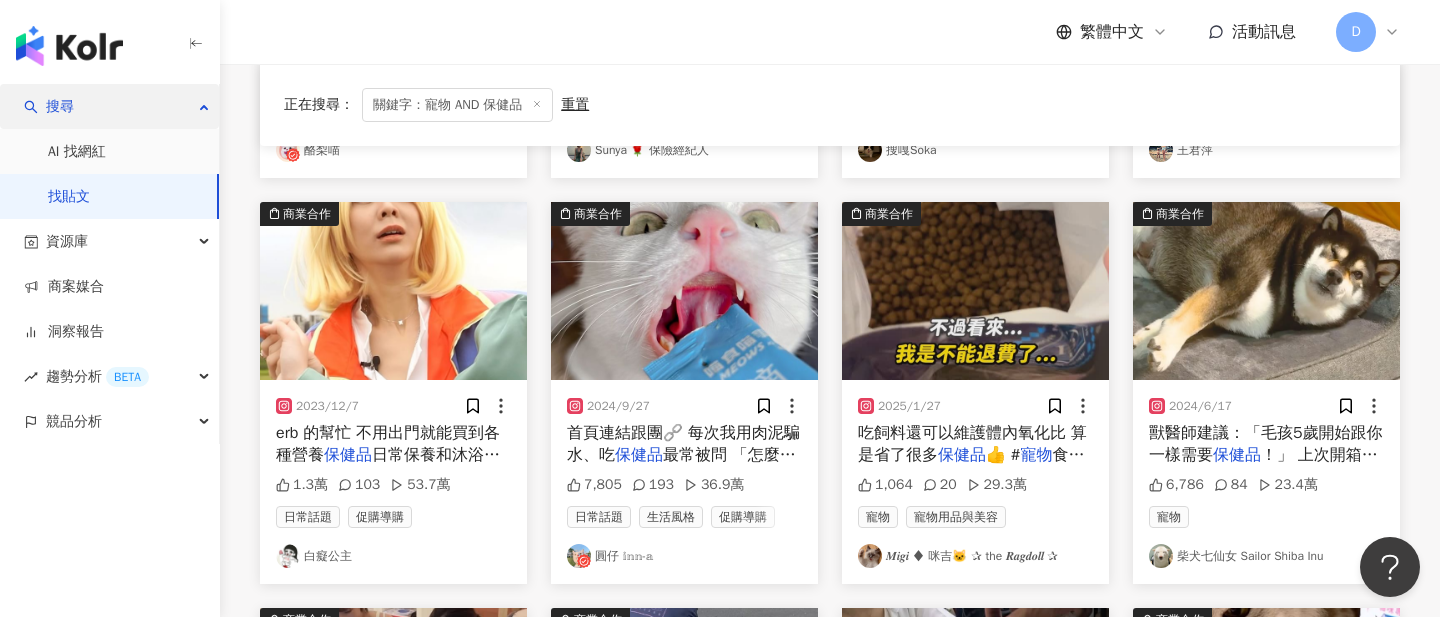 click on "搜尋" at bounding box center [109, 106] 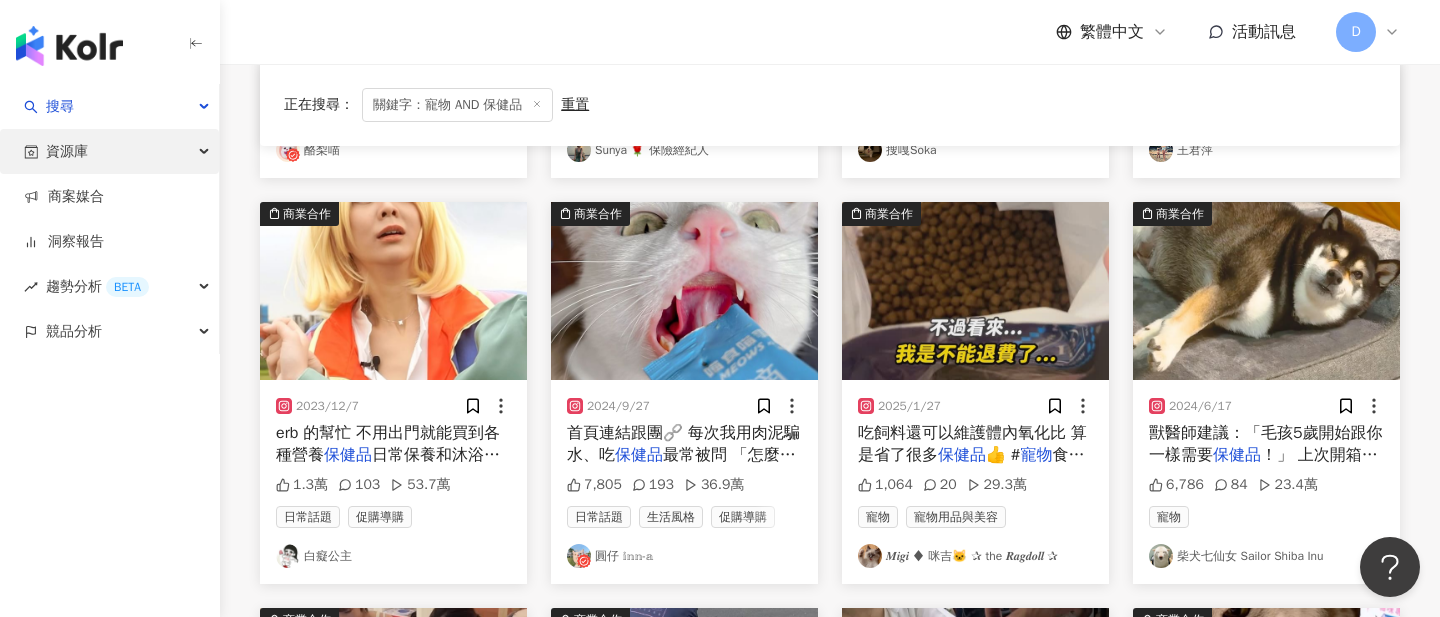 click on "資源庫" at bounding box center (109, 151) 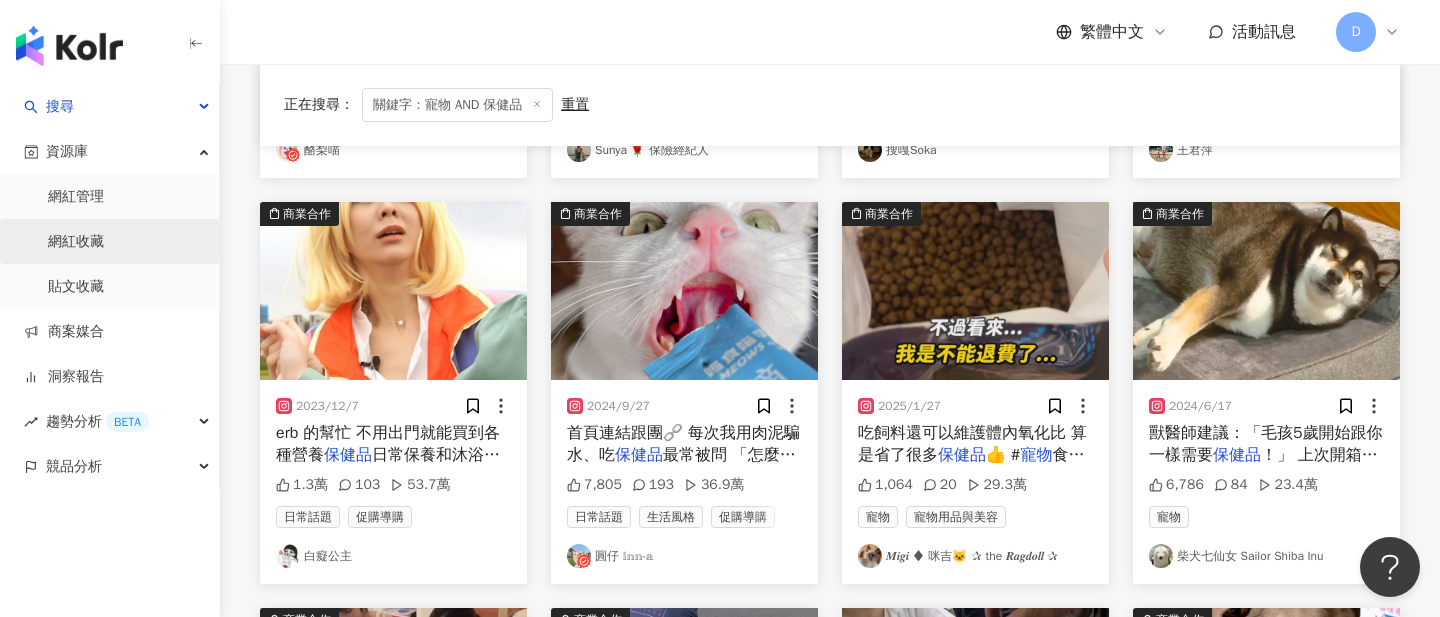 click on "網紅收藏" at bounding box center [76, 242] 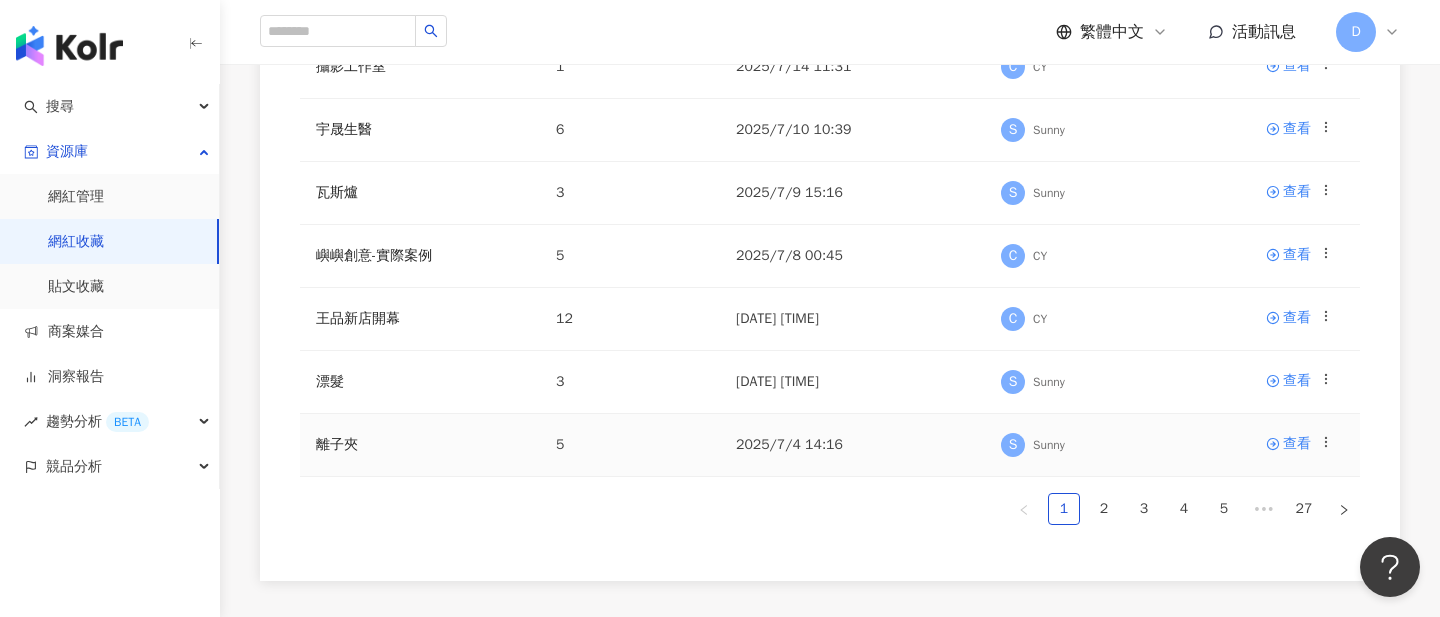 scroll, scrollTop: 537, scrollLeft: 0, axis: vertical 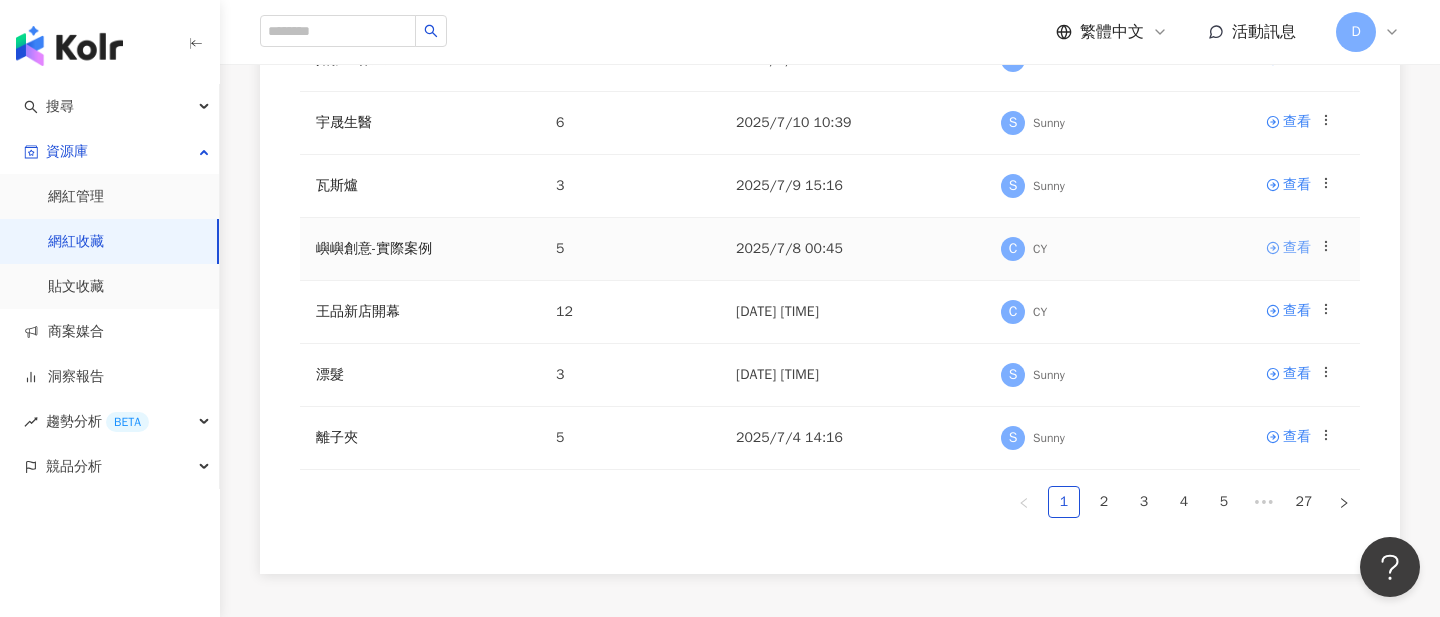 click on "查看" at bounding box center (1297, 248) 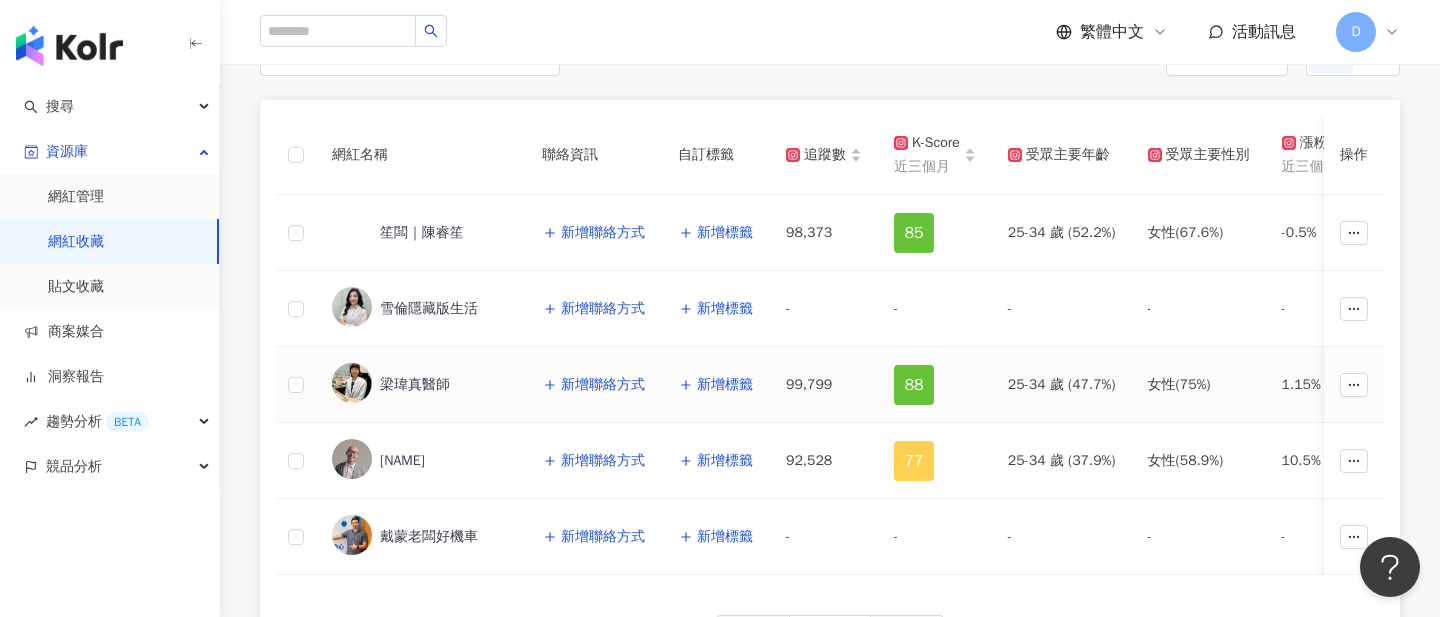 scroll, scrollTop: 237, scrollLeft: 0, axis: vertical 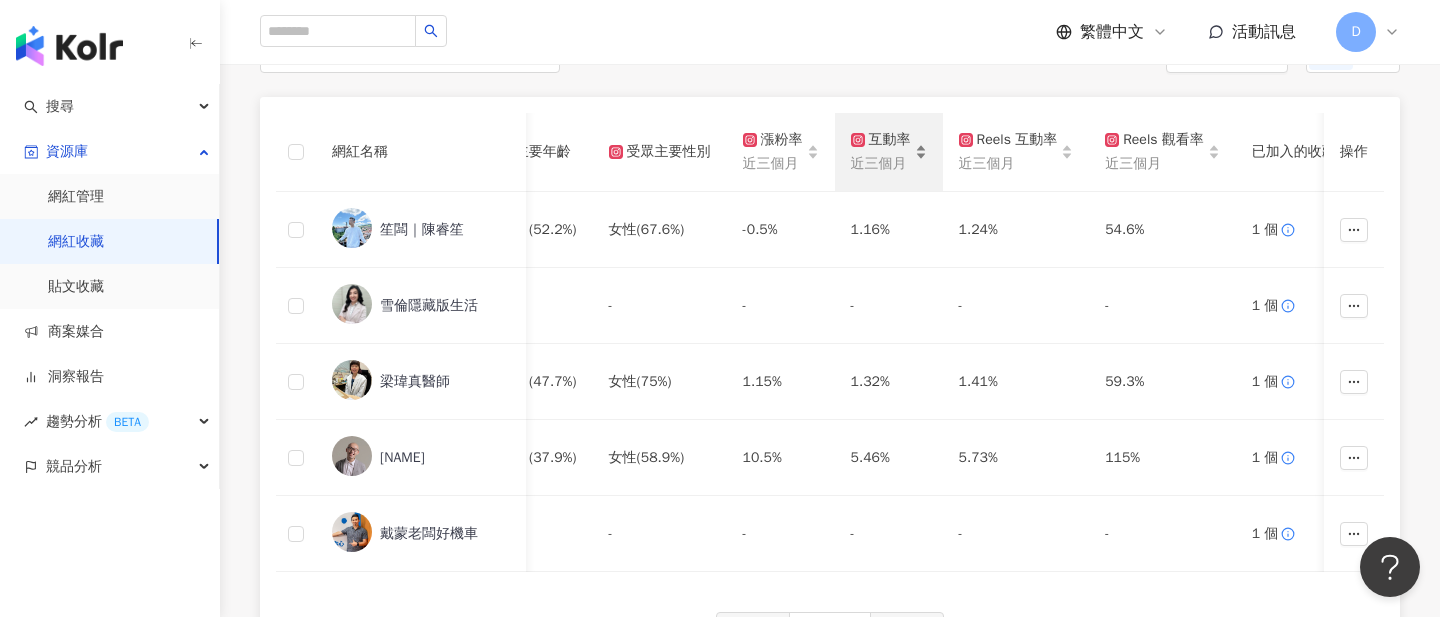 click on "互動率 近三個月" at bounding box center [889, 152] 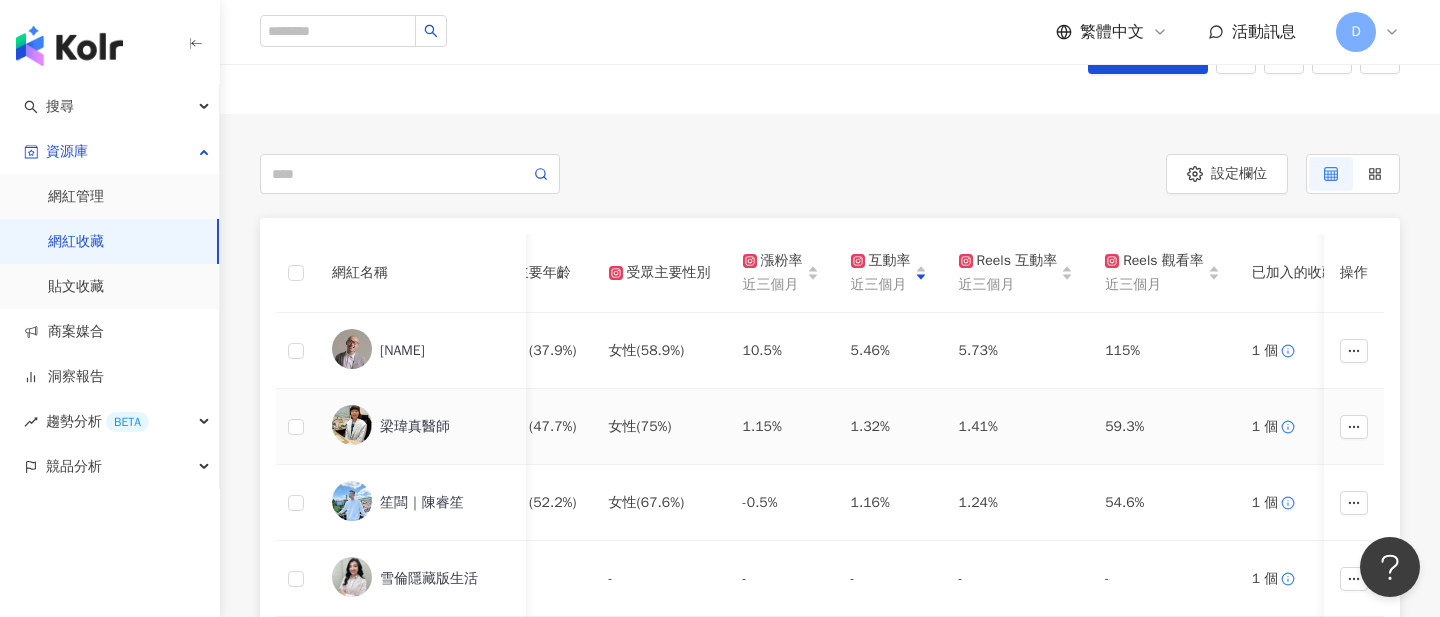 scroll, scrollTop: 62, scrollLeft: 0, axis: vertical 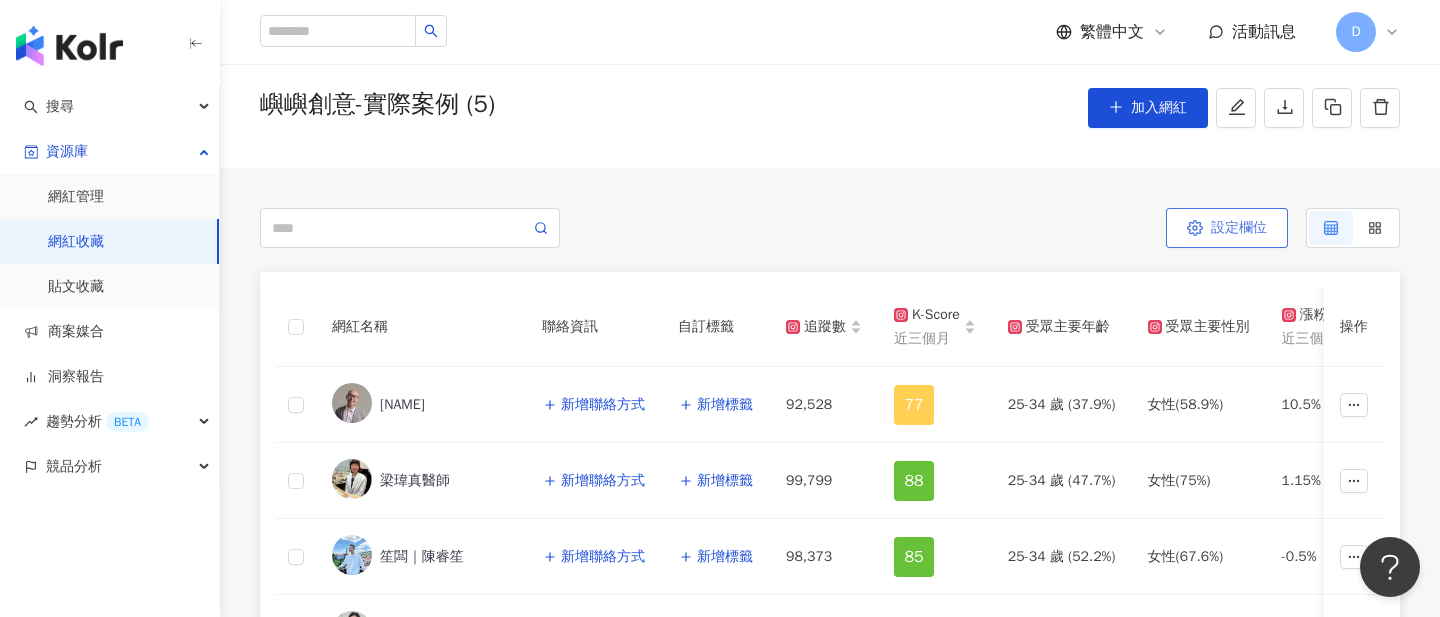 click on "設定欄位" at bounding box center [1227, 228] 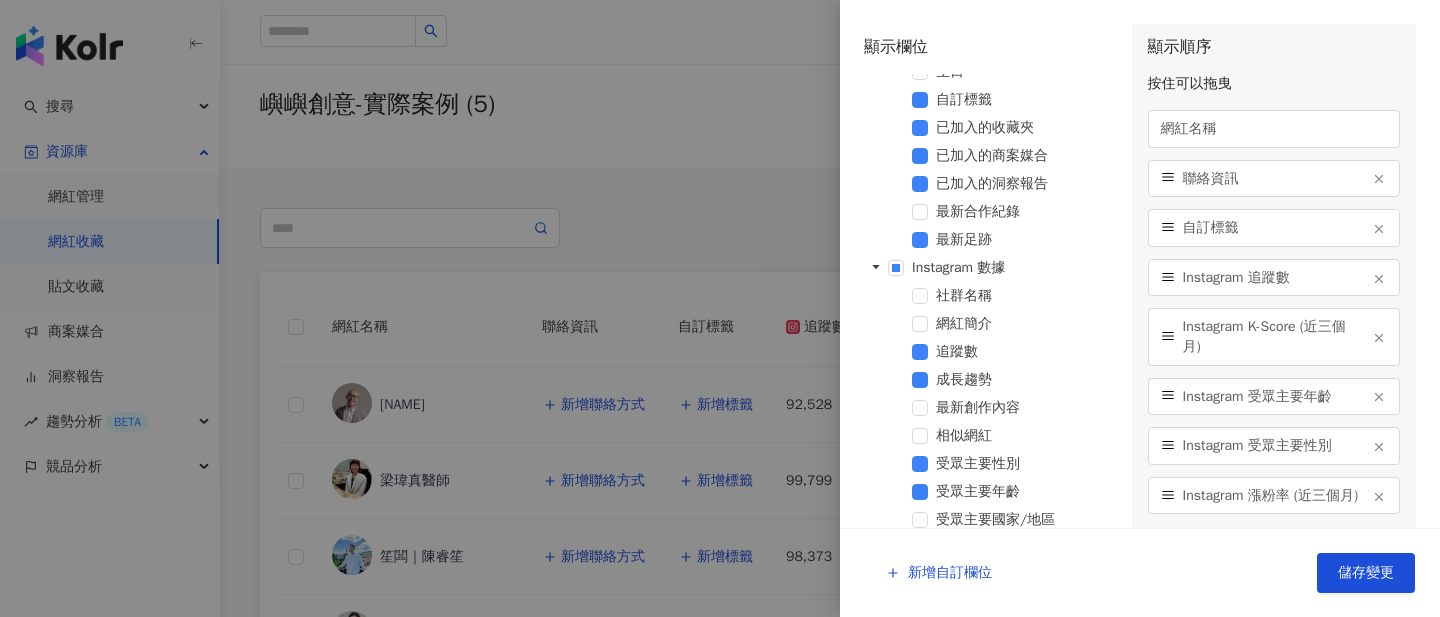 scroll, scrollTop: 301, scrollLeft: 0, axis: vertical 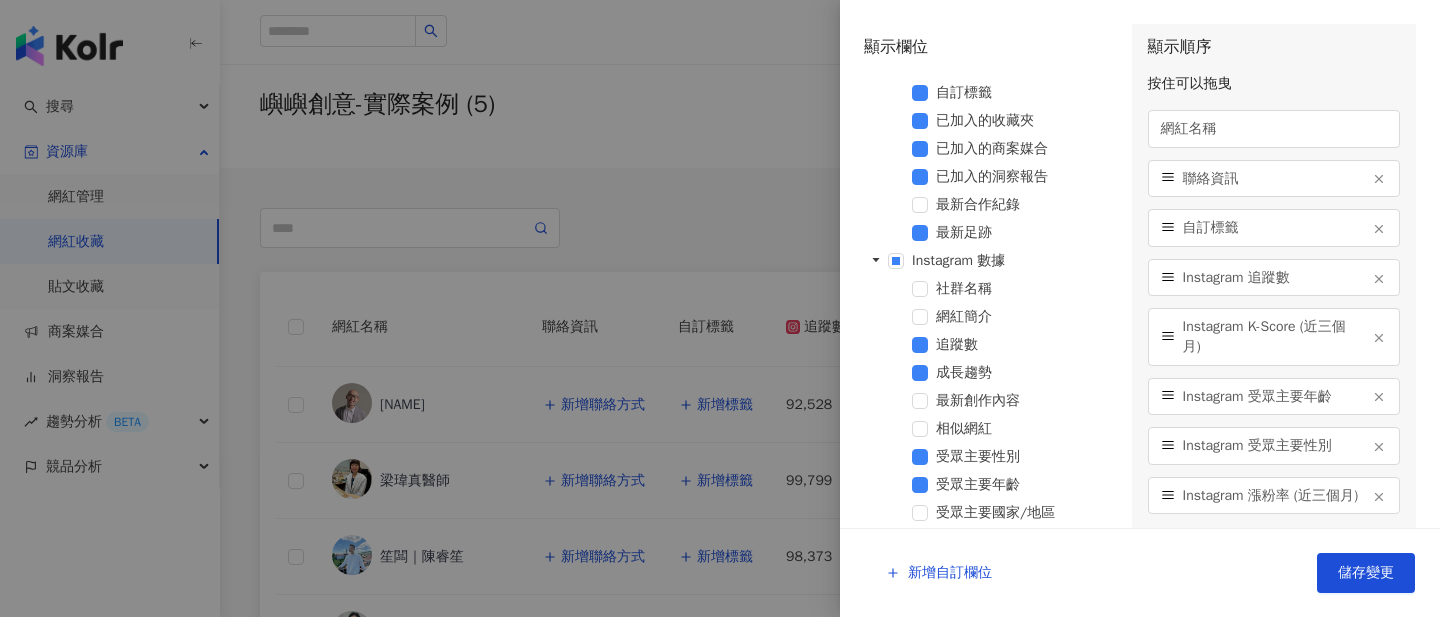 click at bounding box center [720, 308] 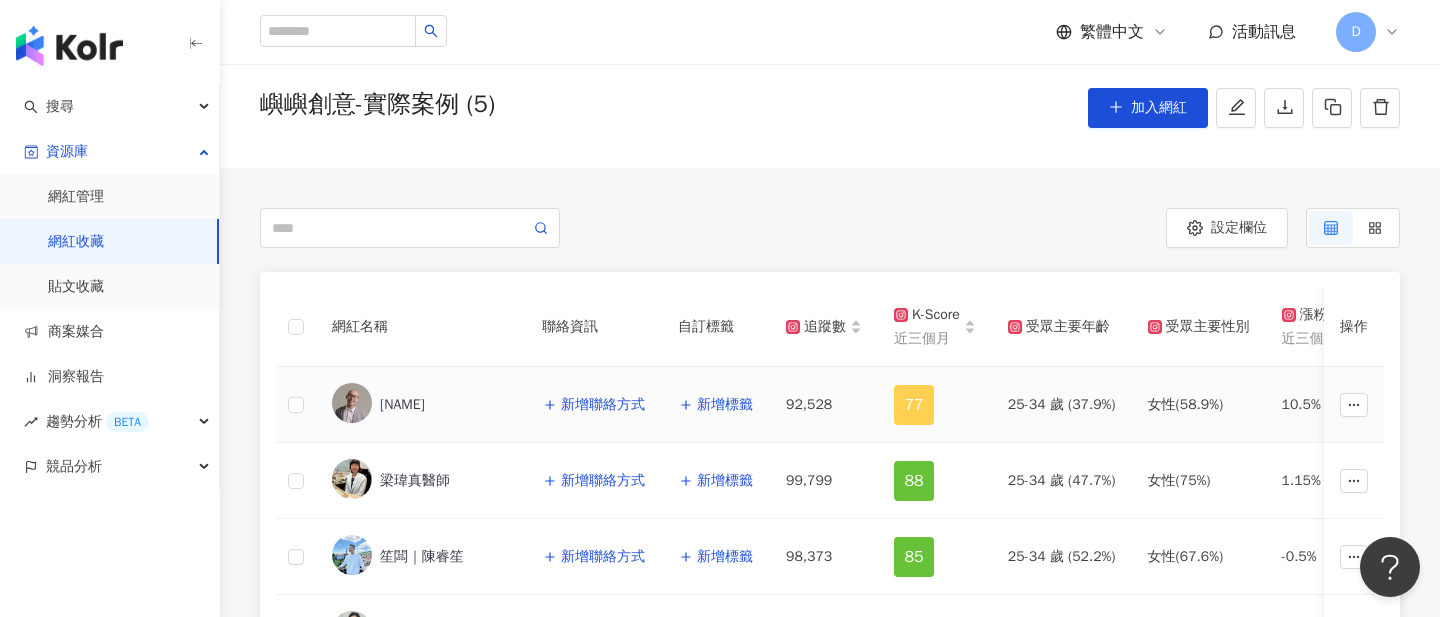 click on "汪喵的光頭老闆-孫宗德" at bounding box center (402, 405) 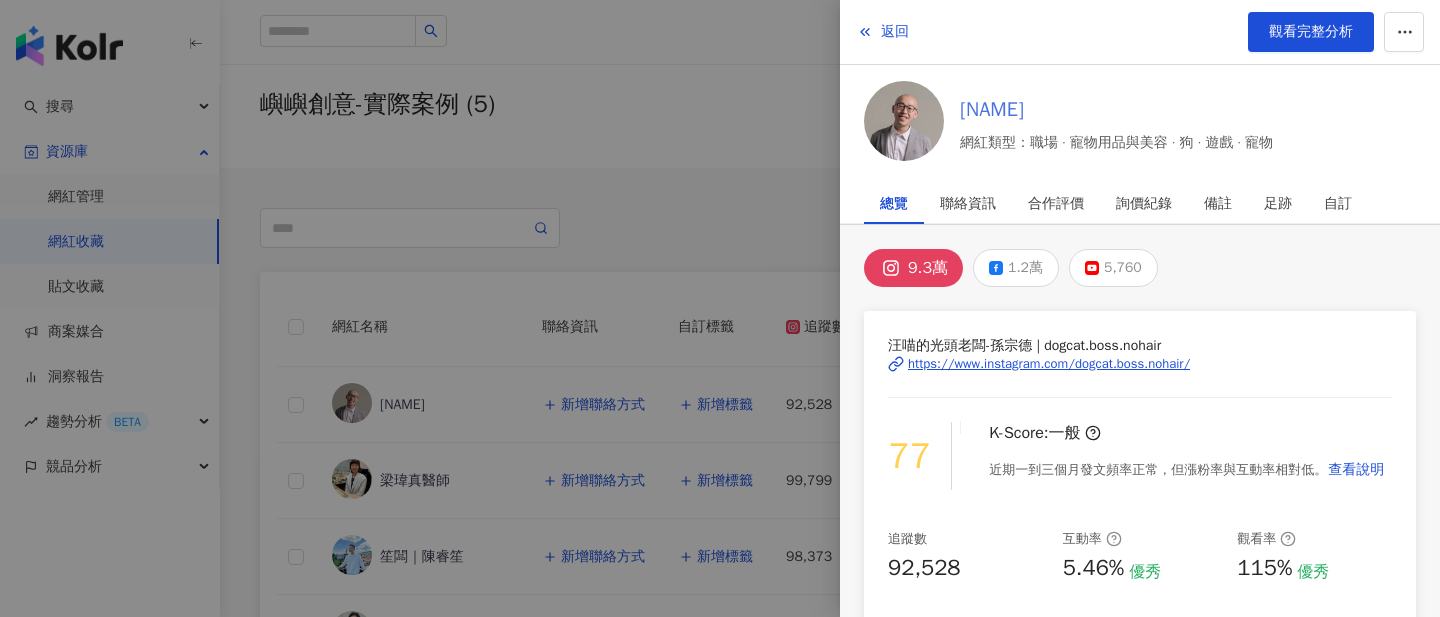 click on "汪喵的光頭老闆-孫宗德" at bounding box center (1116, 110) 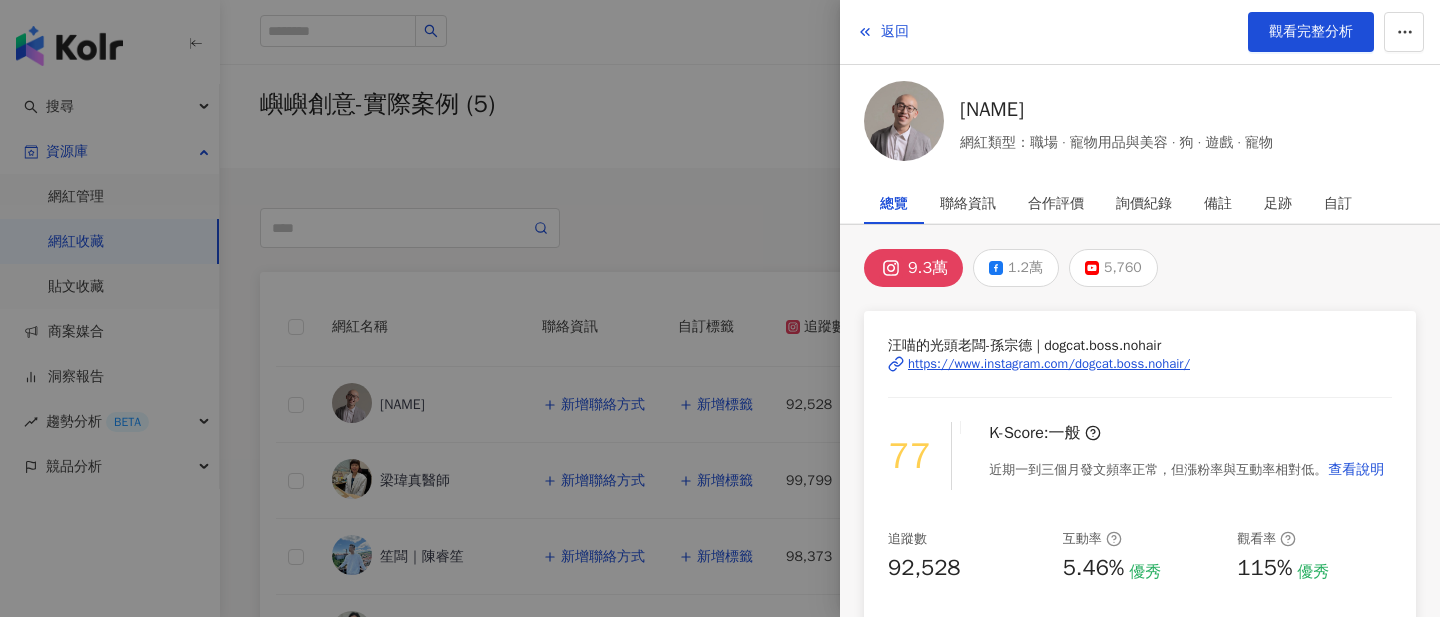 click at bounding box center (720, 308) 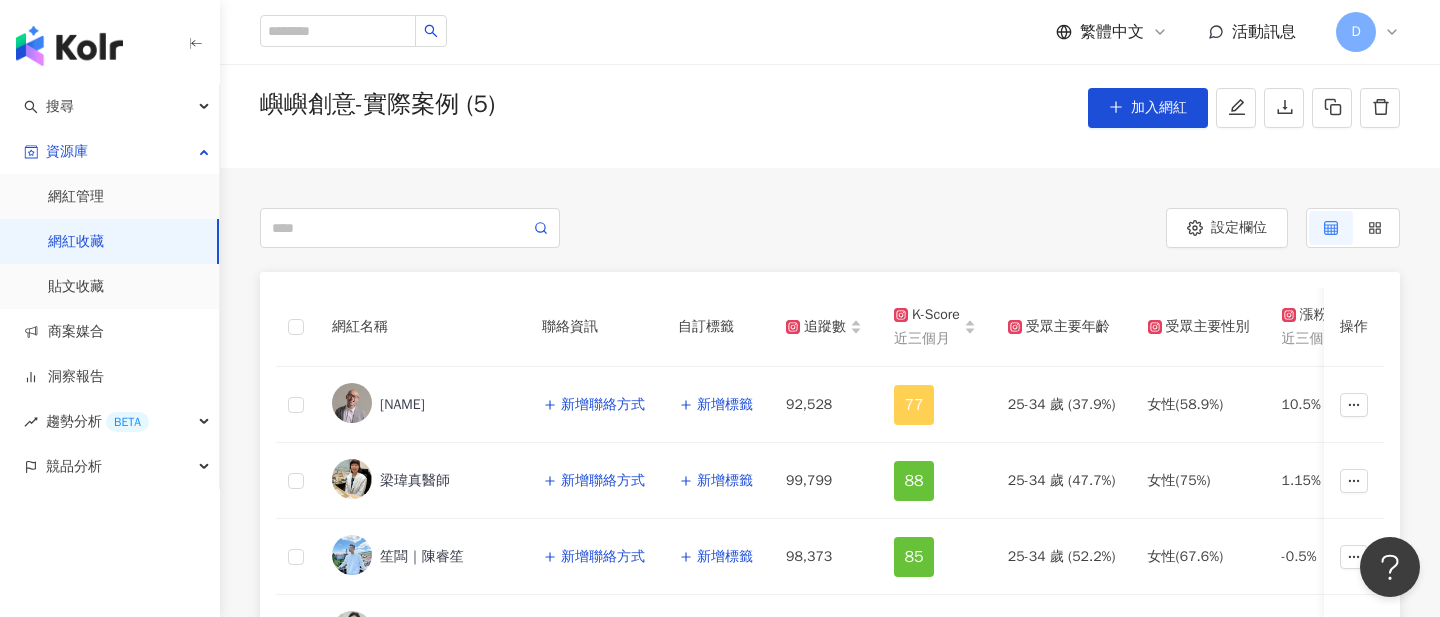 click on "搜尋" at bounding box center (109, 106) 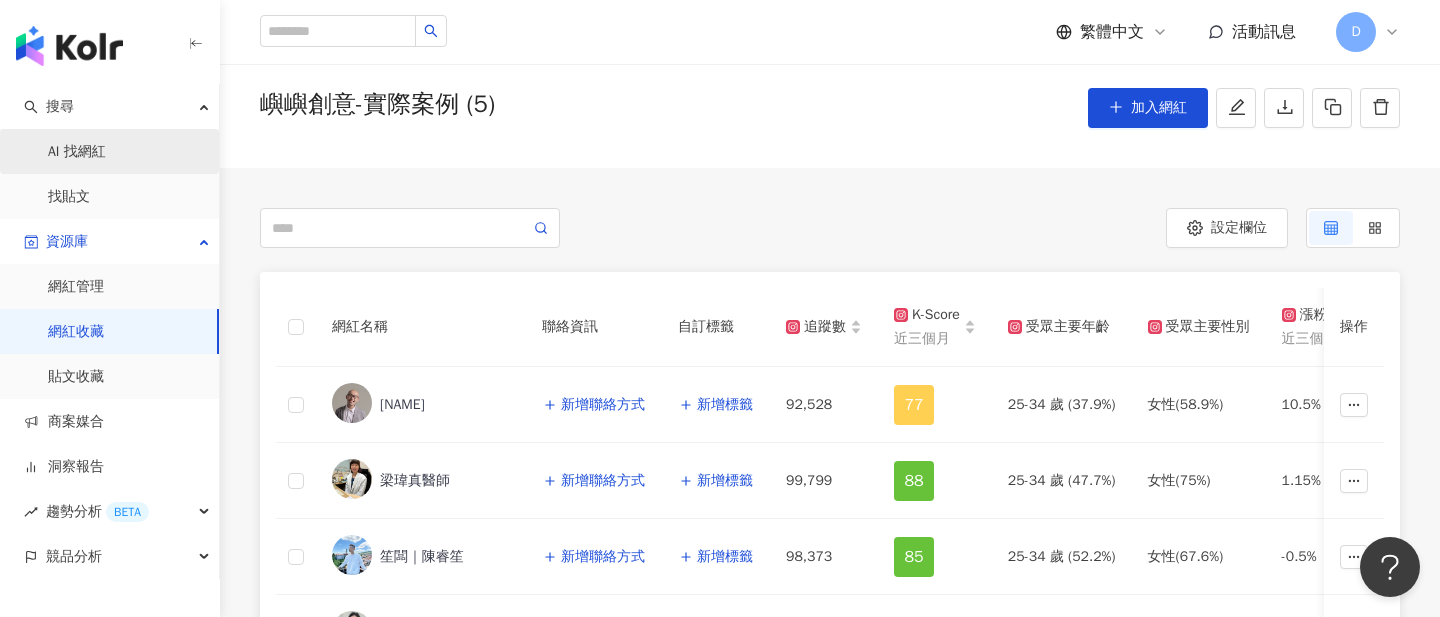 click on "AI 找網紅" at bounding box center [77, 152] 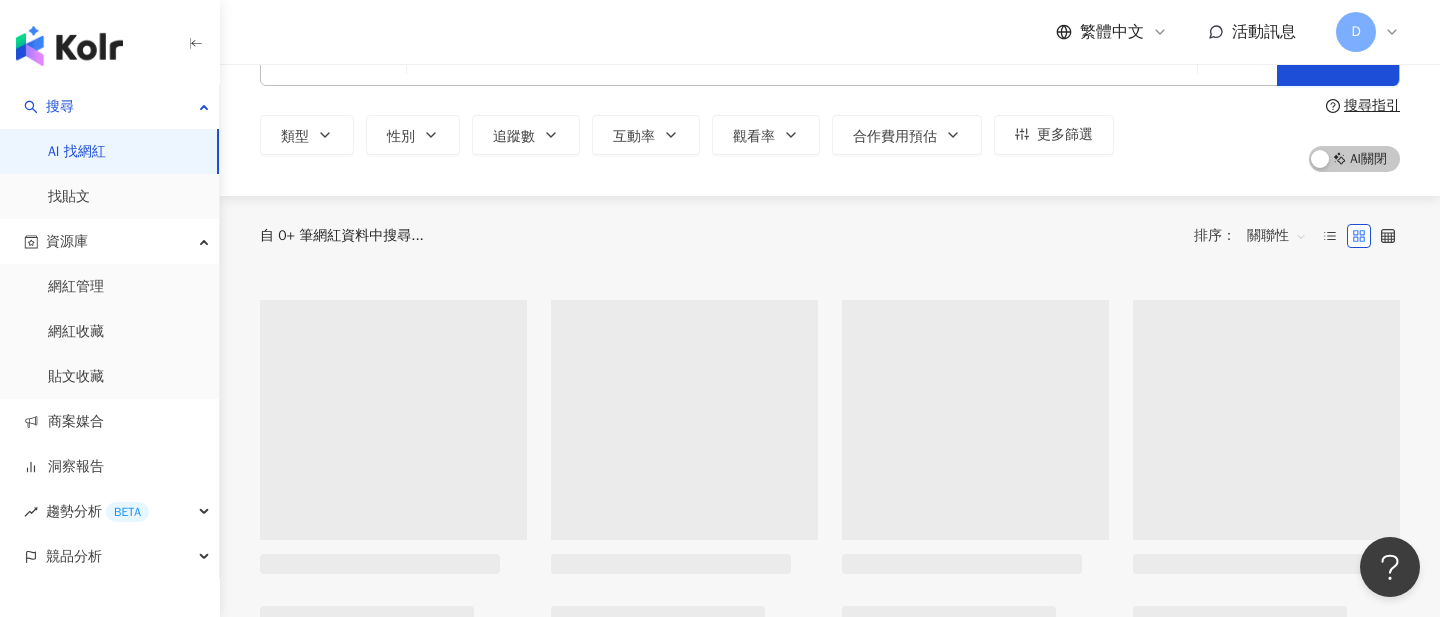scroll, scrollTop: 0, scrollLeft: 0, axis: both 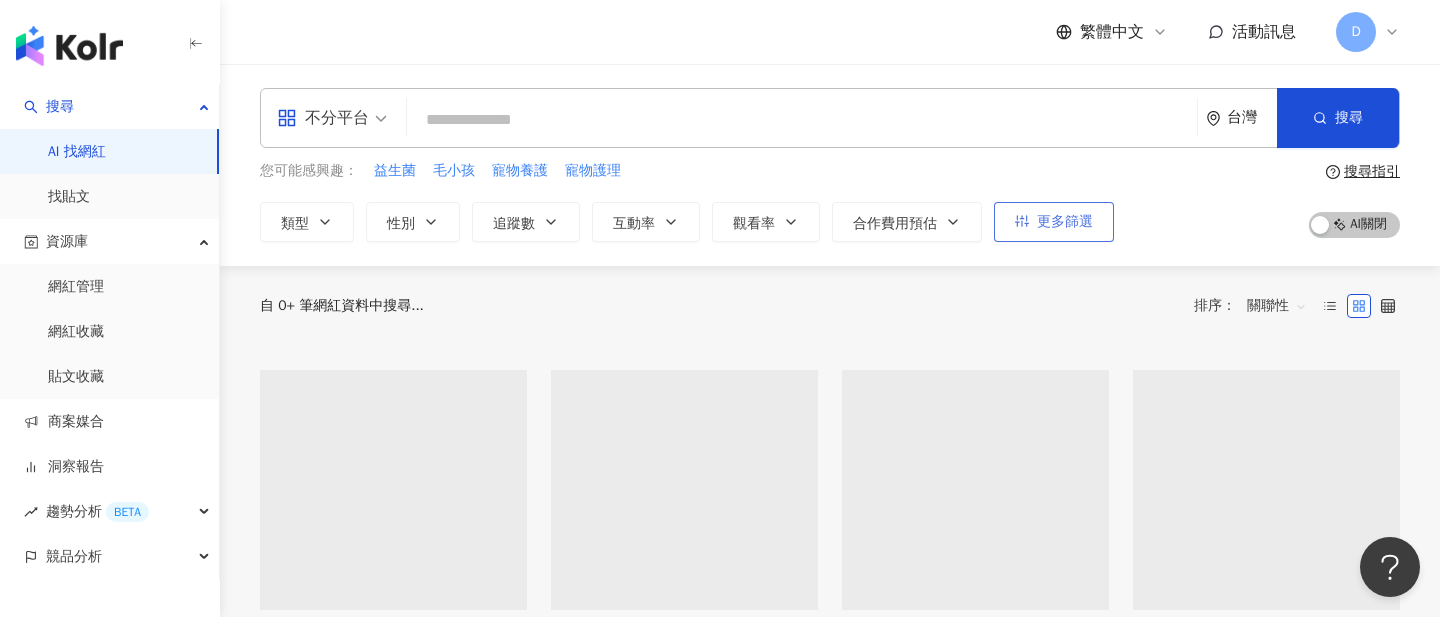 click on "更多篩選" at bounding box center (1065, 222) 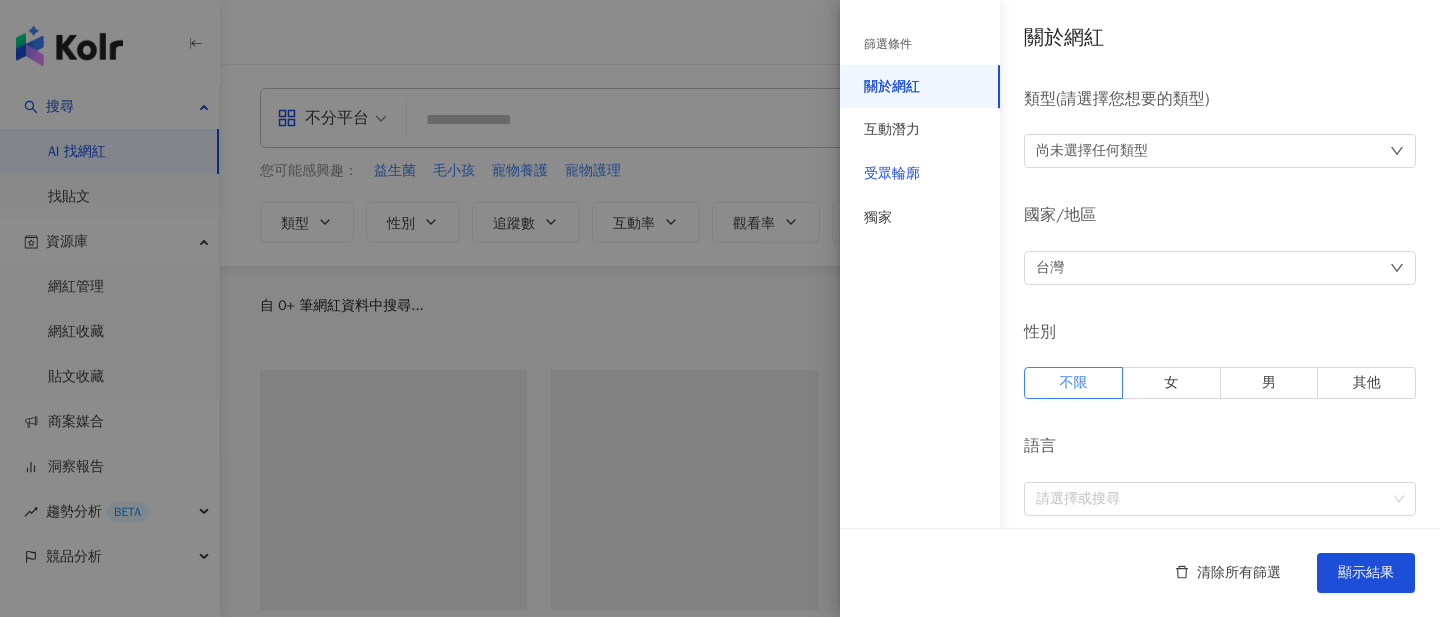 click on "受眾輪廓" at bounding box center (892, 174) 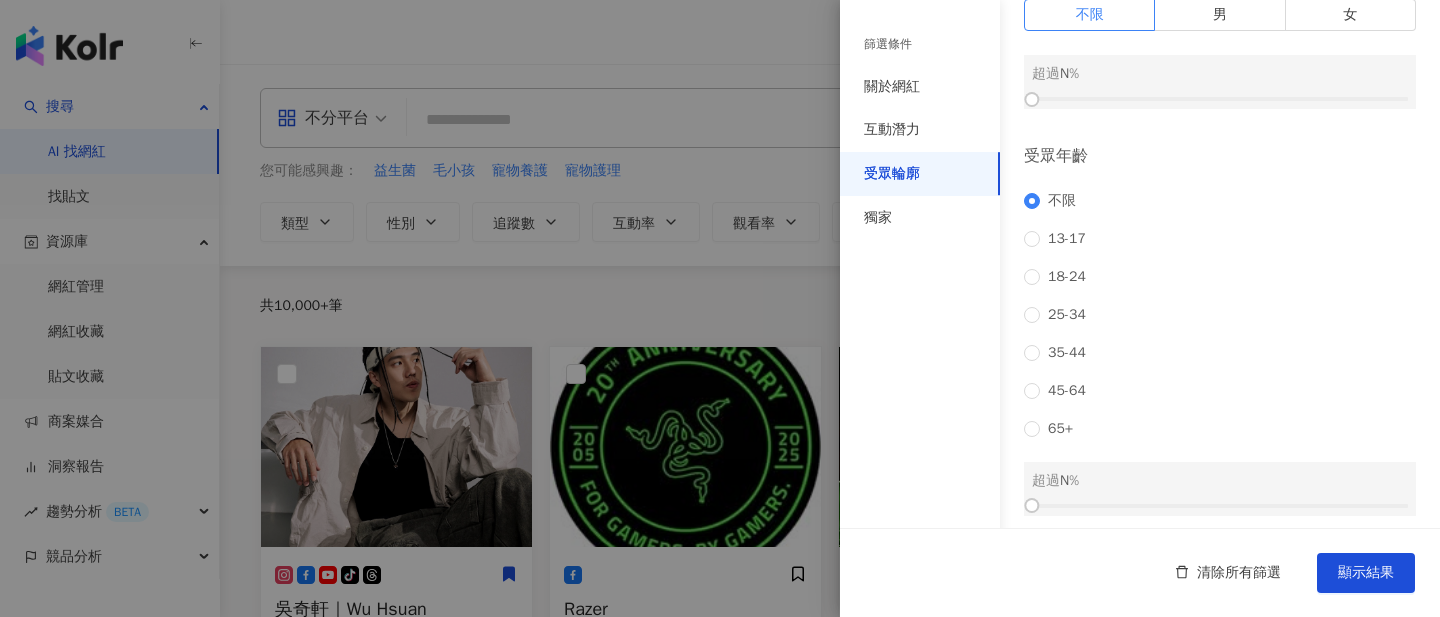 scroll, scrollTop: 158, scrollLeft: 0, axis: vertical 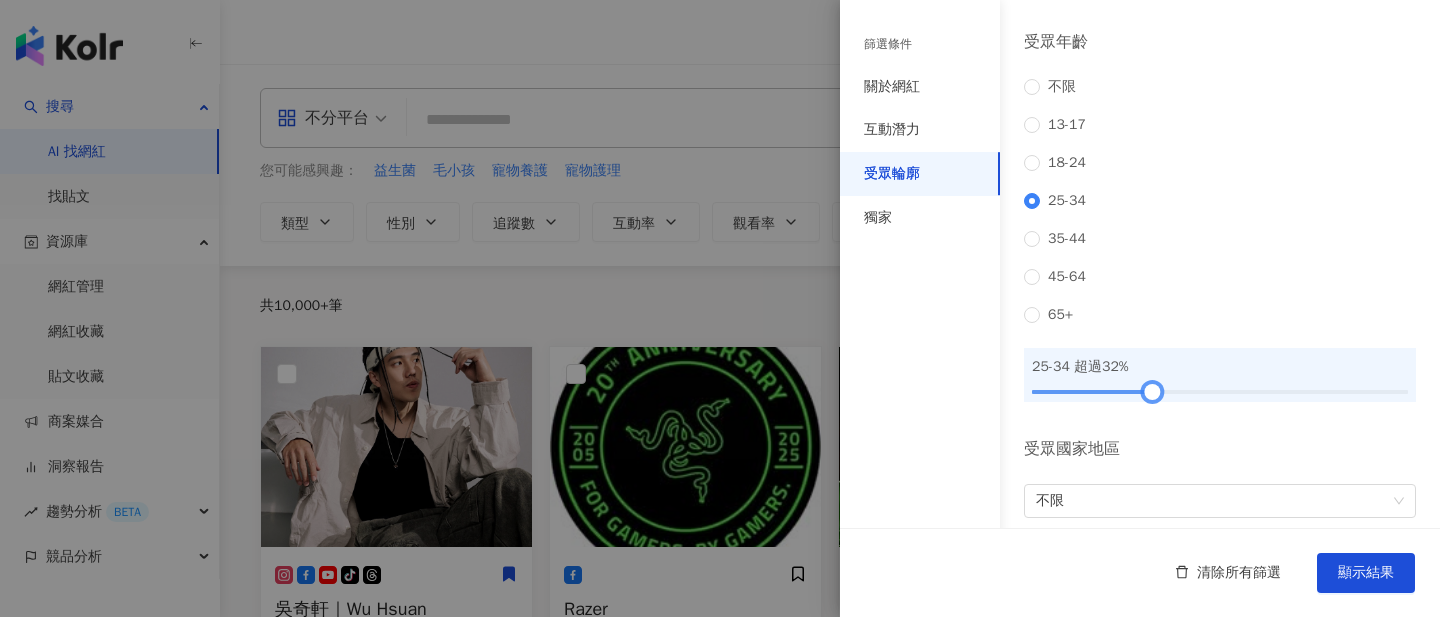 drag, startPoint x: 1035, startPoint y: 413, endPoint x: 1153, endPoint y: 407, distance: 118.15244 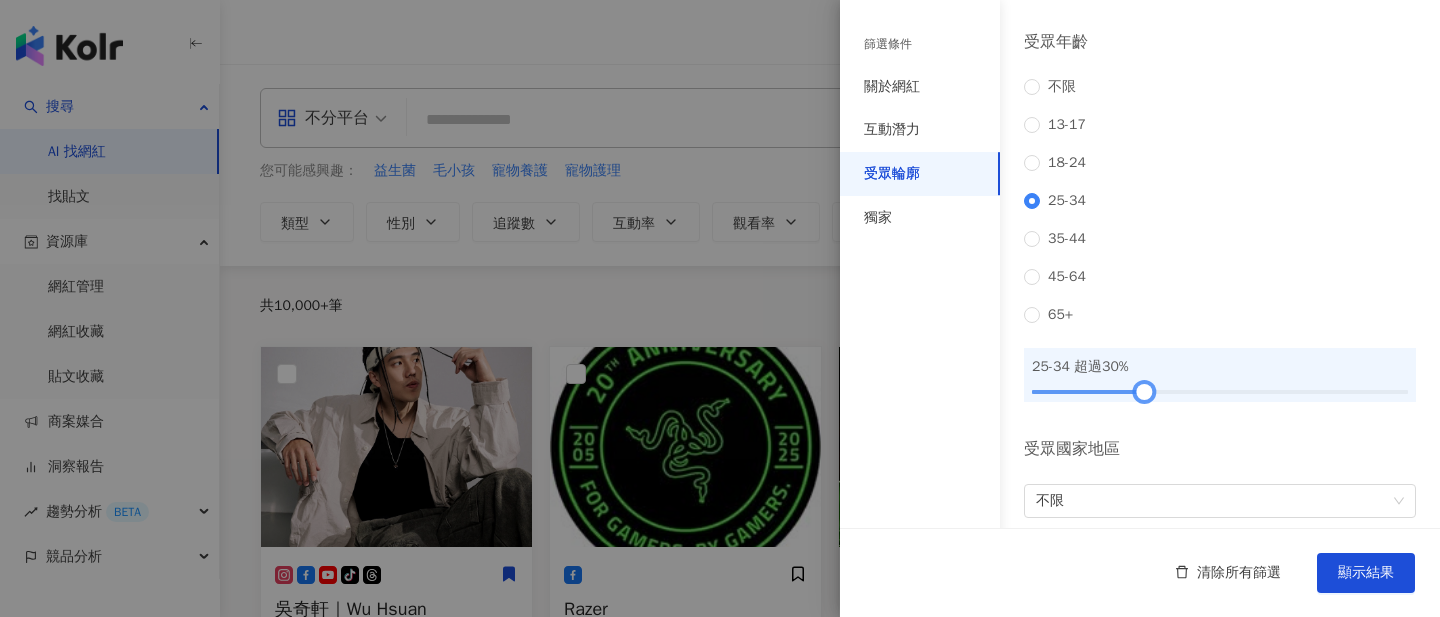 click at bounding box center [1144, 391] 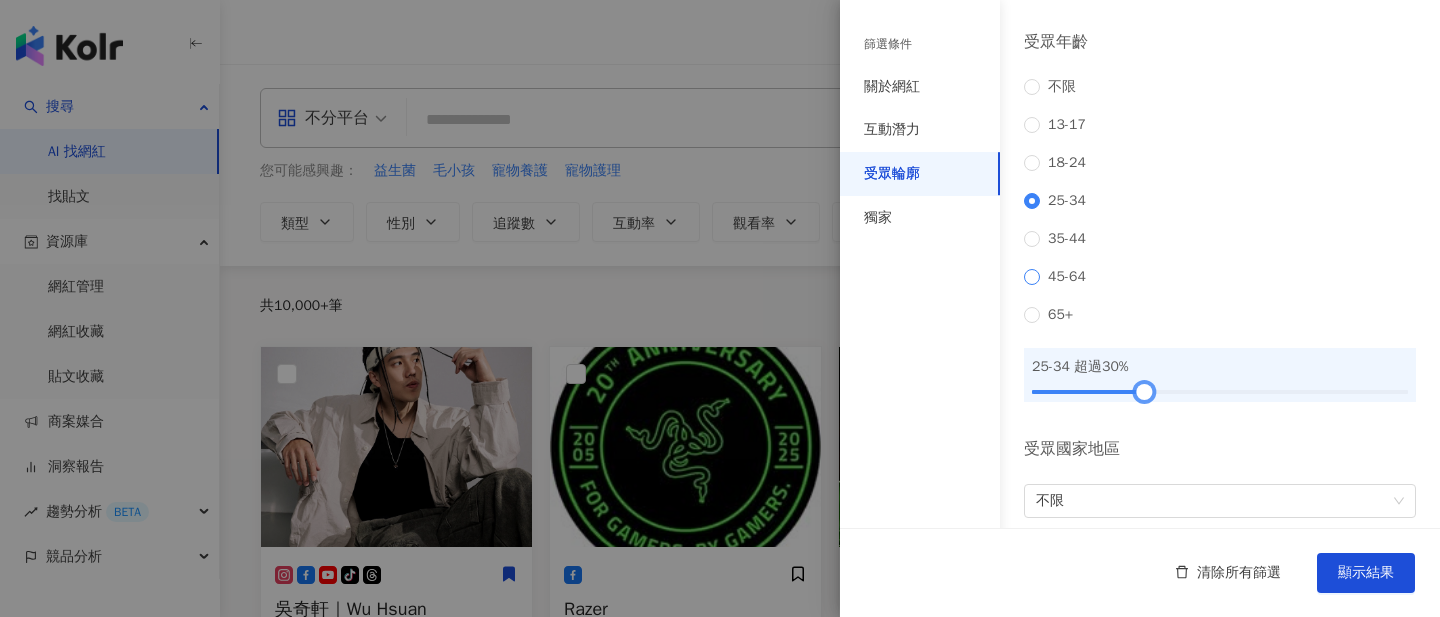 scroll, scrollTop: 0, scrollLeft: 0, axis: both 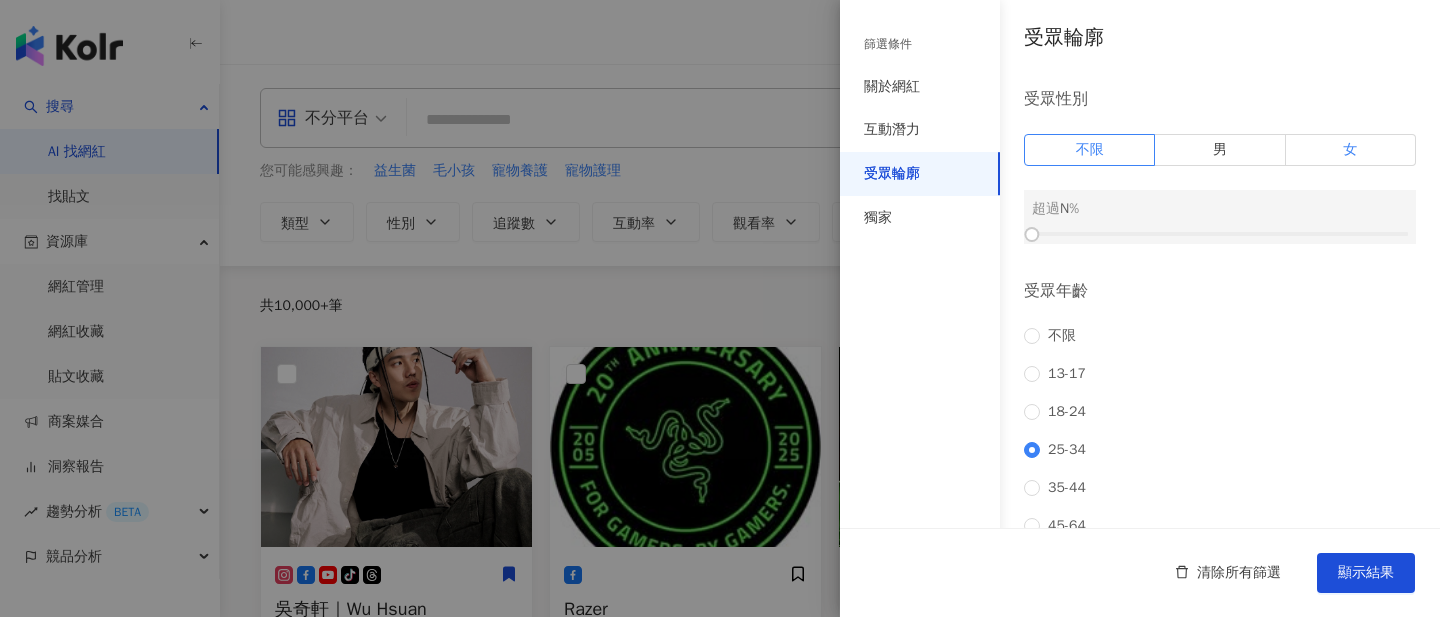 click on "女" at bounding box center (1351, 150) 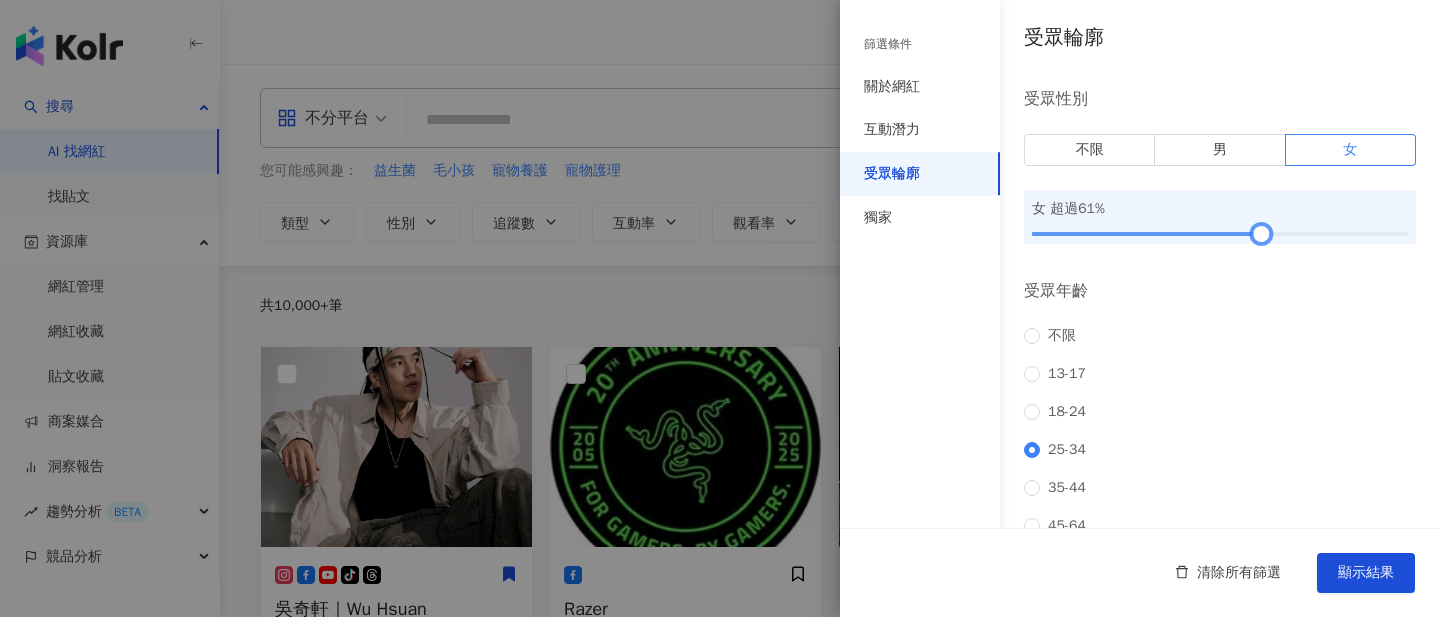 drag, startPoint x: 1034, startPoint y: 233, endPoint x: 1265, endPoint y: 242, distance: 231.17526 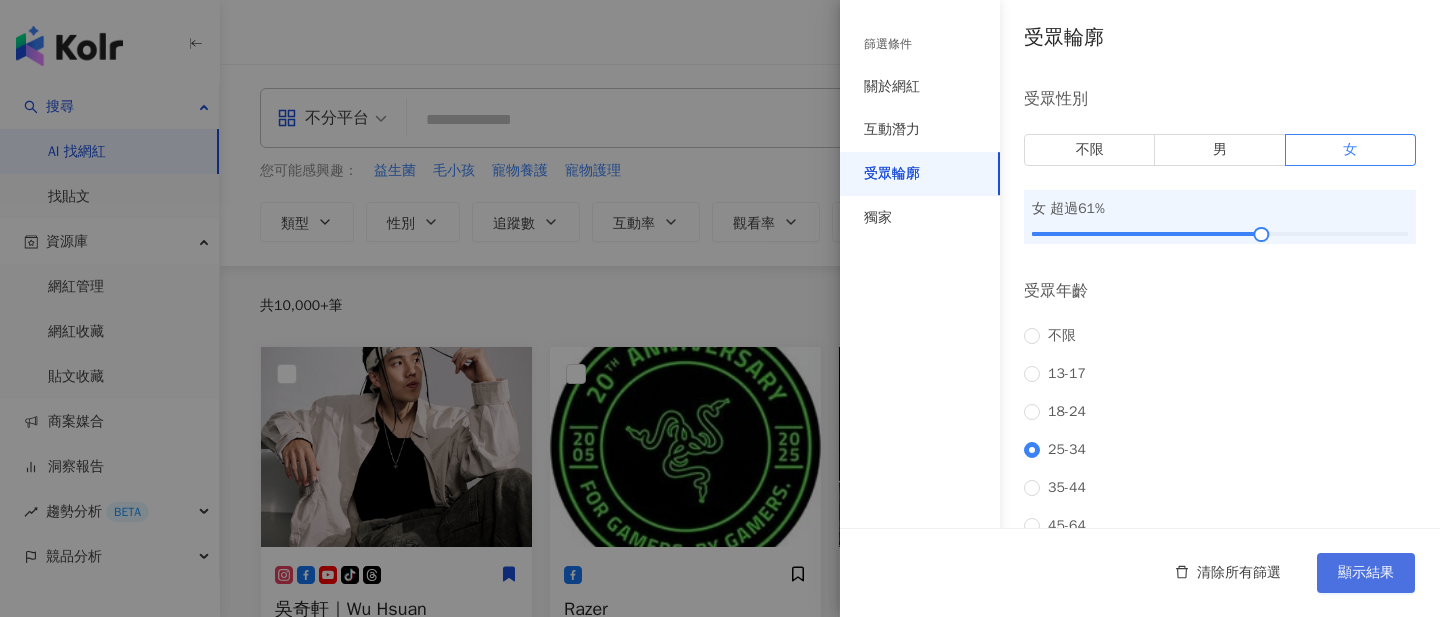 click on "顯示結果" at bounding box center [1366, 573] 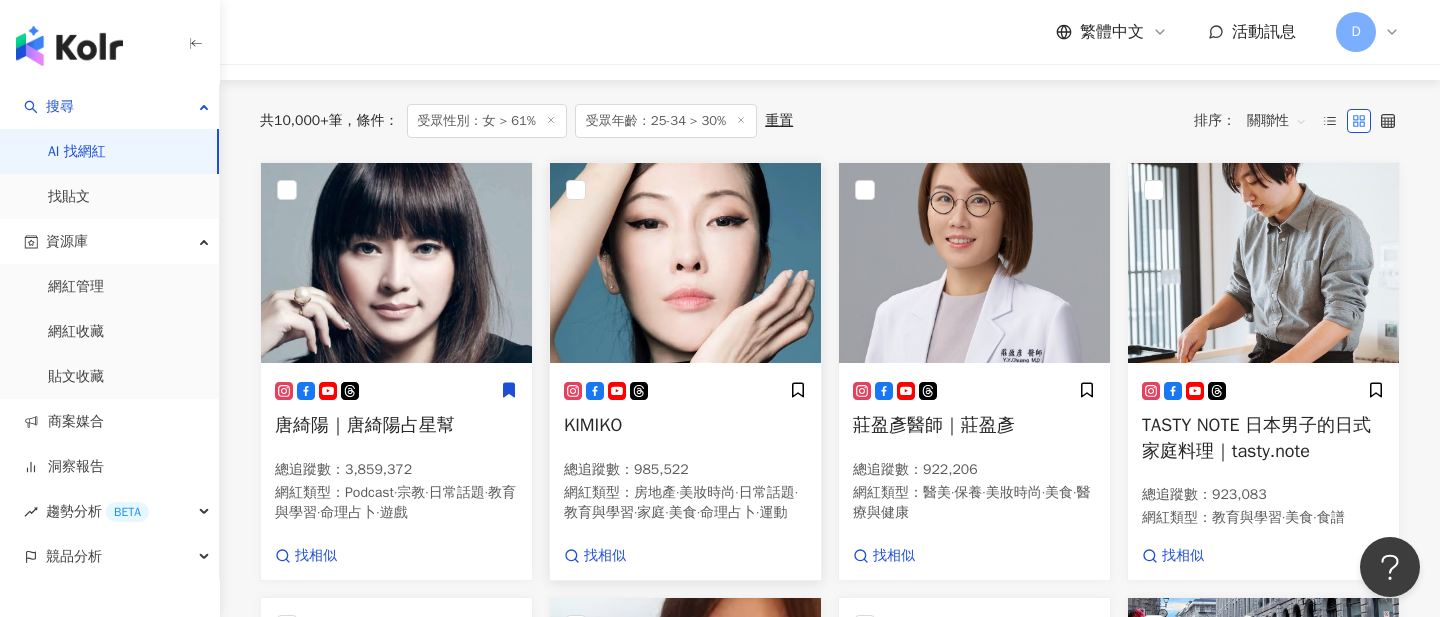 scroll, scrollTop: 187, scrollLeft: 0, axis: vertical 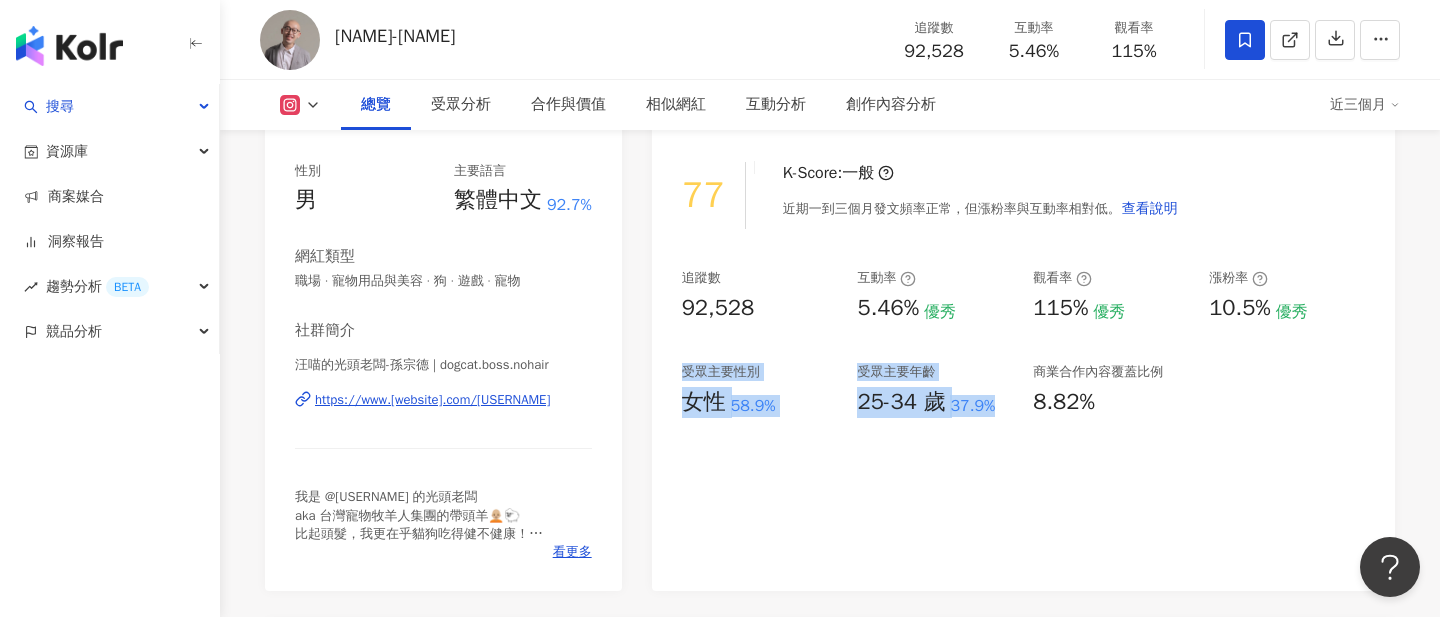 drag, startPoint x: 686, startPoint y: 371, endPoint x: 1016, endPoint y: 405, distance: 331.7469 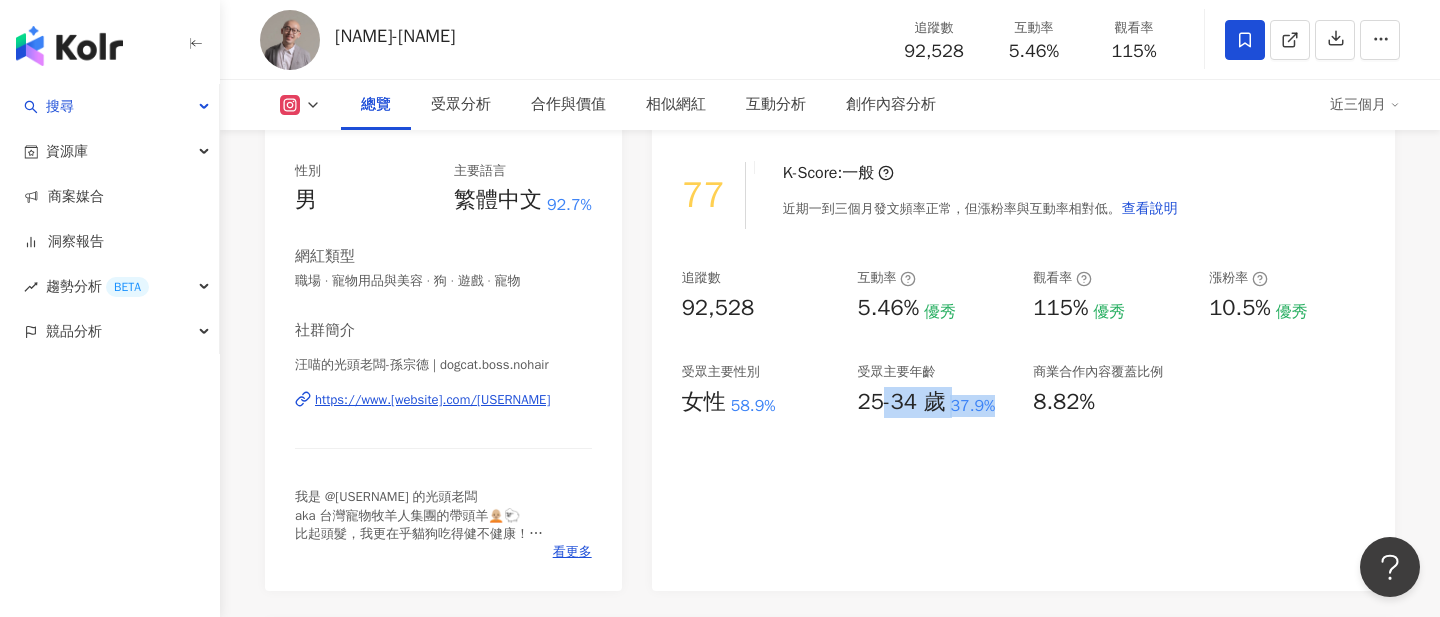 drag, startPoint x: 877, startPoint y: 401, endPoint x: 1003, endPoint y: 414, distance: 126.66886 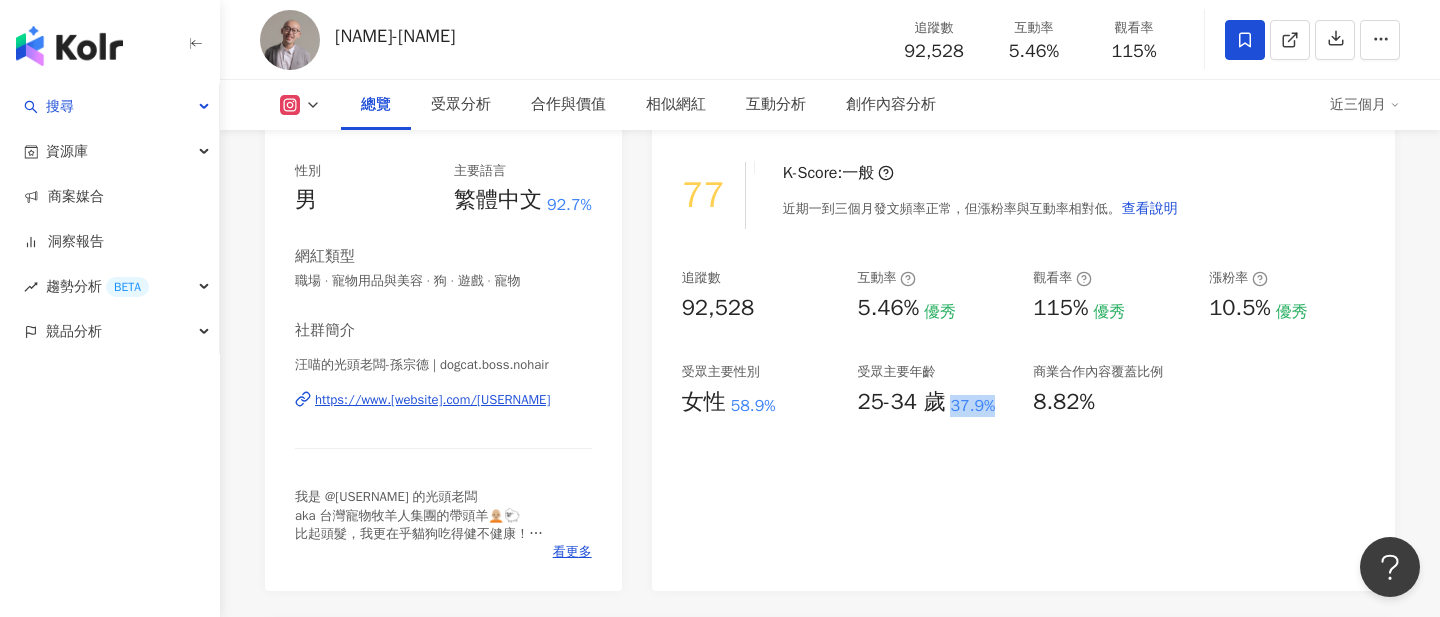 drag, startPoint x: 944, startPoint y: 395, endPoint x: 1002, endPoint y: 402, distance: 58.420887 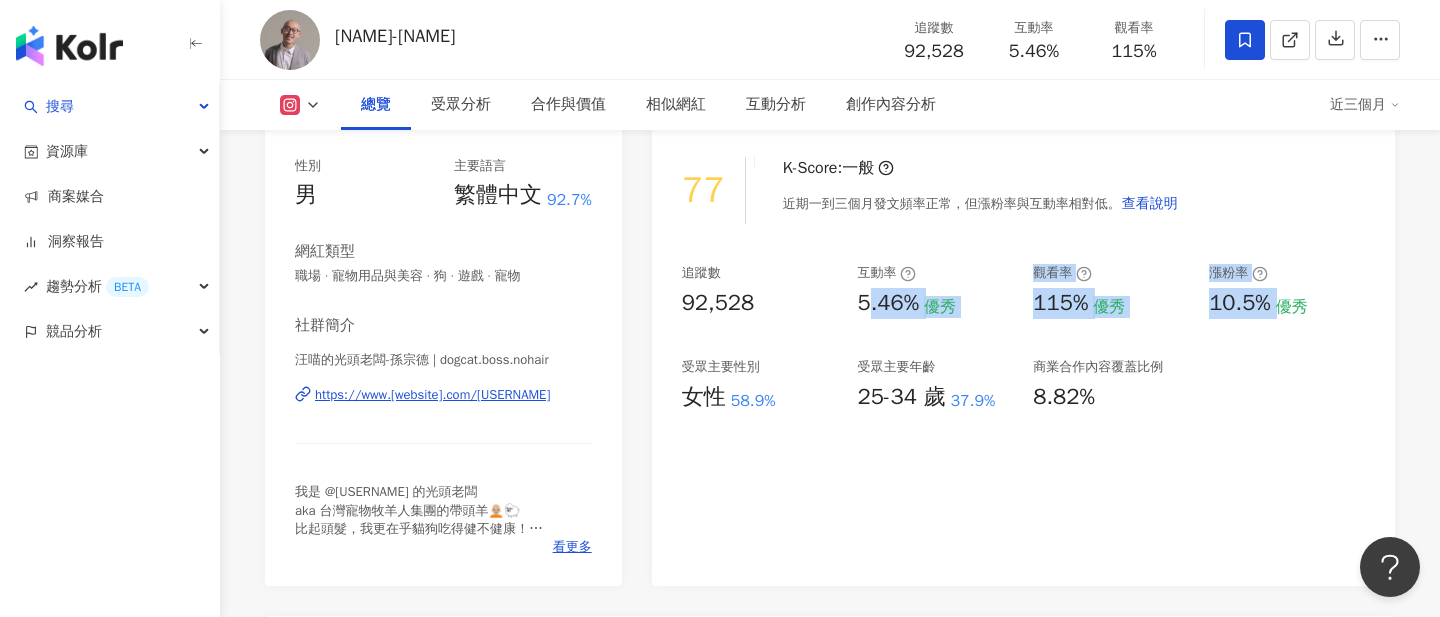 drag, startPoint x: 866, startPoint y: 297, endPoint x: 1275, endPoint y: 305, distance: 409.07825 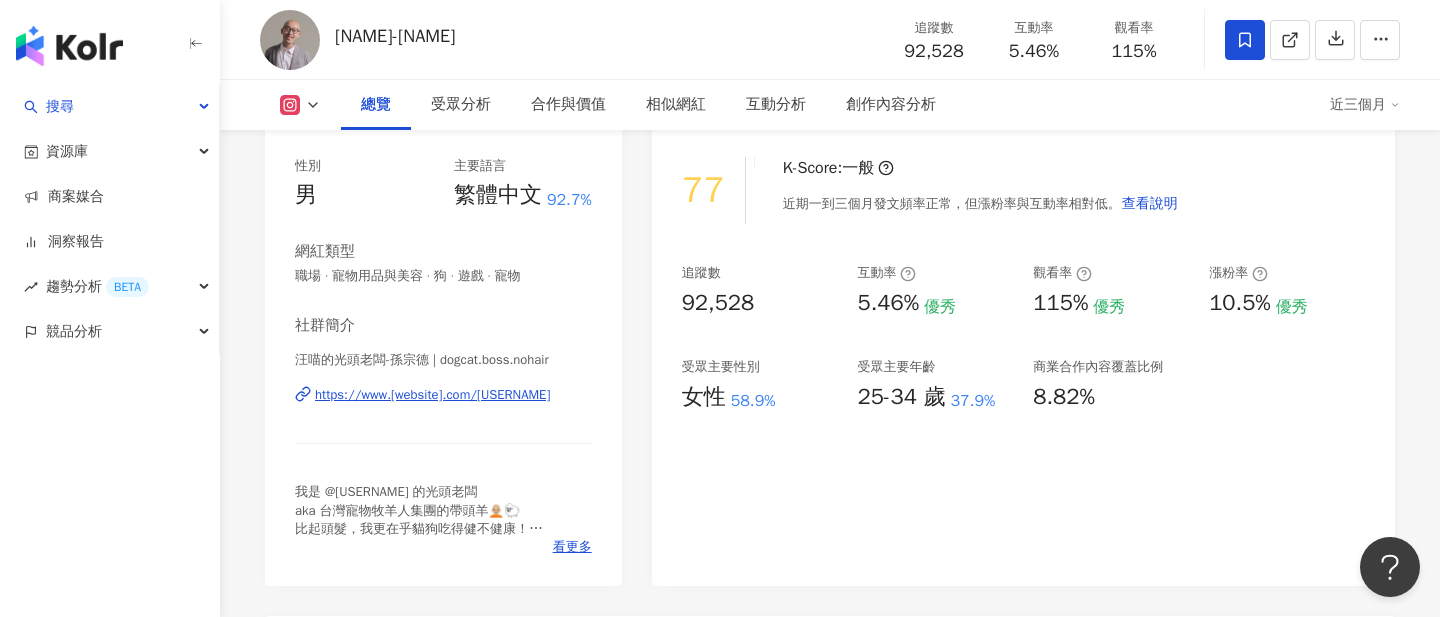 click on "追蹤數   92,528 互動率   5.46% 優秀 觀看率   115% 優秀 漲粉率   10.5% 優秀 受眾主要性別   女性 58.9% 受眾主要年齡   25-34 歲 37.9% 商業合作內容覆蓋比例   8.82%" at bounding box center (1023, 338) 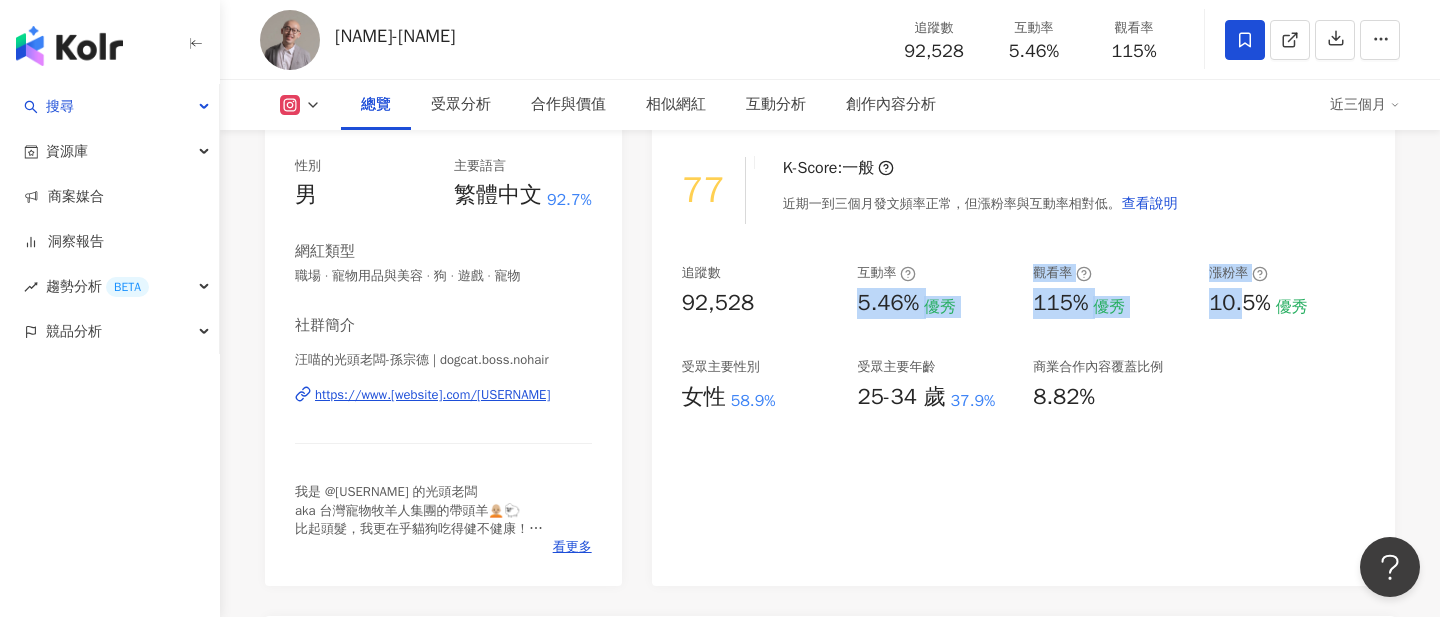 drag, startPoint x: 850, startPoint y: 297, endPoint x: 1251, endPoint y: 319, distance: 401.60303 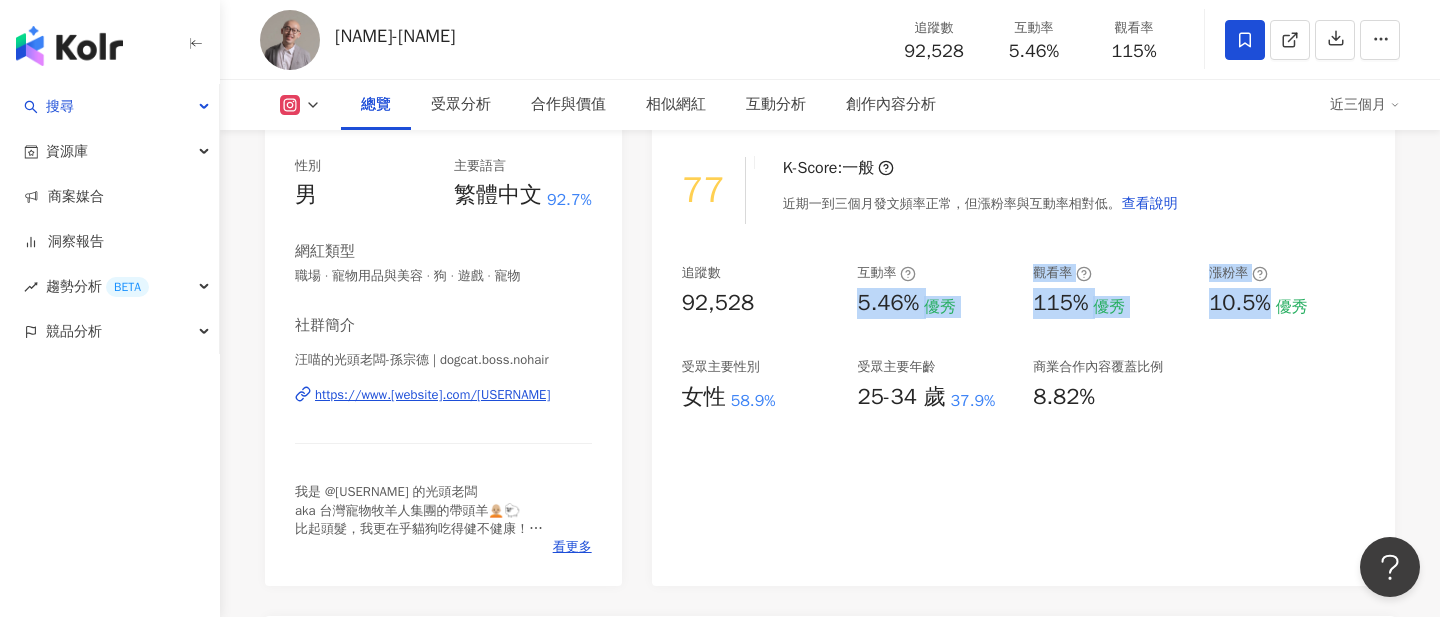 click on "追蹤數   92,528 互動率   5.46% 優秀 觀看率   115% 優秀 漲粉率   10.5% 優秀 受眾主要性別   女性 58.9% 受眾主要年齡   25-34 歲 37.9% 商業合作內容覆蓋比例   8.82%" at bounding box center (1023, 338) 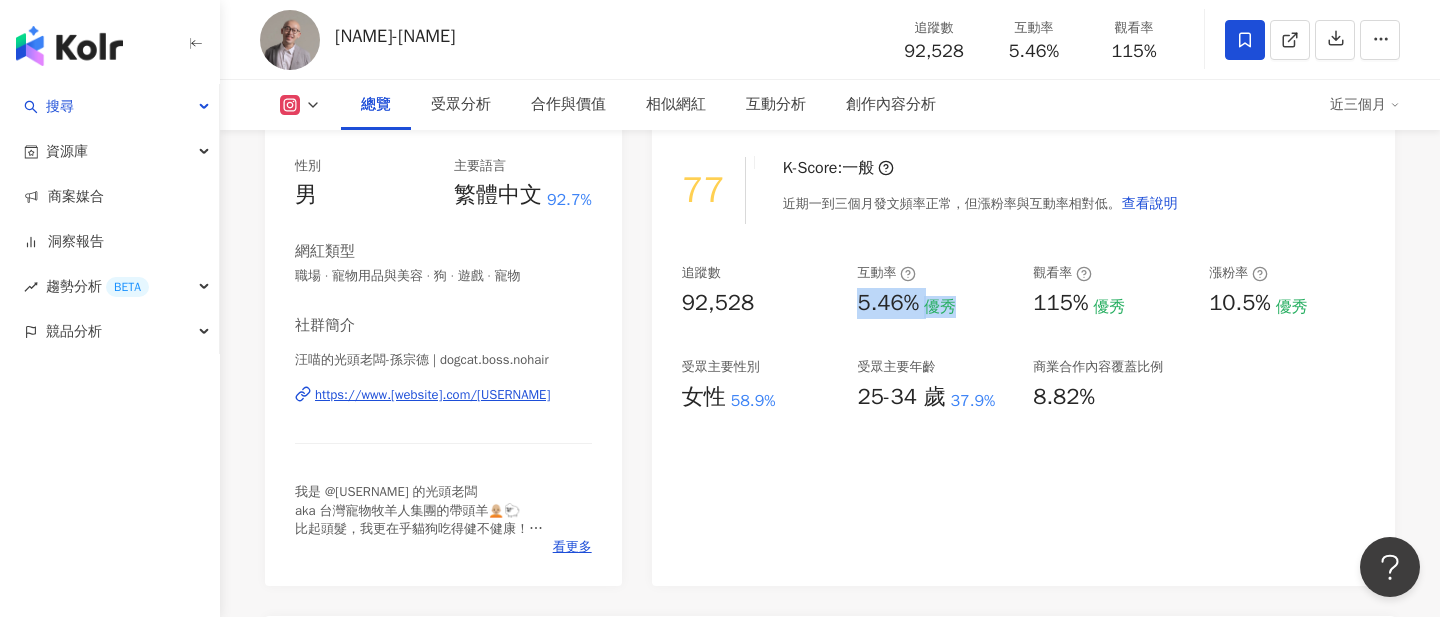 drag, startPoint x: 860, startPoint y: 295, endPoint x: 956, endPoint y: 304, distance: 96.42095 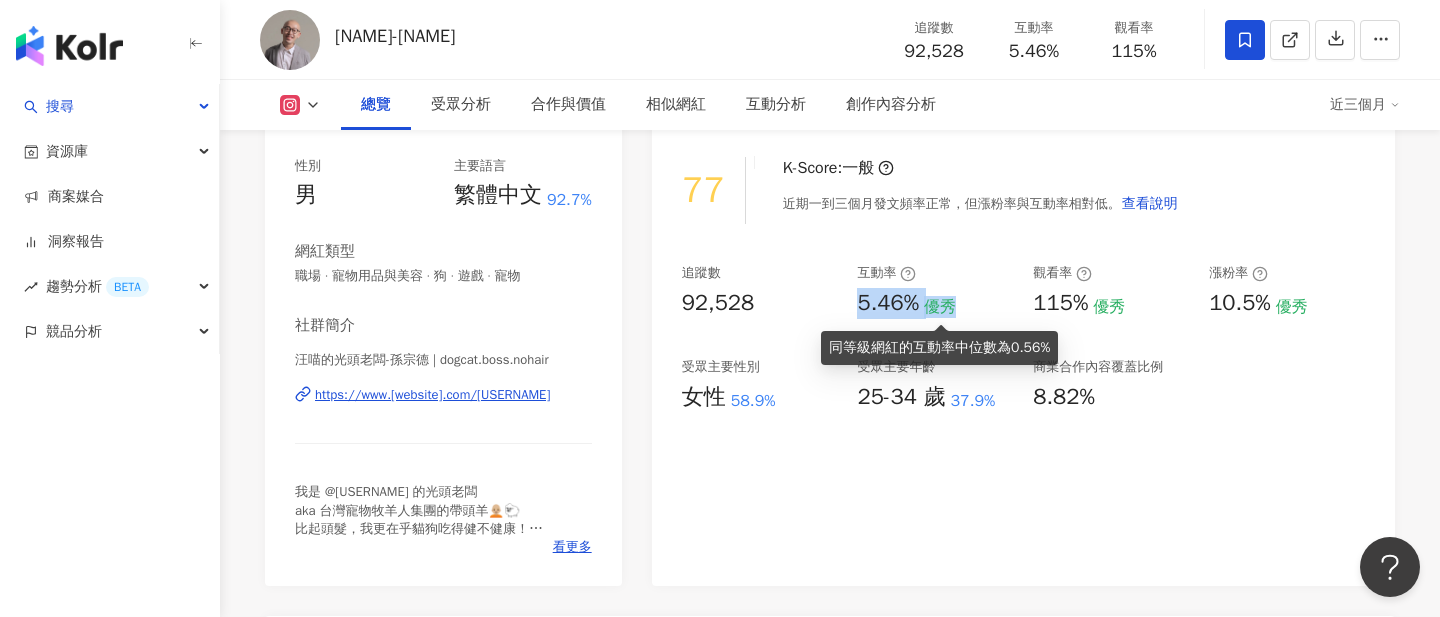 click on "優秀" at bounding box center (940, 307) 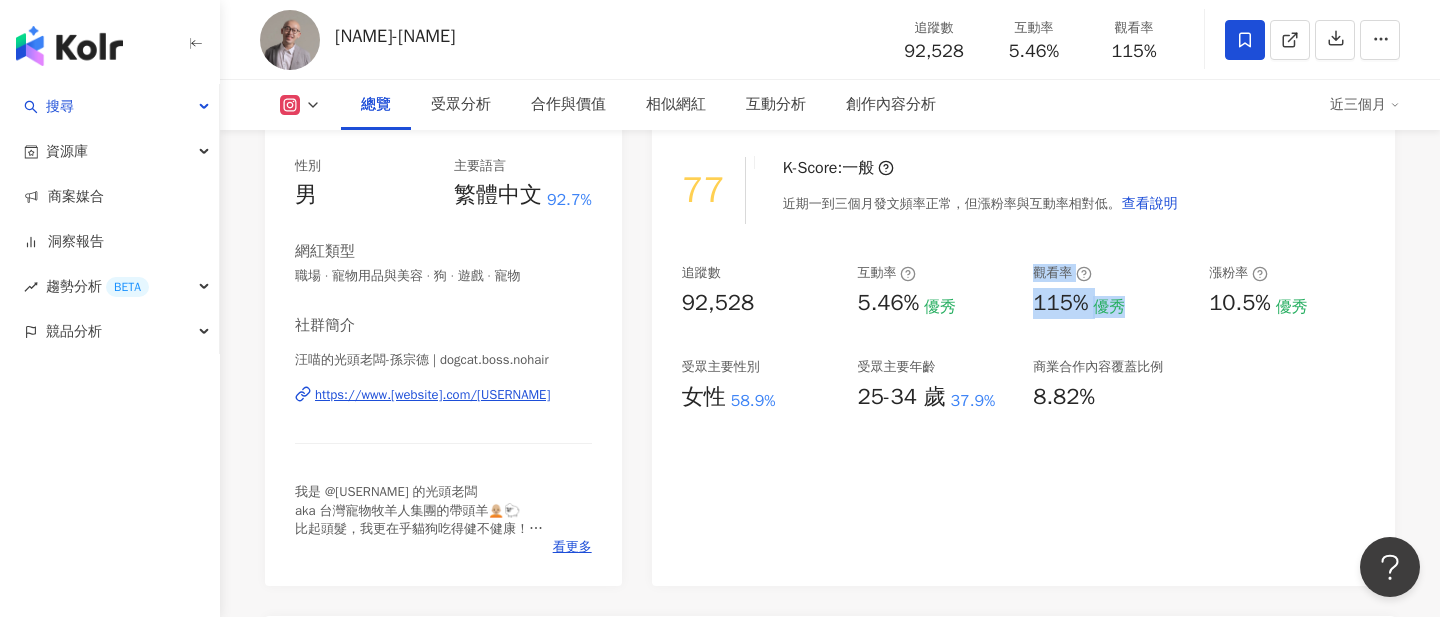 drag, startPoint x: 1138, startPoint y: 310, endPoint x: 1018, endPoint y: 298, distance: 120.59851 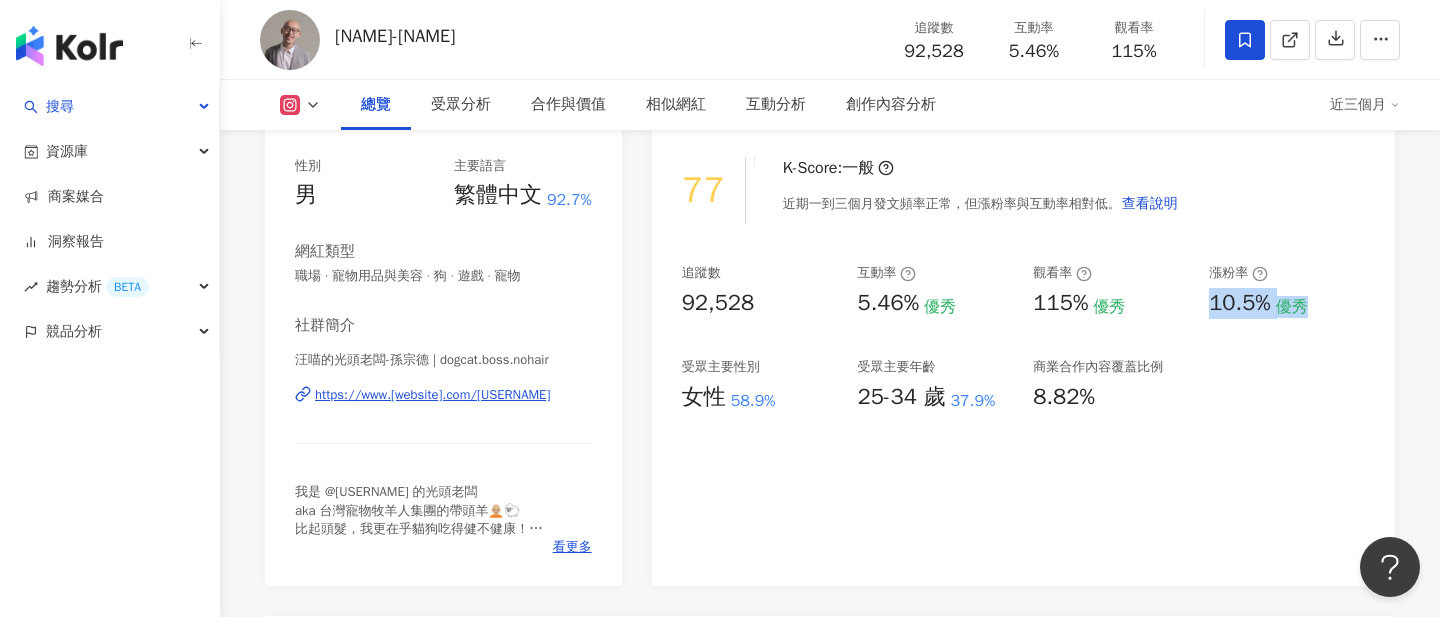 drag, startPoint x: 1208, startPoint y: 284, endPoint x: 1331, endPoint y: 305, distance: 124.77981 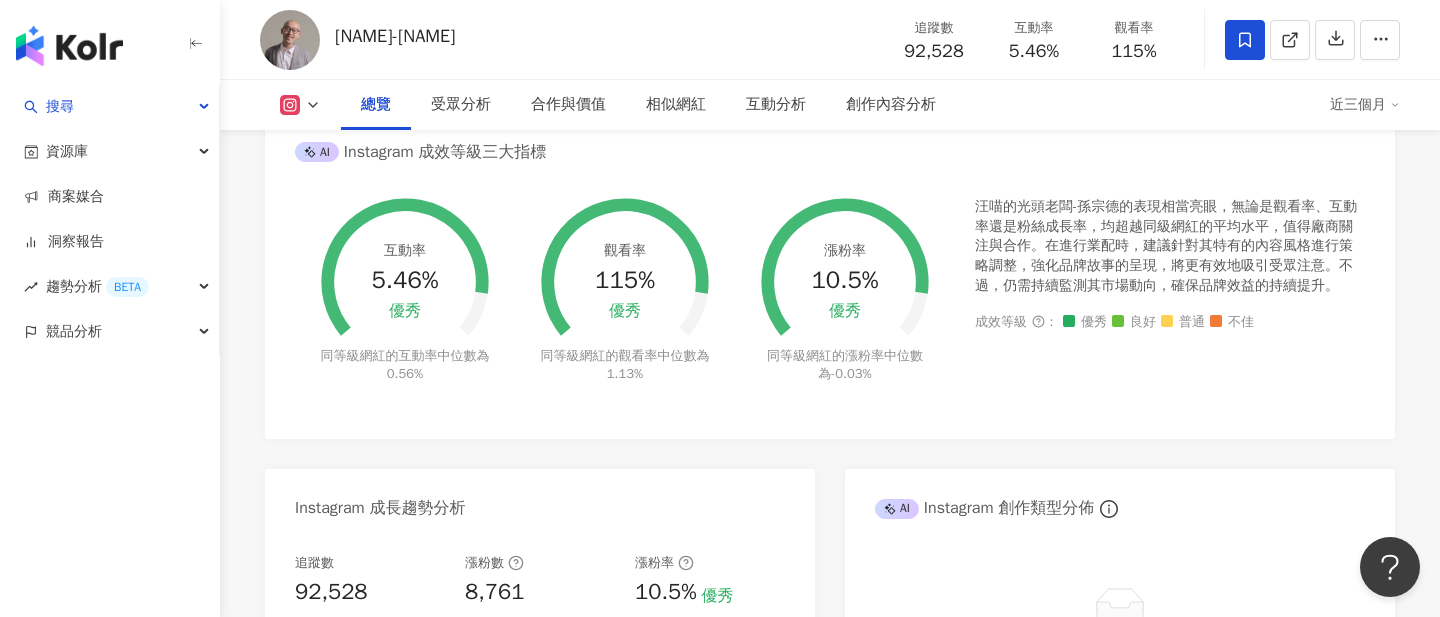 scroll, scrollTop: 749, scrollLeft: 0, axis: vertical 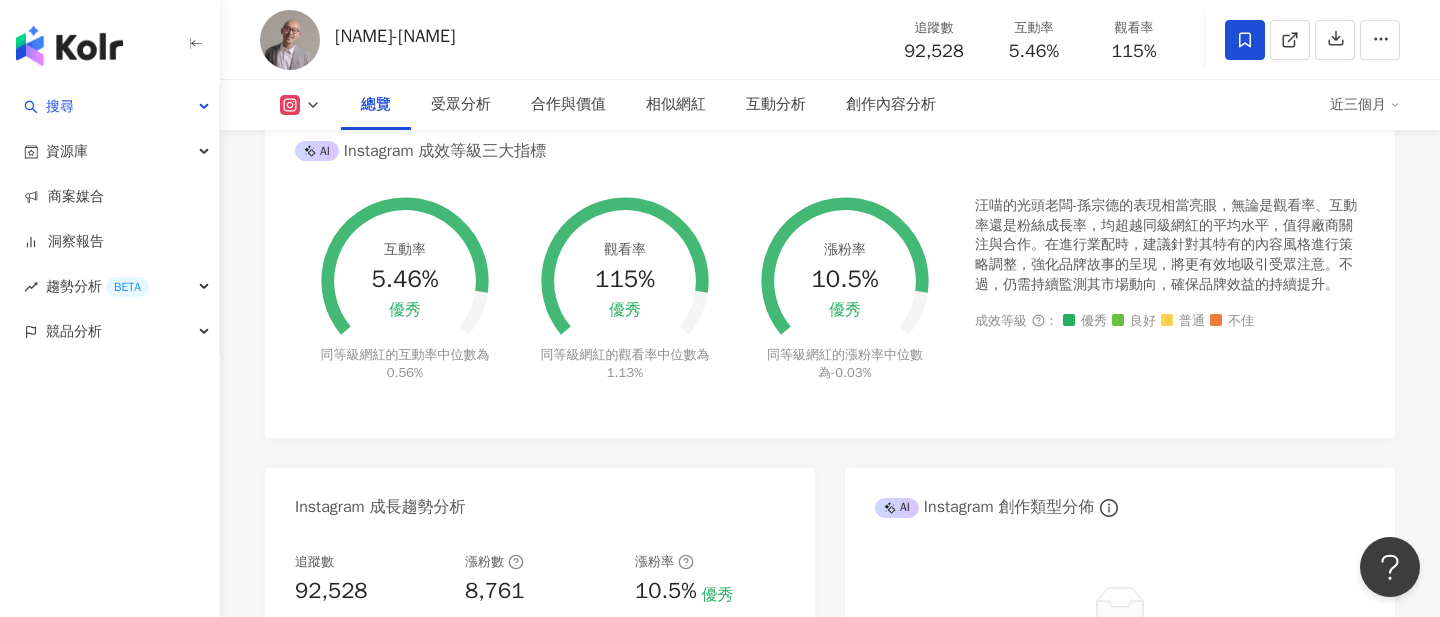 drag, startPoint x: 326, startPoint y: 350, endPoint x: 609, endPoint y: 375, distance: 284.10208 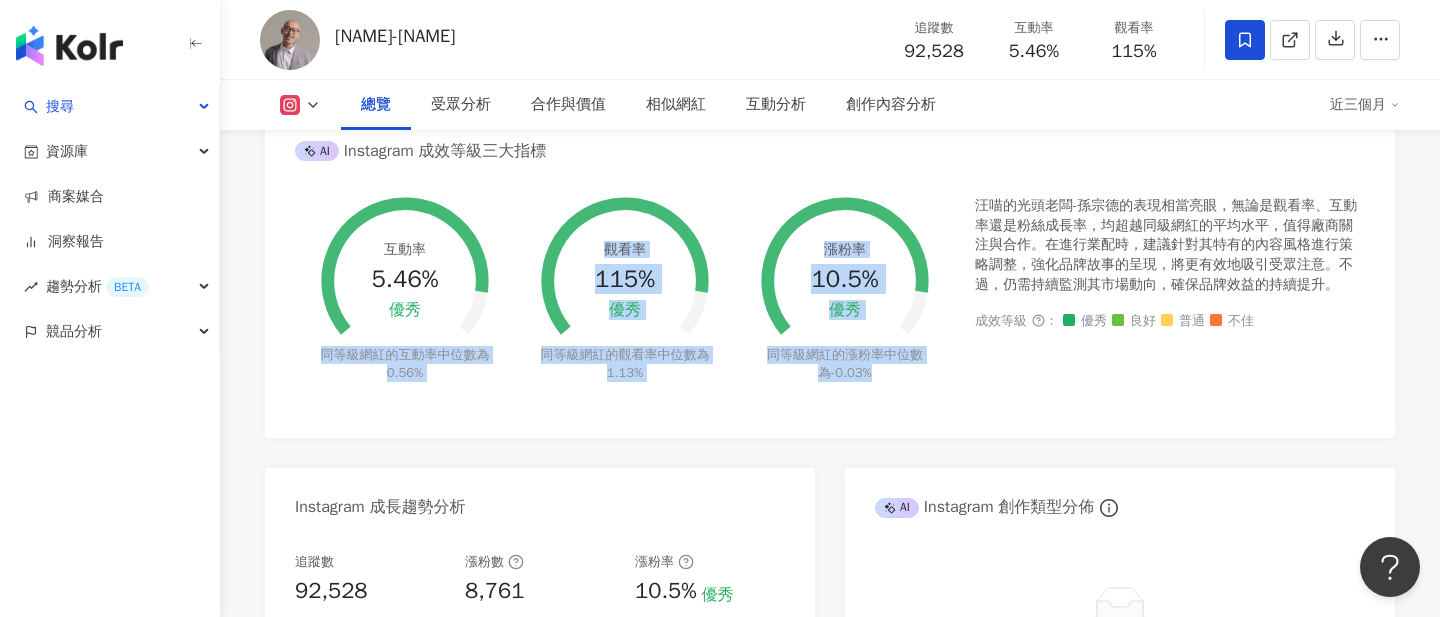 drag, startPoint x: 897, startPoint y: 375, endPoint x: 321, endPoint y: 360, distance: 576.19525 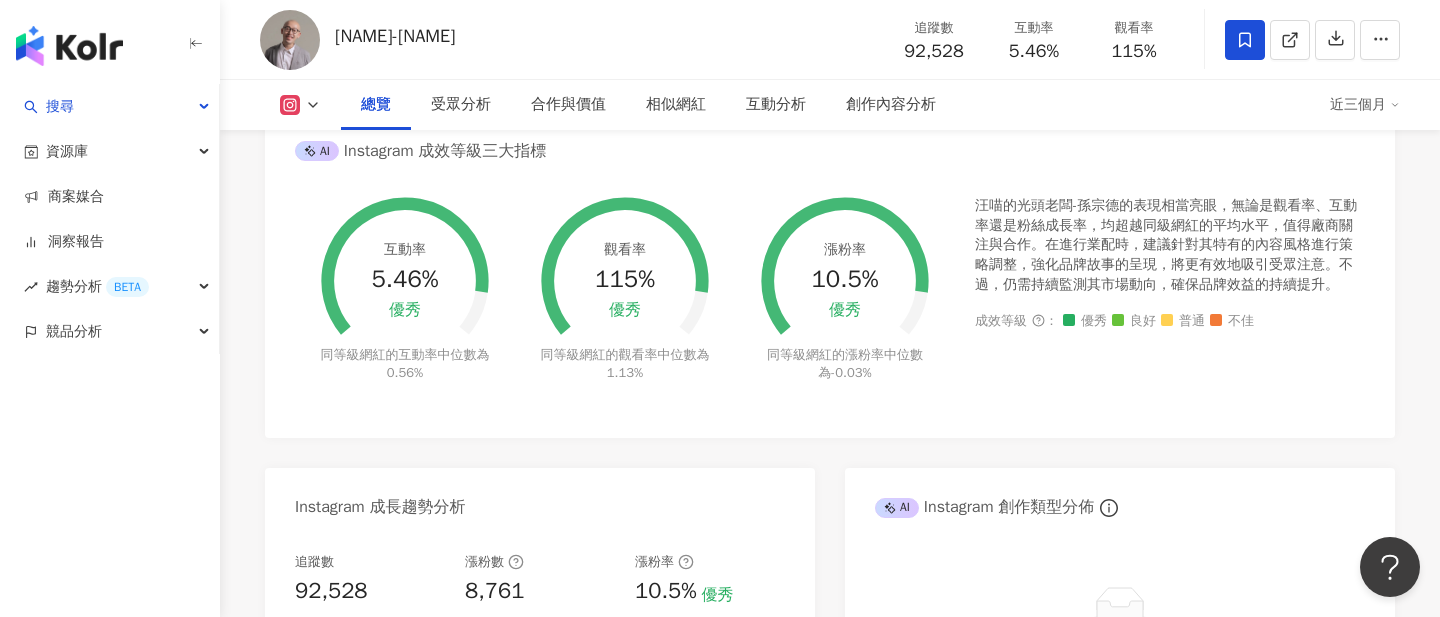 click on "汪喵的光頭老闆-孫宗德的表現相當亮眼，無論是觀看率、互動率還是粉絲成長率，均超越同級網紅的平均水平，值得廠商關注與合作。在進行業配時，建議針對其特有的內容風格進行策略調整，強化品牌故事的呈現，將更有效地吸引受眾注意。不過，仍需持續監測其市場動向，確保品牌效益的持續提升。 成效等級 ： 優秀 良好 普通 不佳" at bounding box center [1170, 301] 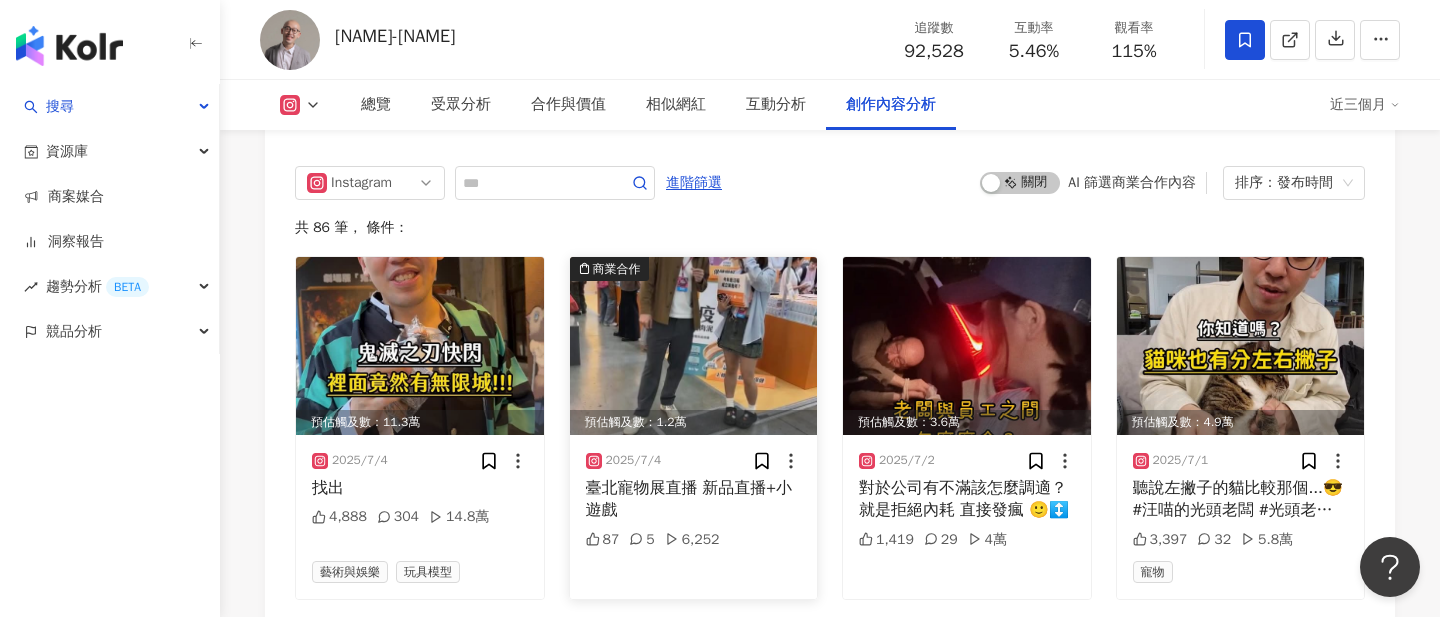 scroll, scrollTop: 6159, scrollLeft: 0, axis: vertical 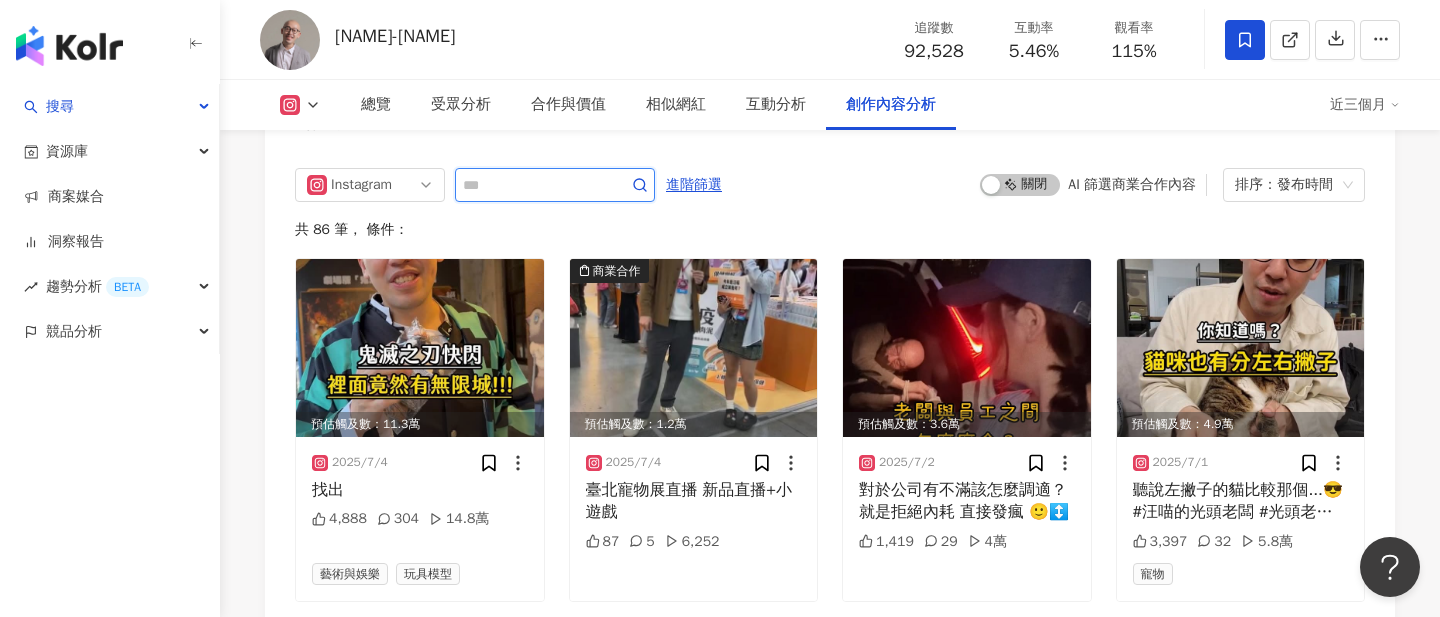 click at bounding box center [533, 185] 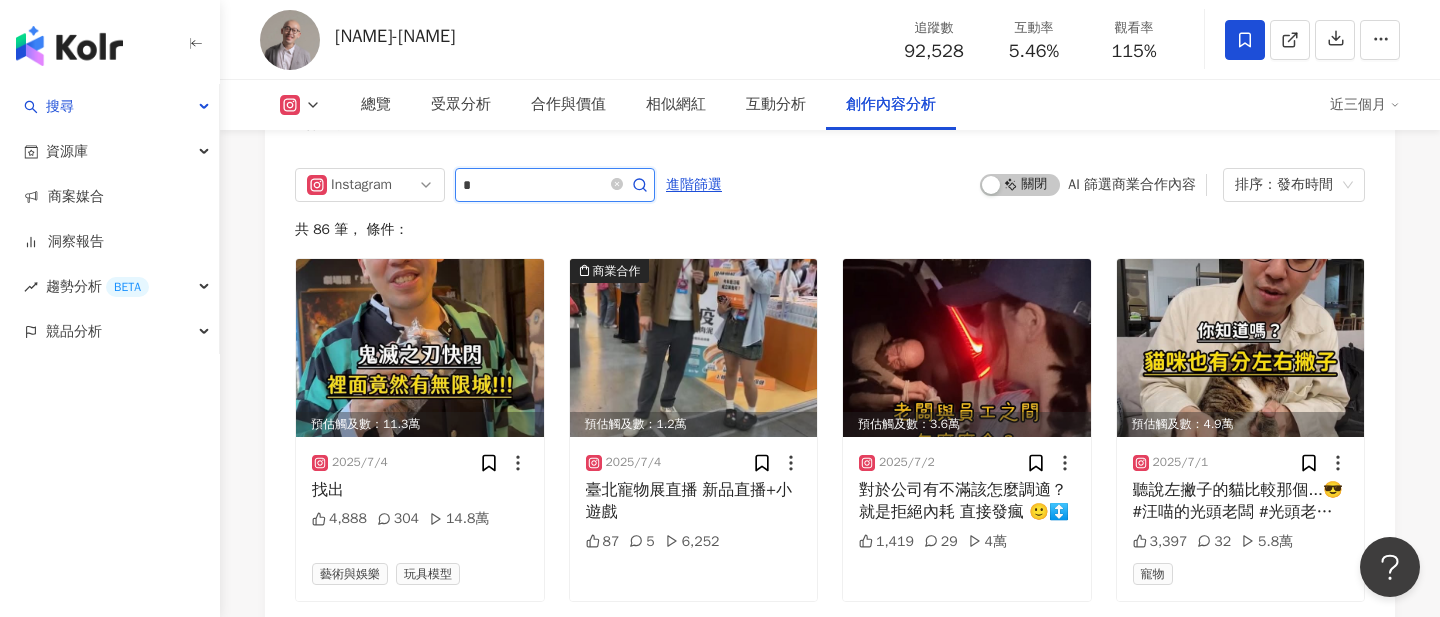 type on "*" 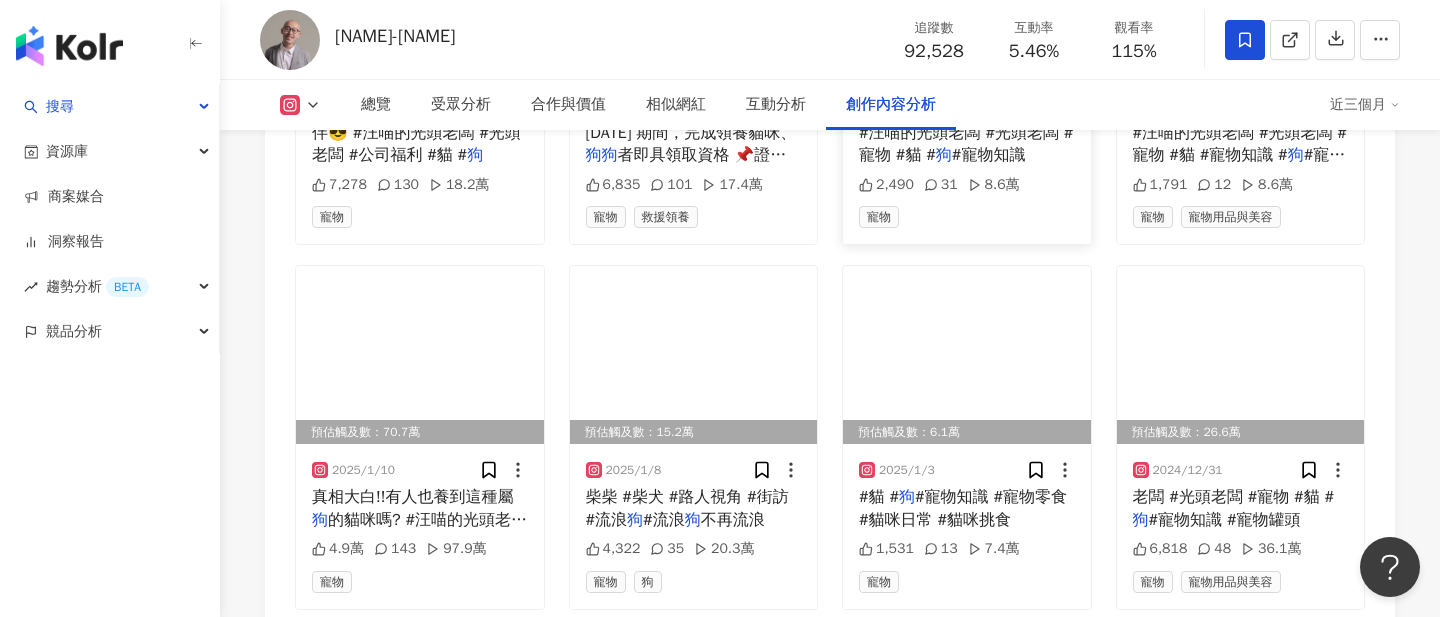scroll, scrollTop: 6899, scrollLeft: 0, axis: vertical 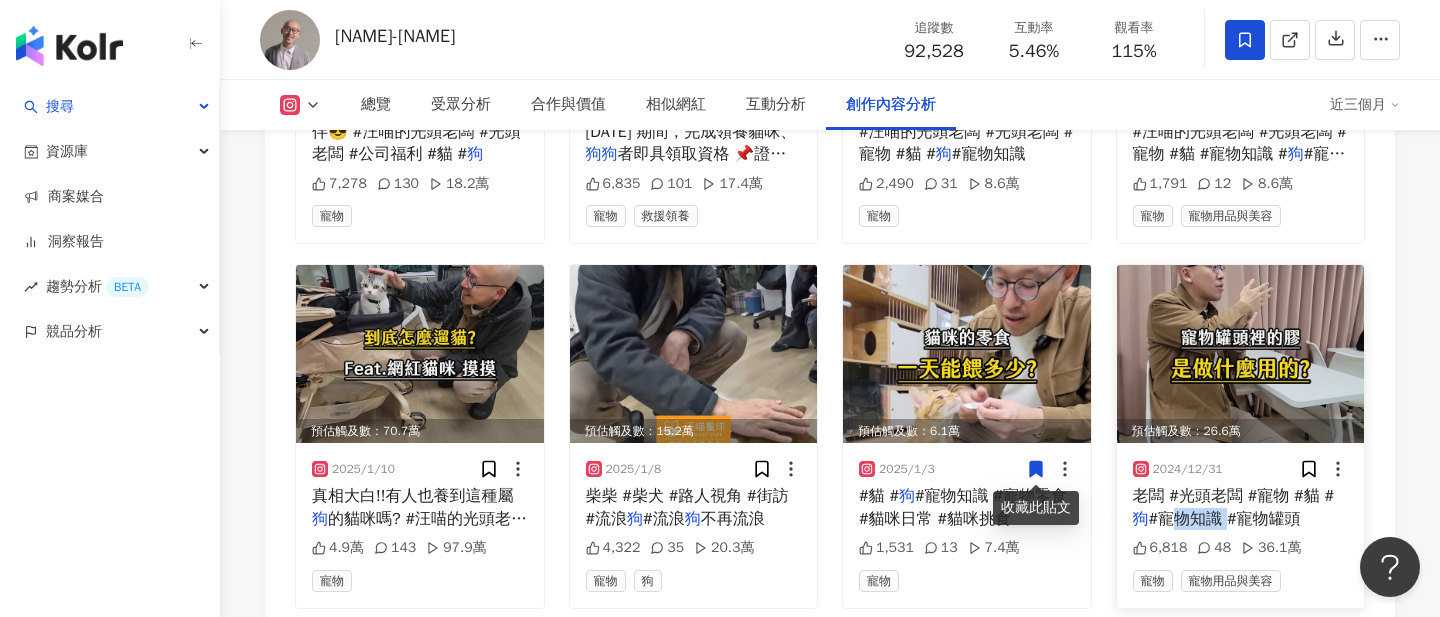 drag, startPoint x: 1163, startPoint y: 520, endPoint x: 1226, endPoint y: 520, distance: 63 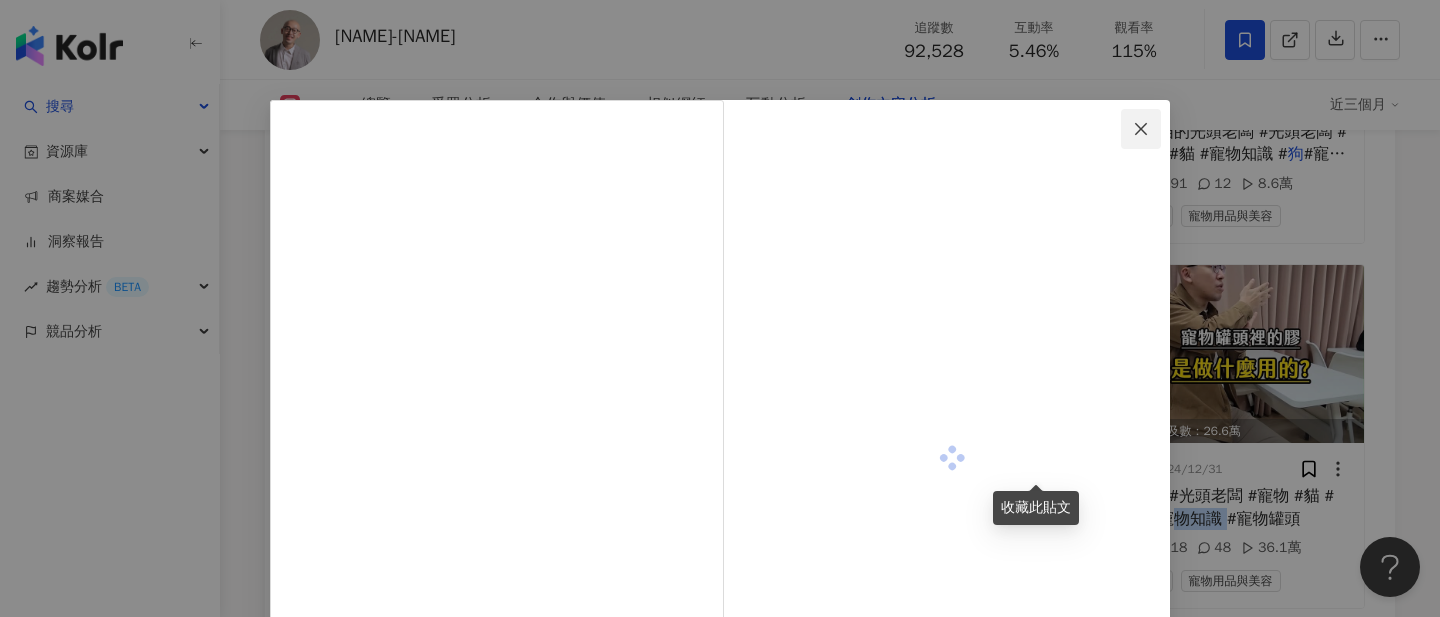 click 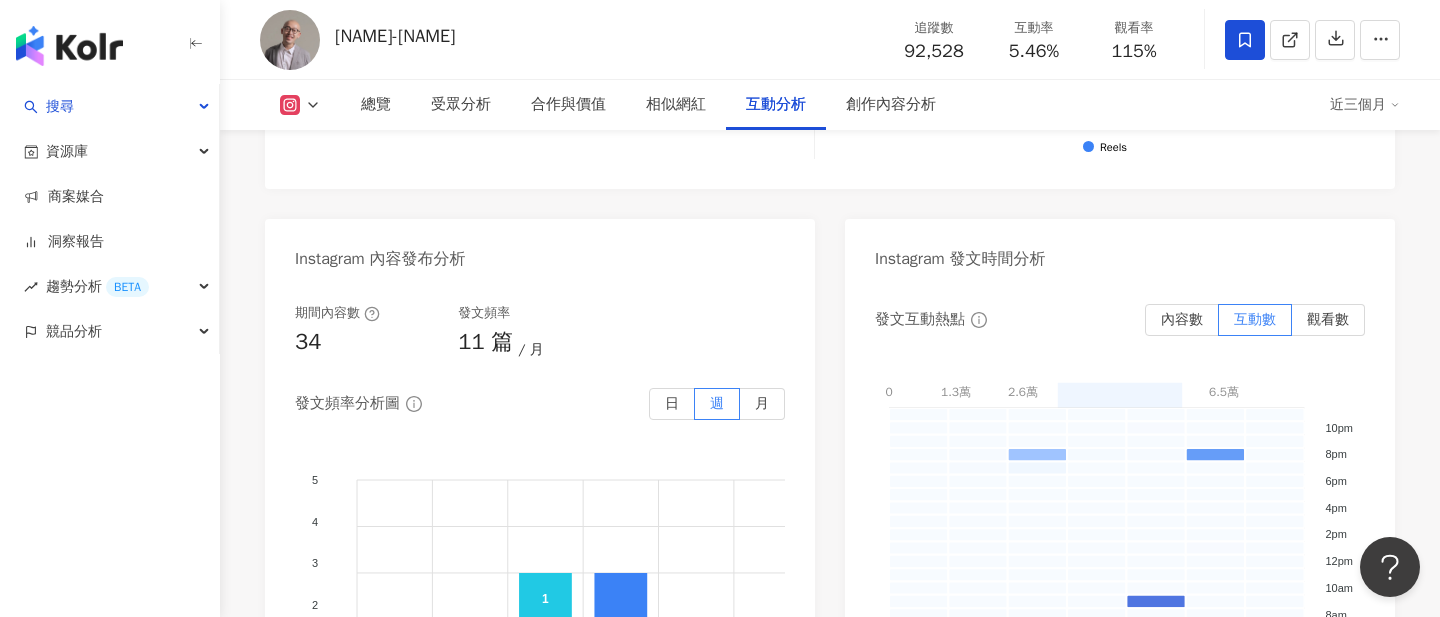 scroll, scrollTop: 4974, scrollLeft: 0, axis: vertical 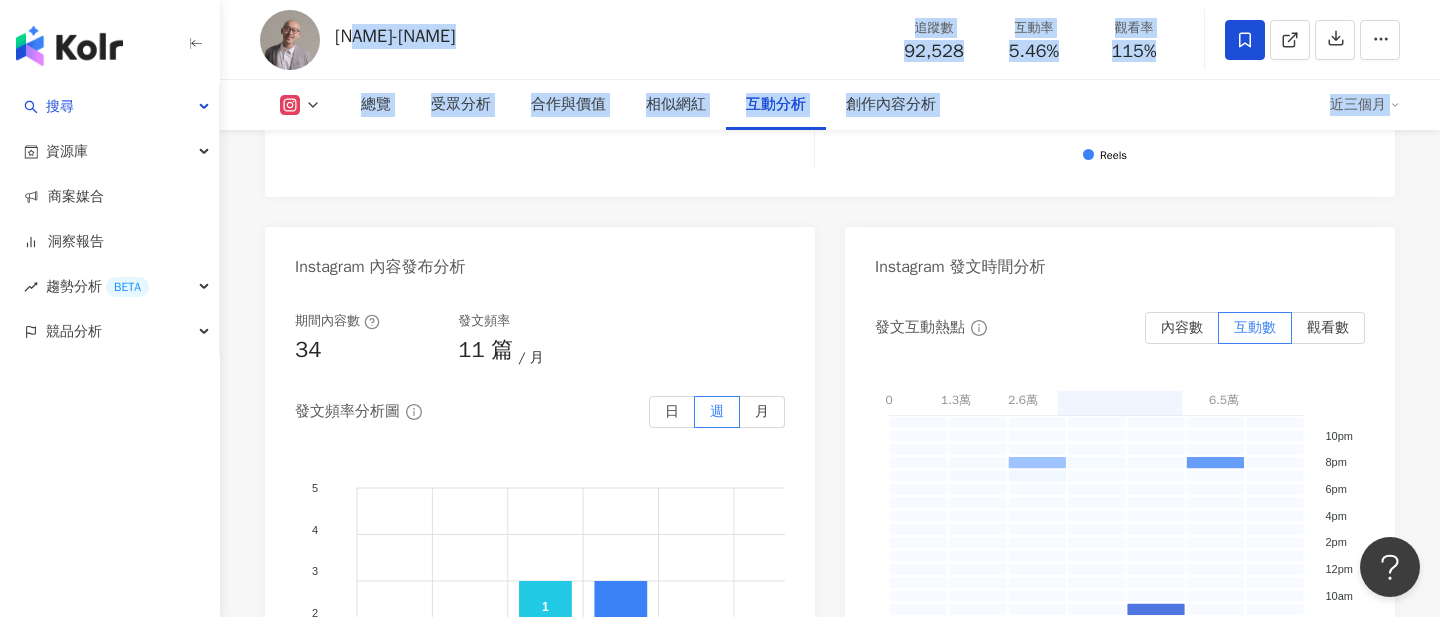 drag, startPoint x: 369, startPoint y: 38, endPoint x: 401, endPoint y: 180, distance: 145.56099 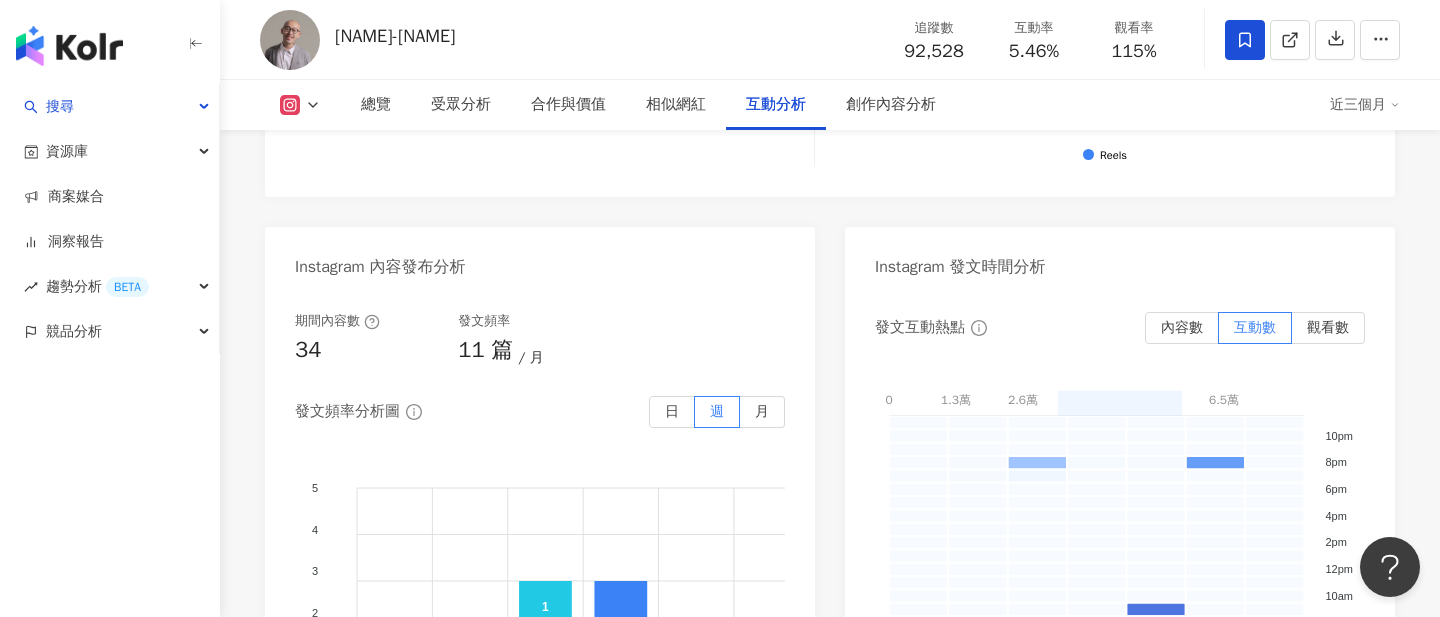 click on "Reels 觀看率   115% 優秀 Reels 平均觀看數   106,361 影音觀看分析儀表板 日 週 月 110萬 110萬 73.3萬 73.3萬 36.7萬 36.7萬 0 0 7萬 15.2萬 99萬 27萬 31.3萬 10.9萬 33萬 8.3萬 12.6萬 30.5萬 17.6萬 25.1萬 4/16 4/16 7萬 15.2萬 99萬 27萬 31.3萬 10.9萬 33萬 8.3萬 12.6萬 30.5萬 17.6萬 25.1萬 4/16 4/16 4/20 4/20 4/27 4/27 5/4 5/4 5/11 5/11 5/18 5/18 5/25 5/25 6/1 6/1 6/8 6/8 6/15 6/15 6/22 6/22 6/29 6/29 7/6 7/6 7/13 7/13   Reels" at bounding box center (830, -28) 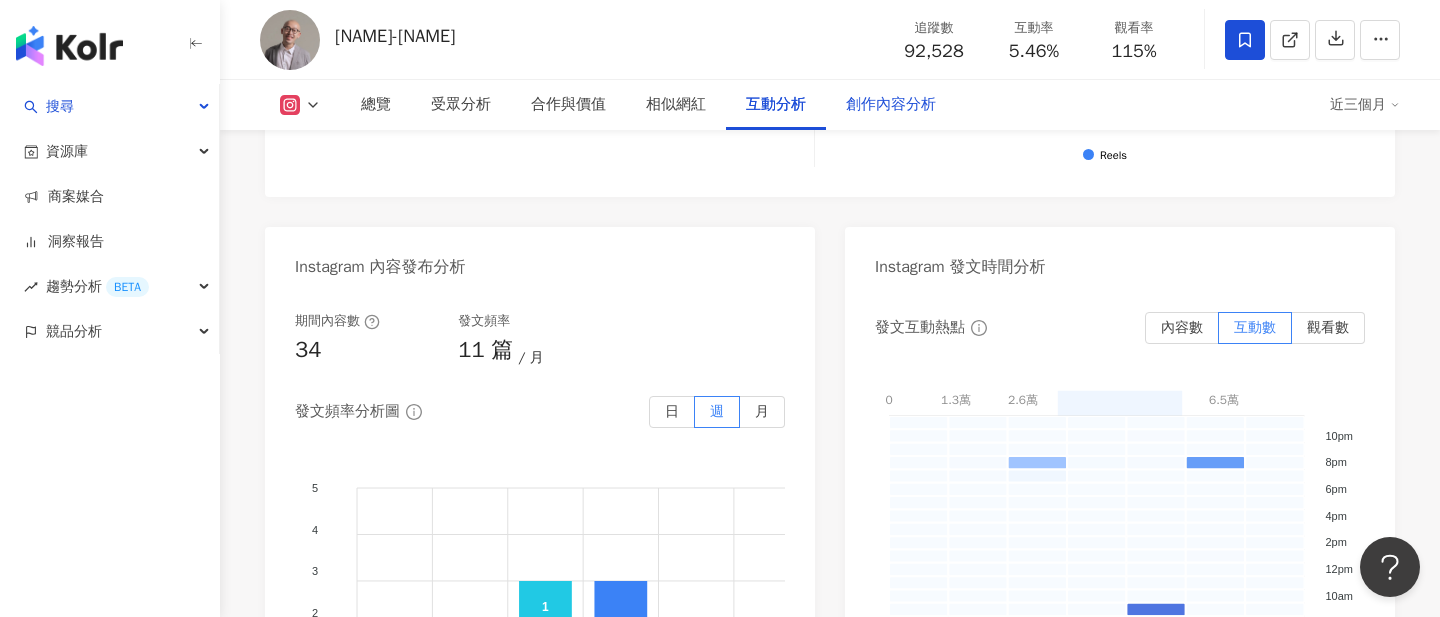 click on "創作內容分析" at bounding box center (891, 105) 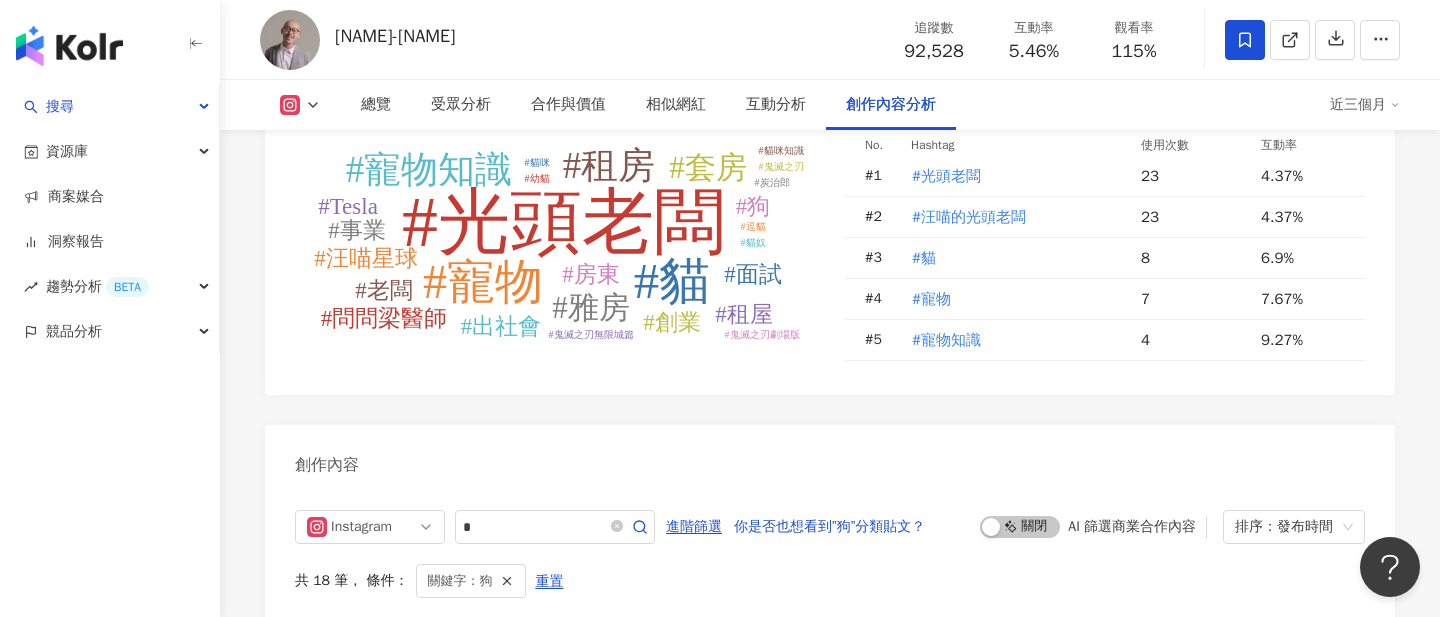 scroll, scrollTop: 5823, scrollLeft: 0, axis: vertical 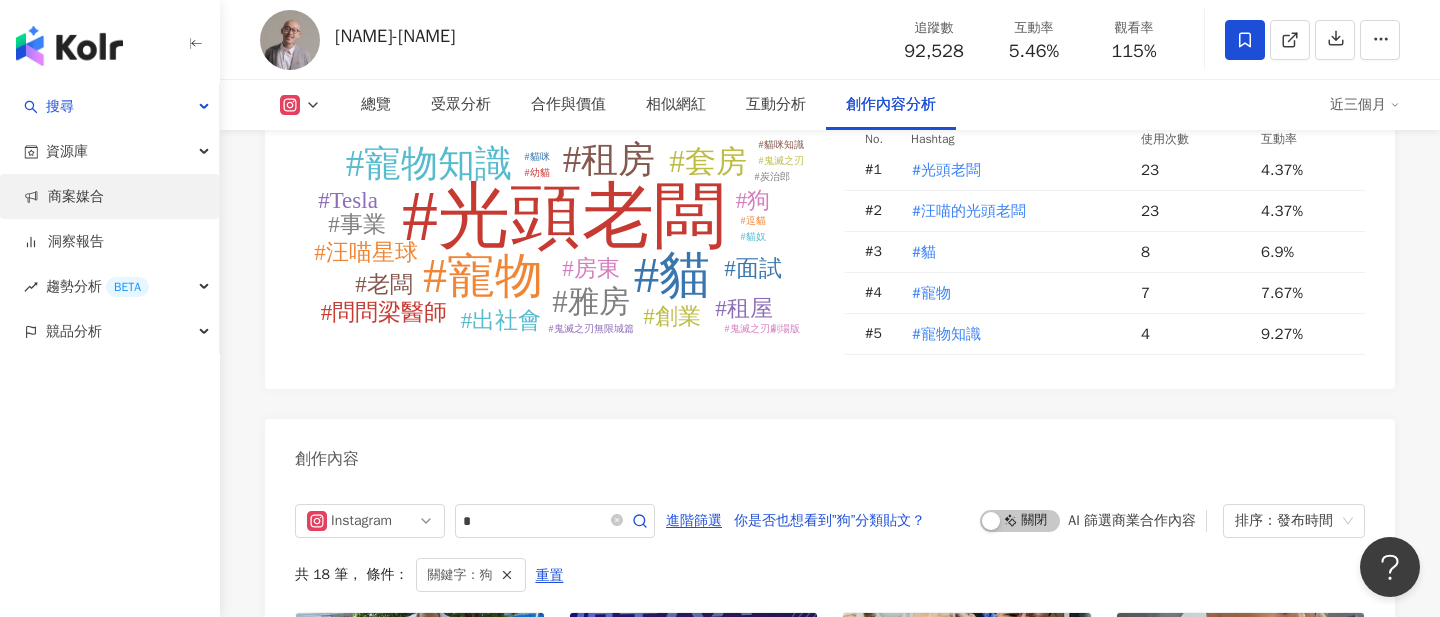 click on "商案媒合" at bounding box center (64, 197) 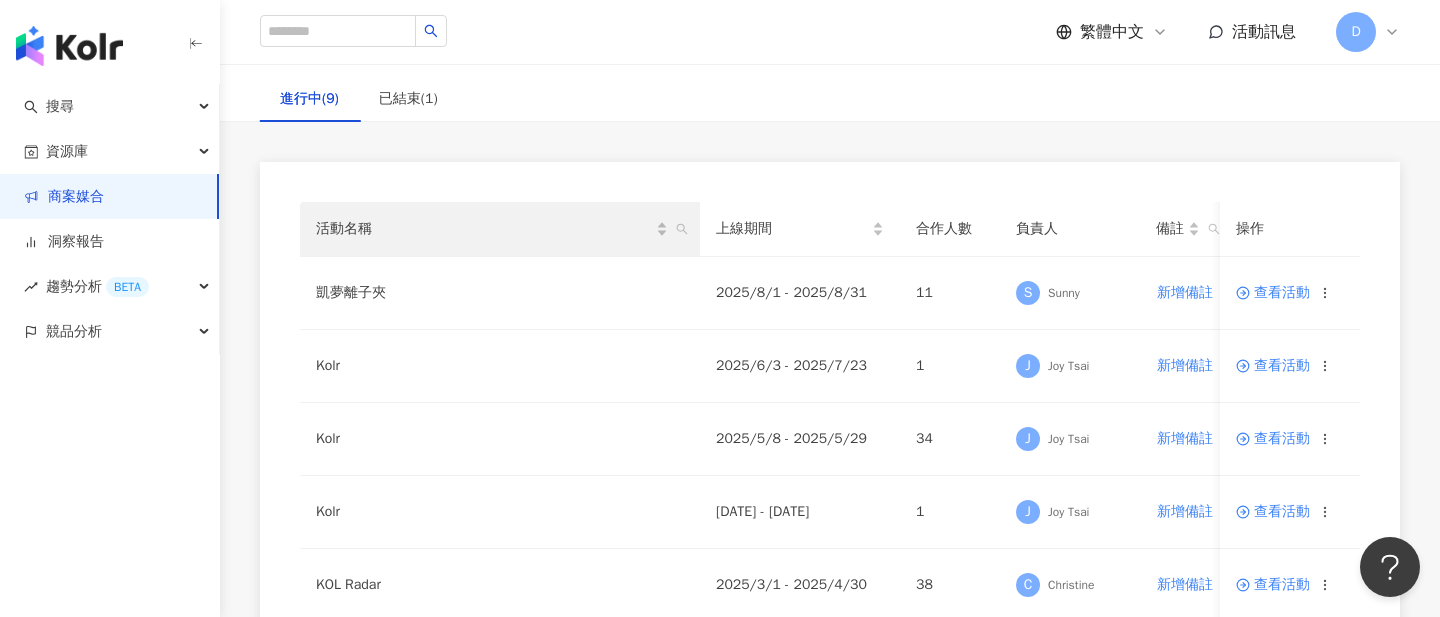 scroll, scrollTop: 0, scrollLeft: 0, axis: both 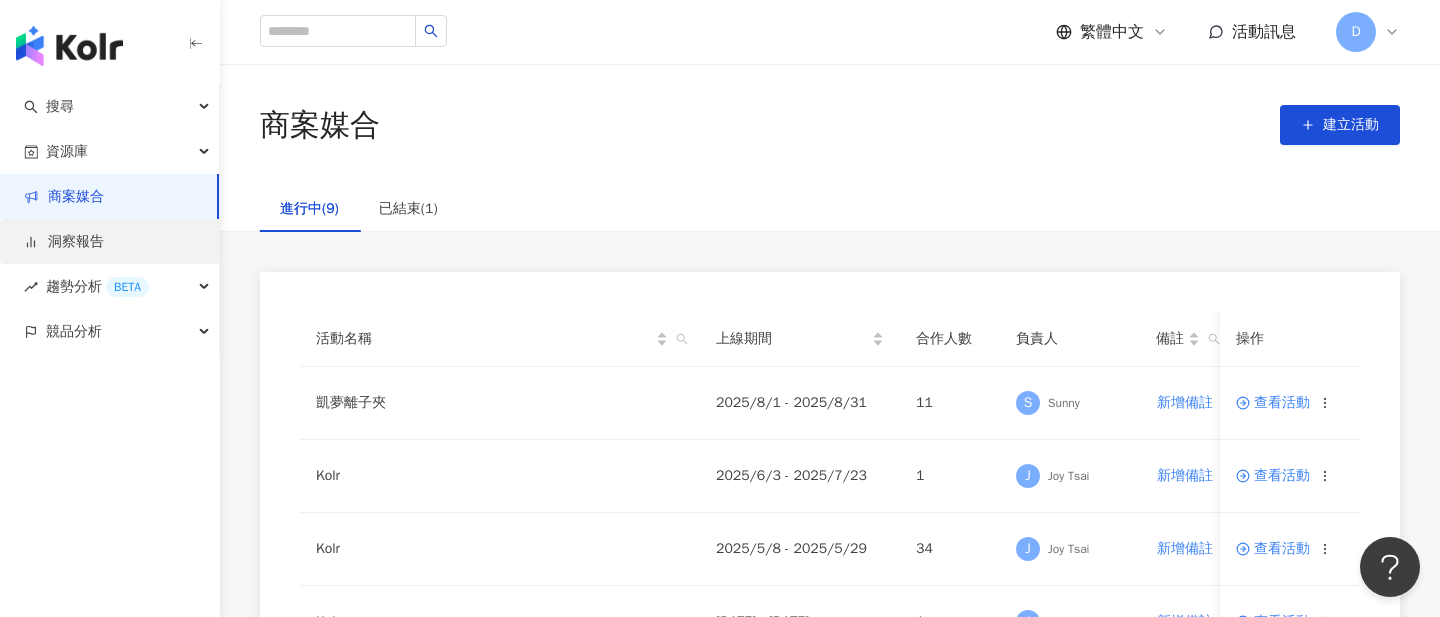 click on "洞察報告" at bounding box center (64, 242) 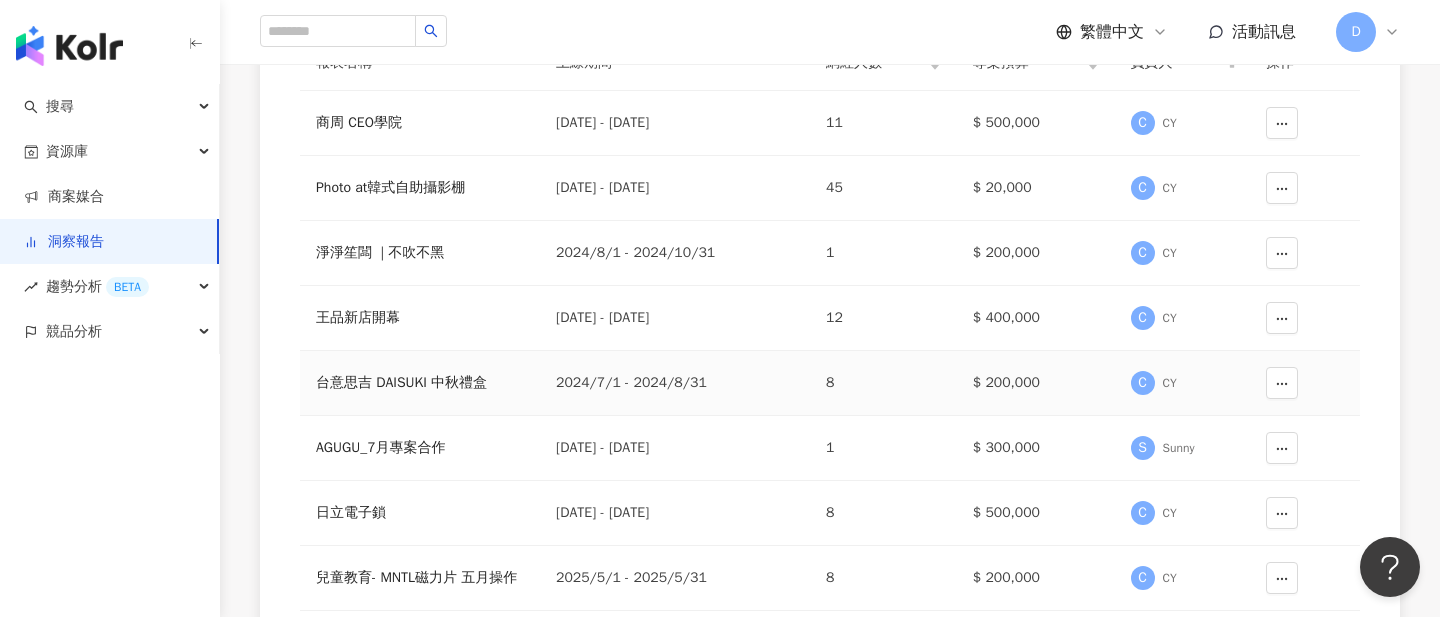 scroll, scrollTop: 295, scrollLeft: 0, axis: vertical 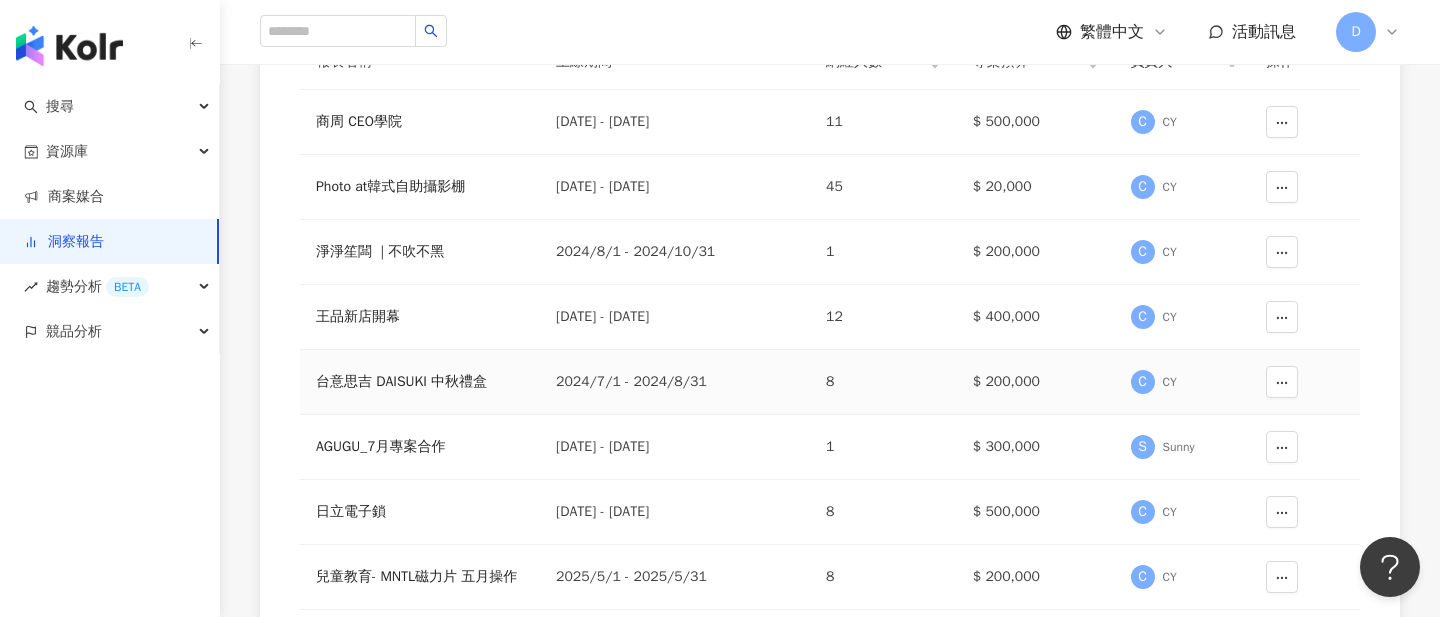 click on "台意思吉 DAISUKI 中秋禮盒" at bounding box center [420, 382] 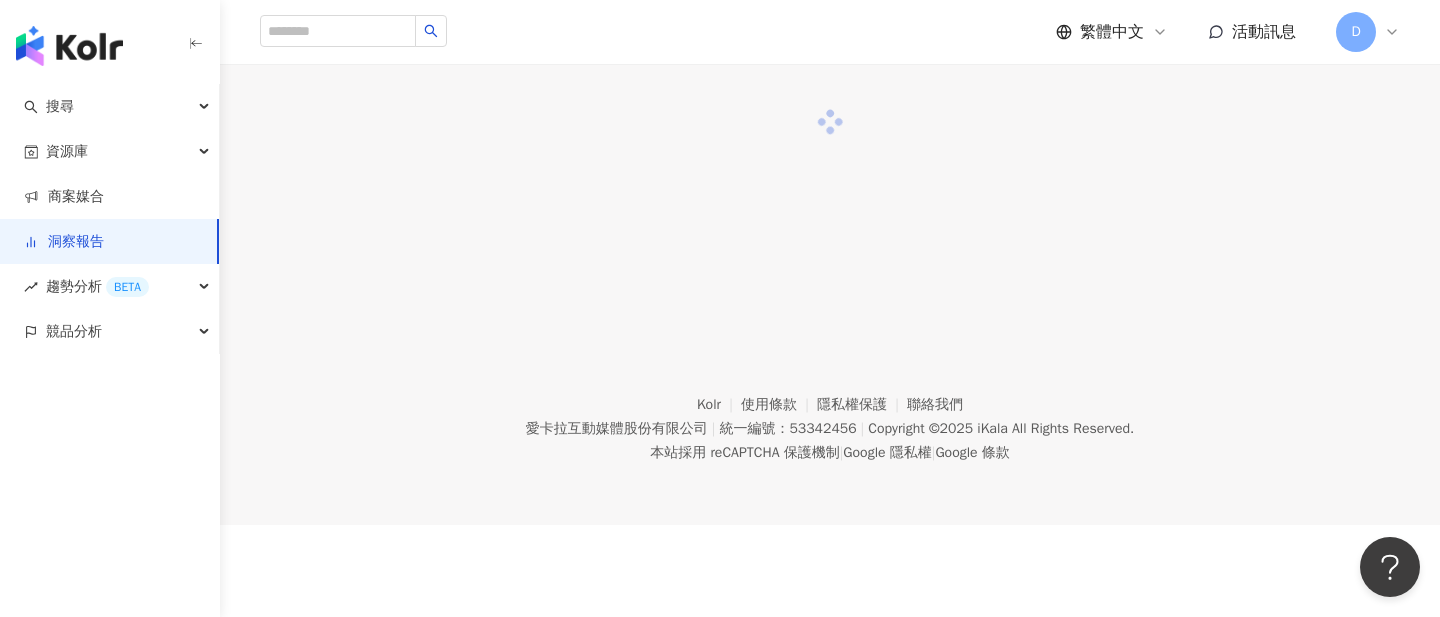scroll, scrollTop: 0, scrollLeft: 0, axis: both 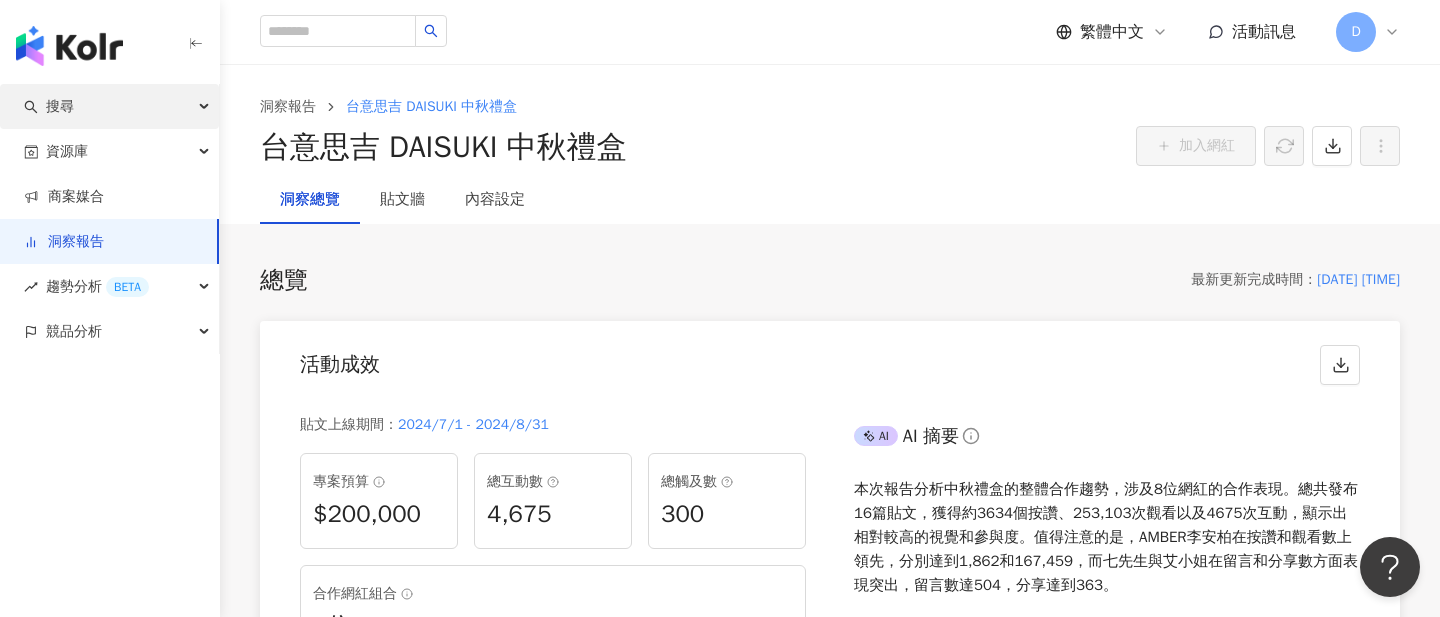 click on "搜尋" at bounding box center (109, 106) 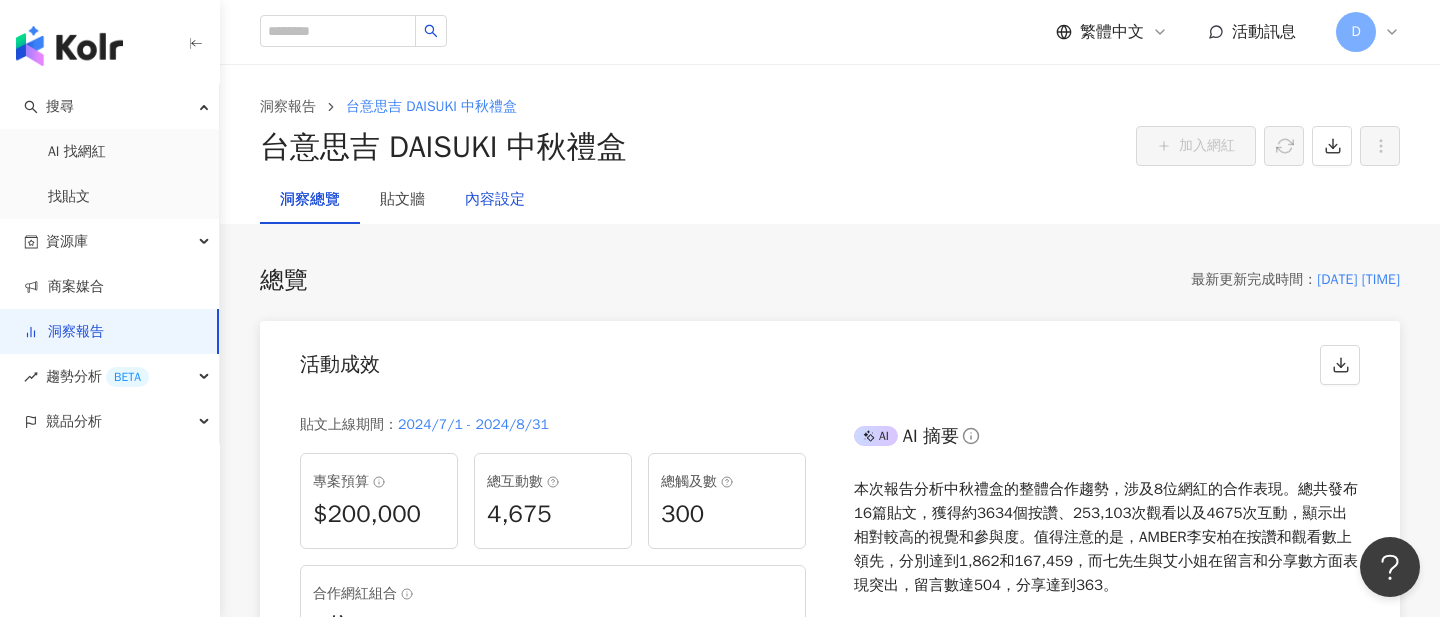 click on "內容設定" at bounding box center (495, 200) 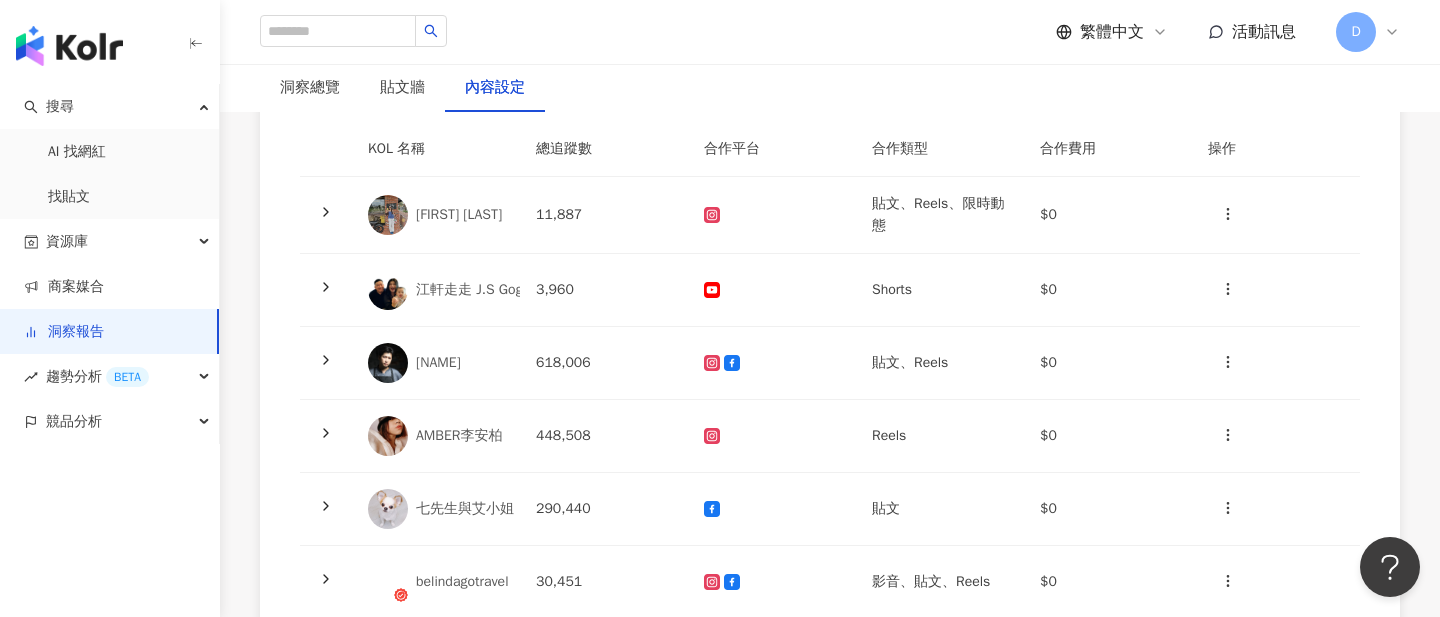 scroll, scrollTop: 14, scrollLeft: 0, axis: vertical 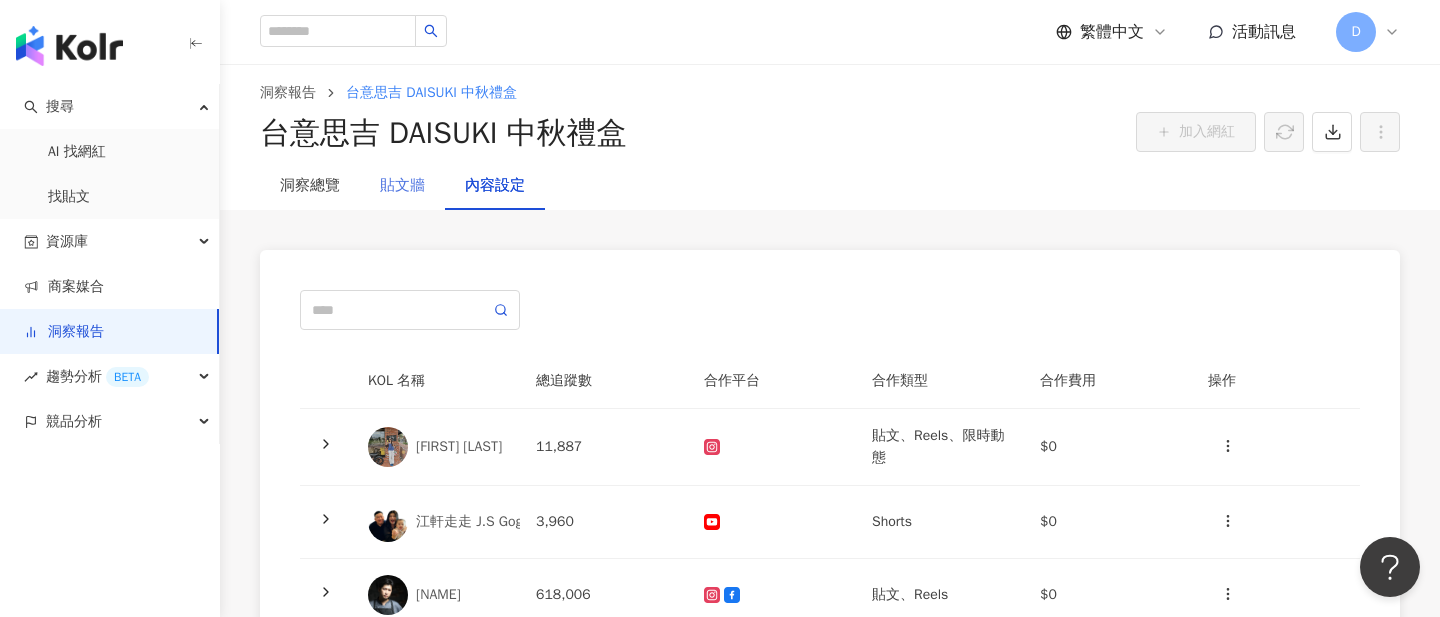 click on "貼文牆" at bounding box center (402, 186) 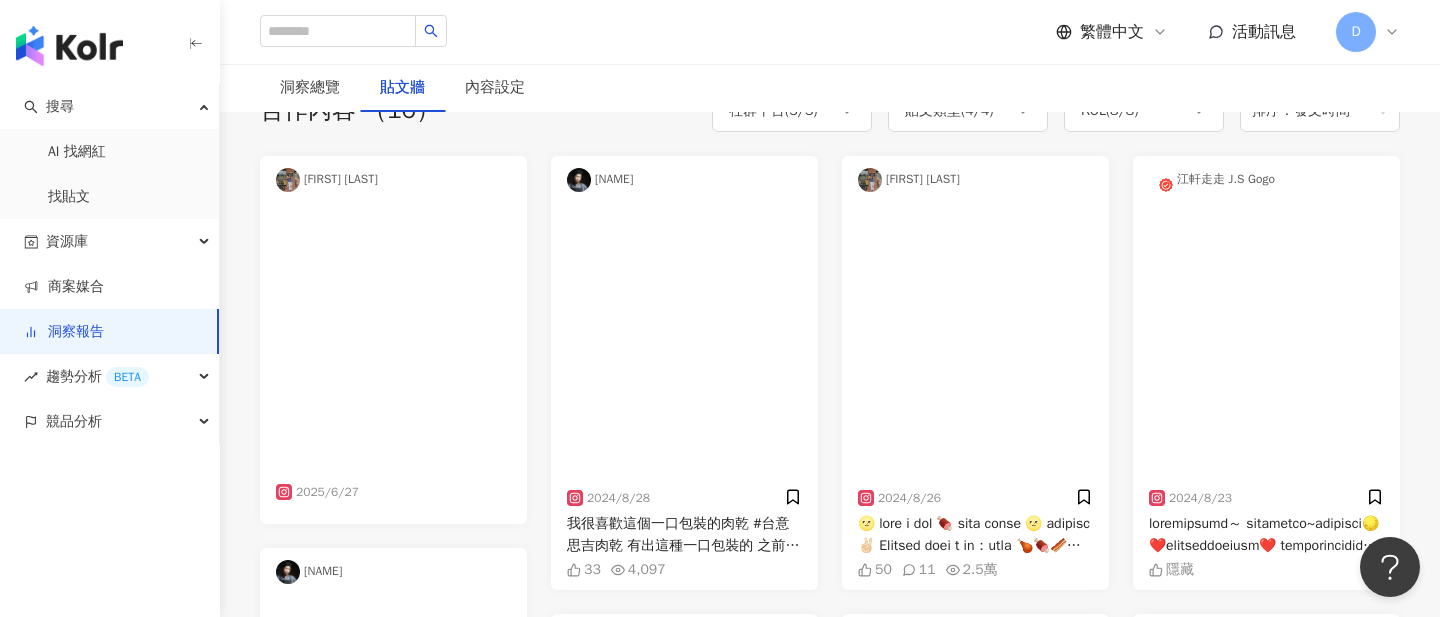 scroll, scrollTop: 0, scrollLeft: 0, axis: both 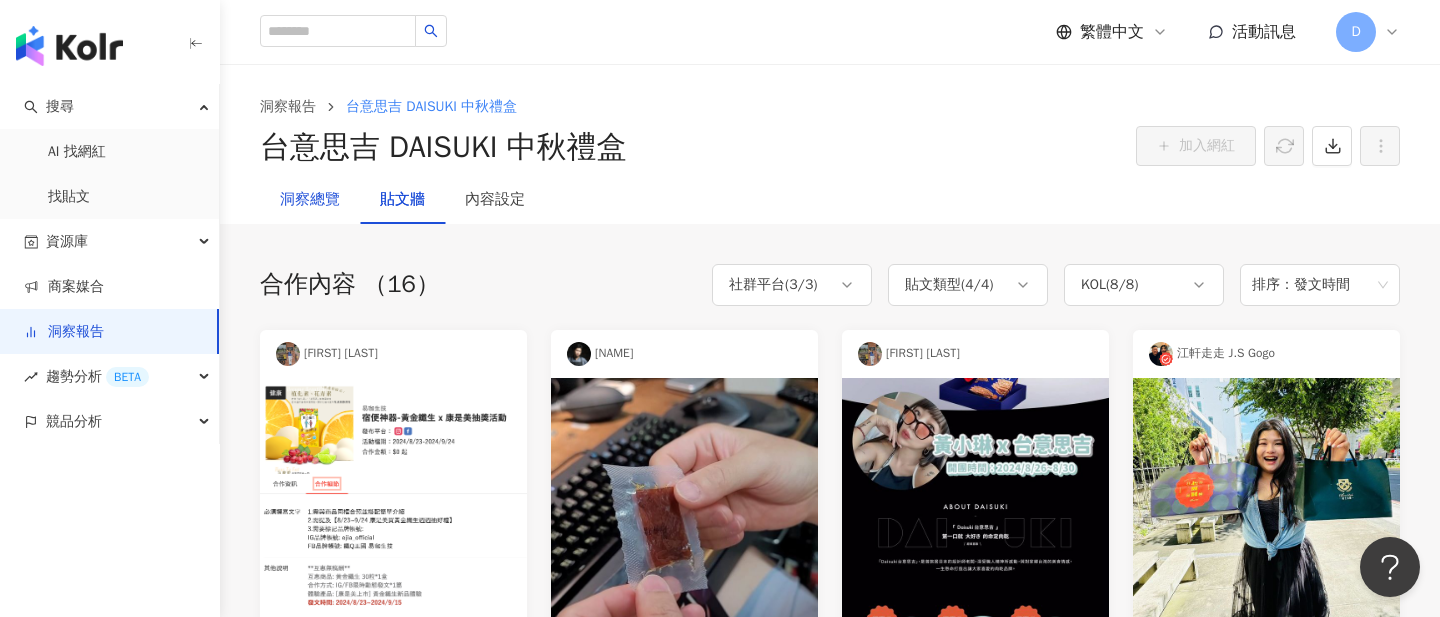 click on "洞察總覽" at bounding box center (310, 200) 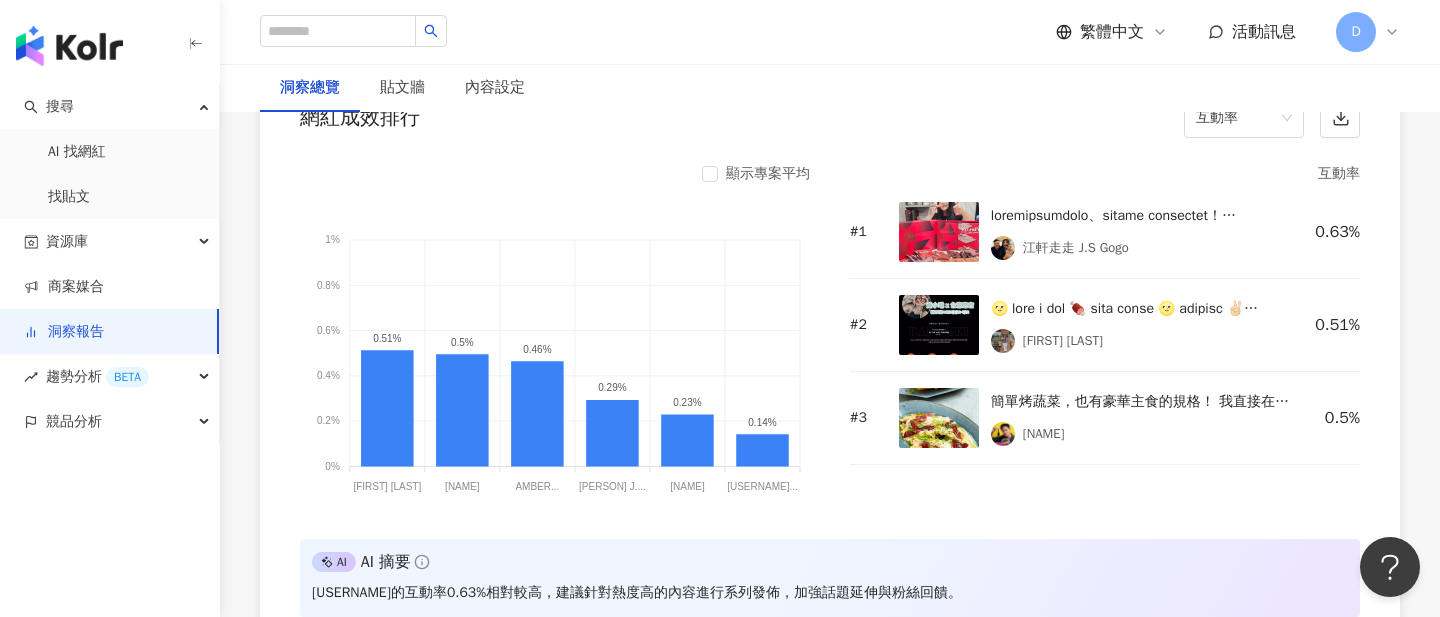 scroll, scrollTop: 1688, scrollLeft: 0, axis: vertical 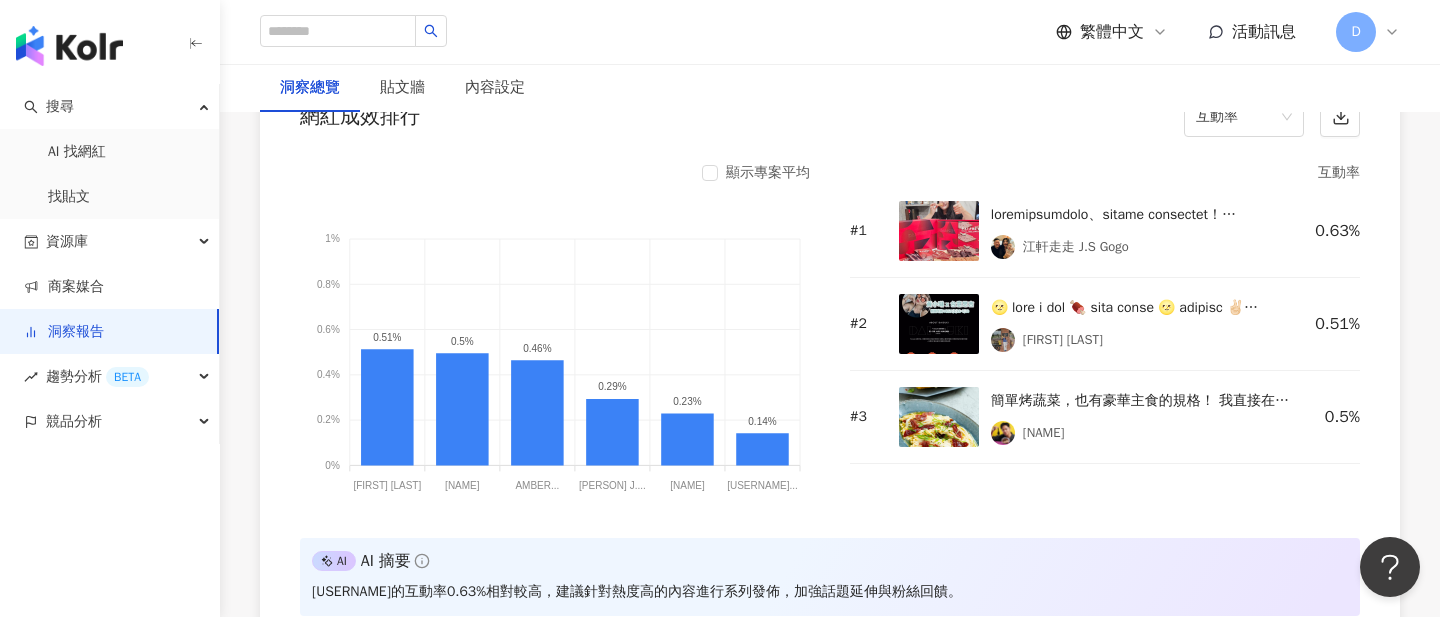 click on "顯示專案平均" at bounding box center [768, 173] 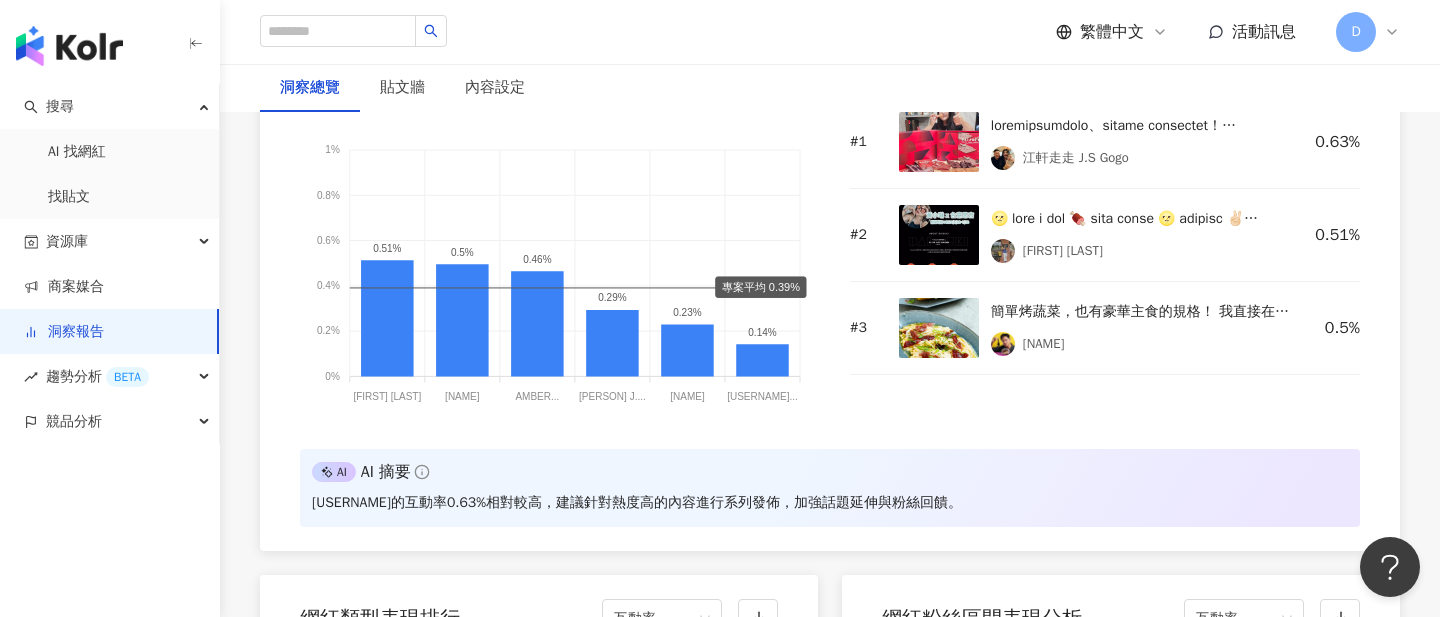 scroll, scrollTop: 1769, scrollLeft: 0, axis: vertical 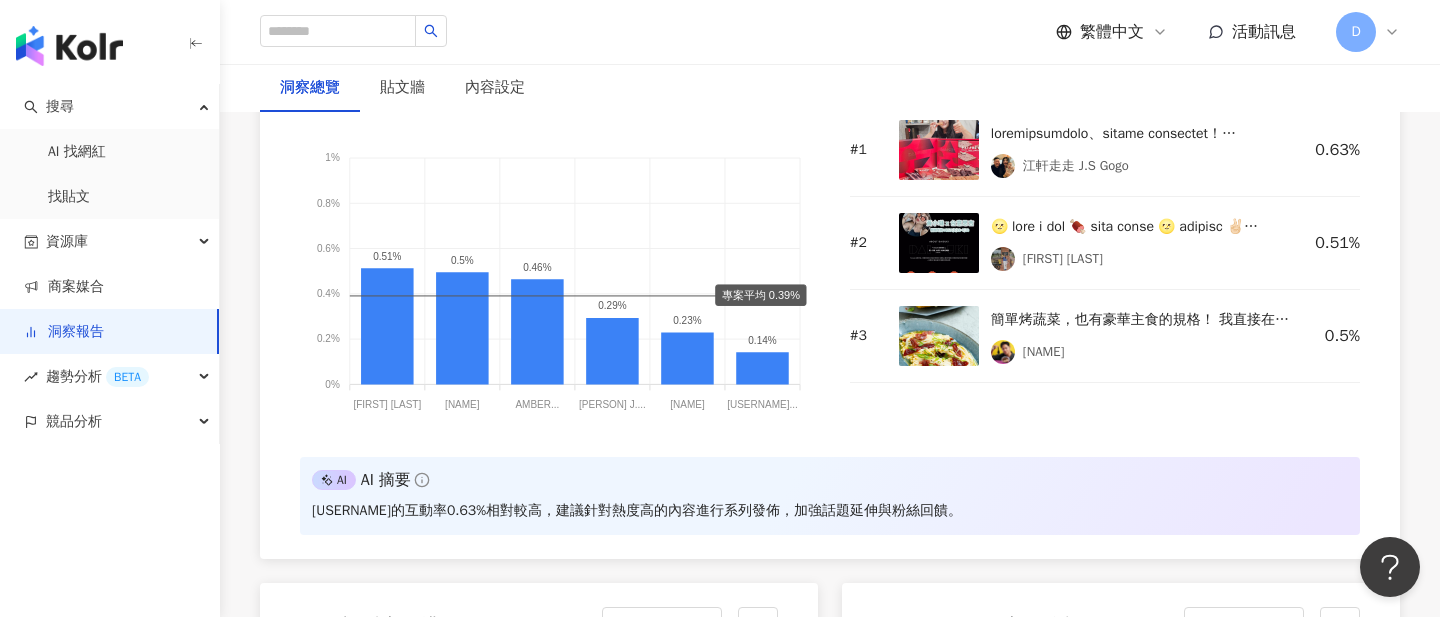 click at bounding box center [939, 243] 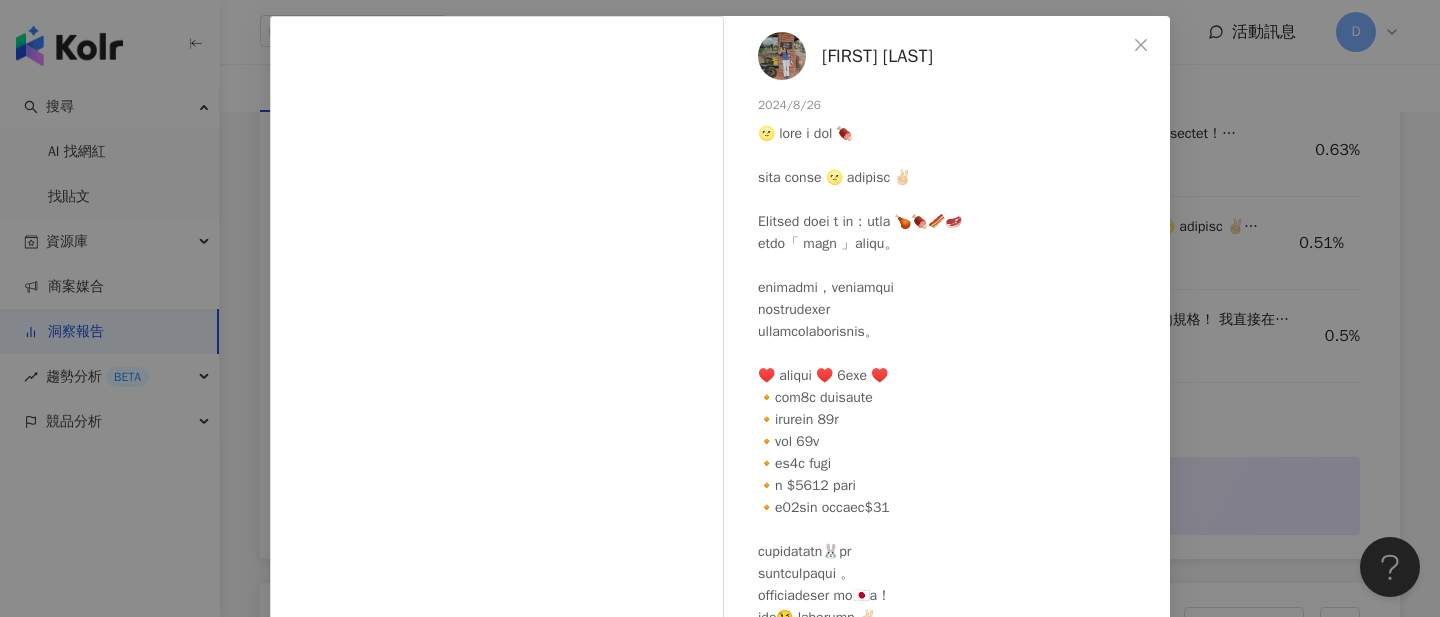 scroll, scrollTop: 80, scrollLeft: 0, axis: vertical 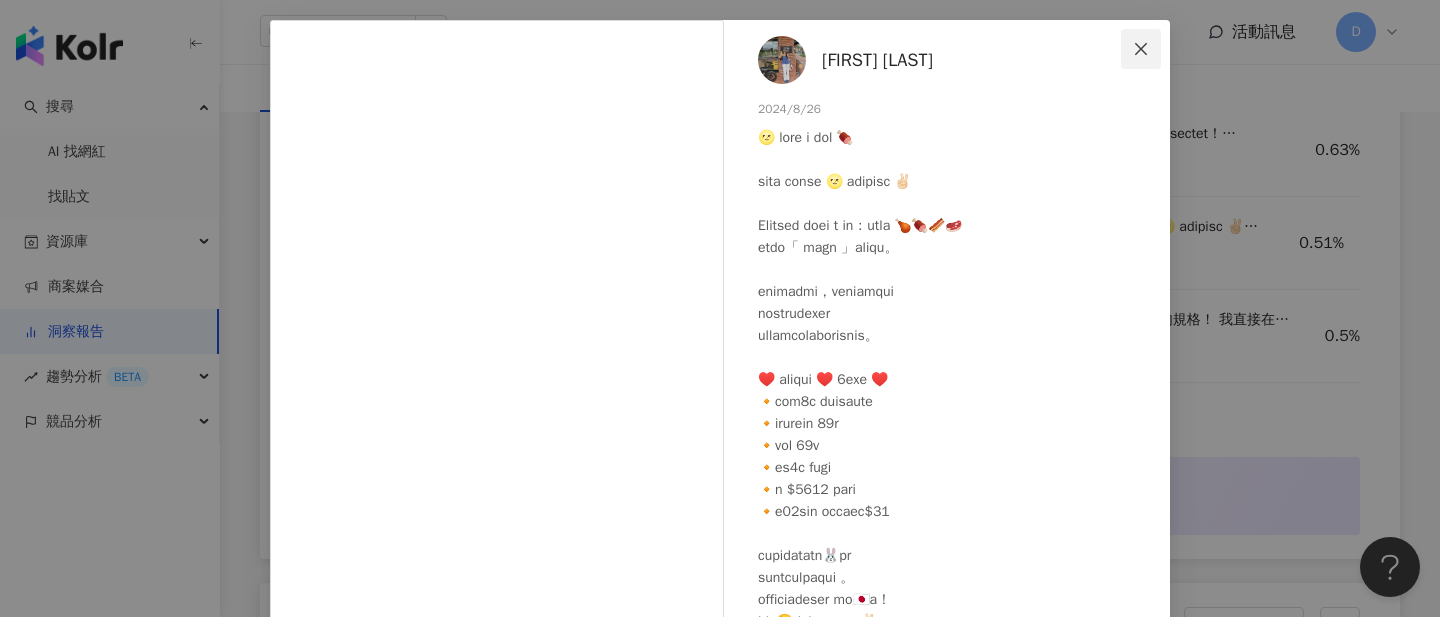 click 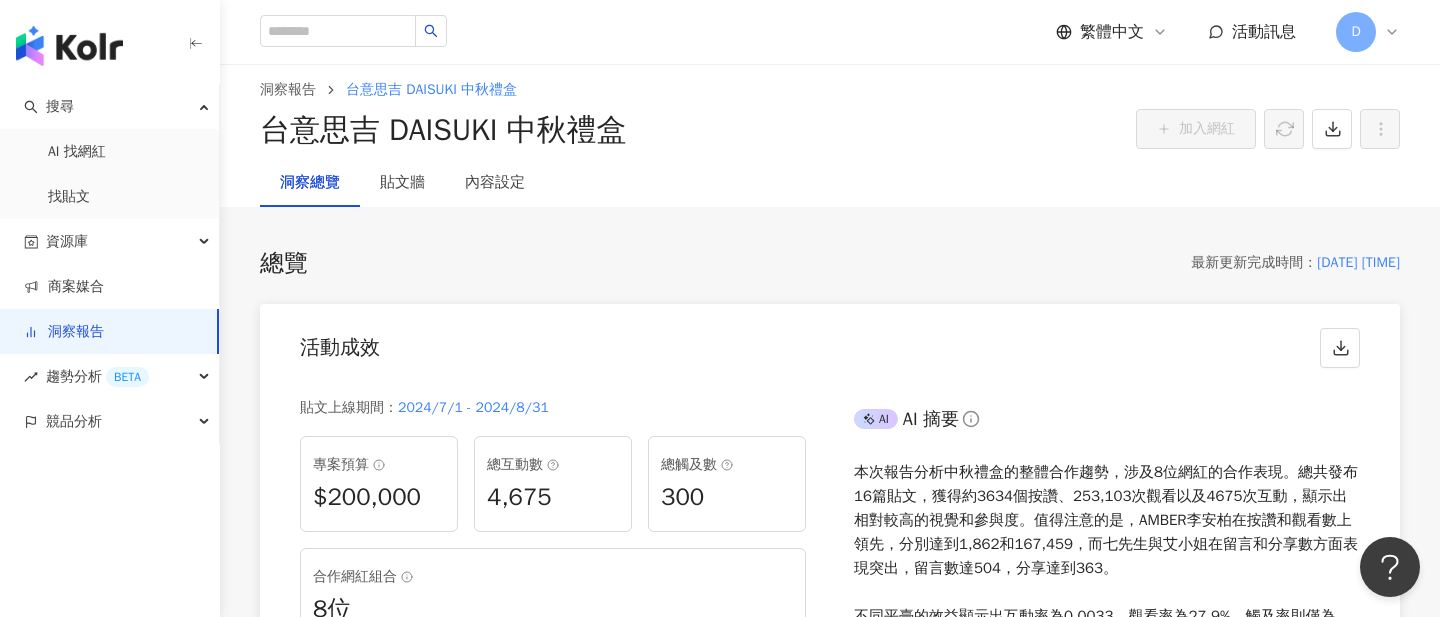 scroll, scrollTop: 0, scrollLeft: 0, axis: both 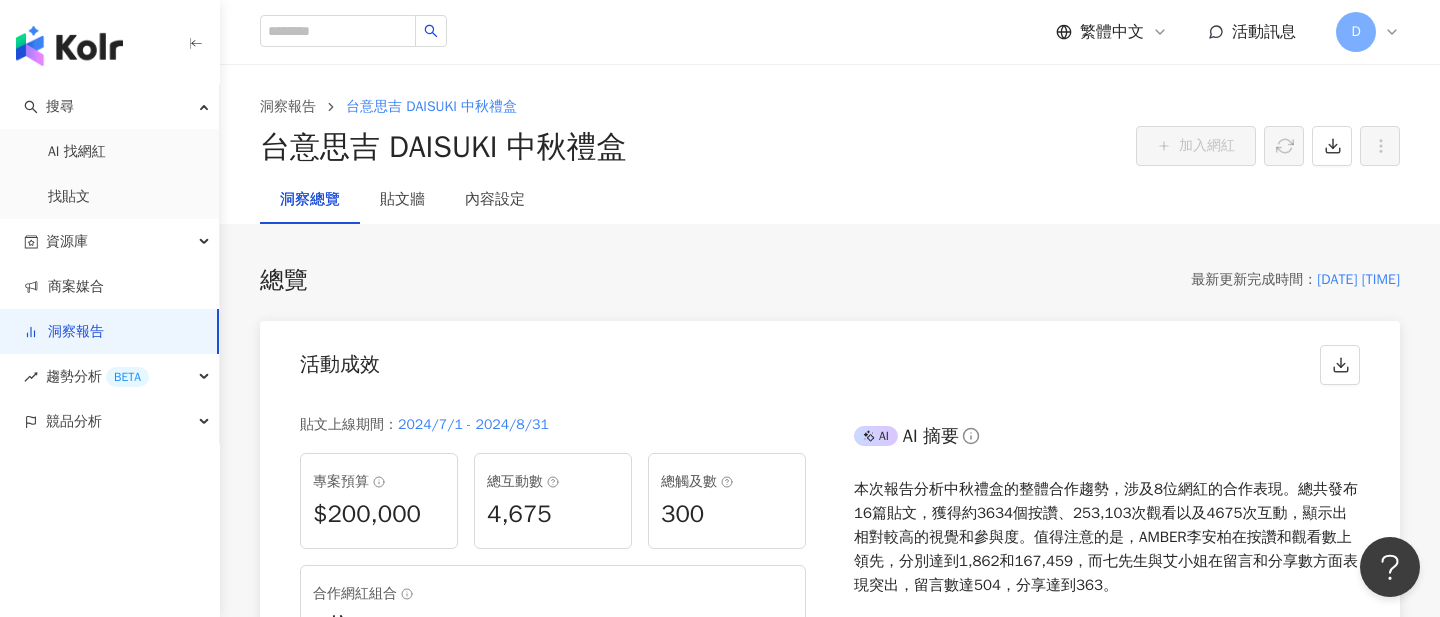 click on "洞察報告" at bounding box center (64, 332) 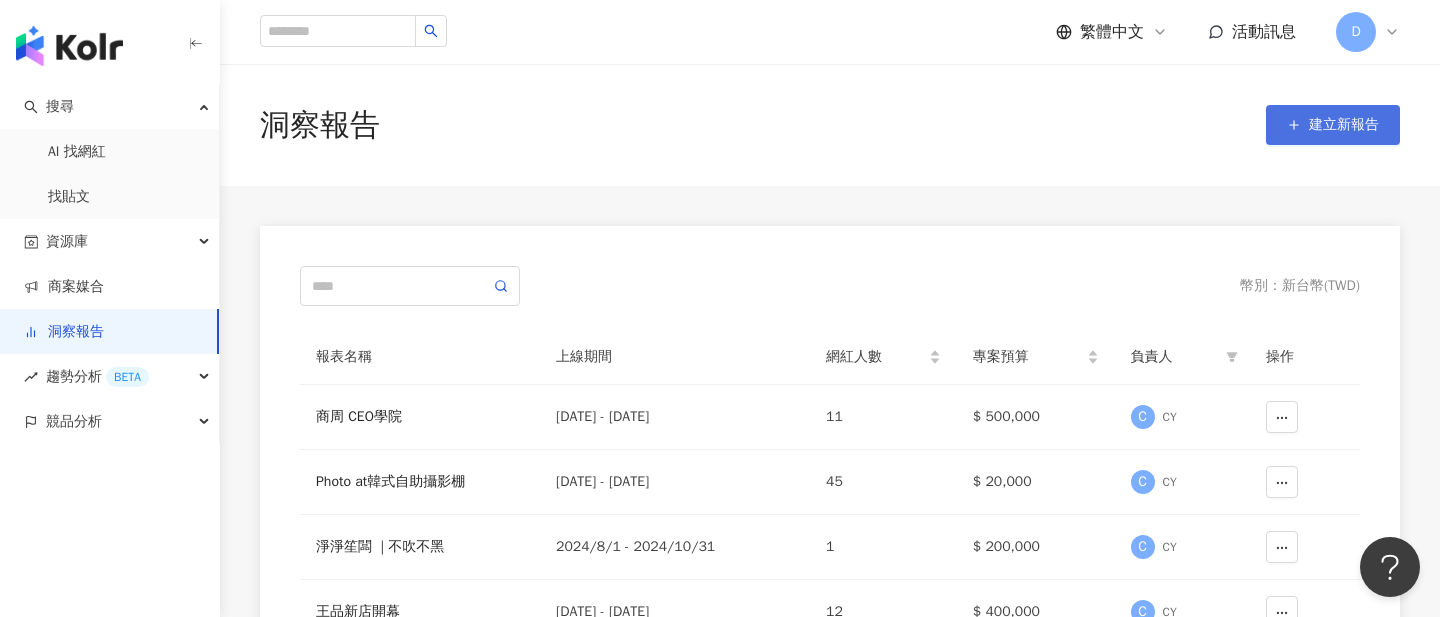 click on "建立新報告" at bounding box center (1333, 125) 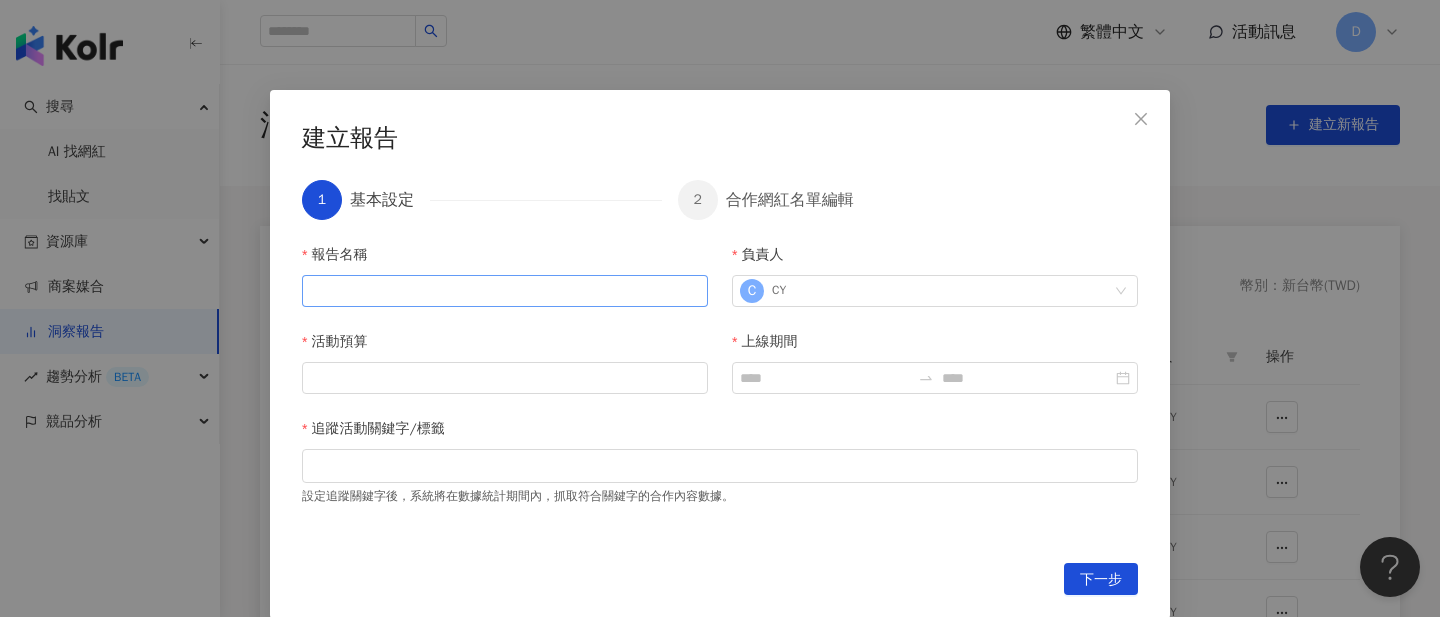 scroll, scrollTop: 94, scrollLeft: 0, axis: vertical 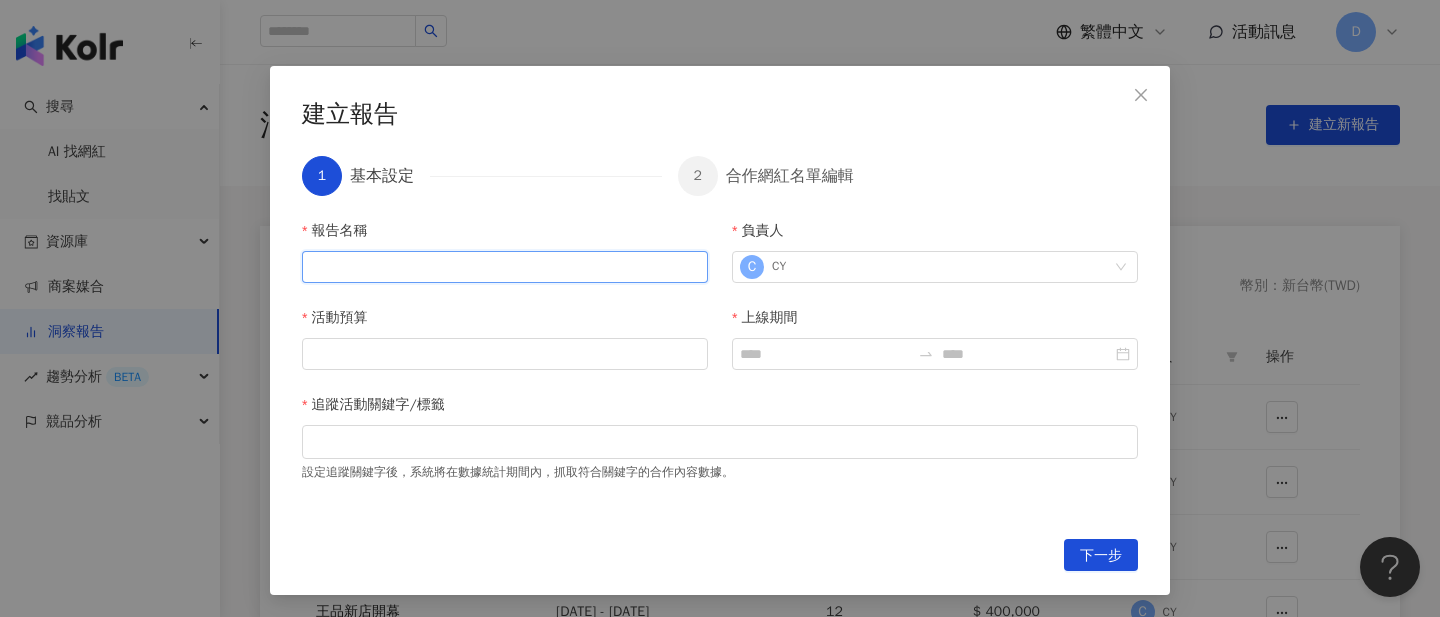 click on "報告名稱" at bounding box center (505, 267) 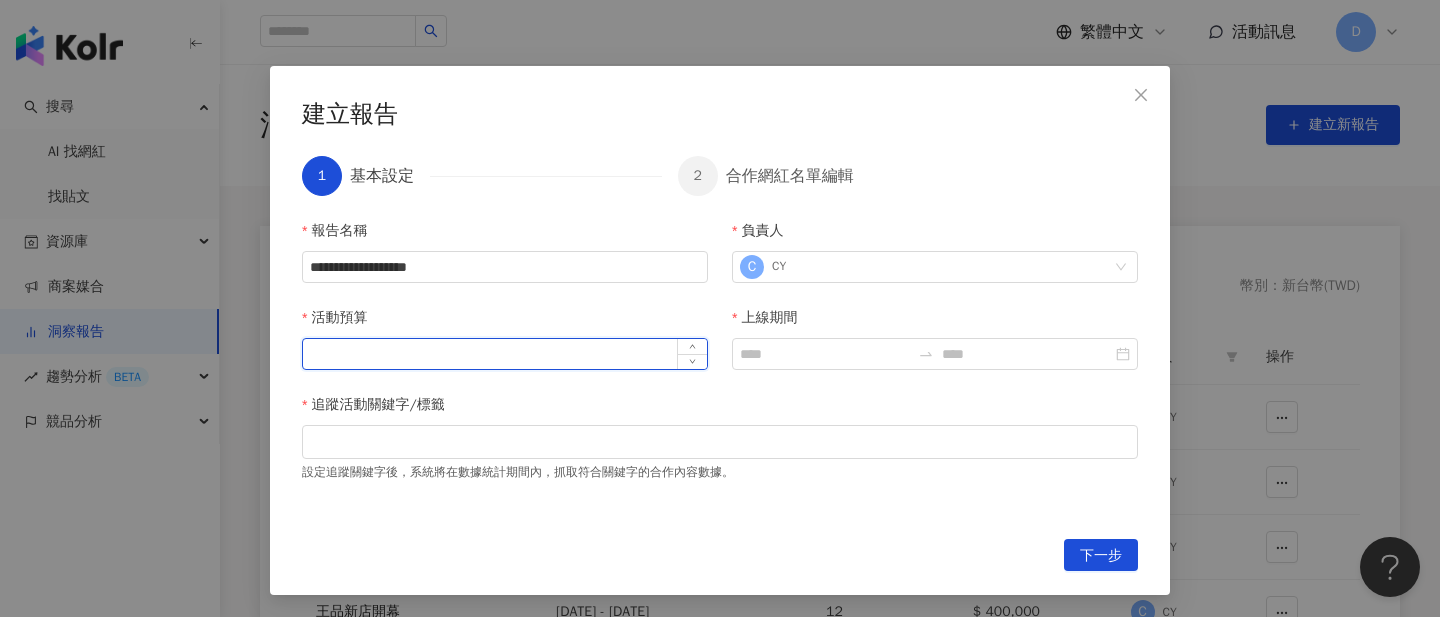 click on "活動預算" at bounding box center (505, 354) 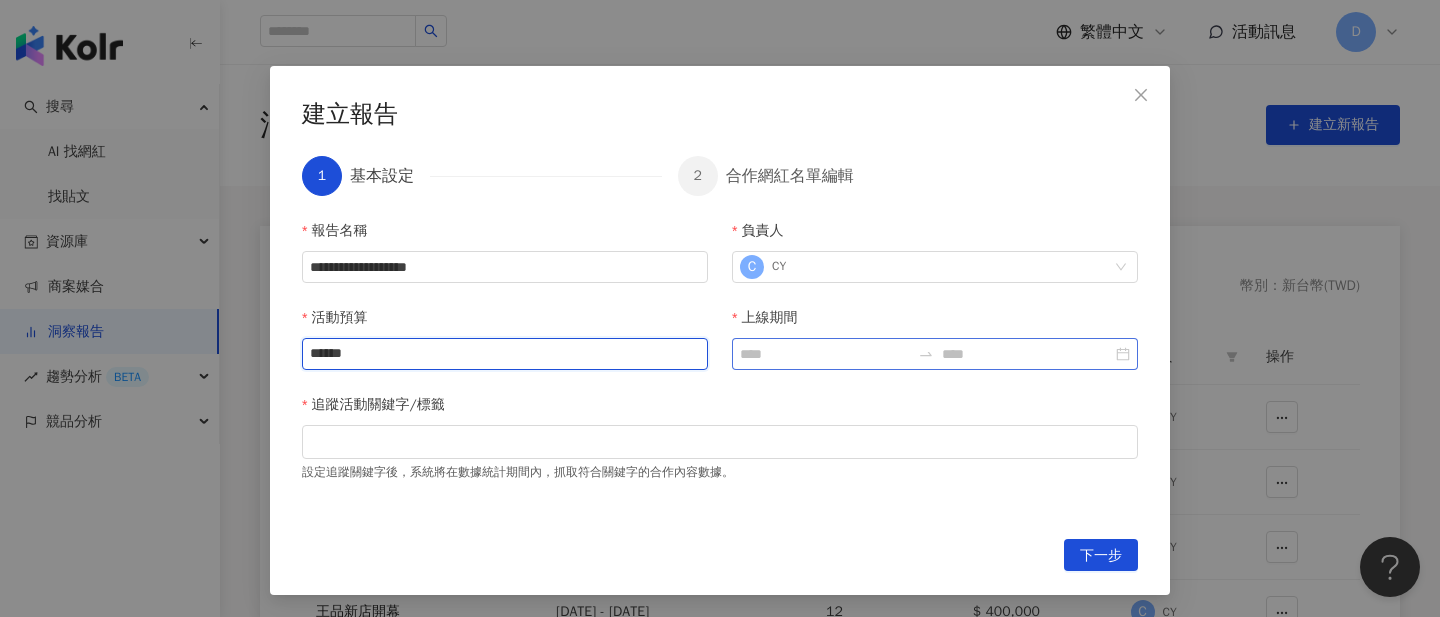 type on "******" 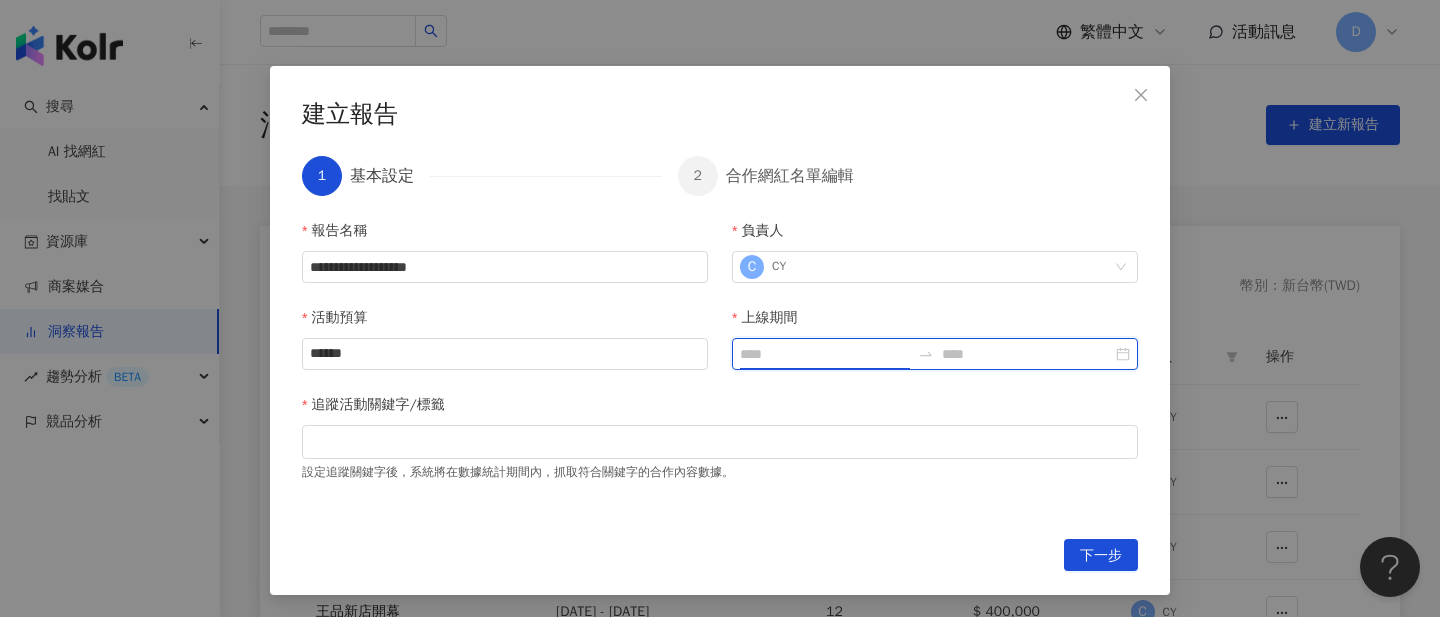 click on "上線期間" at bounding box center [825, 354] 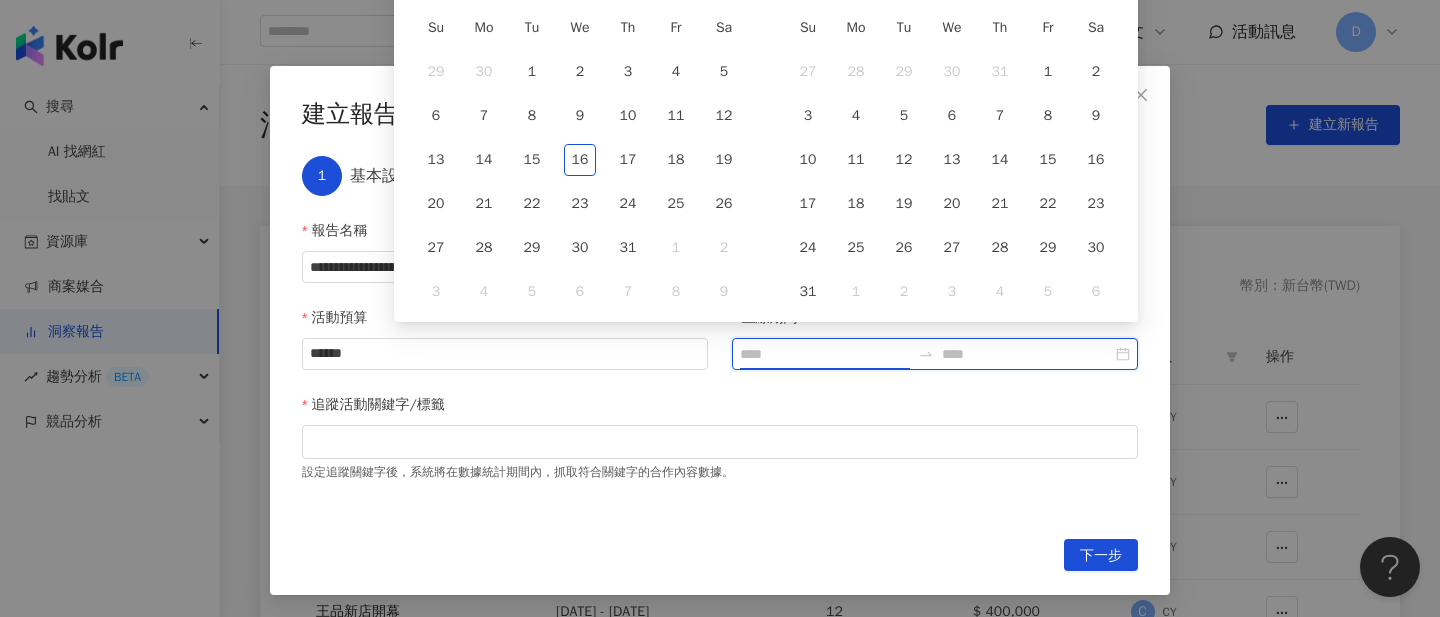 type on "**********" 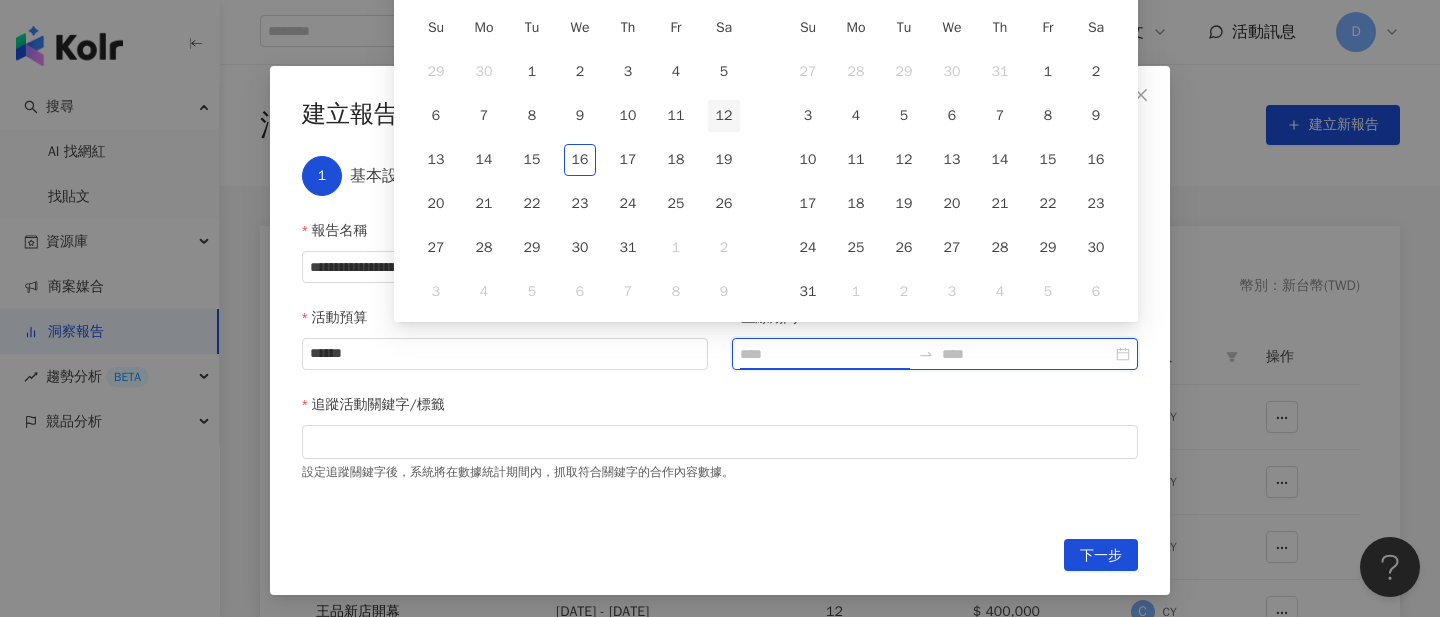 type on "**********" 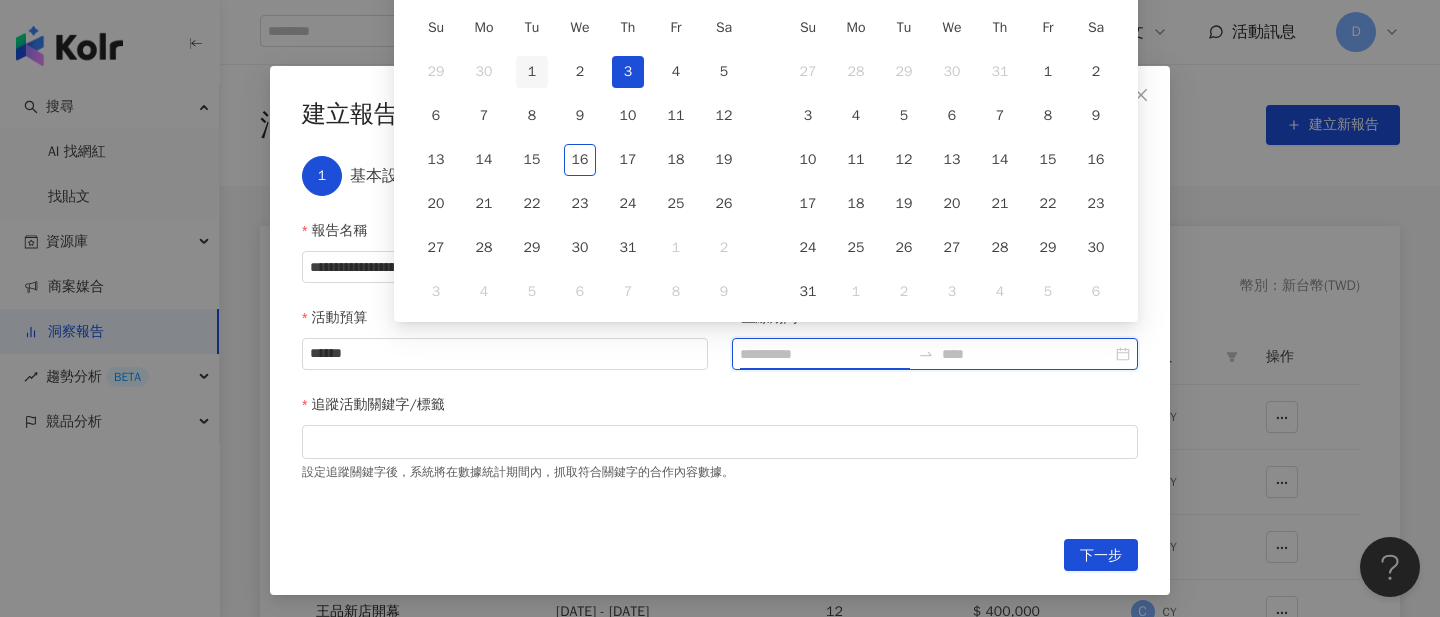 type on "**********" 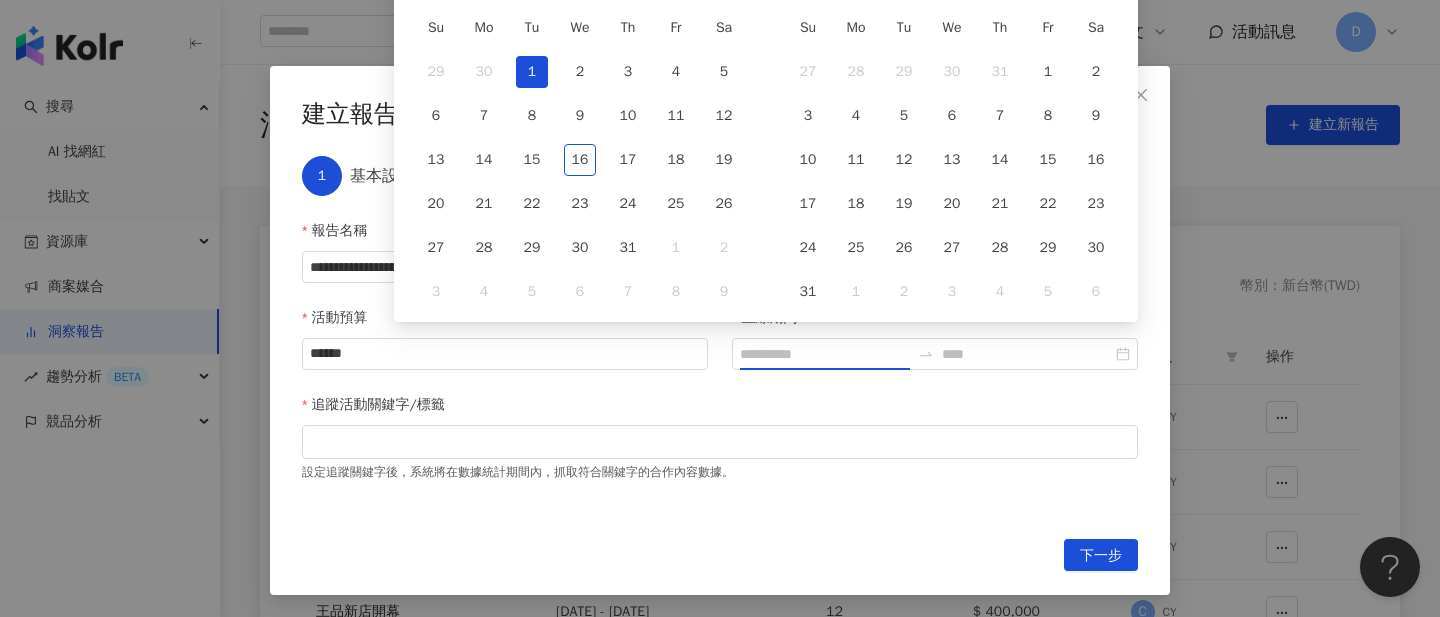 click on "1" at bounding box center (532, 72) 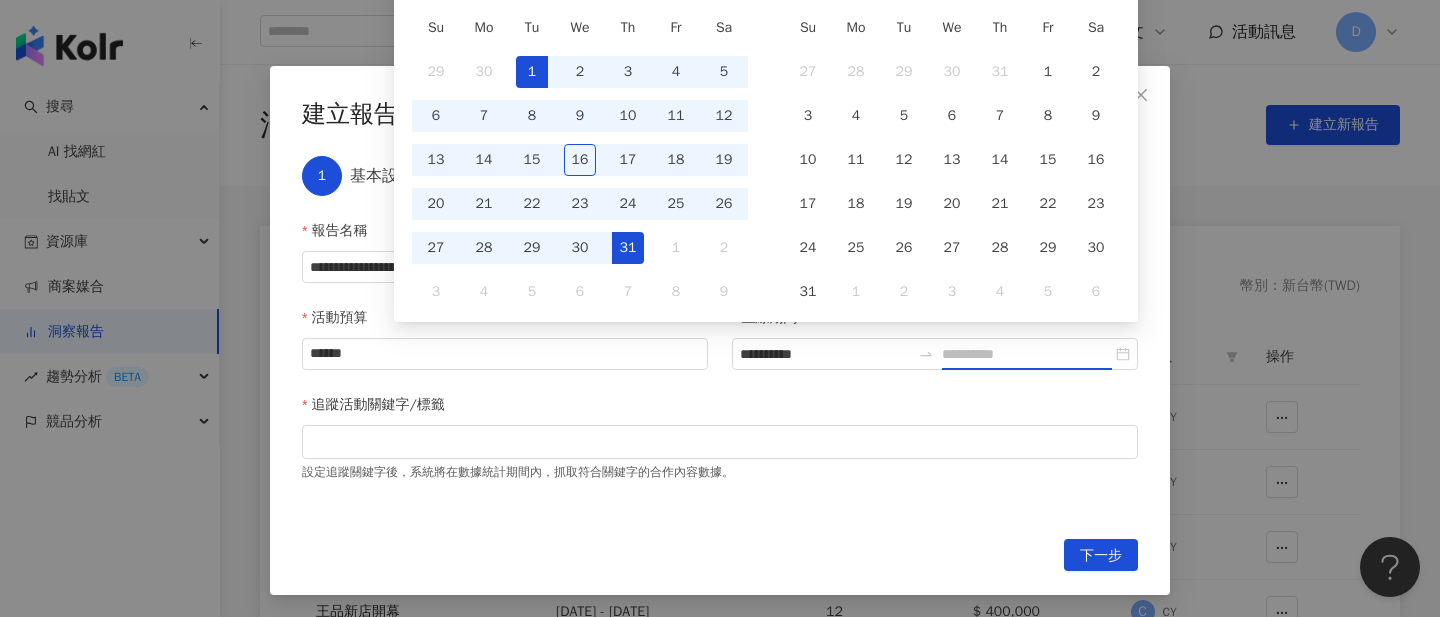click on "31" at bounding box center [628, 248] 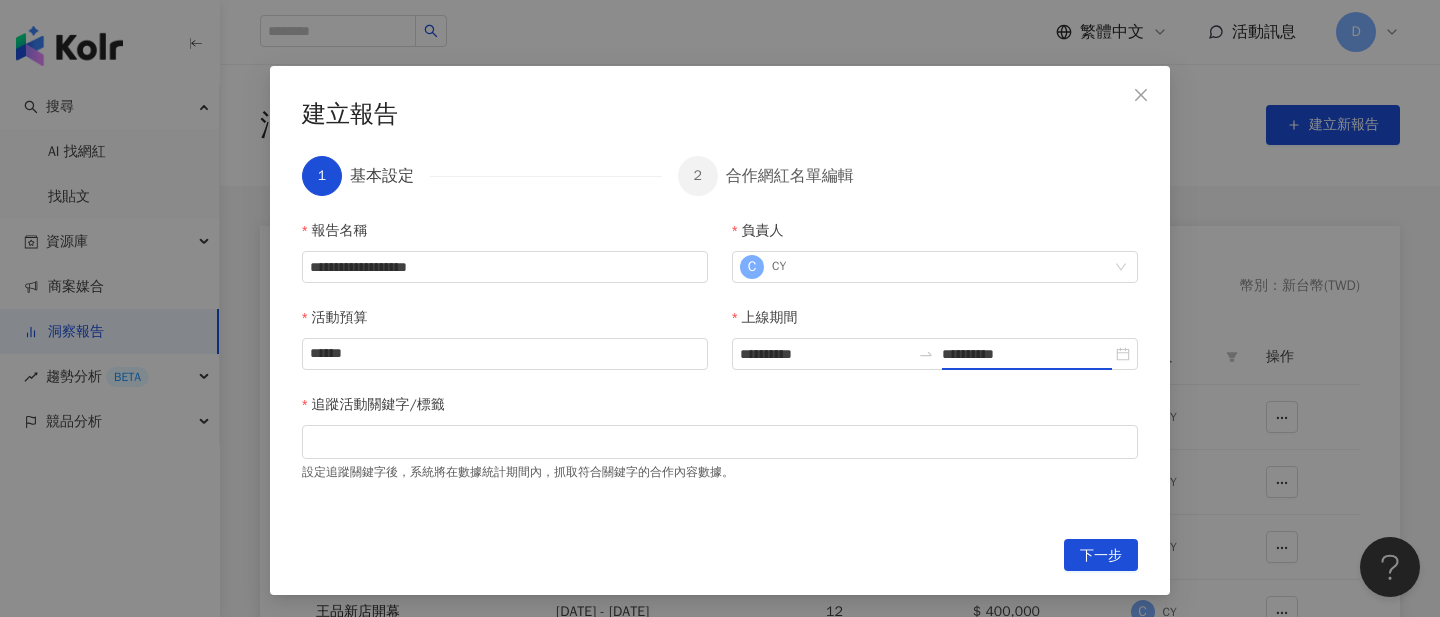 type on "**********" 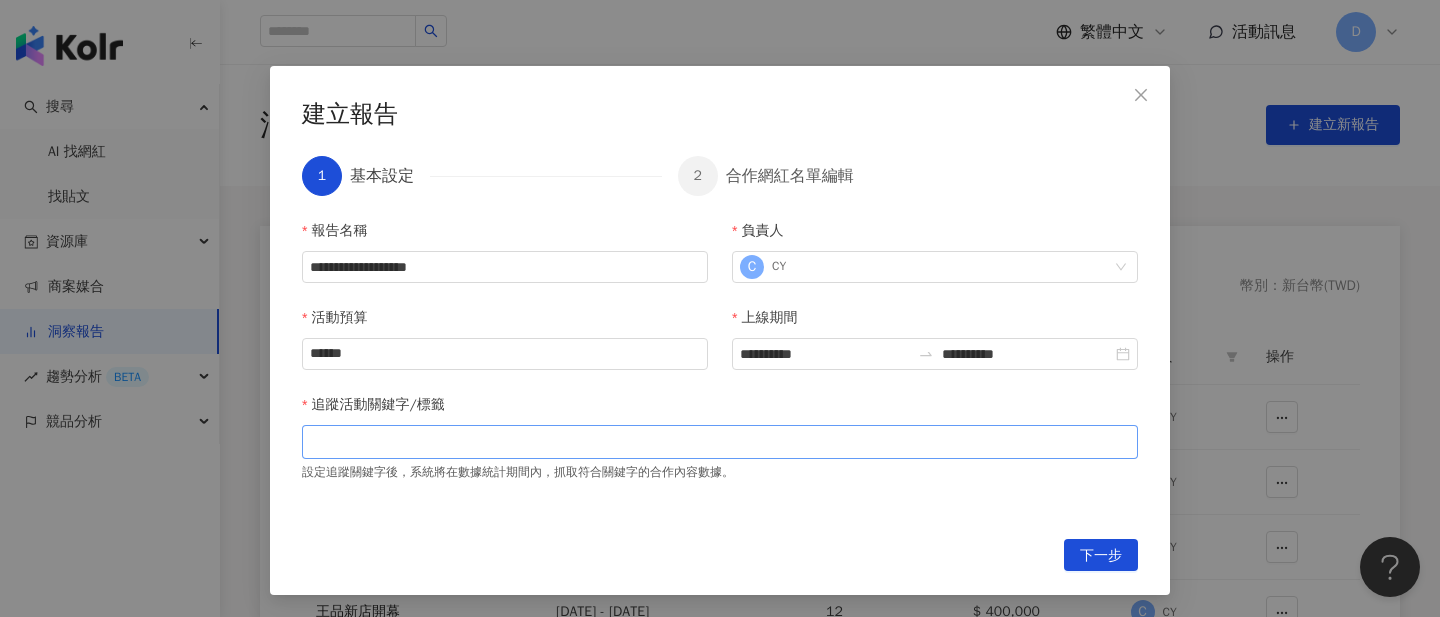 click at bounding box center [720, 441] 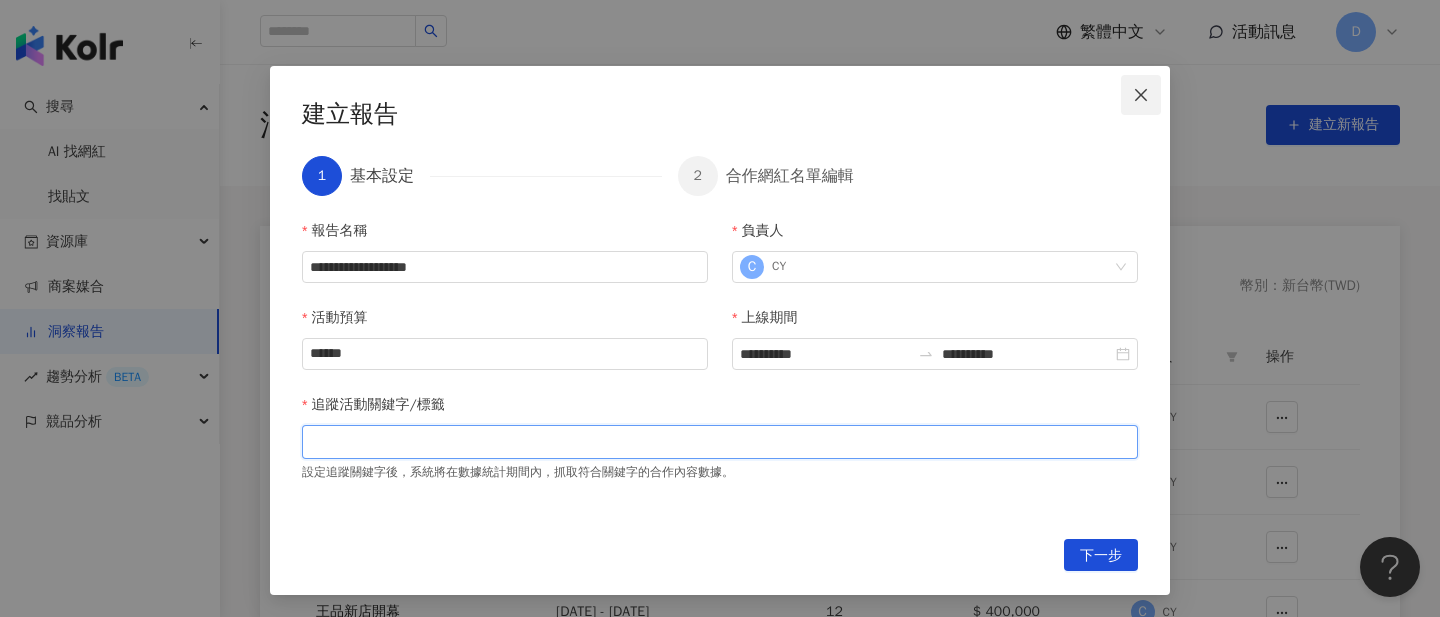 click at bounding box center (1141, 95) 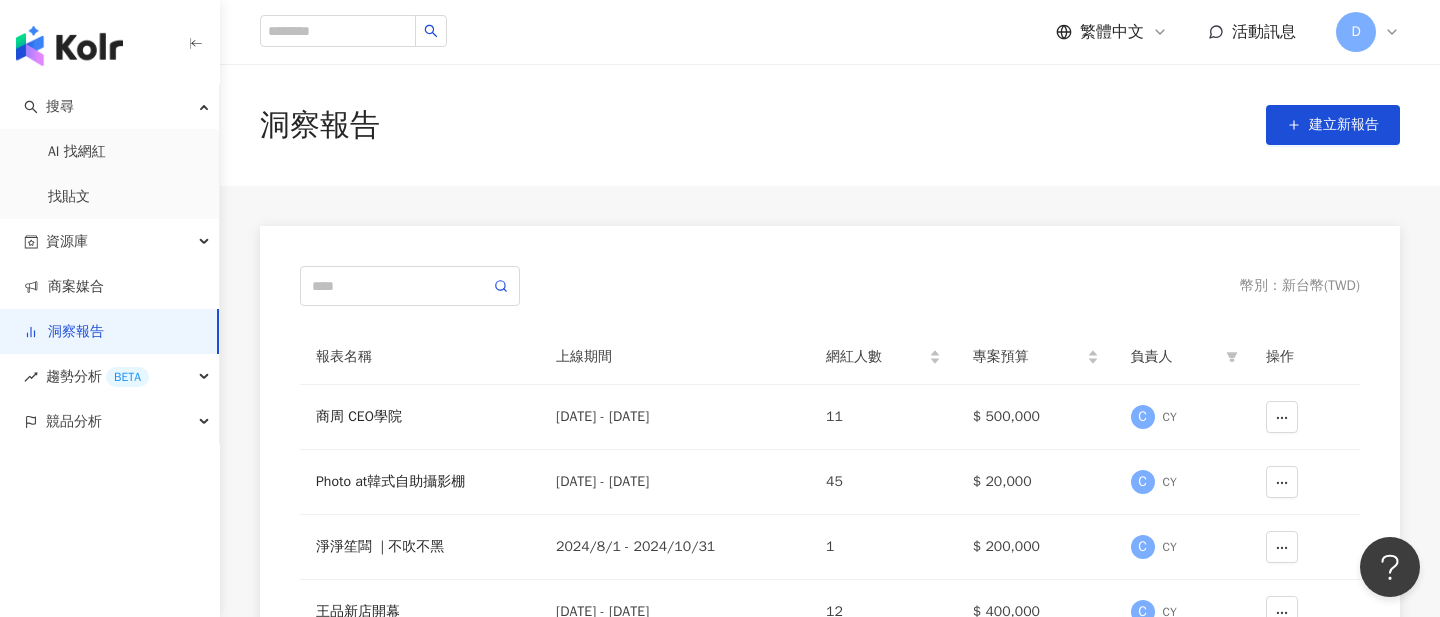 scroll, scrollTop: 0, scrollLeft: 0, axis: both 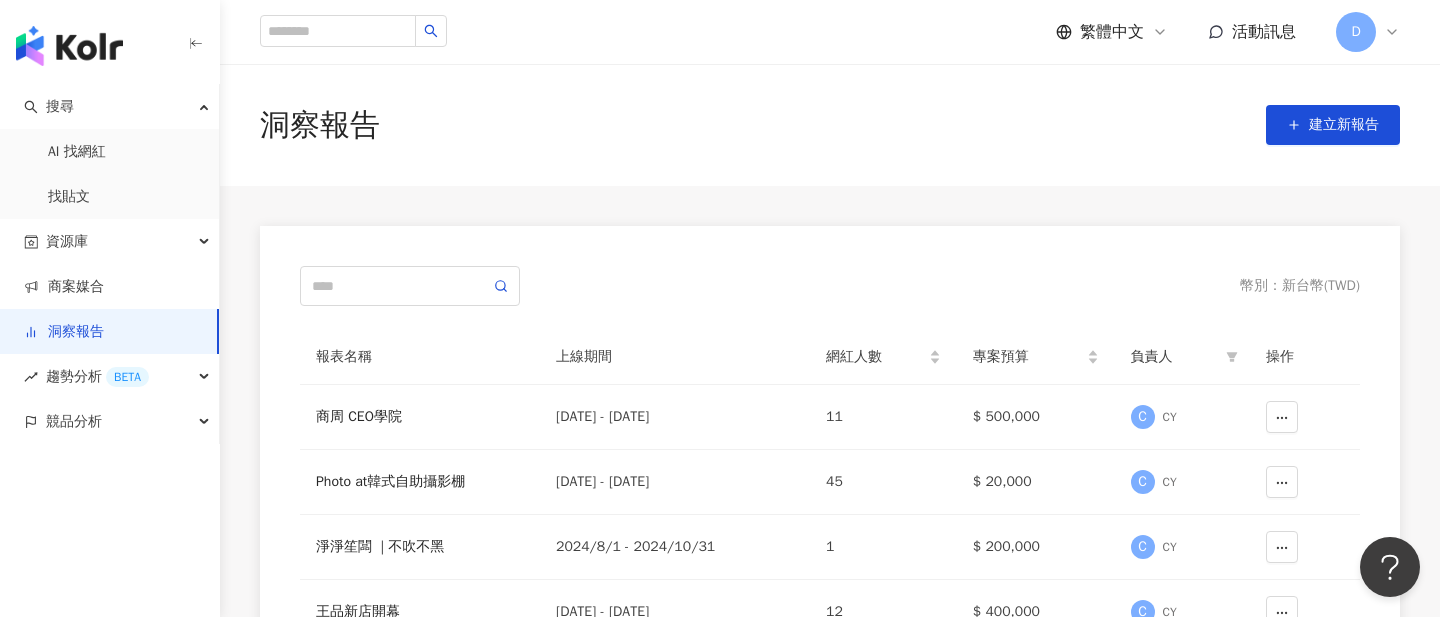 click on "洞察報告" at bounding box center [64, 332] 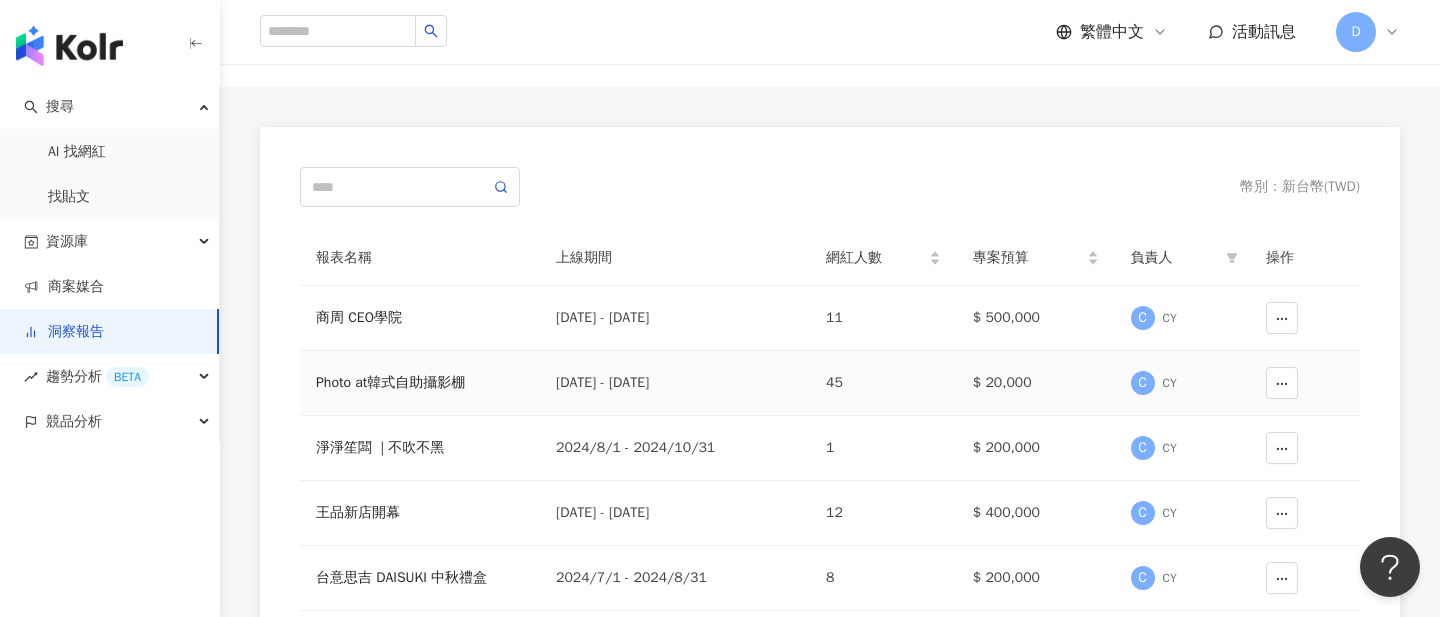 scroll, scrollTop: 155, scrollLeft: 0, axis: vertical 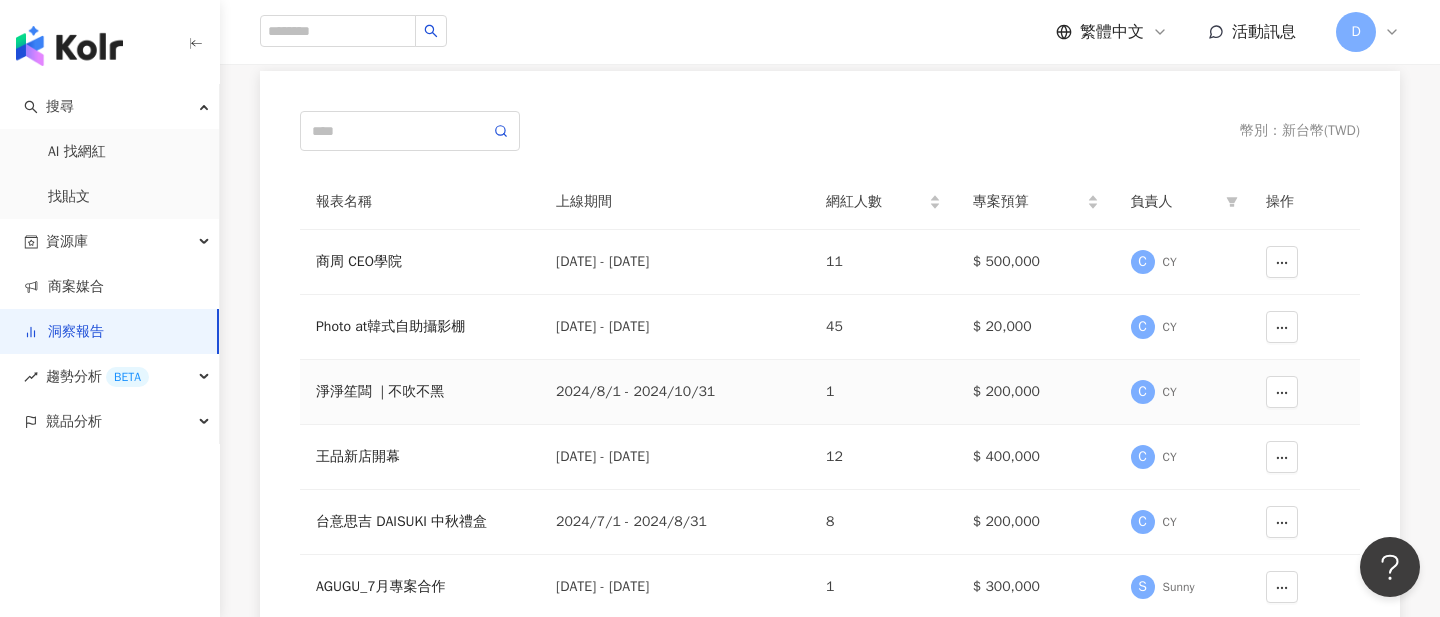 click on "淨淨笙闆 ​ | ​不吹不黑" at bounding box center [420, 392] 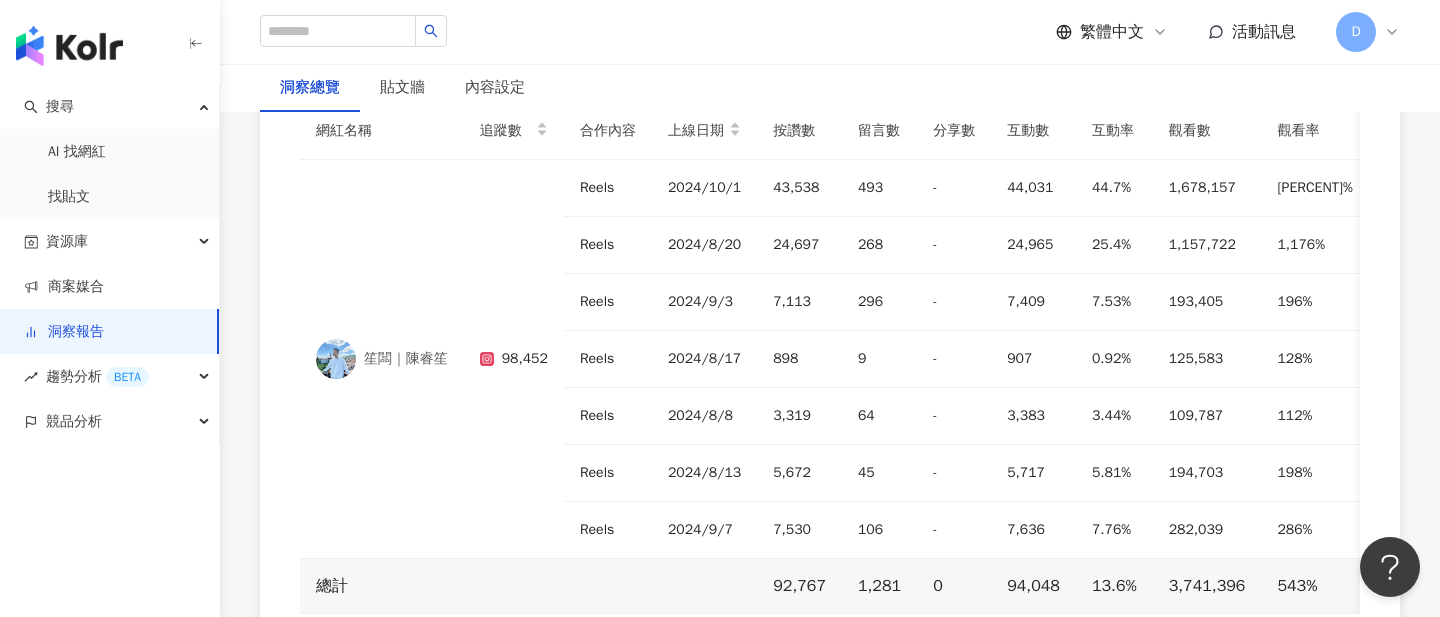 scroll, scrollTop: 6056, scrollLeft: 0, axis: vertical 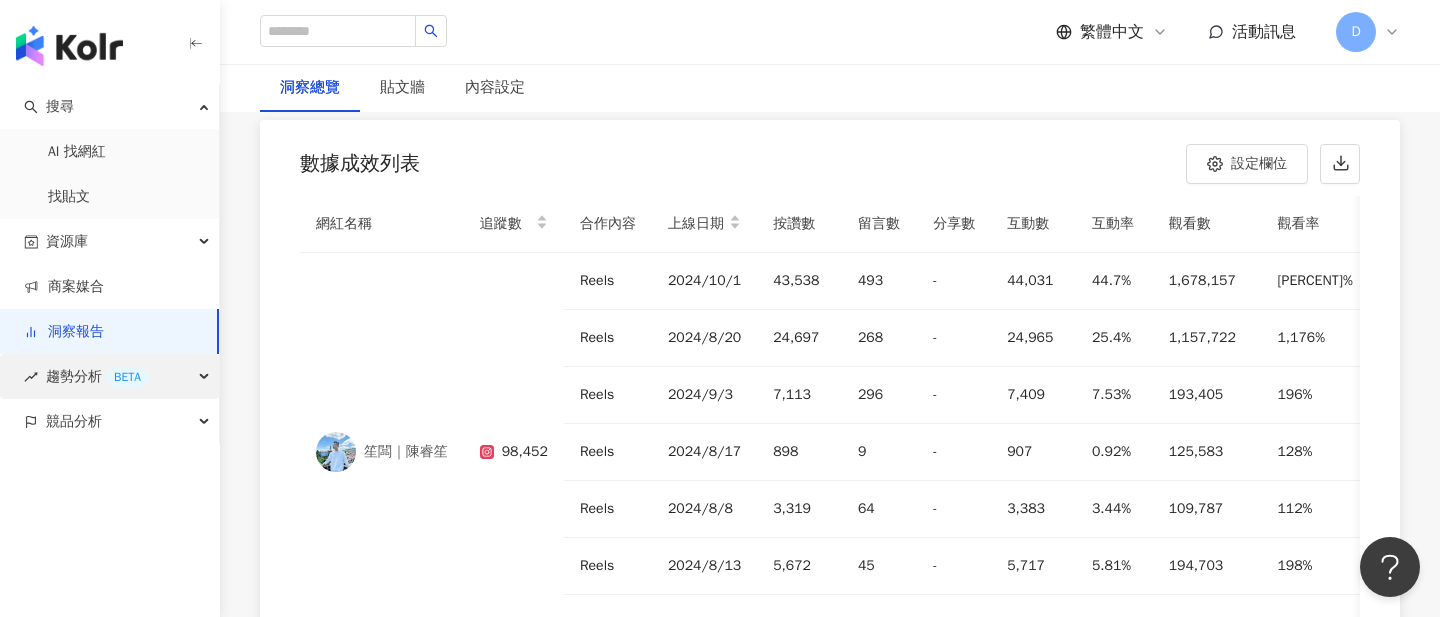 click on "趨勢分析 BETA" at bounding box center (109, 376) 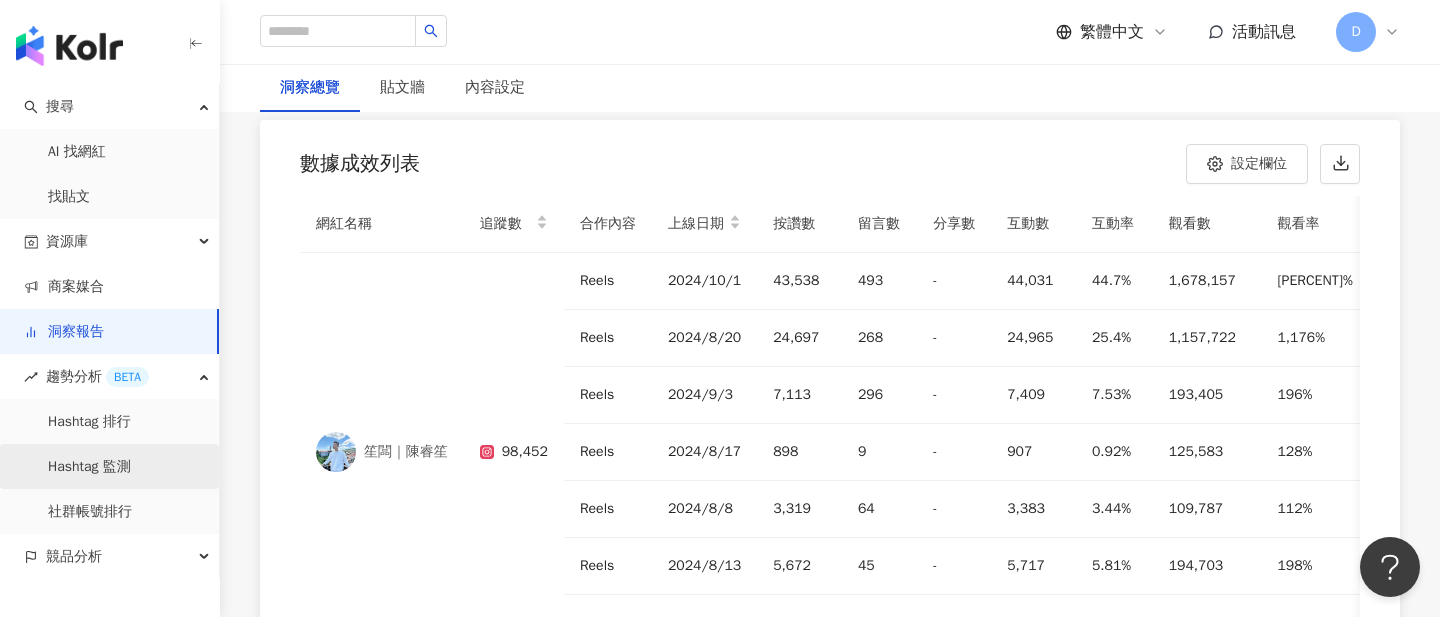 click on "Hashtag 監測" at bounding box center [89, 467] 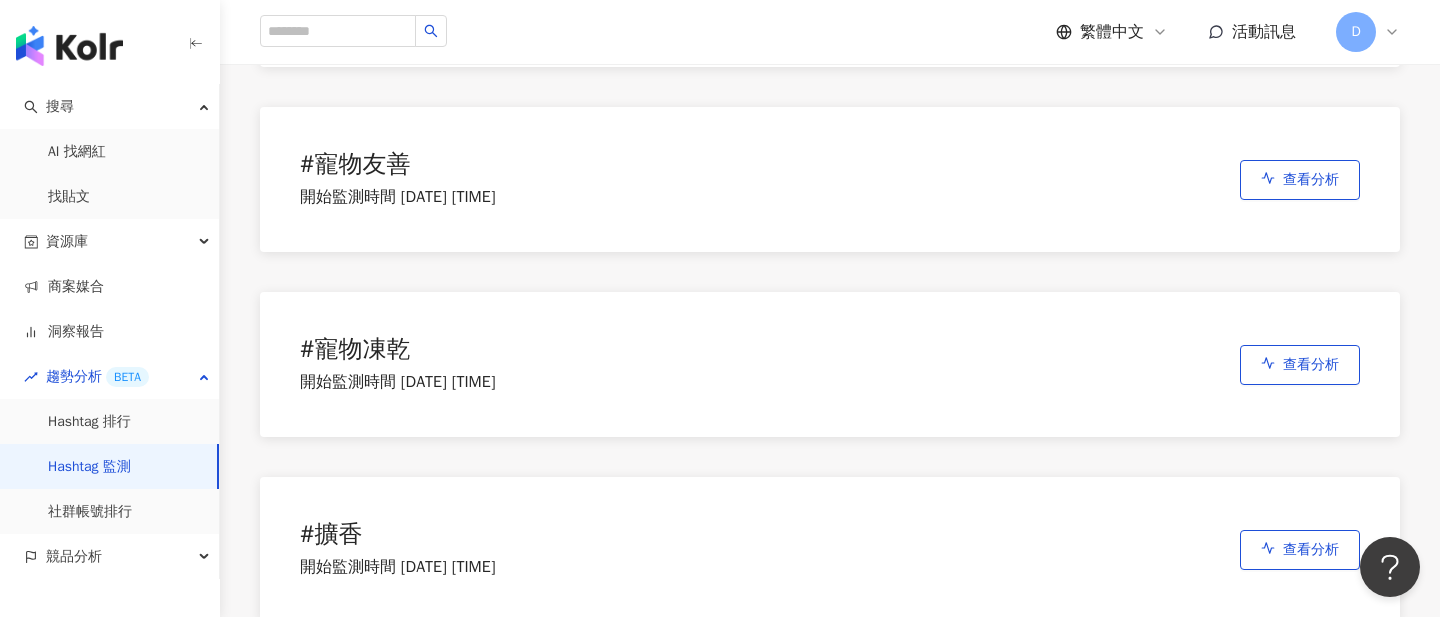 scroll, scrollTop: 2533, scrollLeft: 0, axis: vertical 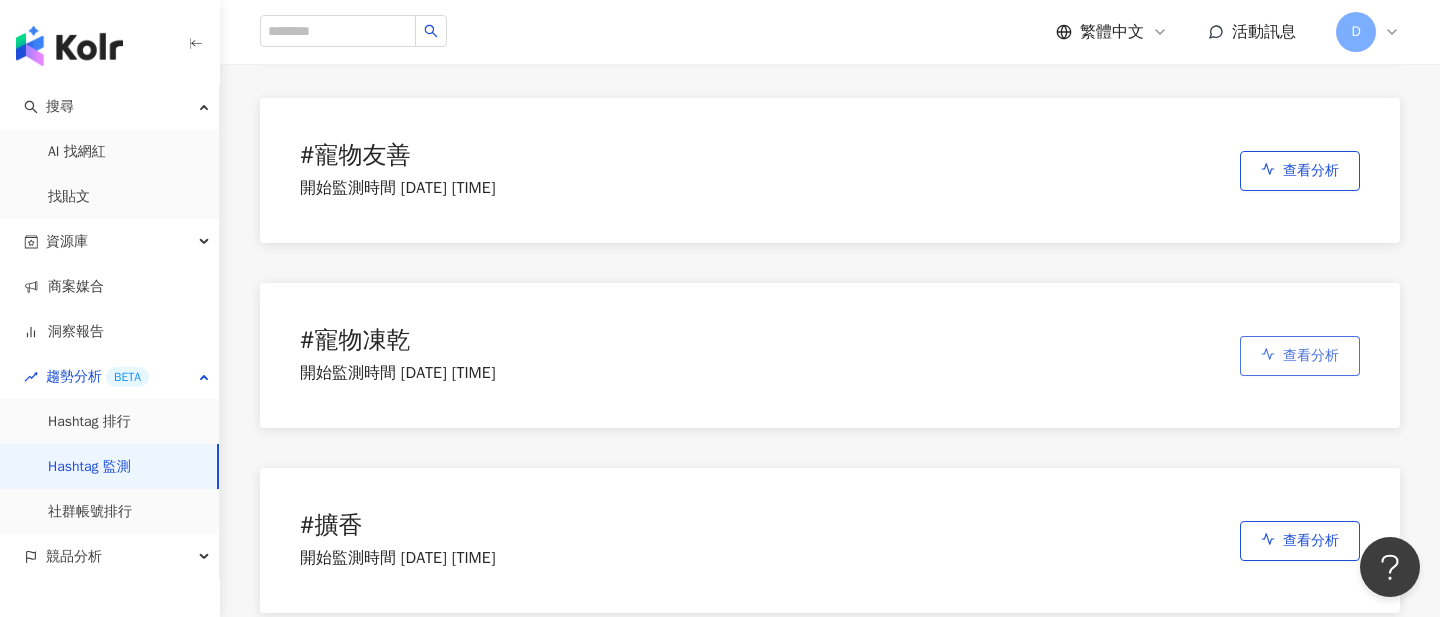 click on "查看分析" at bounding box center (1311, 356) 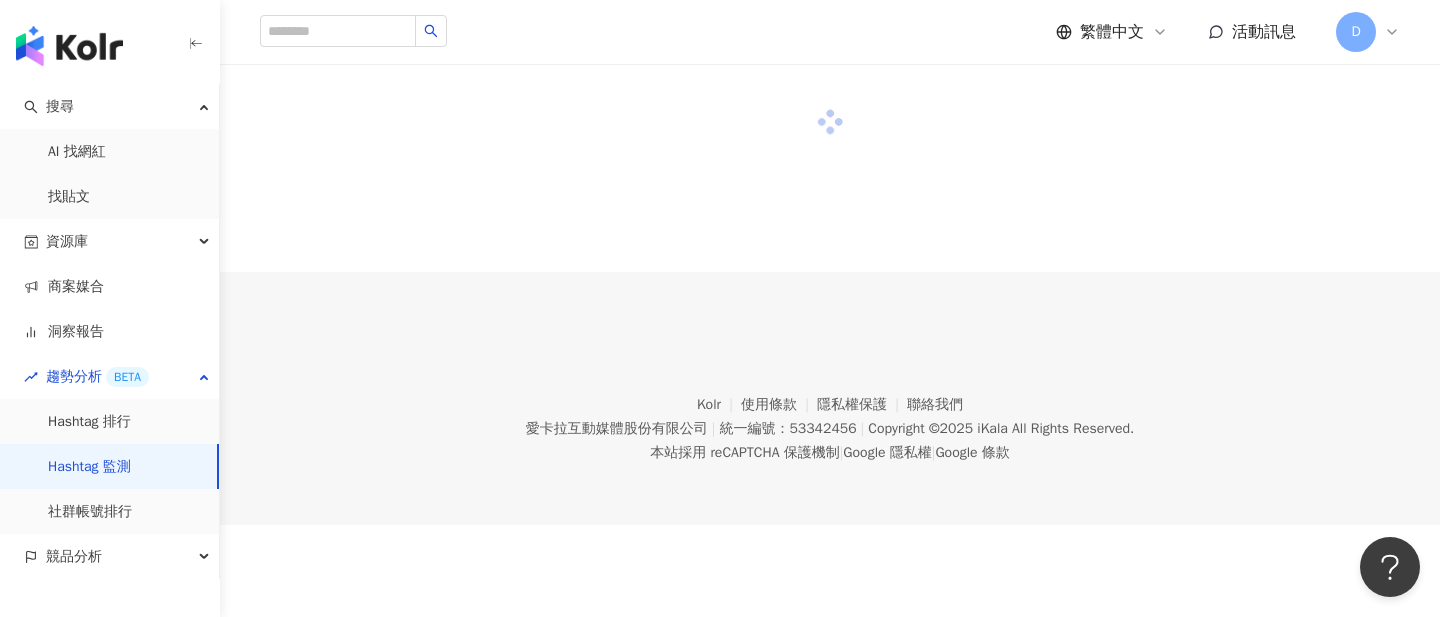 scroll, scrollTop: 0, scrollLeft: 0, axis: both 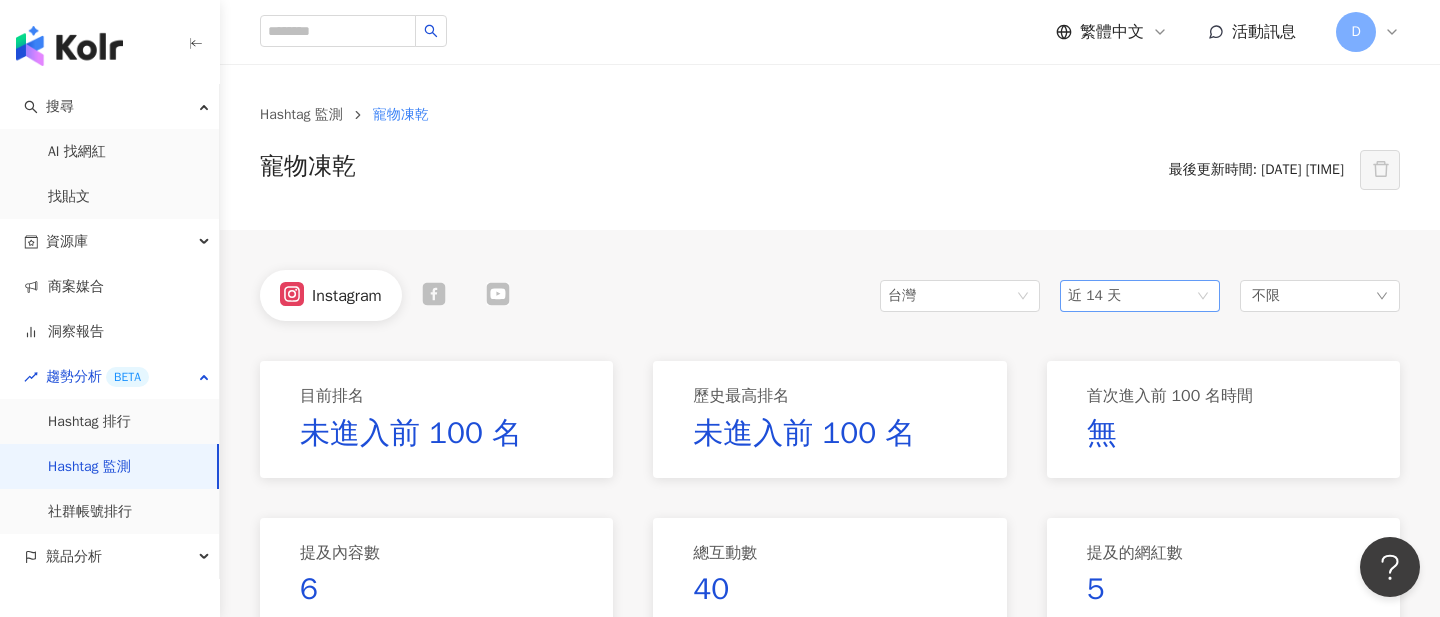 click on "近 14 天" at bounding box center (1140, 296) 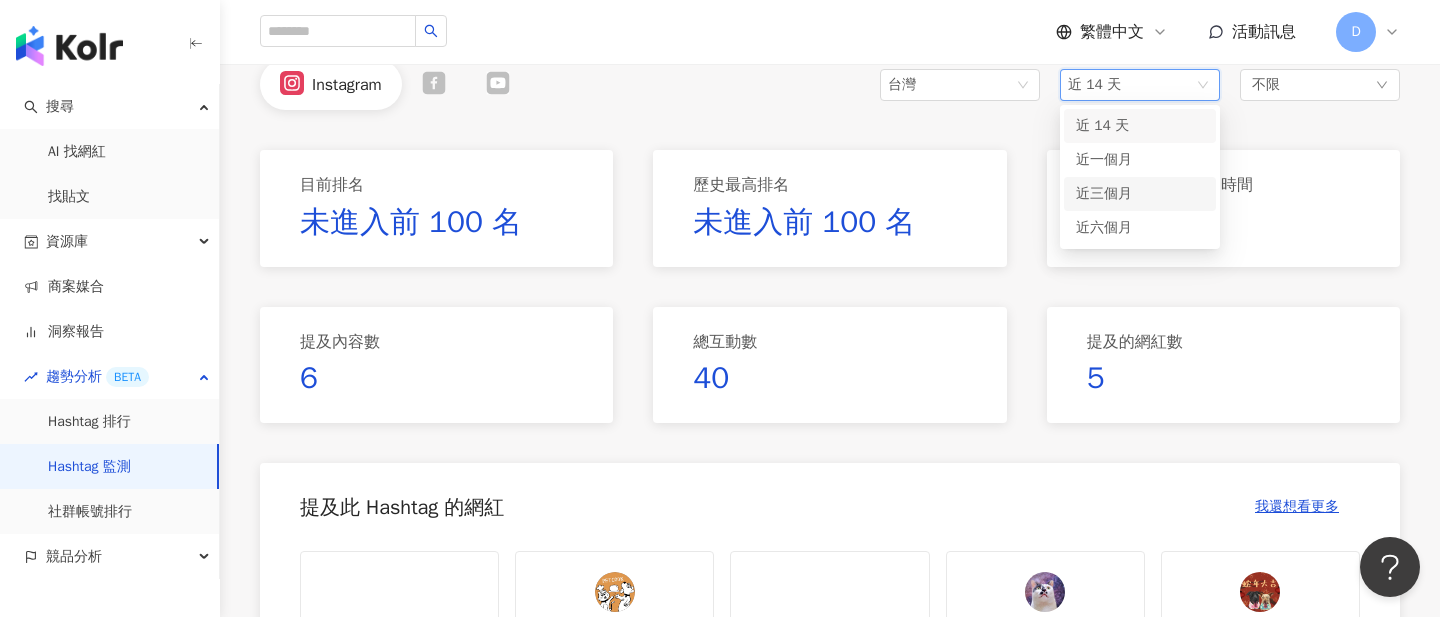 scroll, scrollTop: 174, scrollLeft: 0, axis: vertical 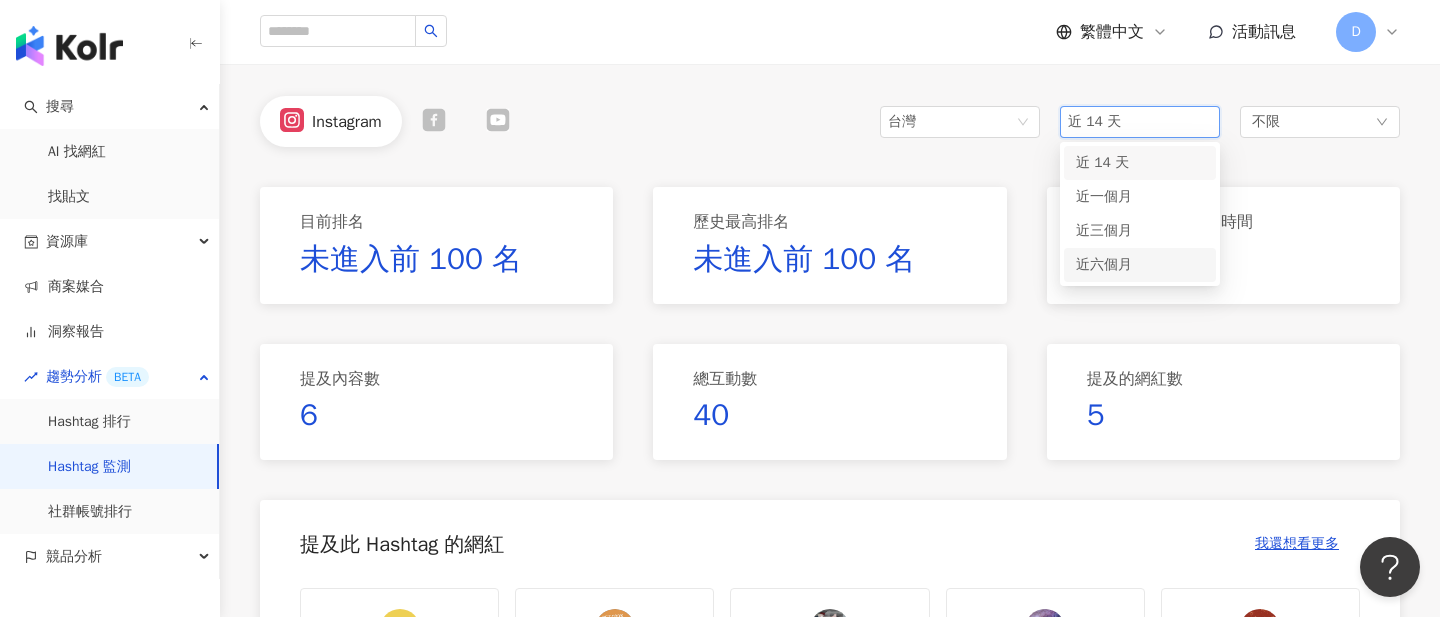 click on "近六個月" at bounding box center [1104, 264] 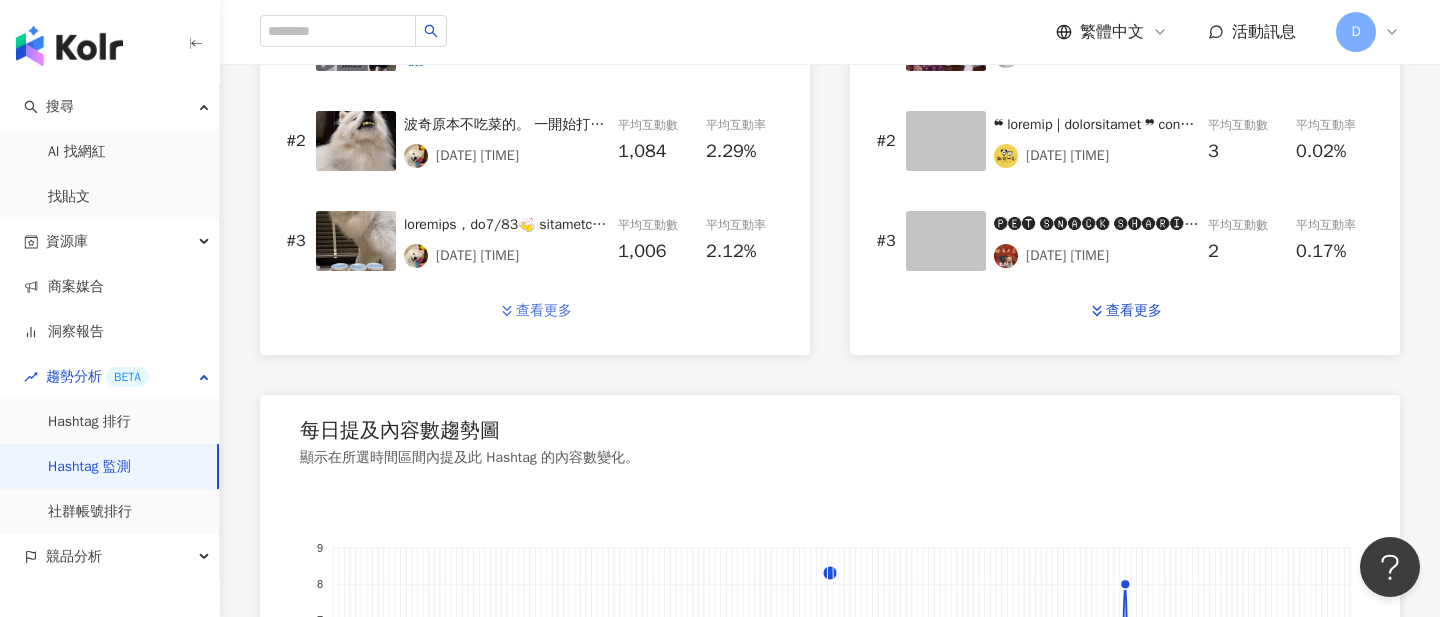 scroll, scrollTop: 1066, scrollLeft: 0, axis: vertical 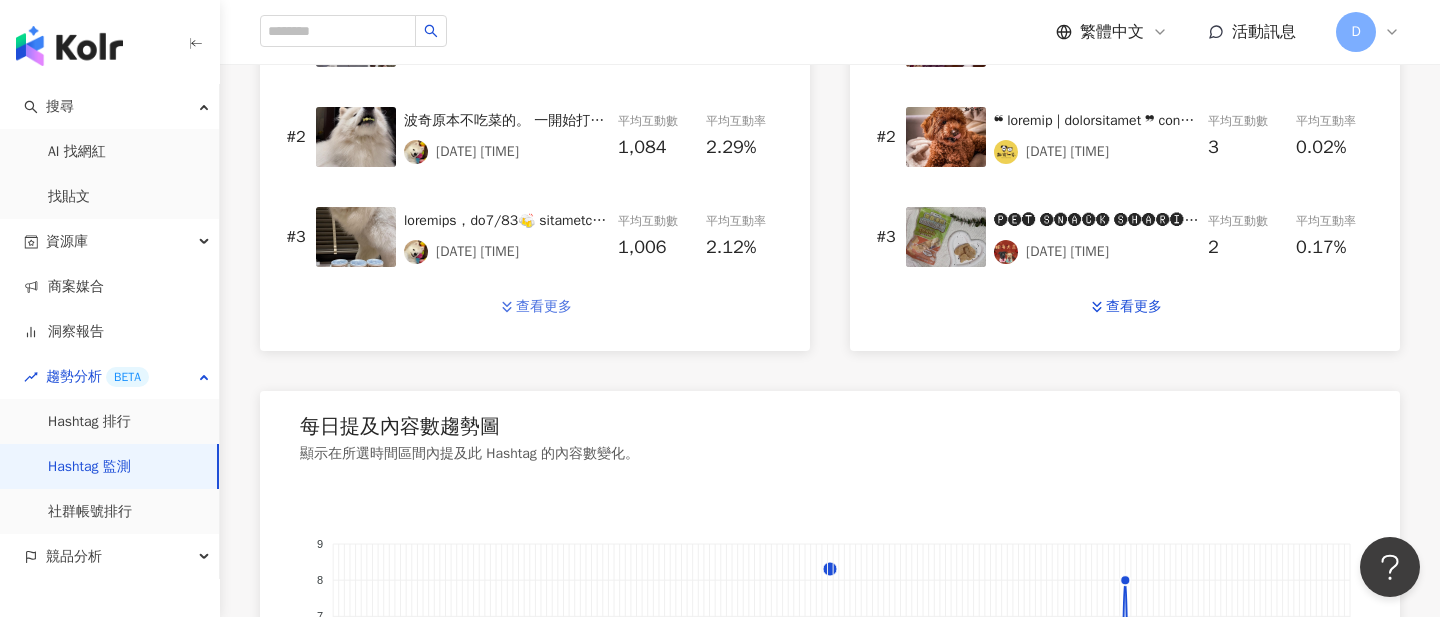 click on "查看更多" at bounding box center (544, 307) 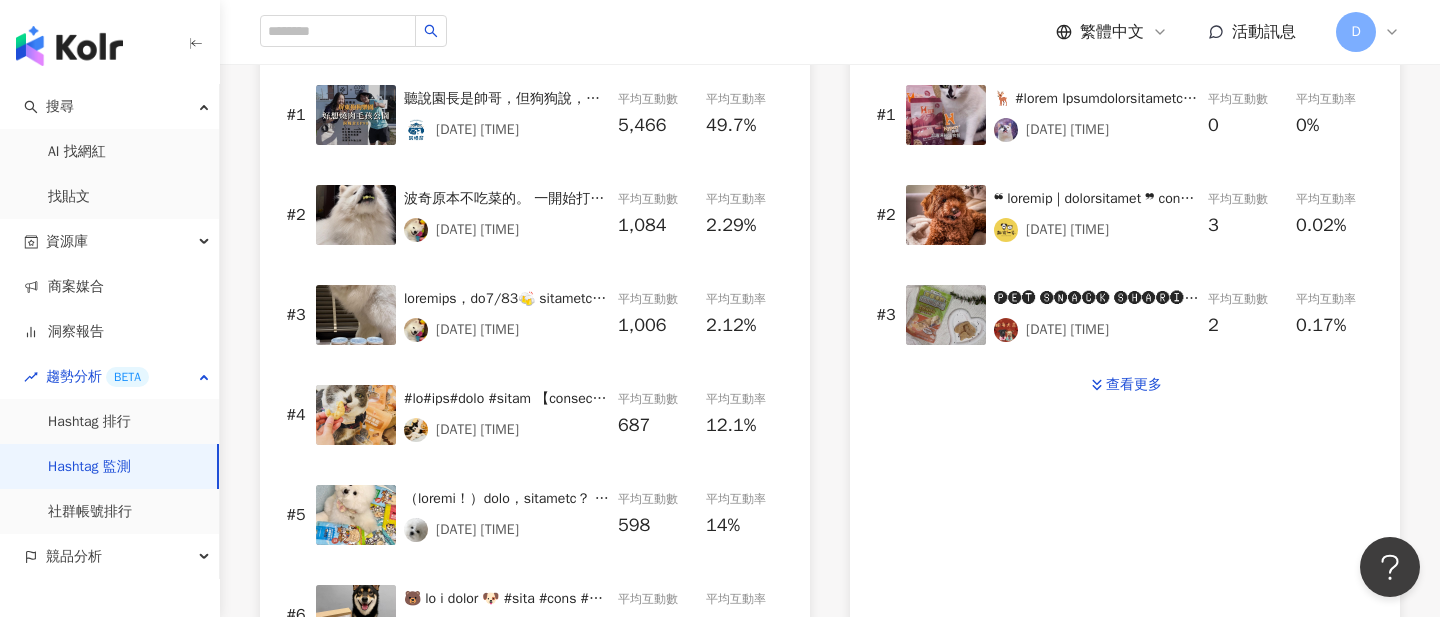 scroll, scrollTop: 848, scrollLeft: 0, axis: vertical 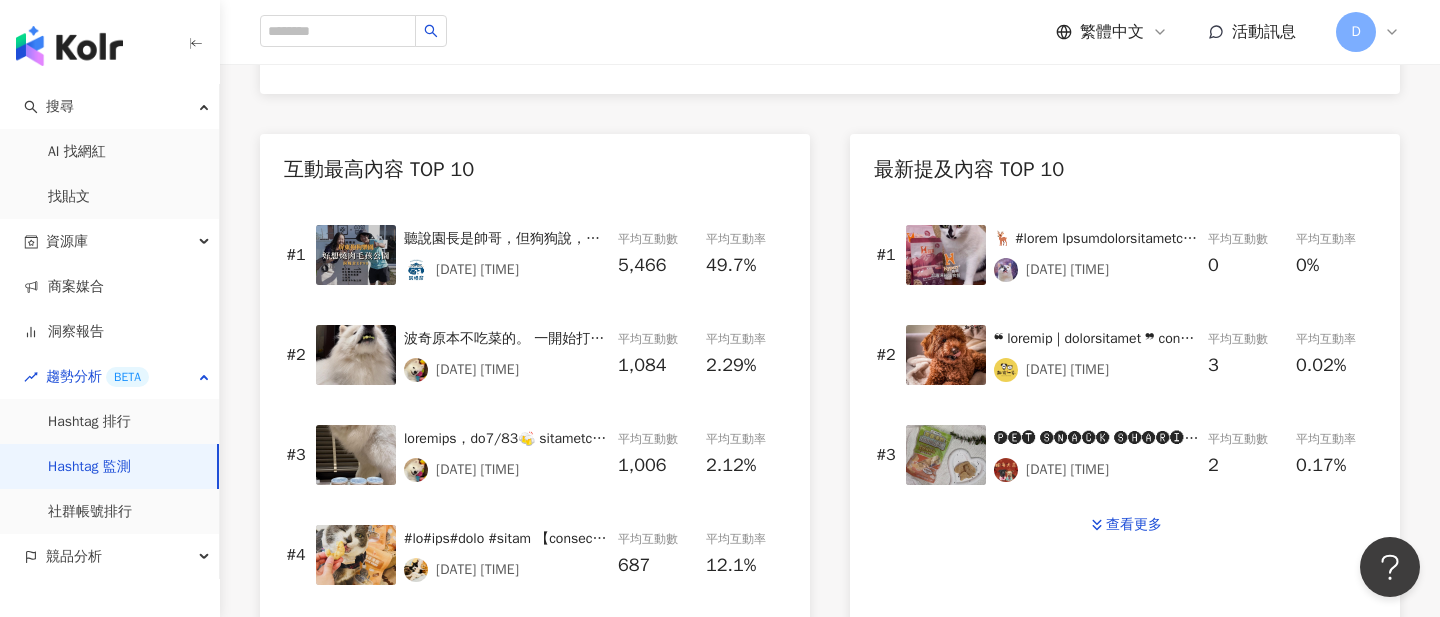 click at bounding box center (356, 255) 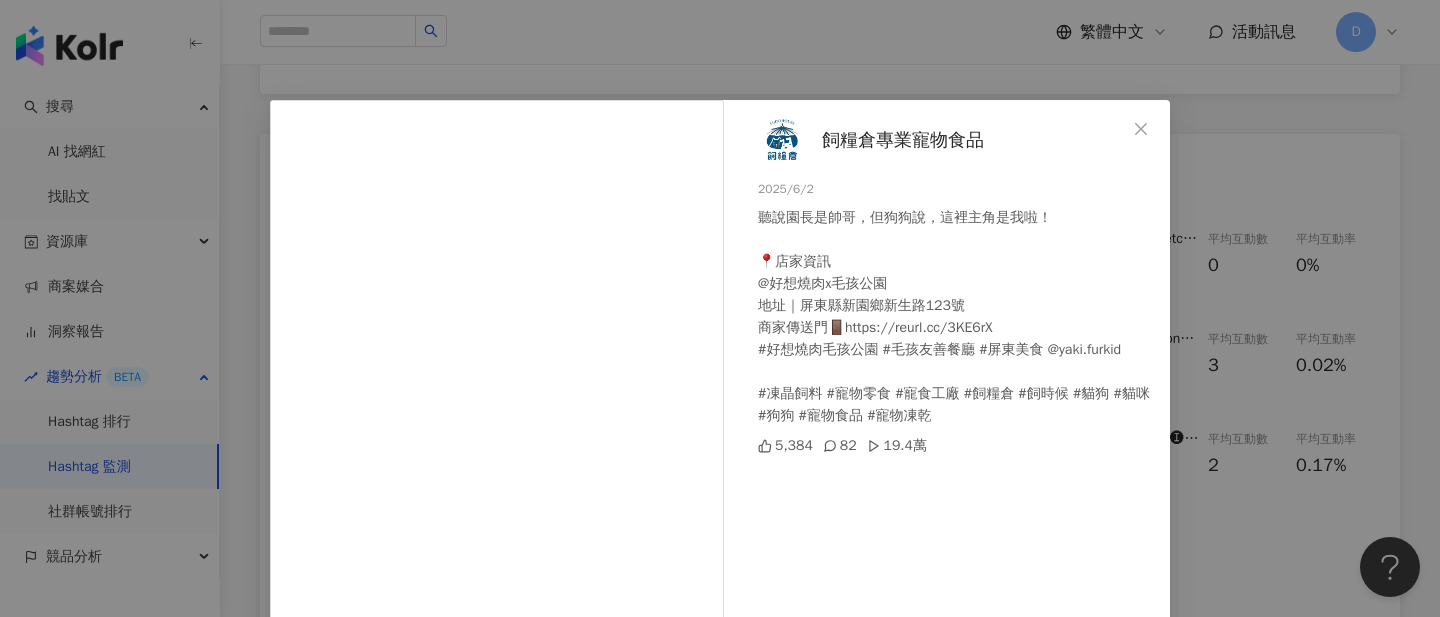 drag, startPoint x: 826, startPoint y: 141, endPoint x: 884, endPoint y: 47, distance: 110.45361 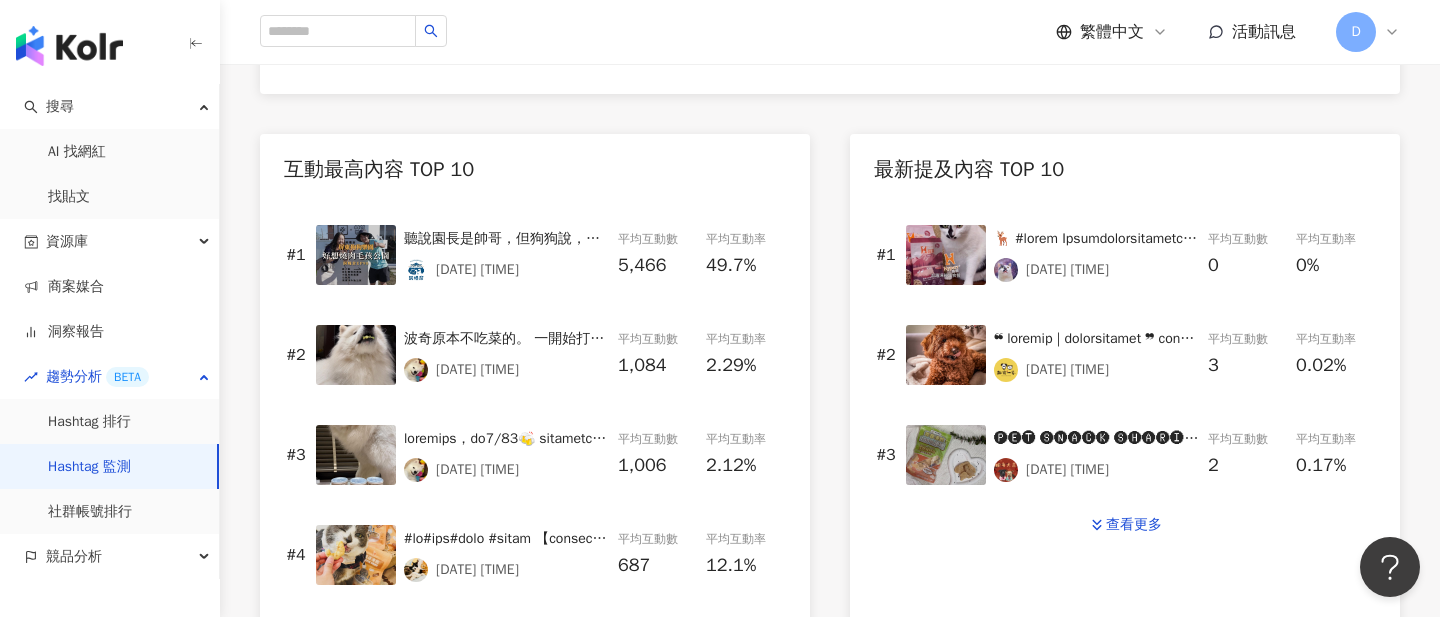 click at bounding box center [356, 355] 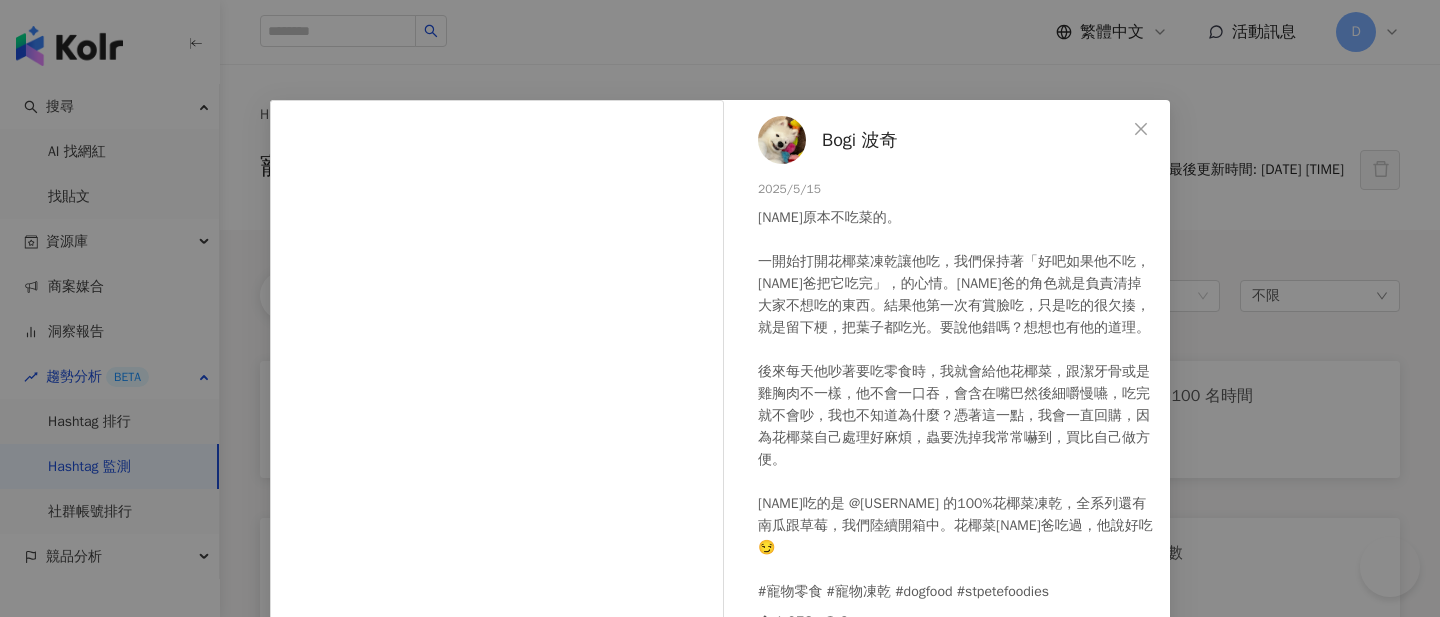 scroll, scrollTop: 848, scrollLeft: 0, axis: vertical 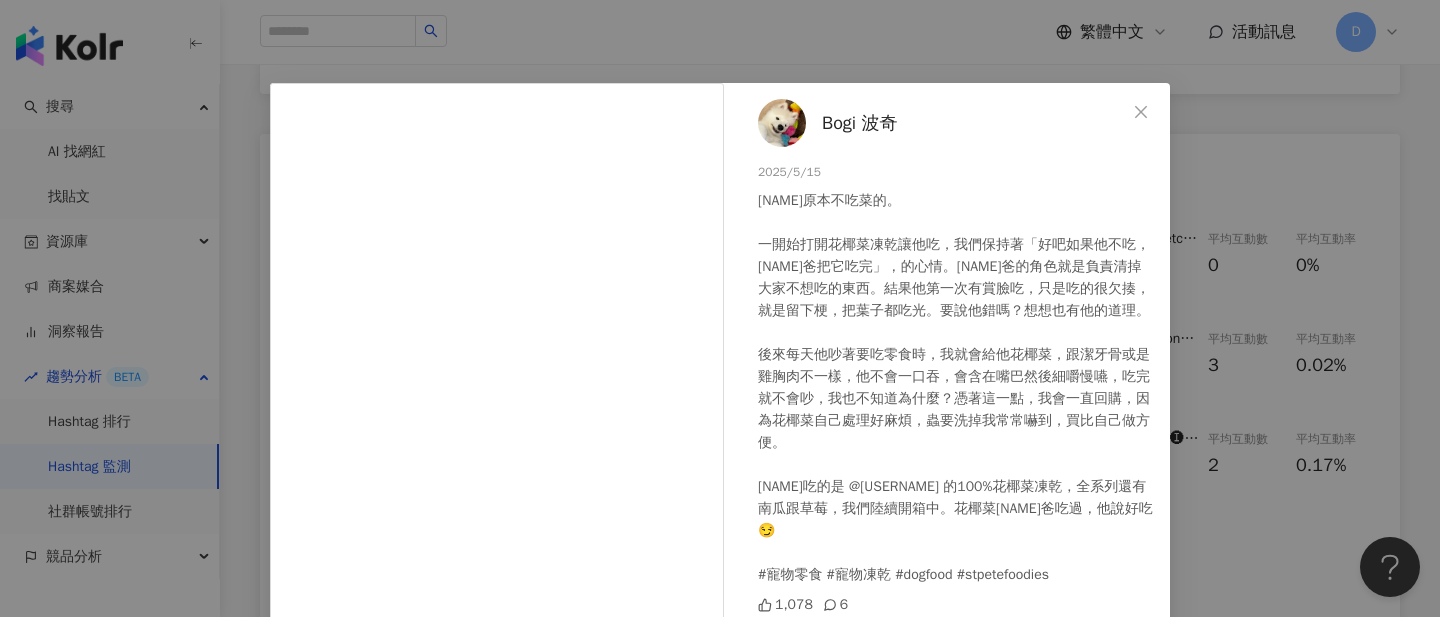 click on "Bogi 波奇 2025/5/15 波奇原本不吃菜的。
一開始打開花椰菜凍乾讓他吃，我們保持著「好吧如果他不吃，波奇爸把它吃完」，的心情。波奇爸的角色就是負責清掉大家不想吃的東西。結果他第一次有賞臉吃，只是吃的很欠揍，就是留下梗，把葉子都吃光。要說他錯嗎？想想也有他的道理。
後來每天他吵著要吃零食時，我就會給他花椰菜，跟潔牙骨或是雞胸肉不一樣，他不會一口吞，會含在嘴巴然後細嚼慢嚥，吃完就不會吵，我也不知道為什麼？憑著這一點，我會一直回購，因為花椰菜自己處理好麻煩，蟲要洗掉我常常嚇到，買比自己做方便。
波奇吃的是 @ciaomii_official 的100%花椰菜凍乾，全系列還有南瓜跟草莓，我們陸續開箱中。花椰菜波奇爸吃過，他說好吃😏
#寵物零食 #寵物凍乾 #dogfood #stpetefoodies 1,078 6 查看原始貼文" at bounding box center [720, 308] 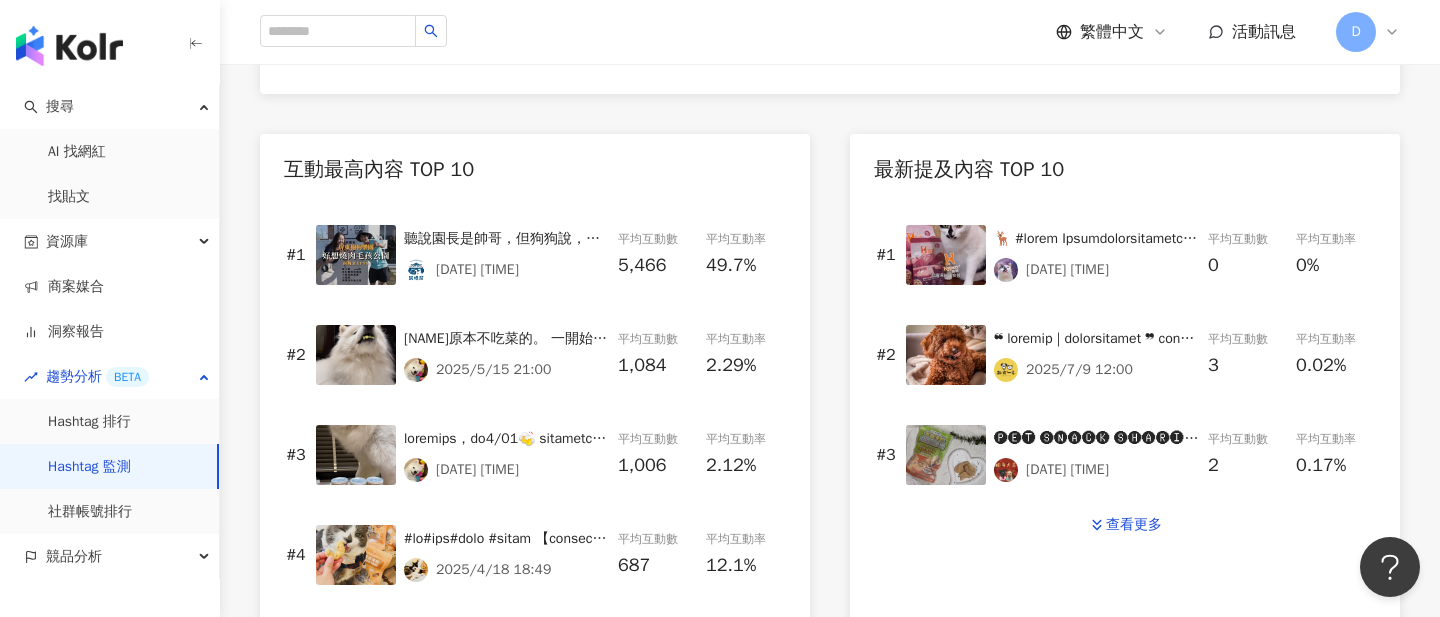 click at bounding box center (356, 355) 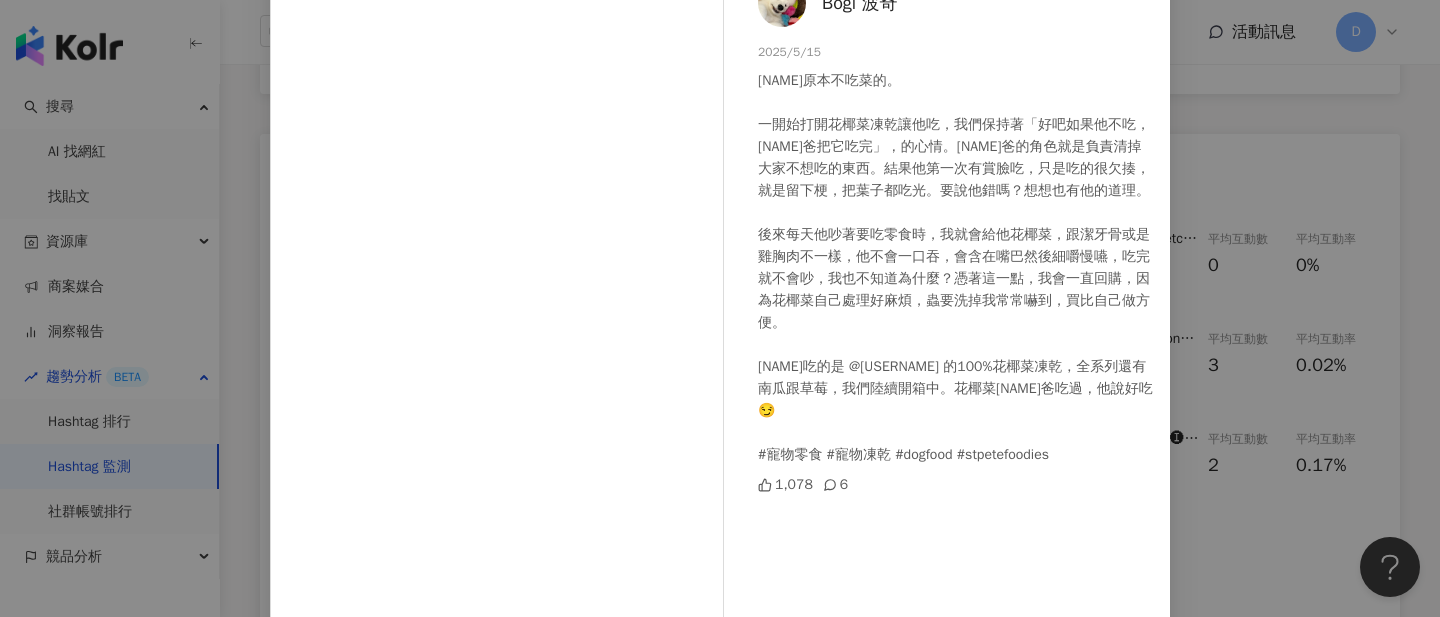 scroll, scrollTop: 148, scrollLeft: 0, axis: vertical 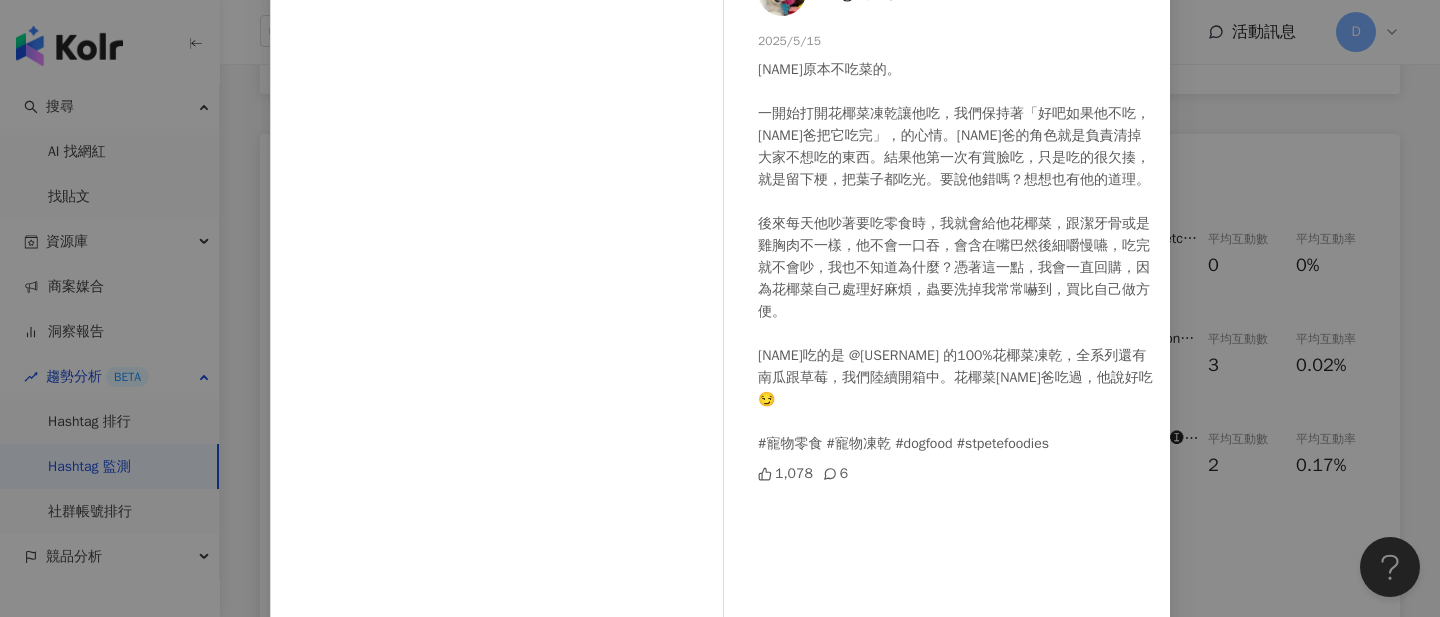 click on "Bogi 波奇 2025/5/15 波奇原本不吃菜的。
一開始打開花椰菜凍乾讓他吃，我們保持著「好吧如果他不吃，波奇爸把它吃完」，的心情。波奇爸的角色就是負責清掉大家不想吃的東西。結果他第一次有賞臉吃，只是吃的很欠揍，就是留下梗，把葉子都吃光。要說他錯嗎？想想也有他的道理。
後來每天他吵著要吃零食時，我就會給他花椰菜，跟潔牙骨或是雞胸肉不一樣，他不會一口吞，會含在嘴巴然後細嚼慢嚥，吃完就不會吵，我也不知道為什麼？憑著這一點，我會一直回購，因為花椰菜自己處理好麻煩，蟲要洗掉我常常嚇到，買比自己做方便。
波奇吃的是 @ciaomii_official 的100%花椰菜凍乾，全系列還有南瓜跟草莓，我們陸續開箱中。花椰菜波奇爸吃過，他說好吃😏
#寵物零食 #寵物凍乾 #dogfood #stpetefoodies 1,078 6 查看原始貼文" at bounding box center [720, 308] 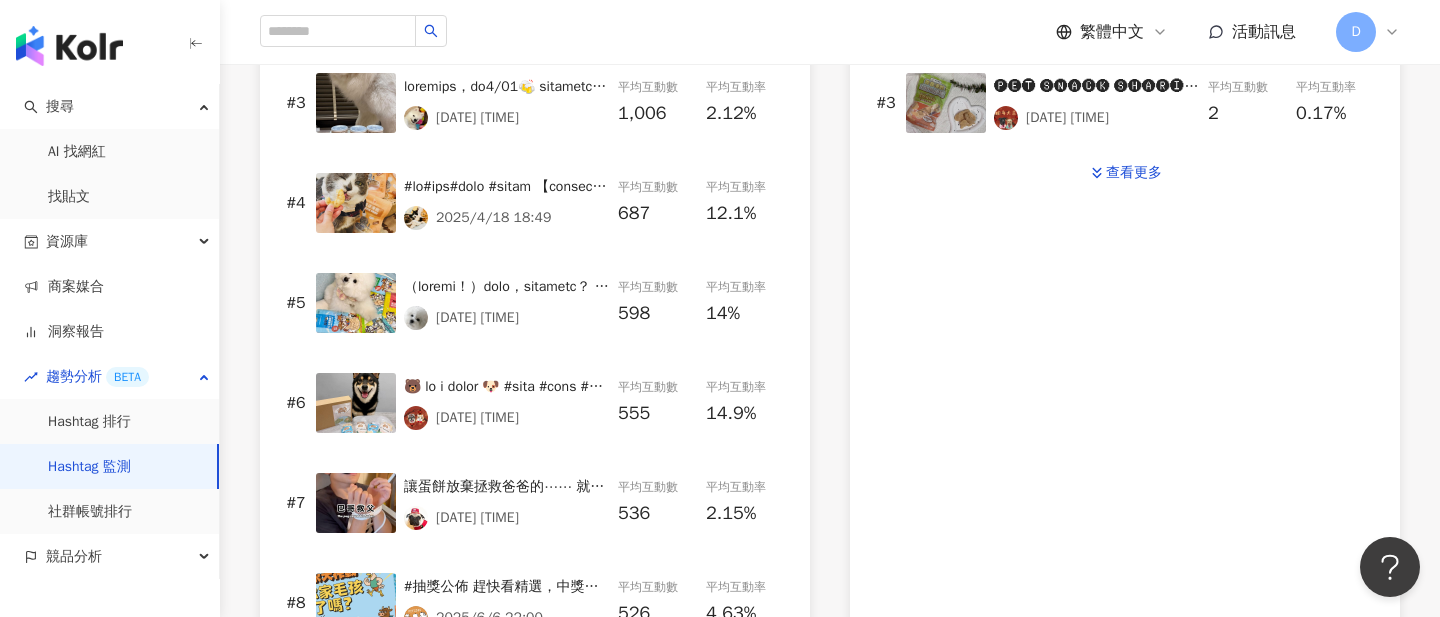 scroll, scrollTop: 1207, scrollLeft: 0, axis: vertical 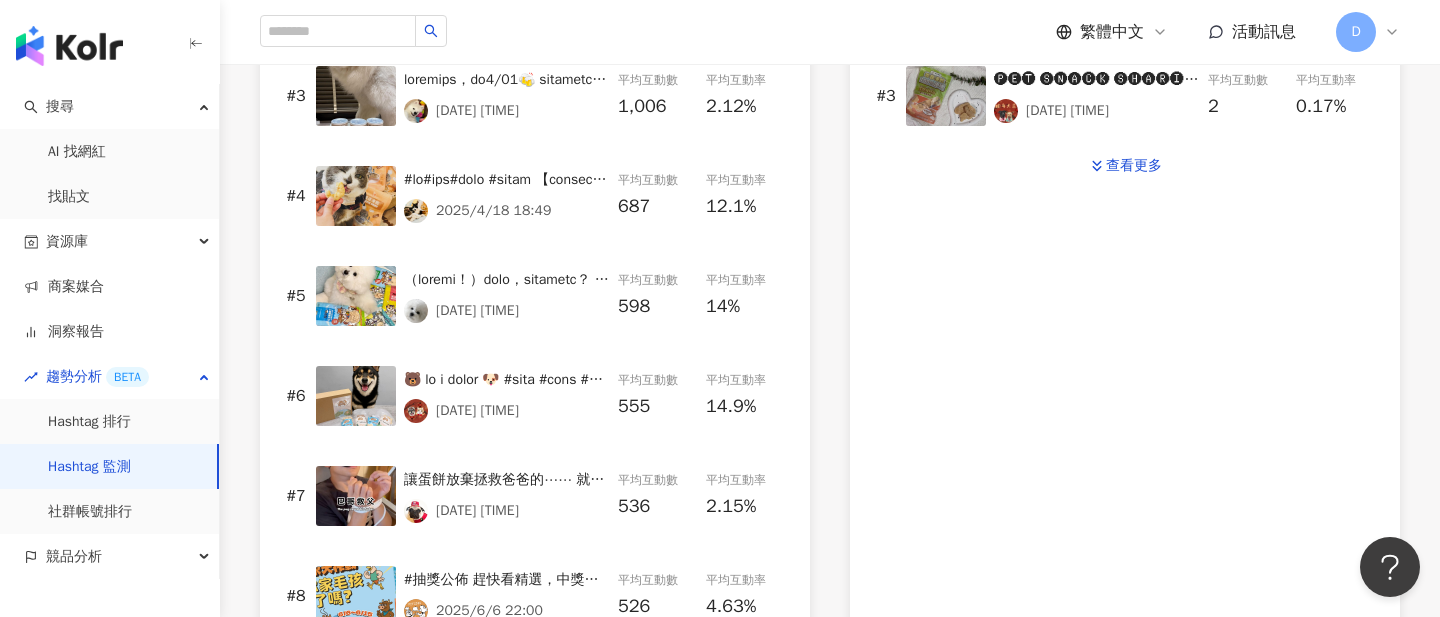 click at bounding box center (356, 296) 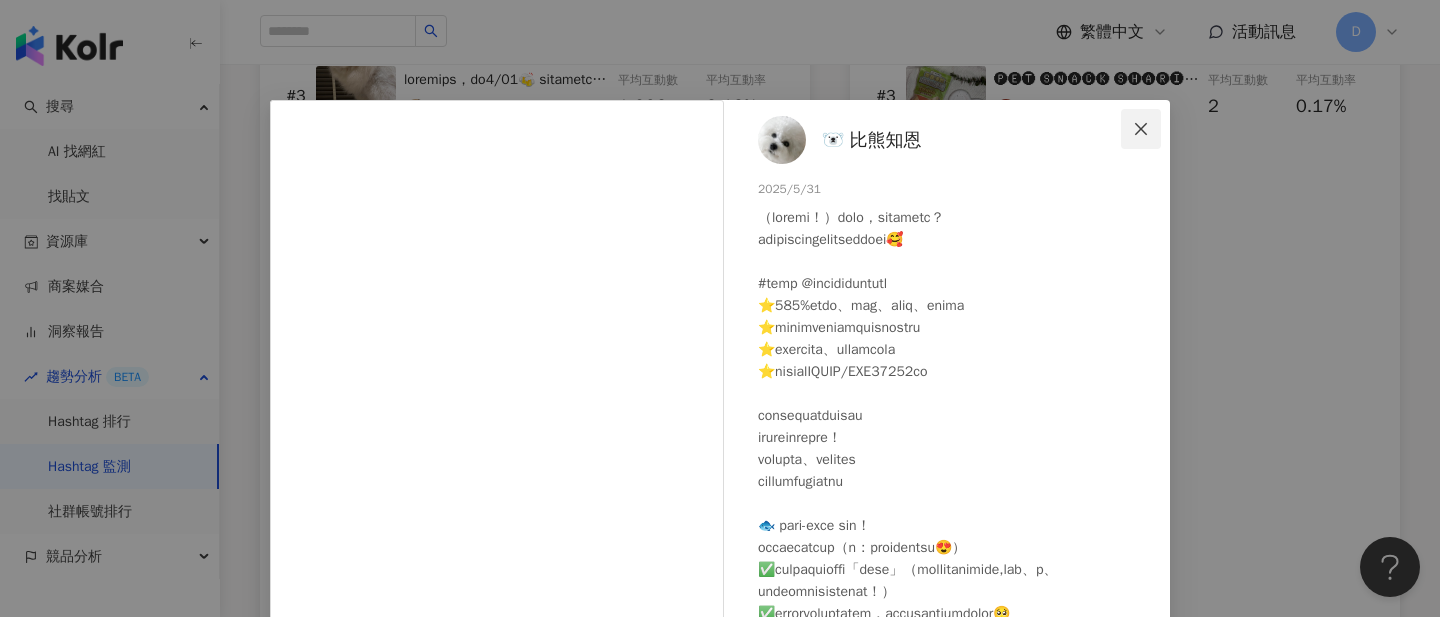click 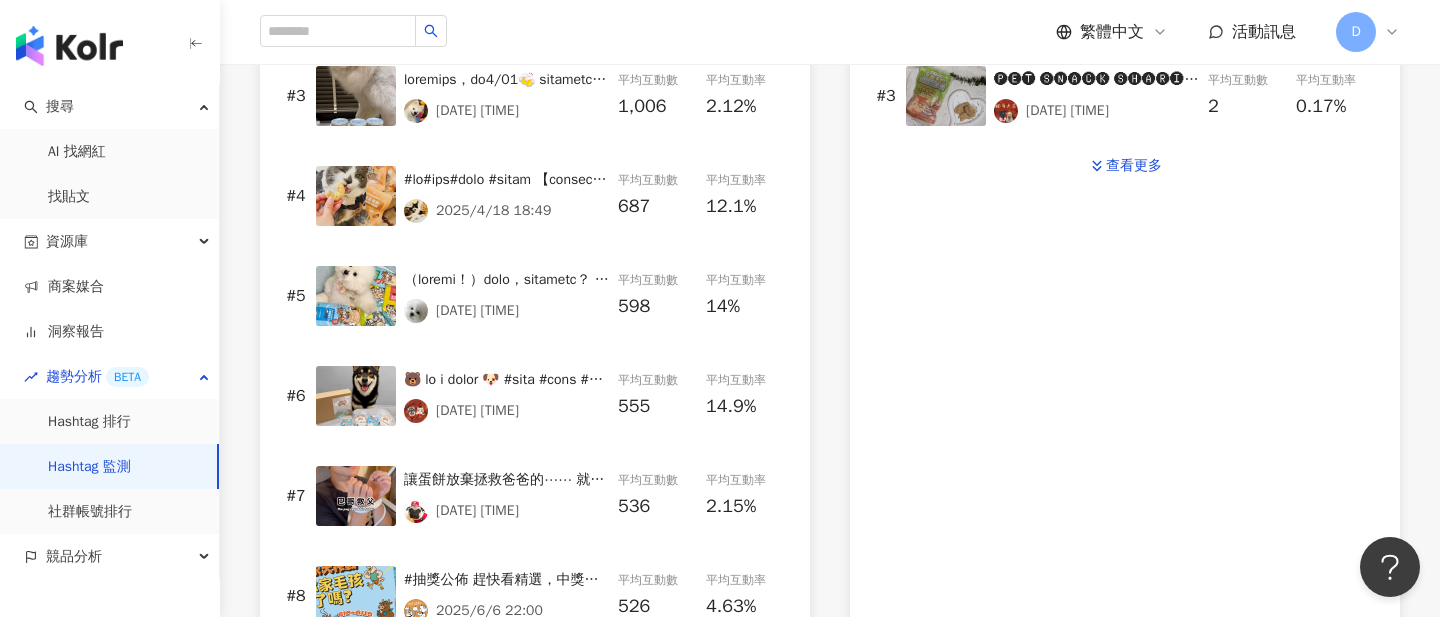 click at bounding box center [356, 196] 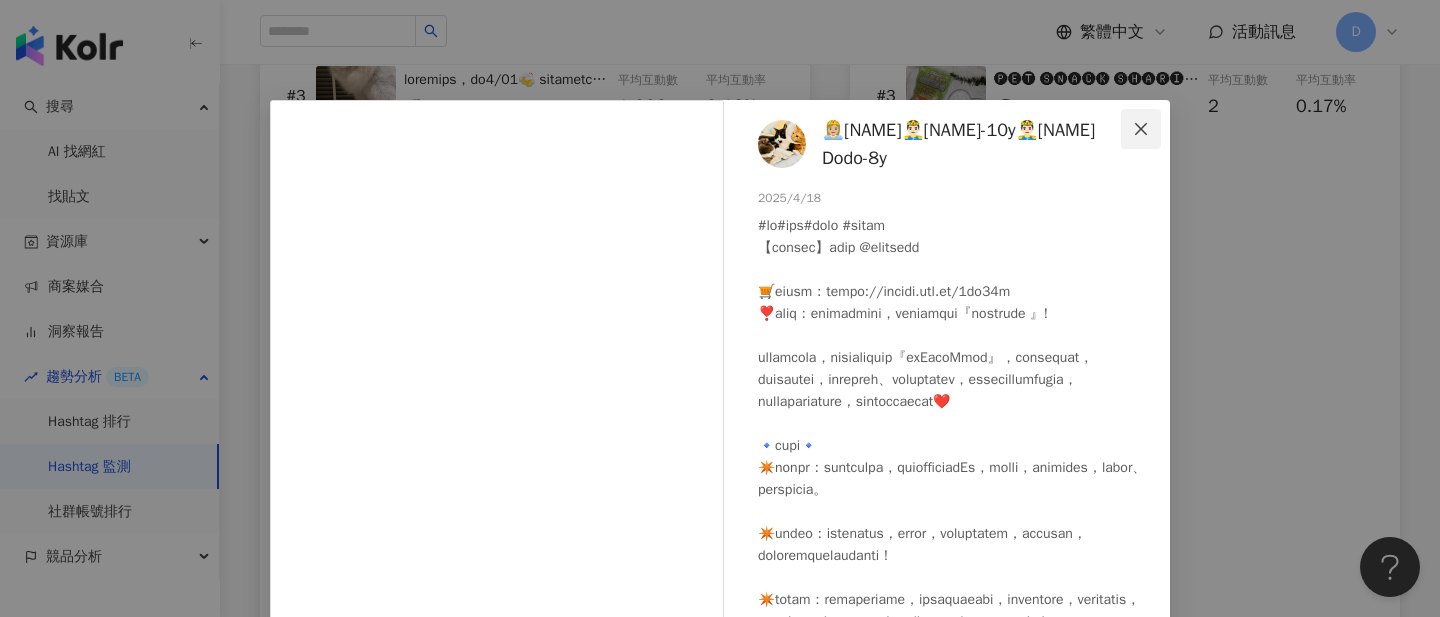 click 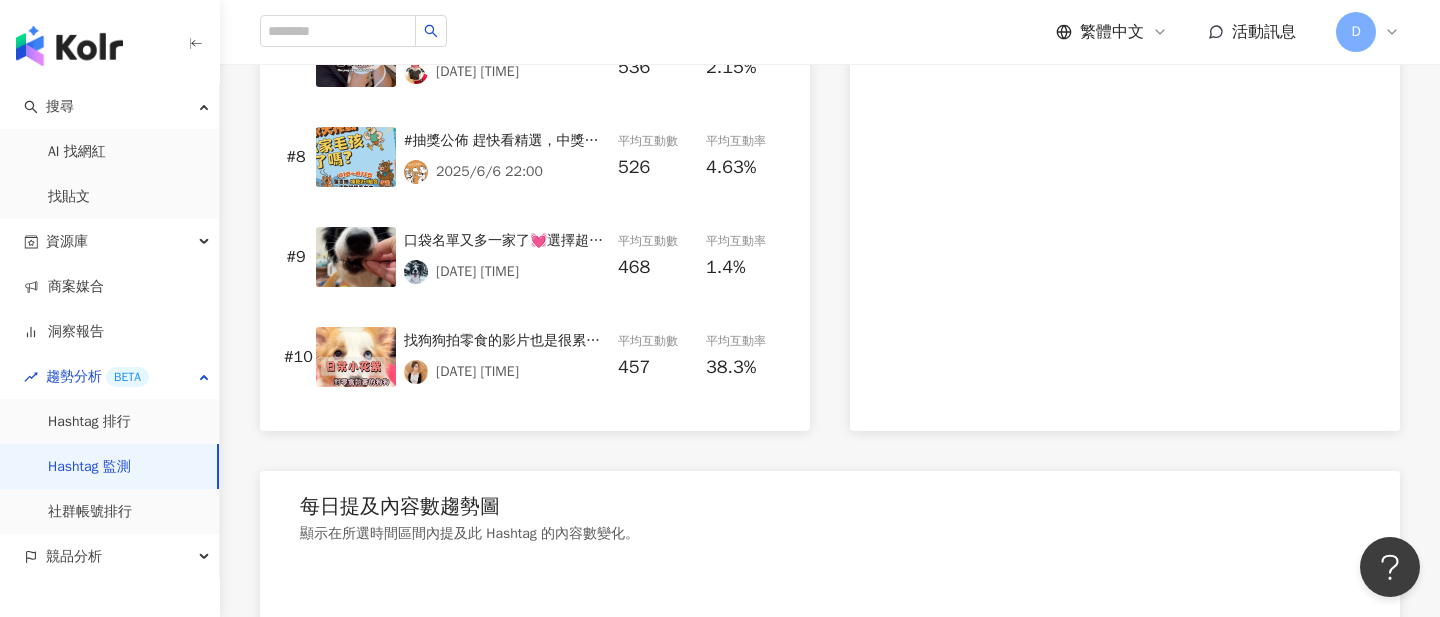 scroll, scrollTop: 1660, scrollLeft: 0, axis: vertical 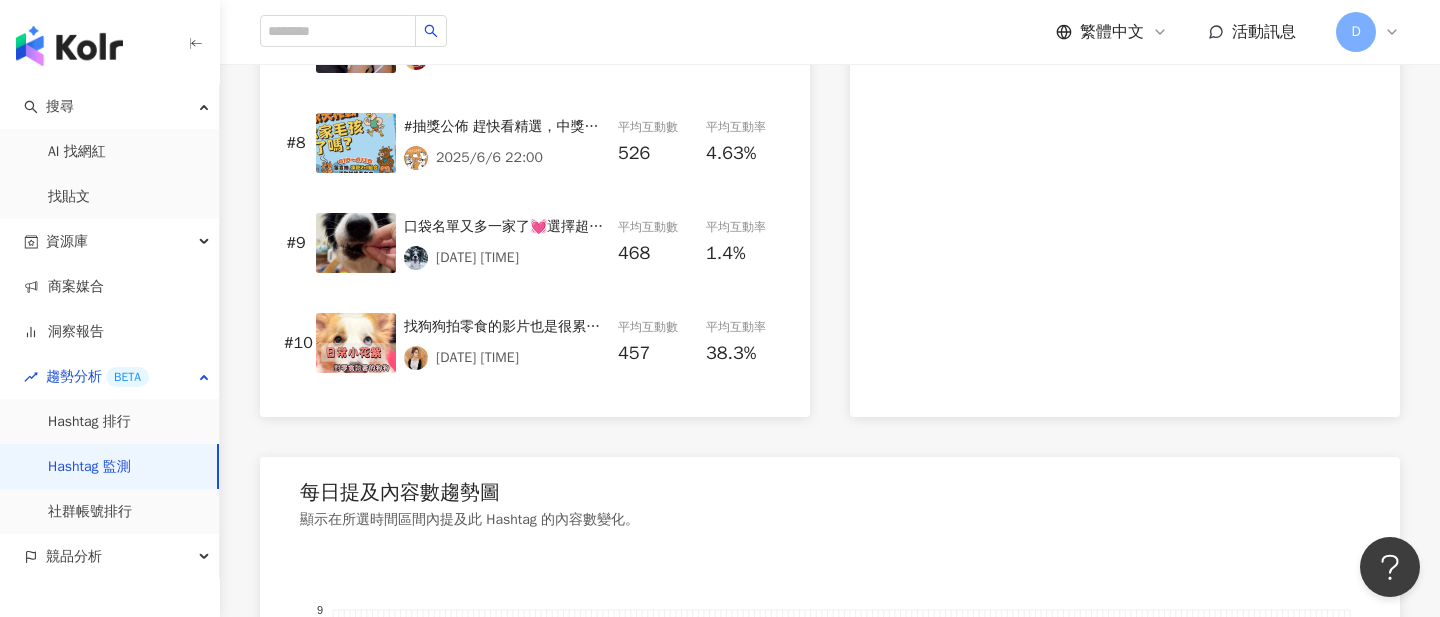 click at bounding box center [356, 343] 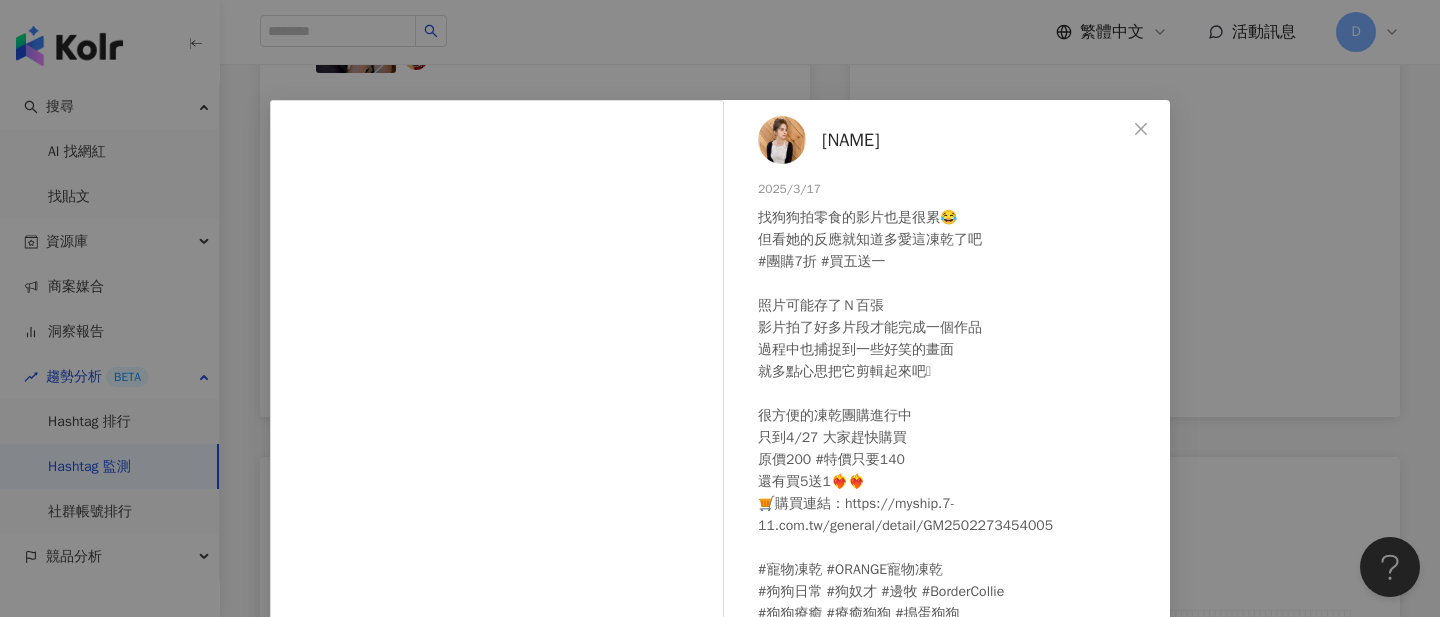 click on "呂亭儀 2025/3/17 找狗狗拍零食的影片也是很累😂
但看她的反應就知道多愛這凍乾了吧
#團購7折 #買五送一
照片可能存了Ｎ百張
影片拍了好多片段才能完成一個作品
過程中也捕捉到一些好笑的畫面
就多點心思把它剪輯起來吧🫶
很方便的凍乾團購進行中
只到4/27 大家趕快購買
原價200 #特價只要140
還有買5送1❤️‍🔥❤️‍🔥
🛒購買連結：https://myship.7-11.com.tw/general/detail/GM2502273454005
#寵物凍乾 #ORANGE寵物凍乾
#狗狗日常 #狗奴才 #邊牧 #BorderCollie
#狗狗療癒 #療癒狗狗 #搗蛋狗狗
#狗狗日常 #狗奴日常 #tammywithdog
#Tammyの狗子愛用 457 7,989 查看原始貼文" at bounding box center [720, 308] 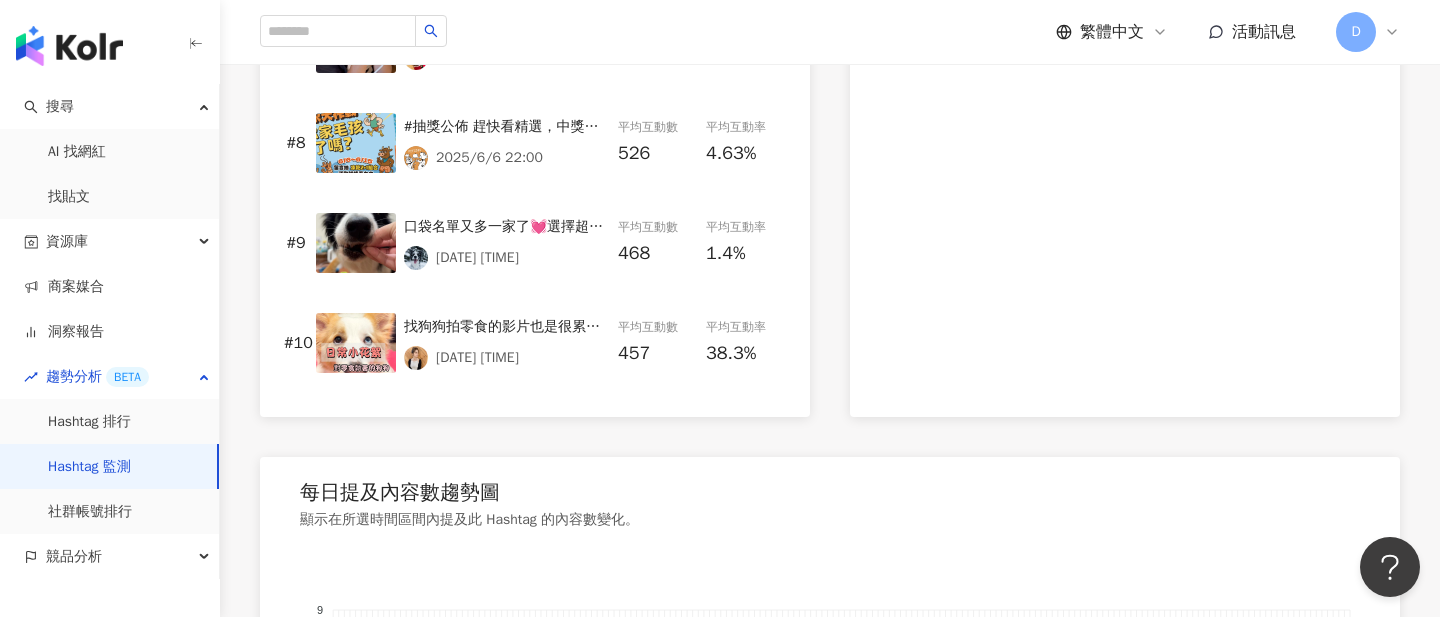 click at bounding box center [356, 243] 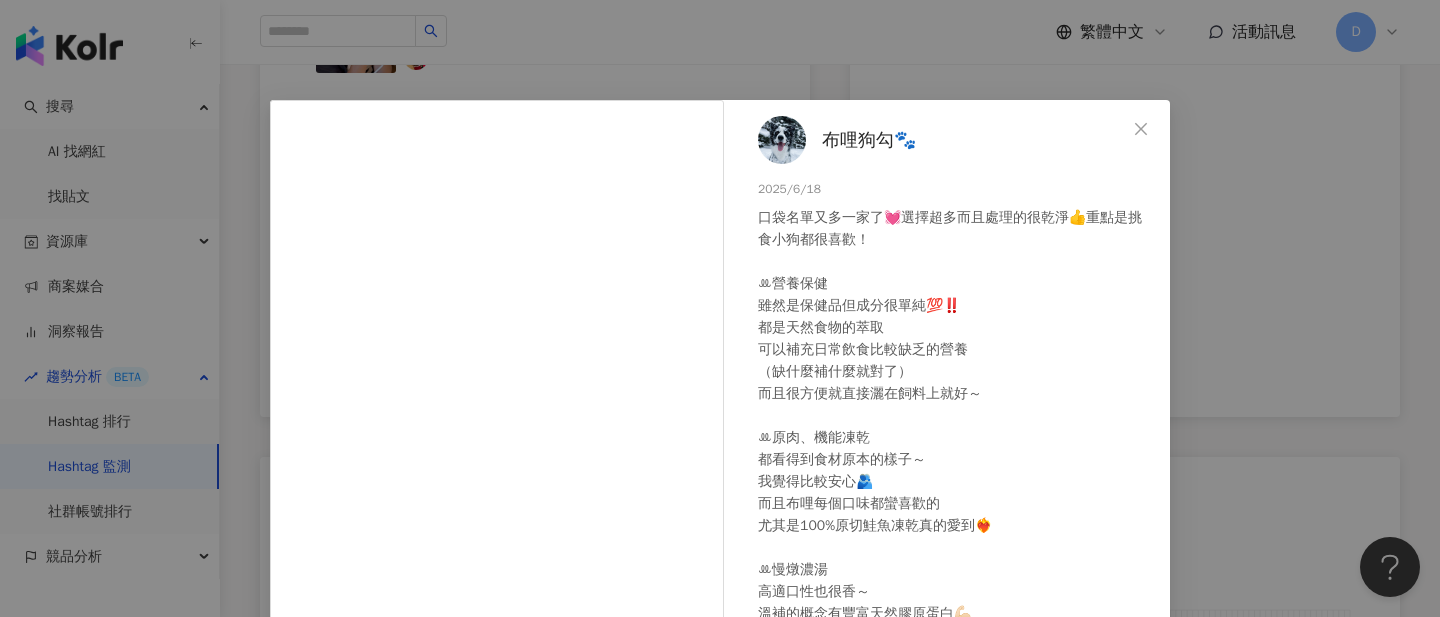 scroll, scrollTop: 15, scrollLeft: 0, axis: vertical 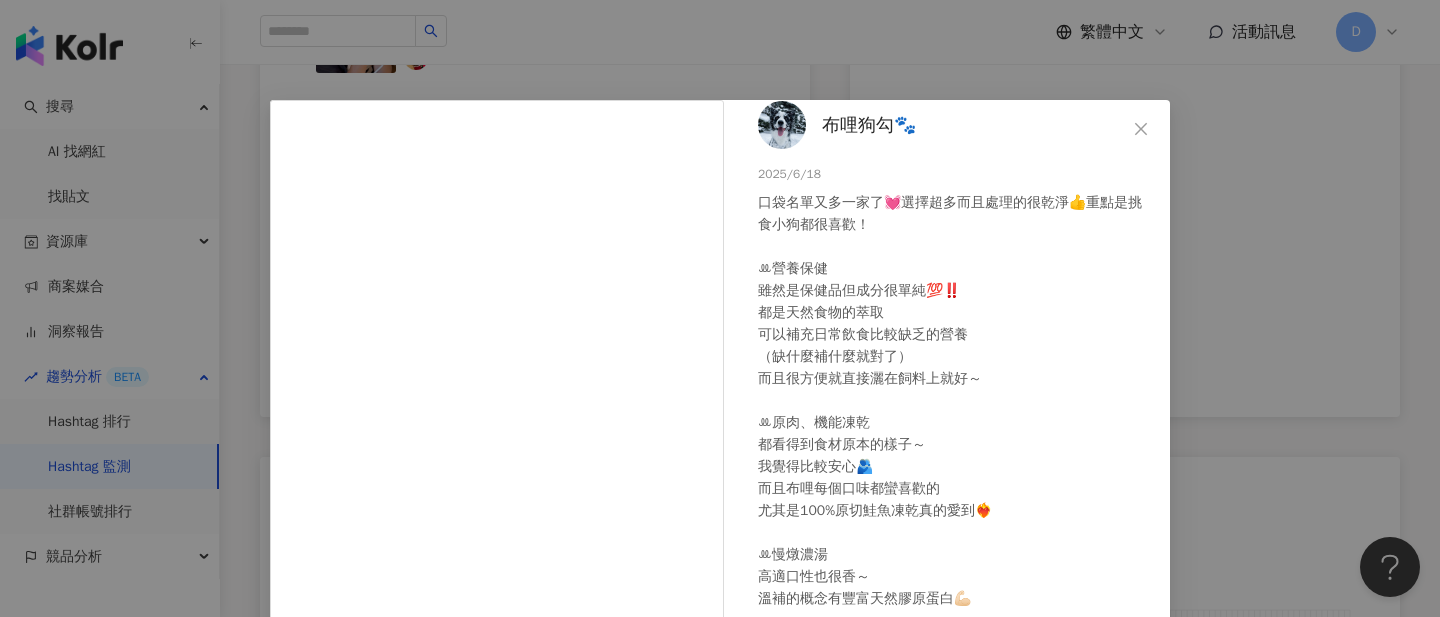 click on "布哩狗勾🐾 2025/6/18 口袋名單又多一家了💓選擇超多而且處理的很乾淨👍重點是挑食小狗都很喜歡！
ꔛ營養保健
雖然是保健品但成分很單純💯‼️
都是天然食物的萃取
可以補充日常飲食比較缺乏的營養
（缺什麼補什麼就對了）
而且很方便就直接灑在飼料上就好～
ꔛ原肉、機能凍乾
都看得到食材原本的樣子～
我覺得比較安心🫂
而且布哩每個口味都蠻喜歡的
尤其是100%原切鮭魚凍乾真的愛到❤️‍🔥
ꔛ慢燉濃湯
高適口性也很香～
溫補的概念有豐富天然膠原蛋白💪🏻
#好康的來嚕
@ciaomii_official
折扣碼：BURI100
使用期限：即日起～7/20
滿$1399折$100還有免運唷！
#狗狗日常 #寵物凍乾 #凍乾零食 468 4萬 查看原始貼文" at bounding box center [720, 308] 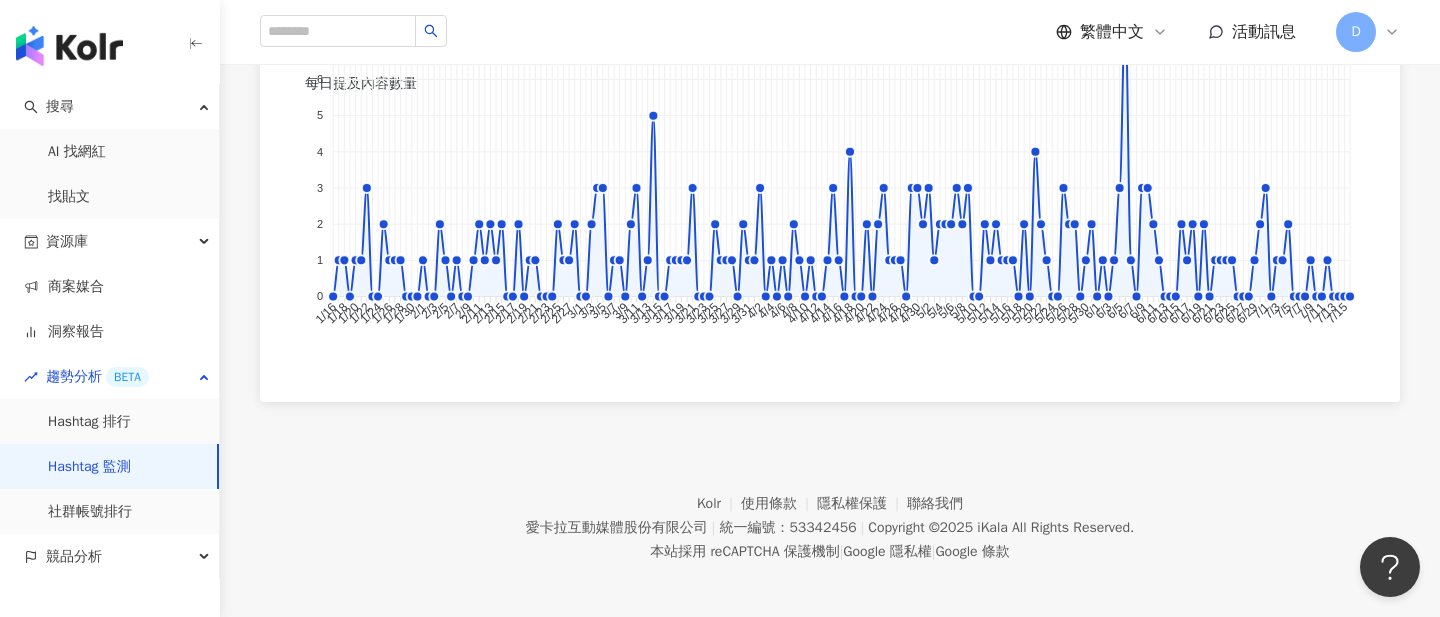 scroll, scrollTop: 2305, scrollLeft: 0, axis: vertical 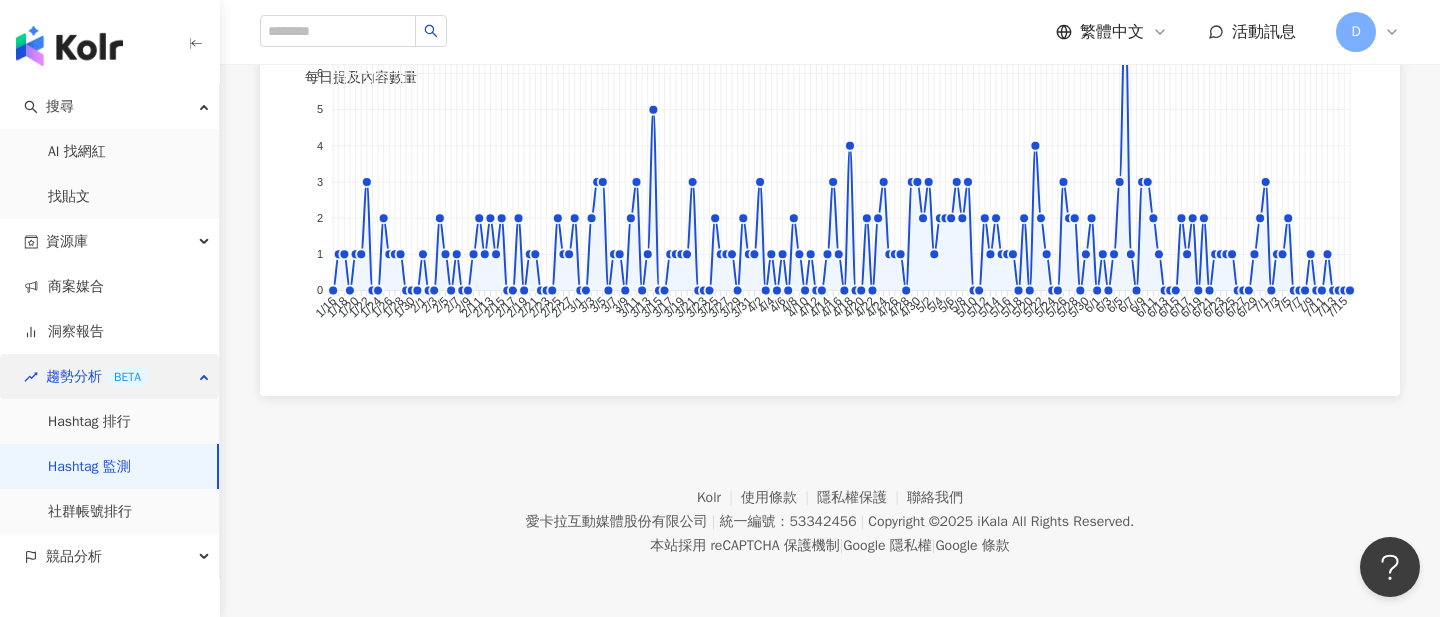 click on "趨勢分析 BETA" at bounding box center (109, 376) 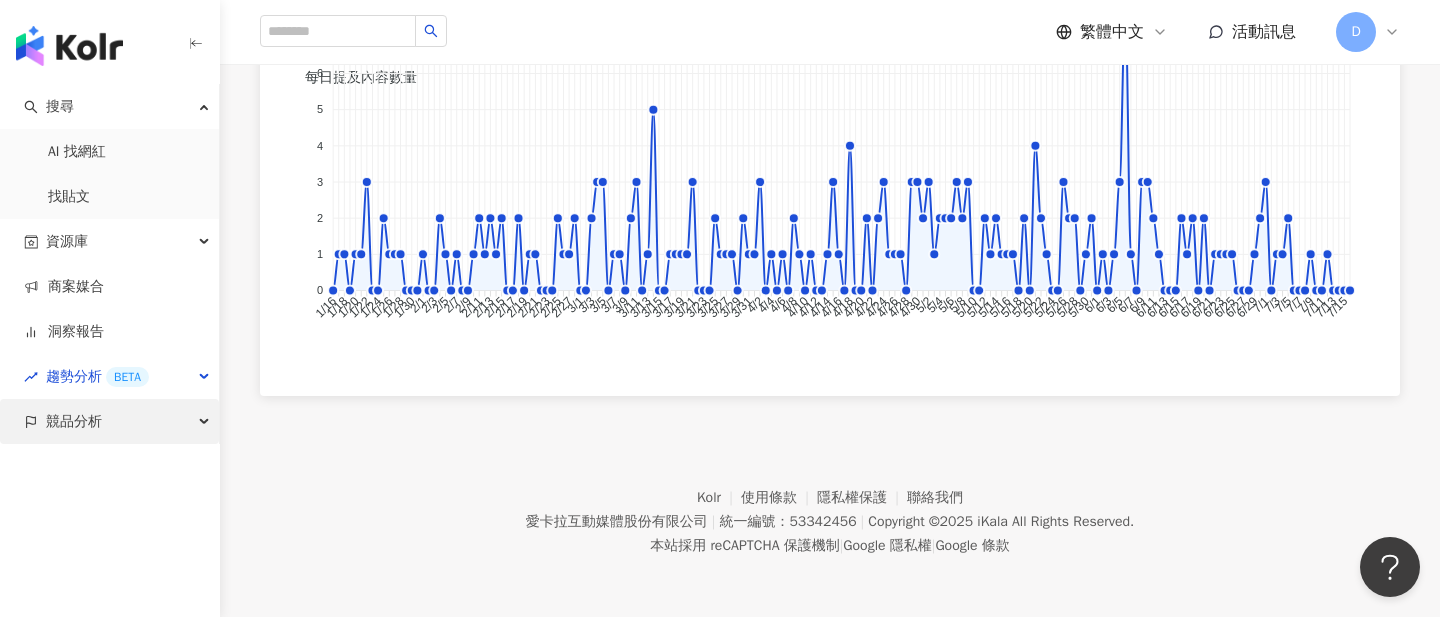 click on "競品分析" at bounding box center [109, 421] 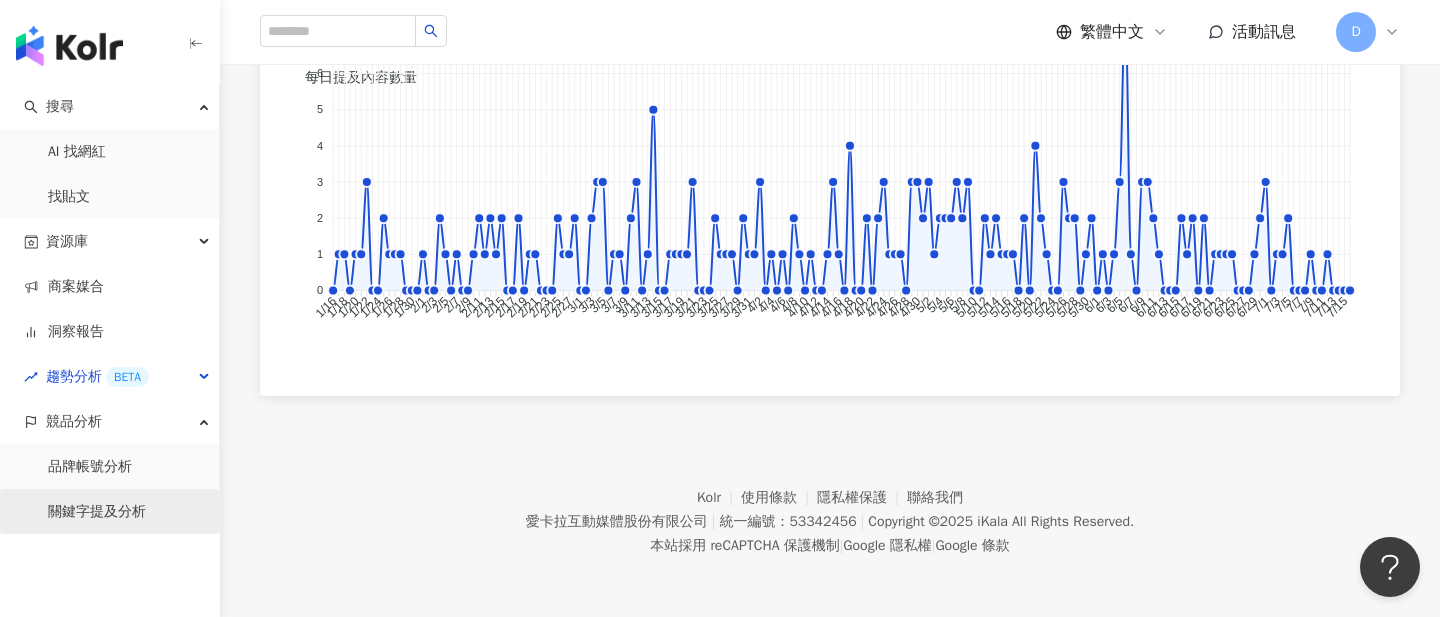 click on "關鍵字提及分析" at bounding box center [97, 512] 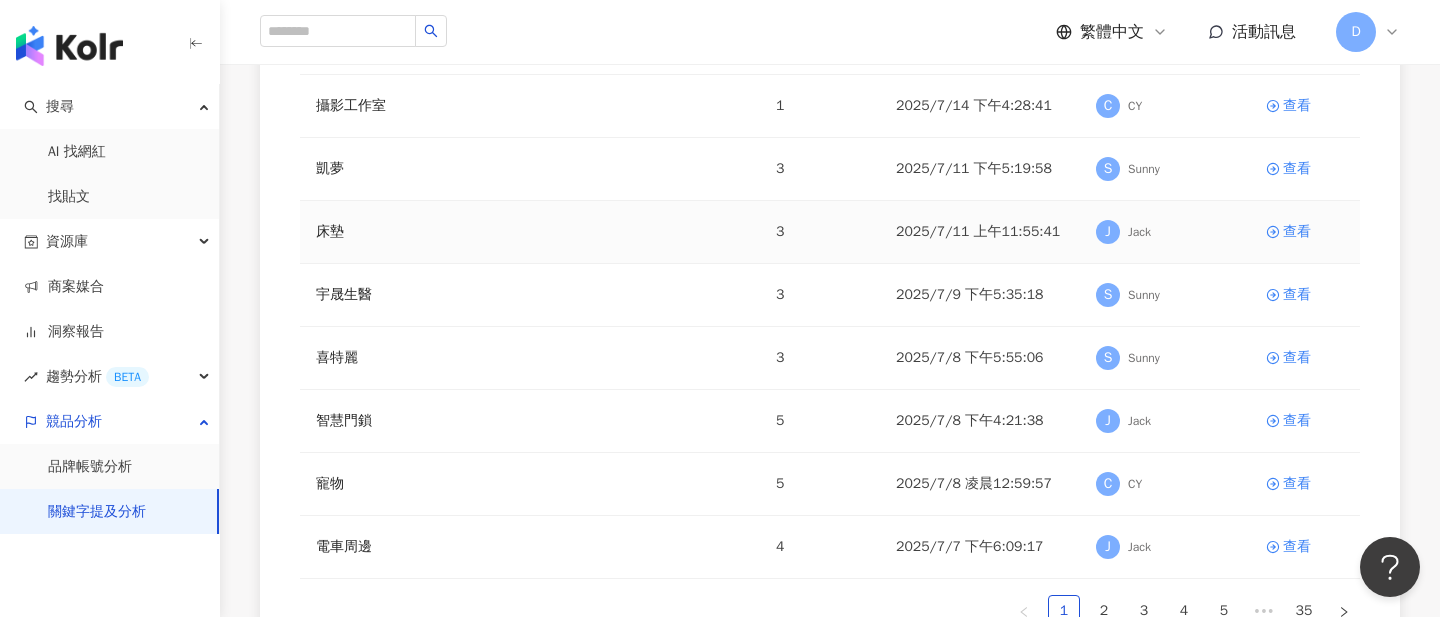 scroll, scrollTop: 377, scrollLeft: 0, axis: vertical 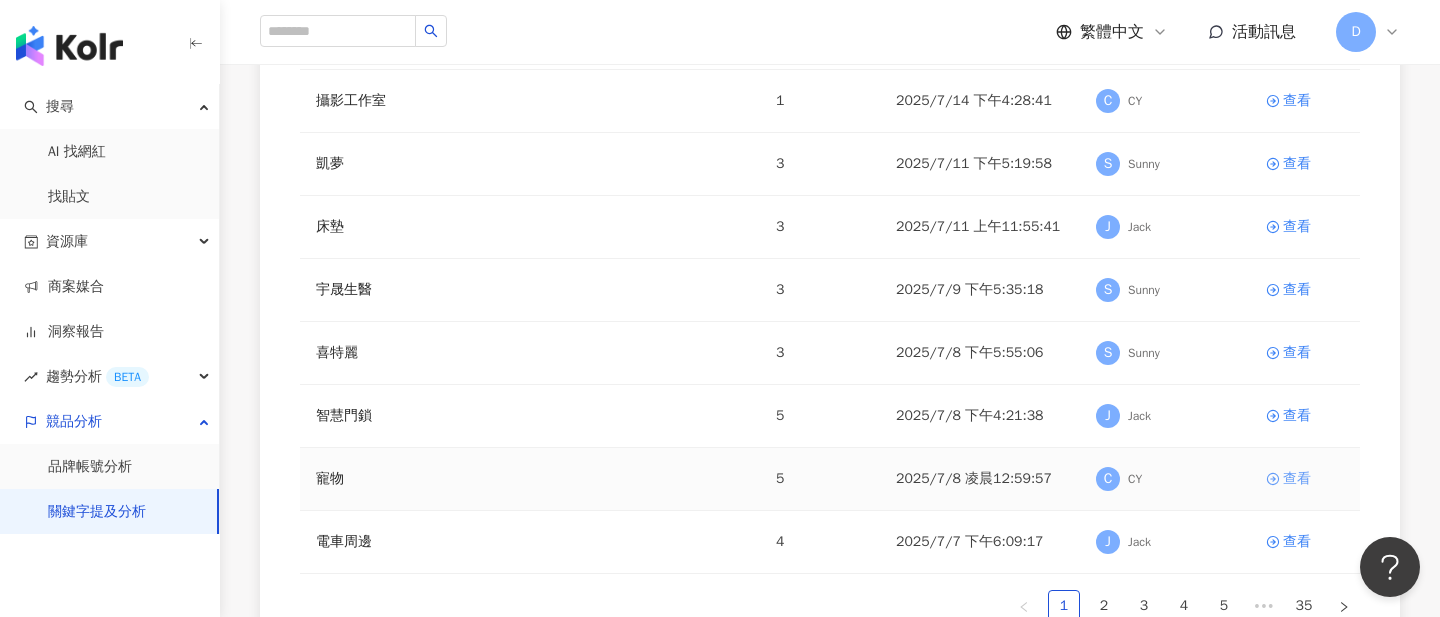 click on "查看" at bounding box center [1297, 479] 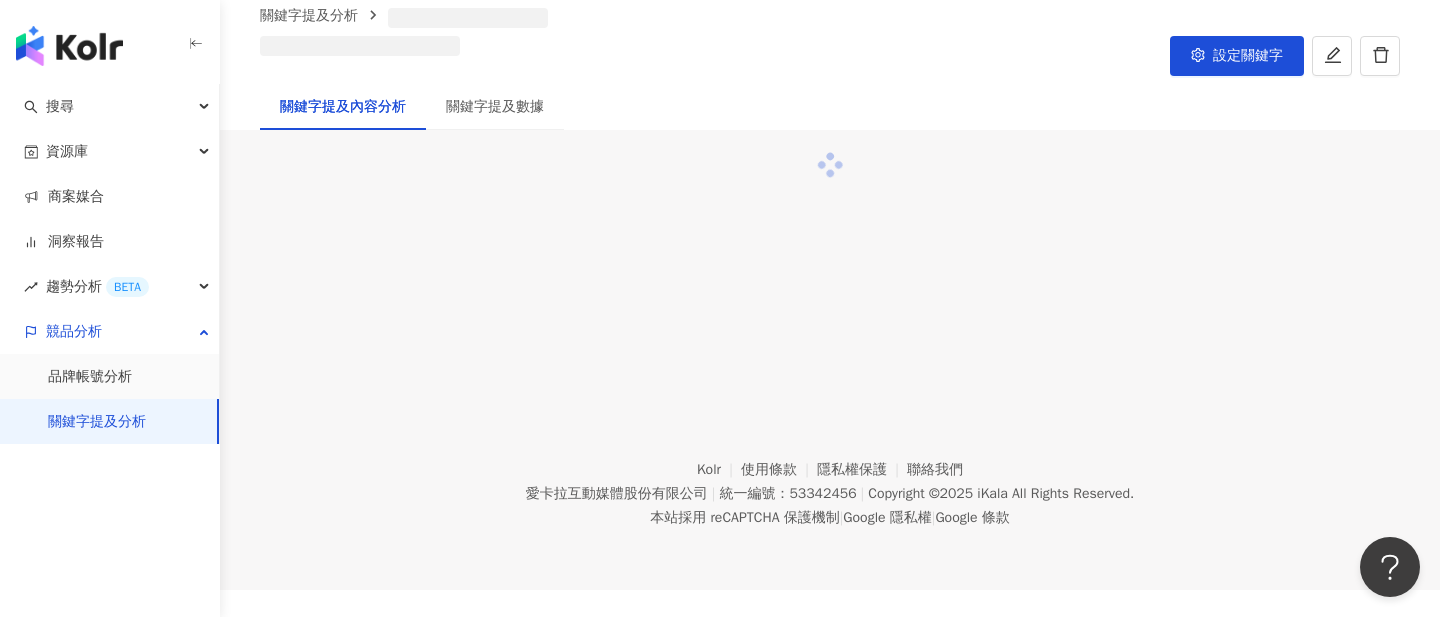scroll, scrollTop: 0, scrollLeft: 0, axis: both 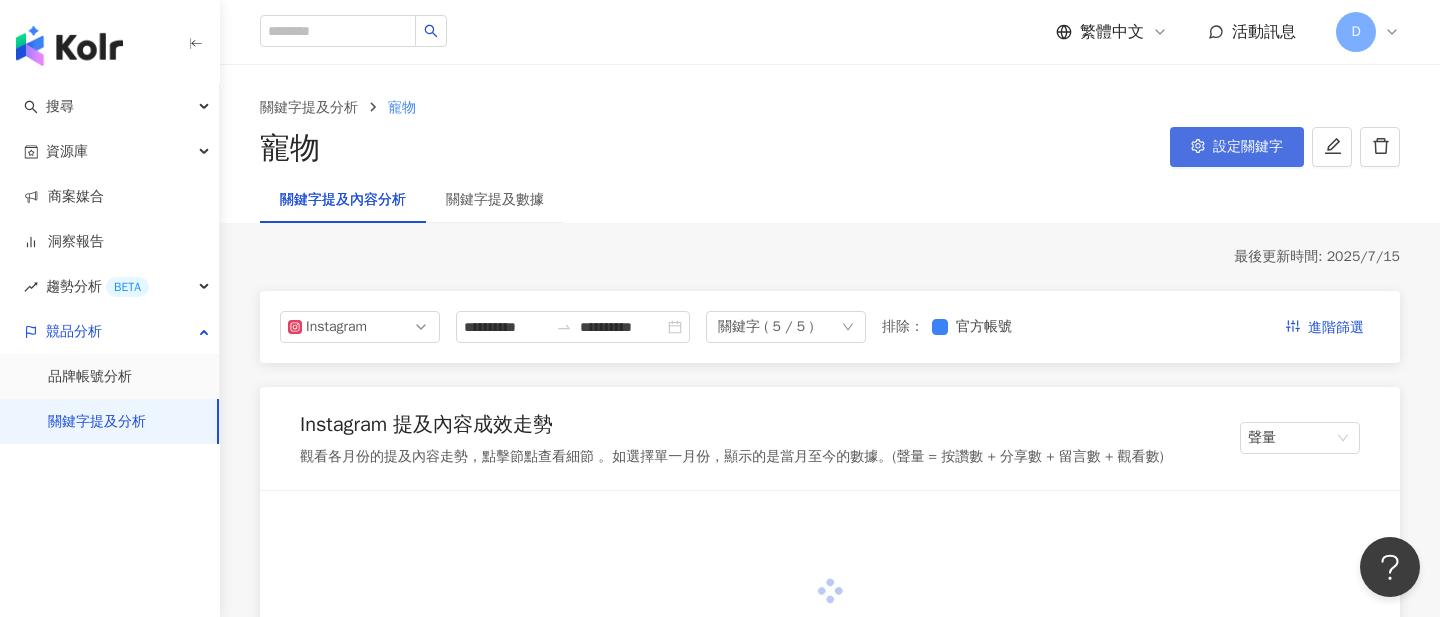 click on "設定關鍵字" at bounding box center [1248, 147] 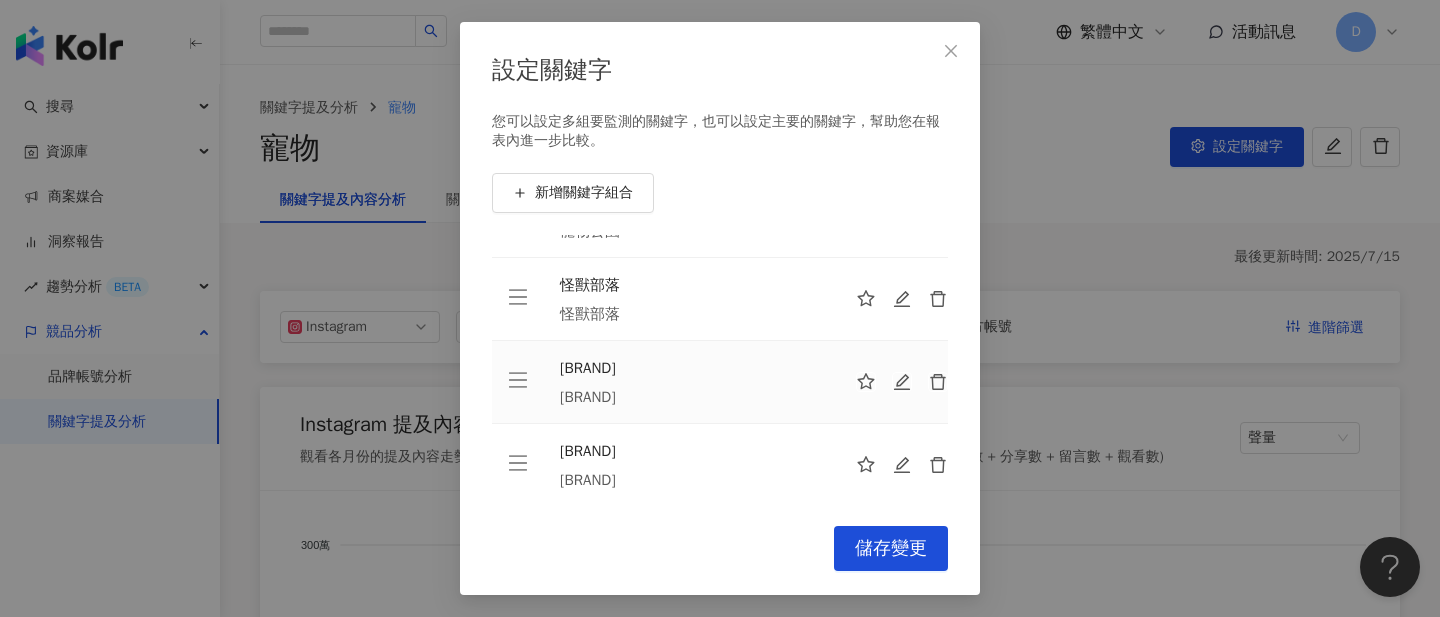 scroll, scrollTop: 148, scrollLeft: 0, axis: vertical 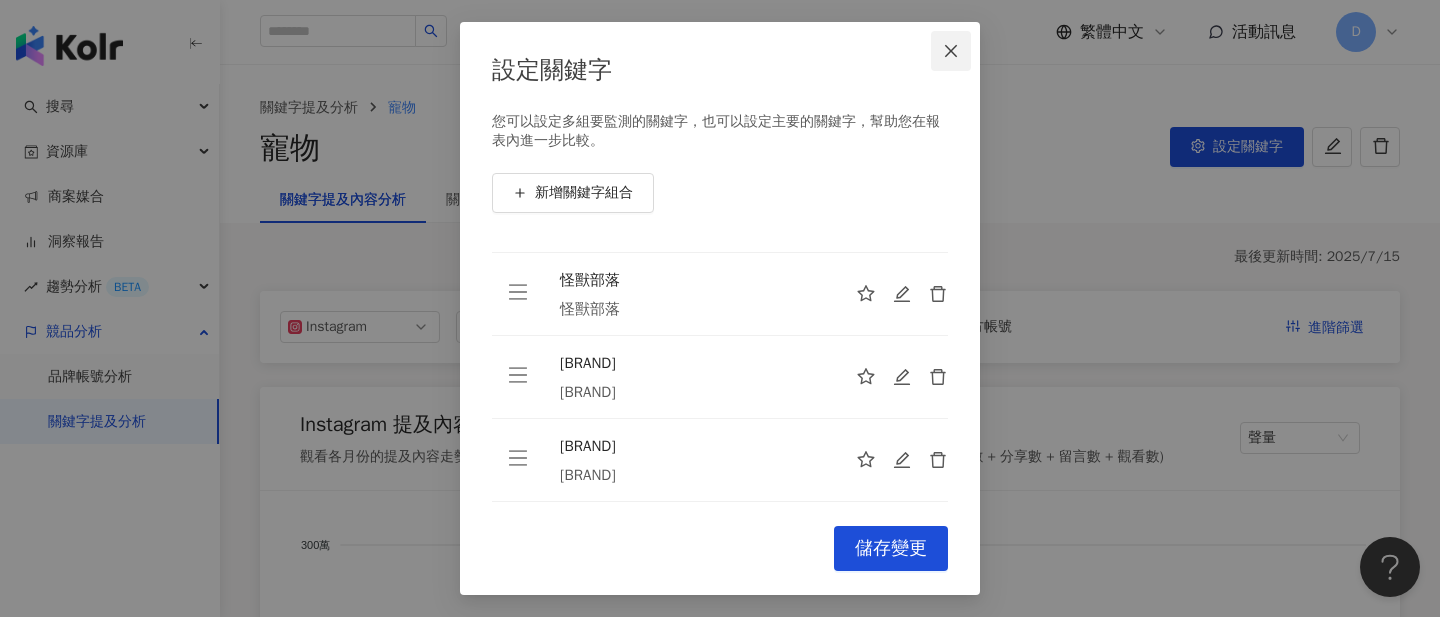 click 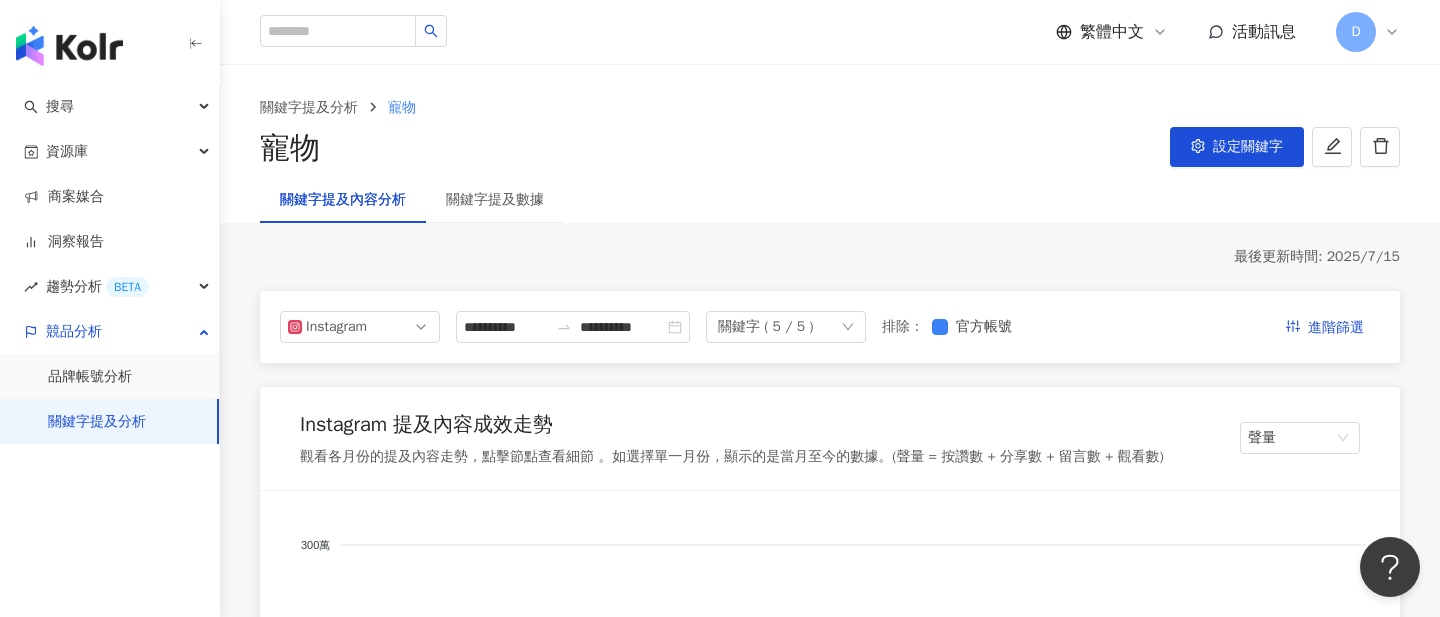 click on "最後更新時間: 2025/7/15" at bounding box center [830, 257] 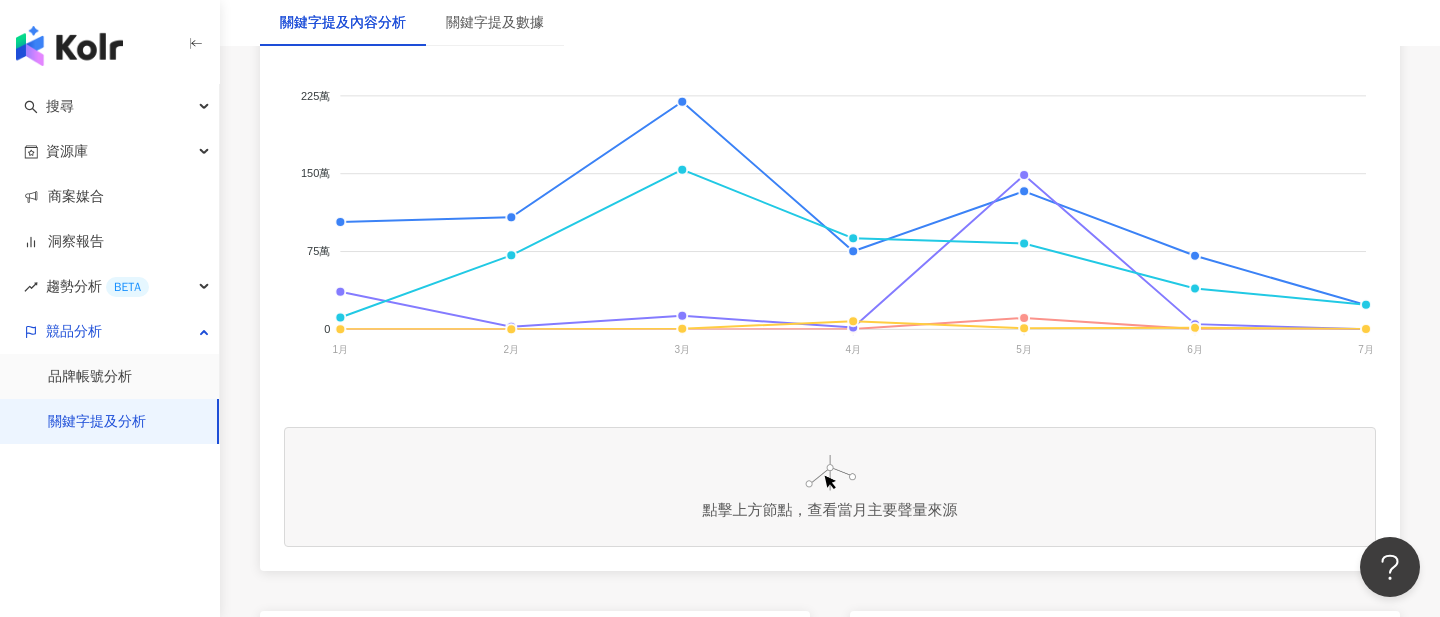 scroll, scrollTop: 530, scrollLeft: 0, axis: vertical 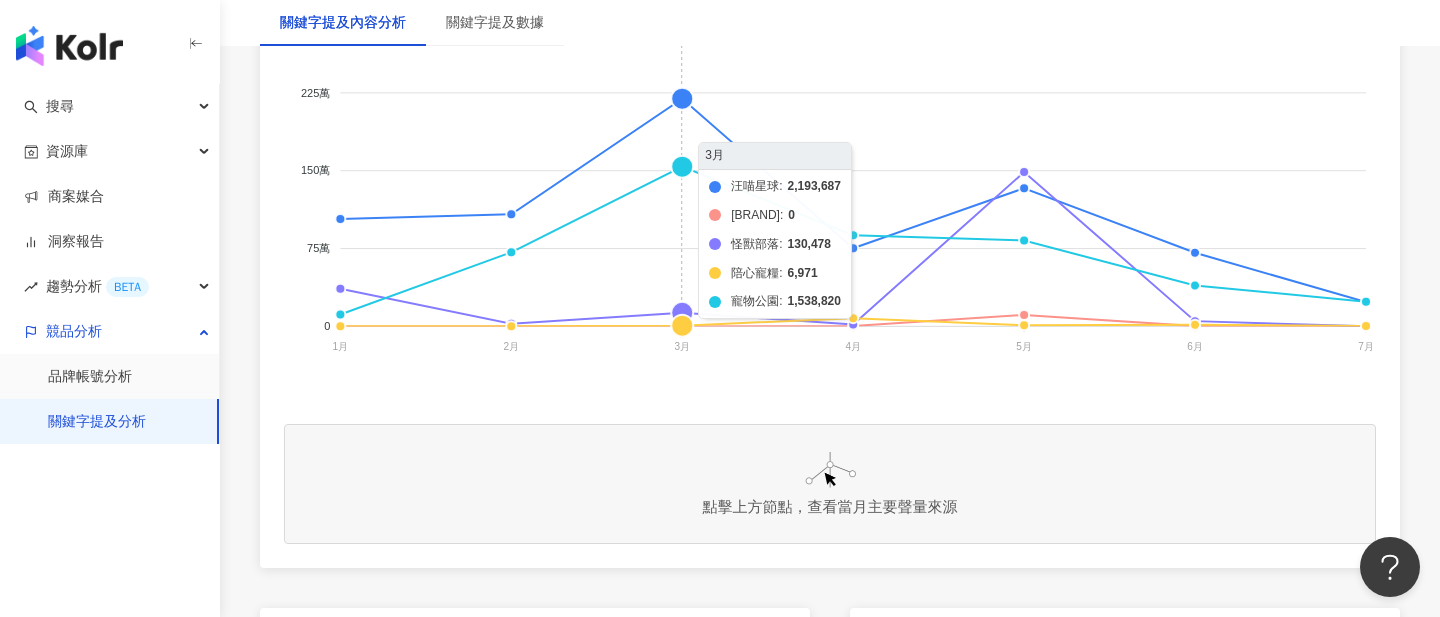 click on "汪喵星球 派庫廚房 怪獸部落 陪心寵糧 寵物公園" 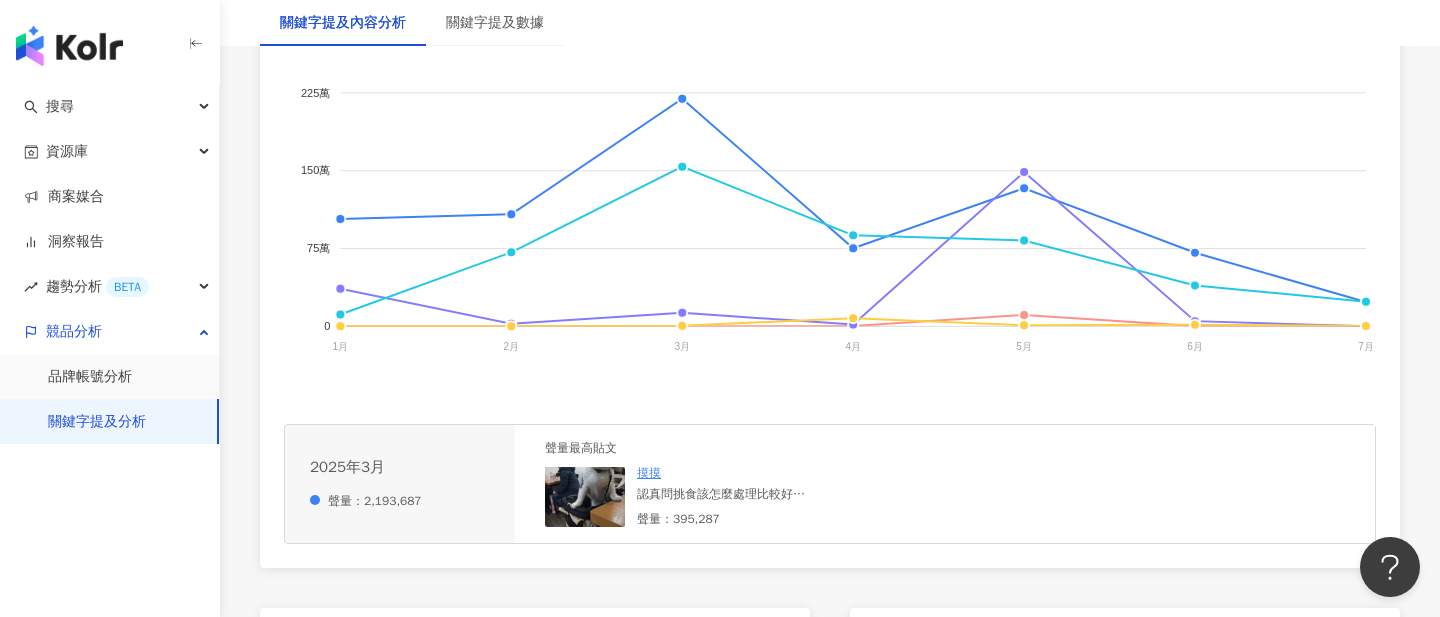 click at bounding box center [585, 497] 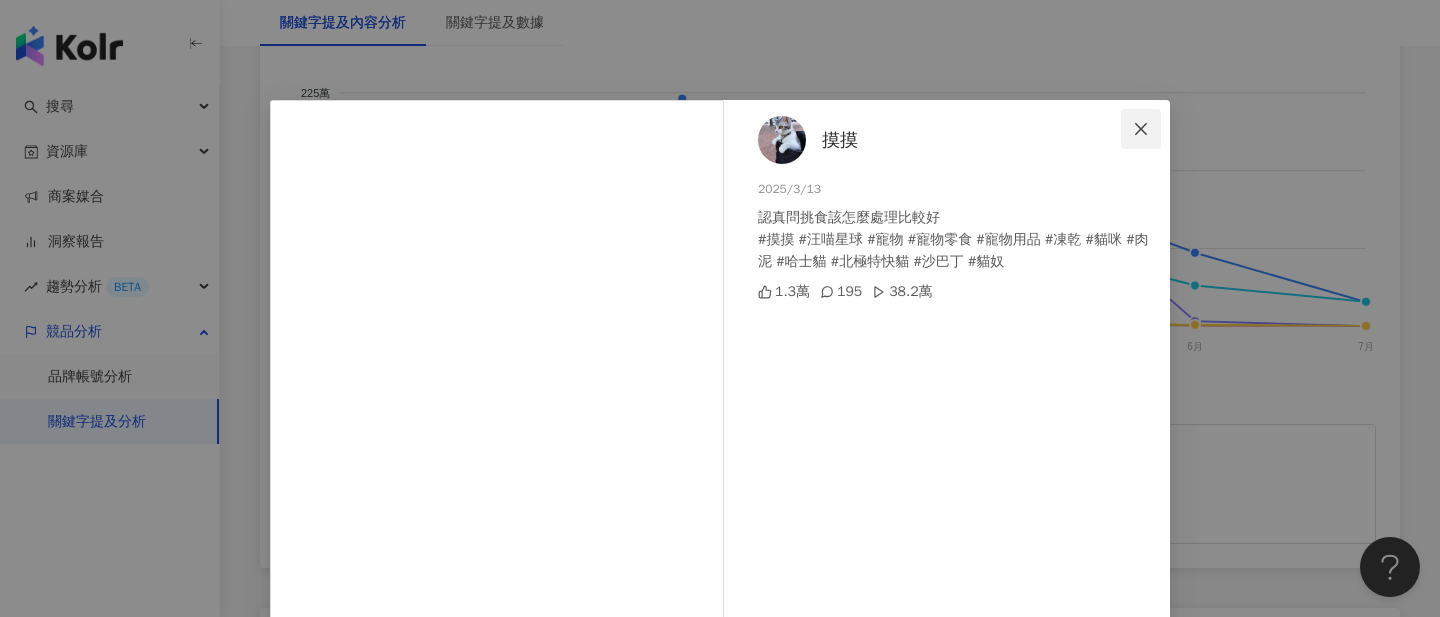 click 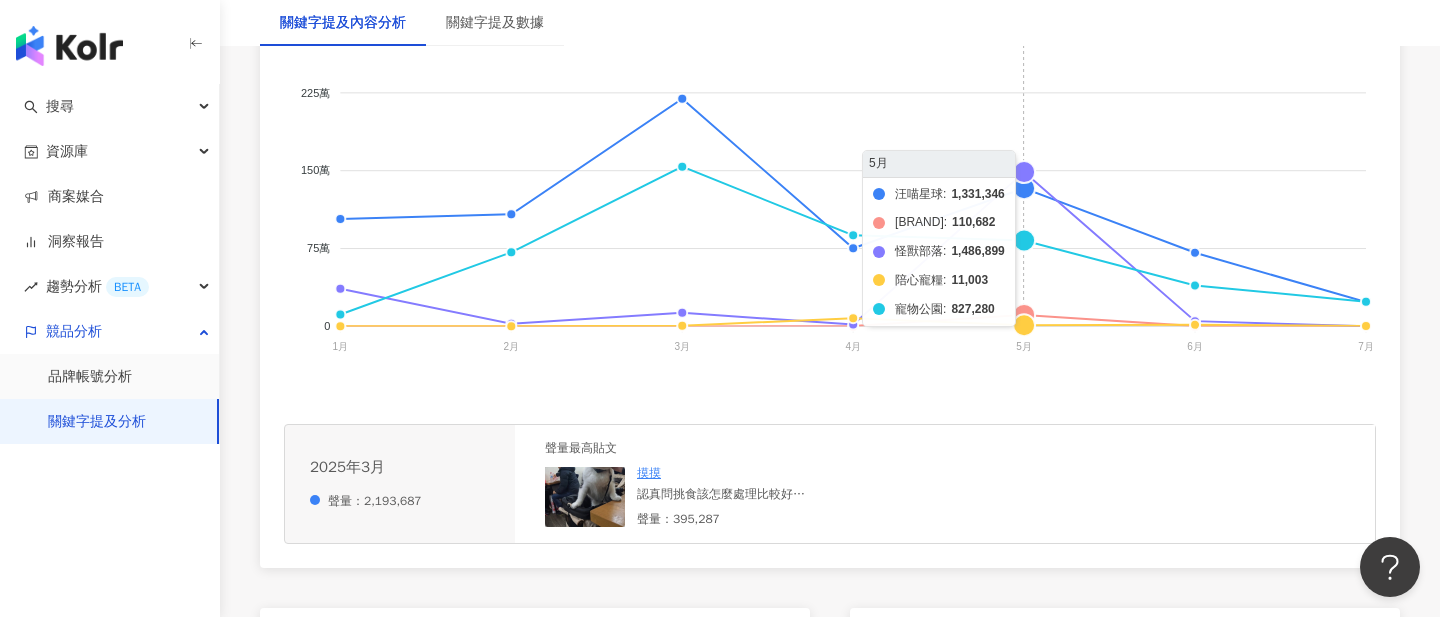 click on "汪喵星球 派庫廚房 怪獸部落 陪心寵糧 寵物公園" 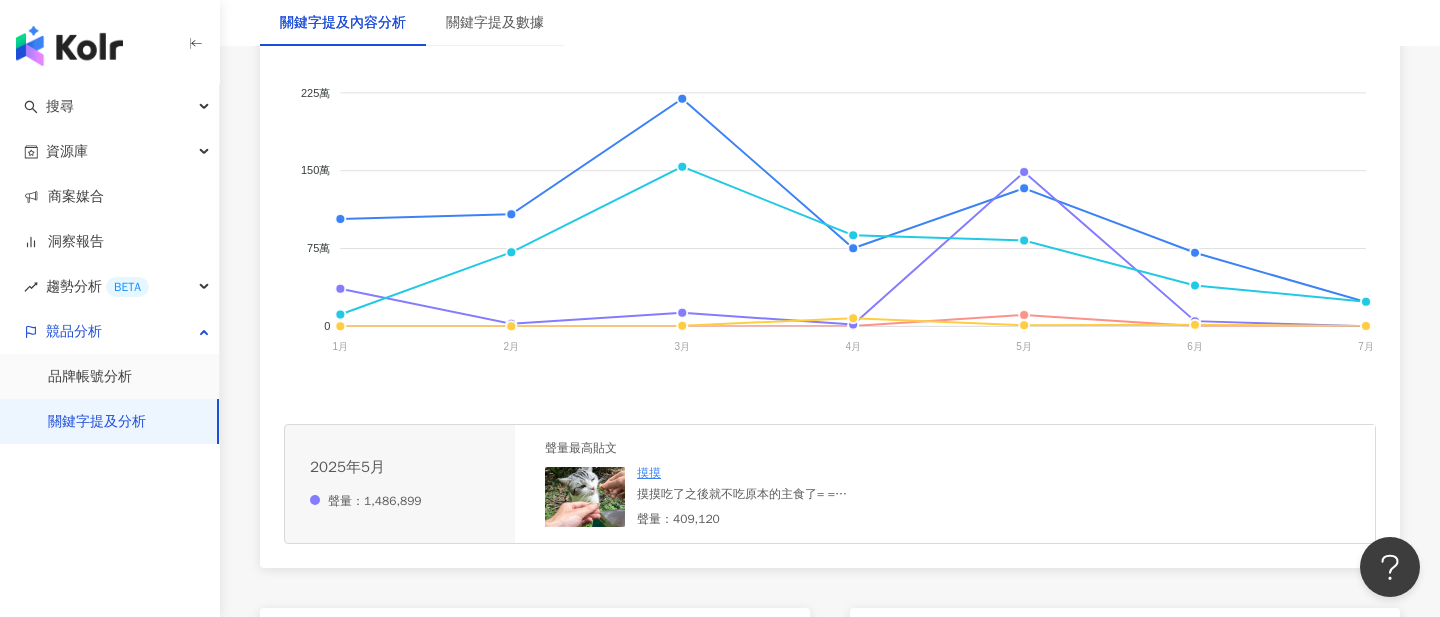 click at bounding box center [585, 497] 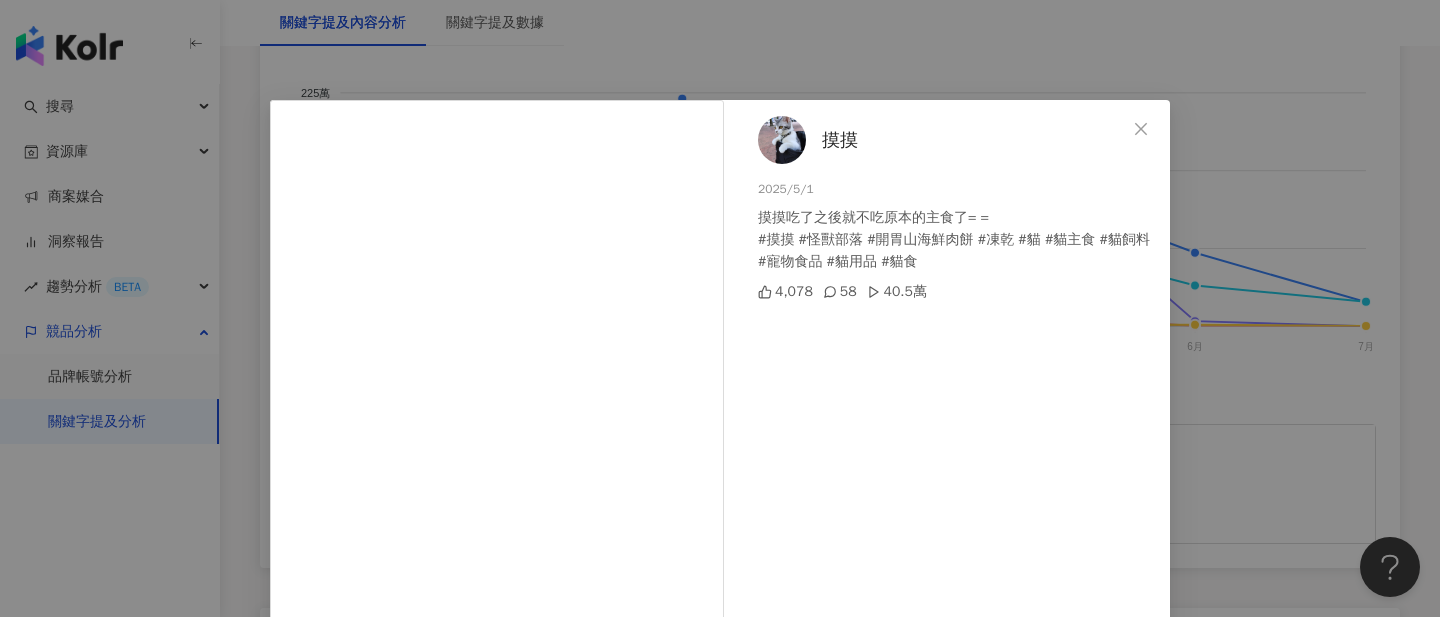 click on "摸摸 2025/5/1 摸摸吃了之後就不吃原本的主食了= =
#摸摸 #怪獸部落 #開胃山海鮮肉餅 #凍乾 #貓 #貓主食 #貓飼料 #寵物食品 #貓用品 #貓食 4,078 58 40.5萬 查看原始貼文" at bounding box center (720, 308) 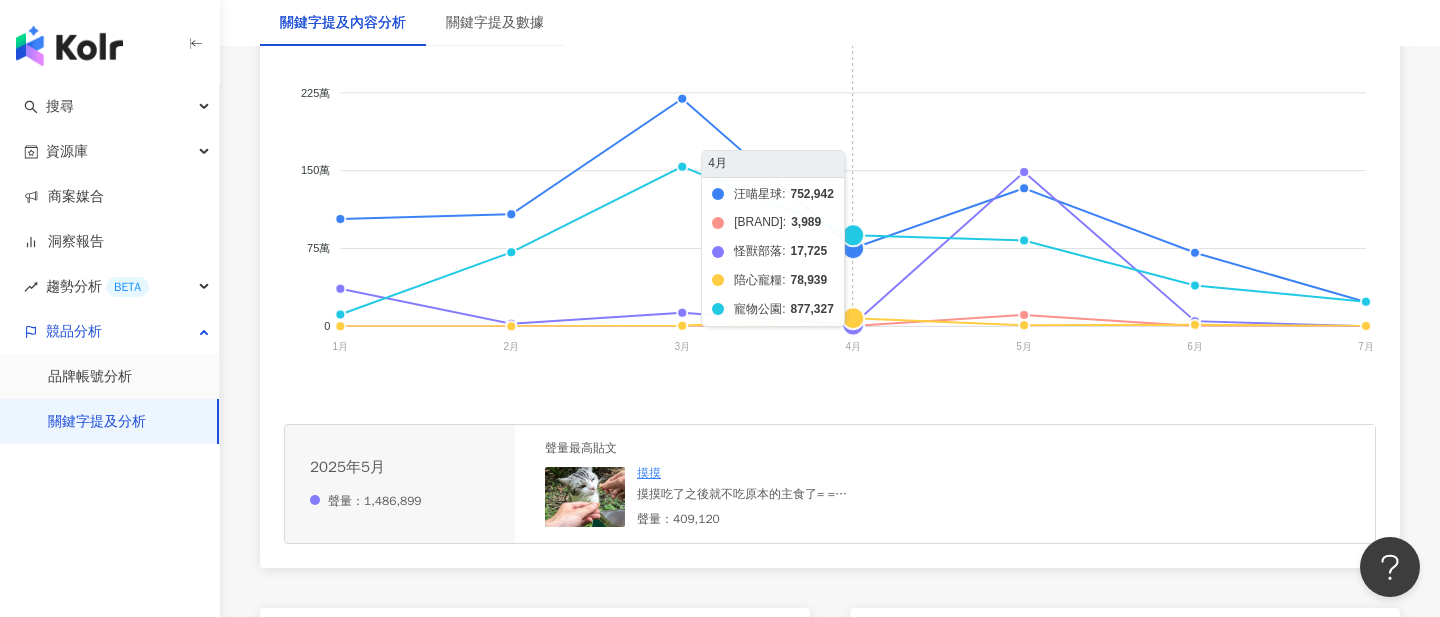 click on "汪喵星球 派庫廚房 怪獸部落 陪心寵糧 寵物公園" 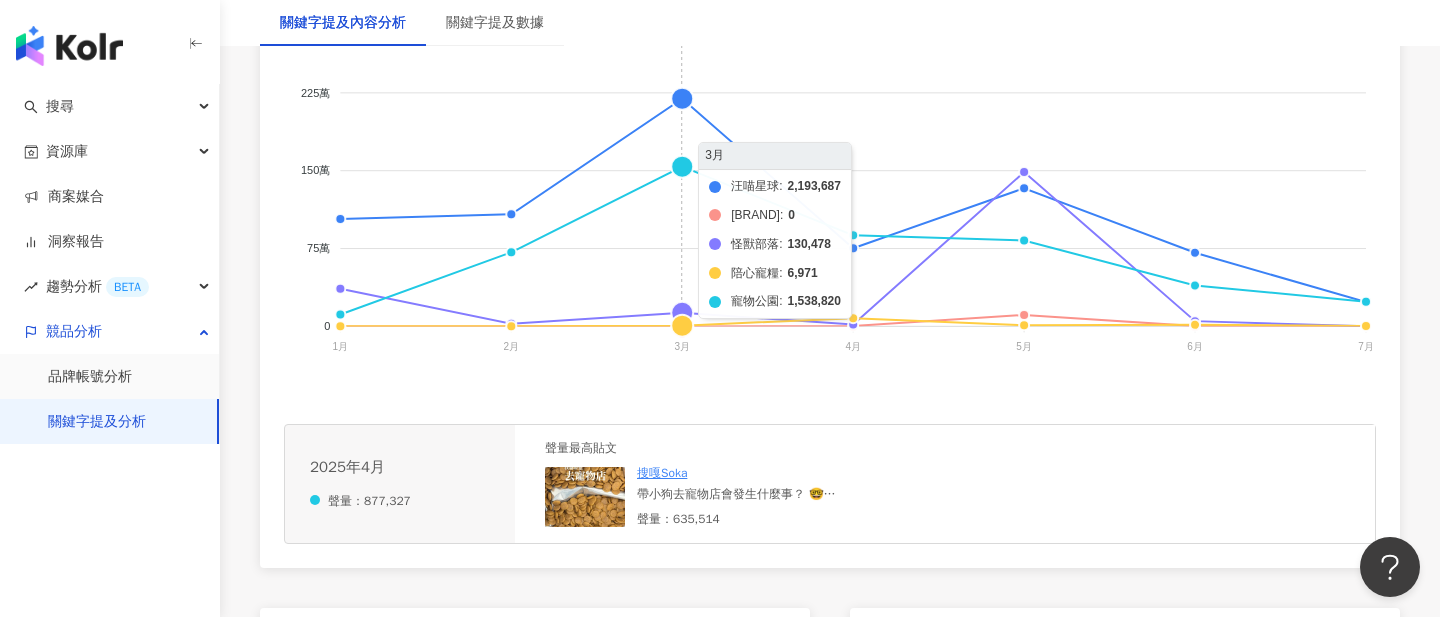 click on "汪喵星球 派庫廚房 怪獸部落 陪心寵糧 寵物公園" 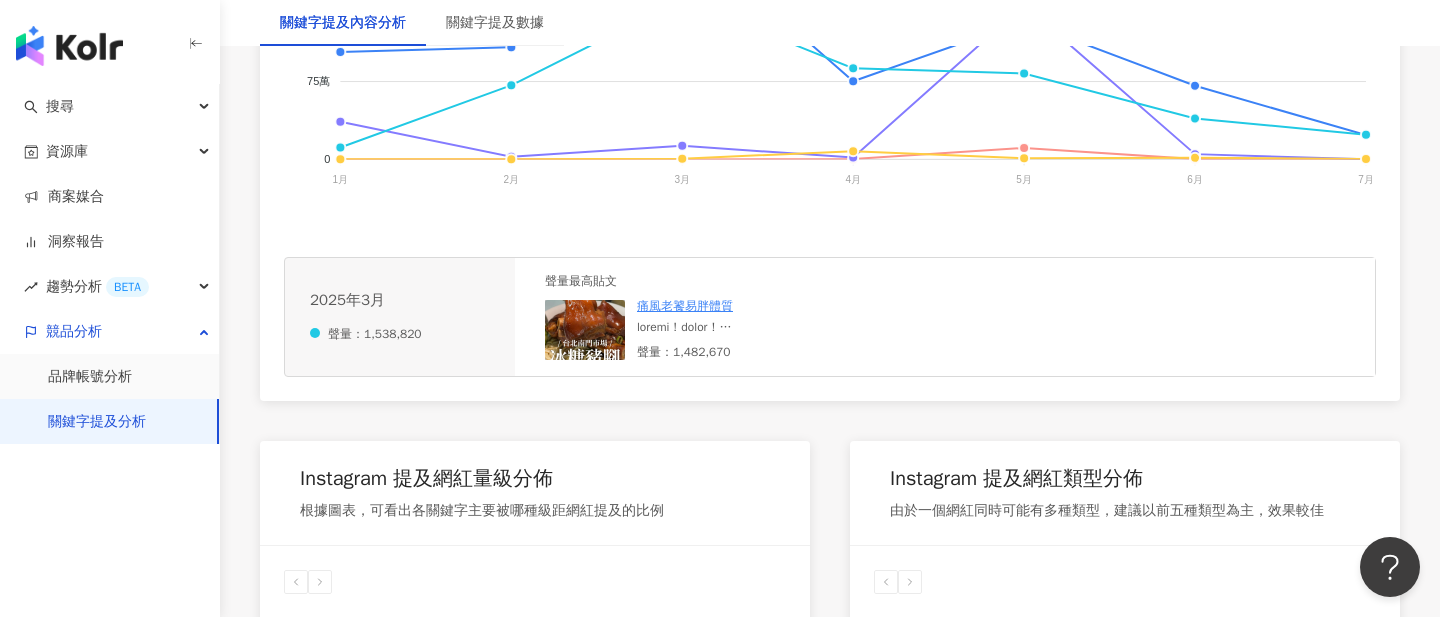 scroll, scrollTop: 698, scrollLeft: 0, axis: vertical 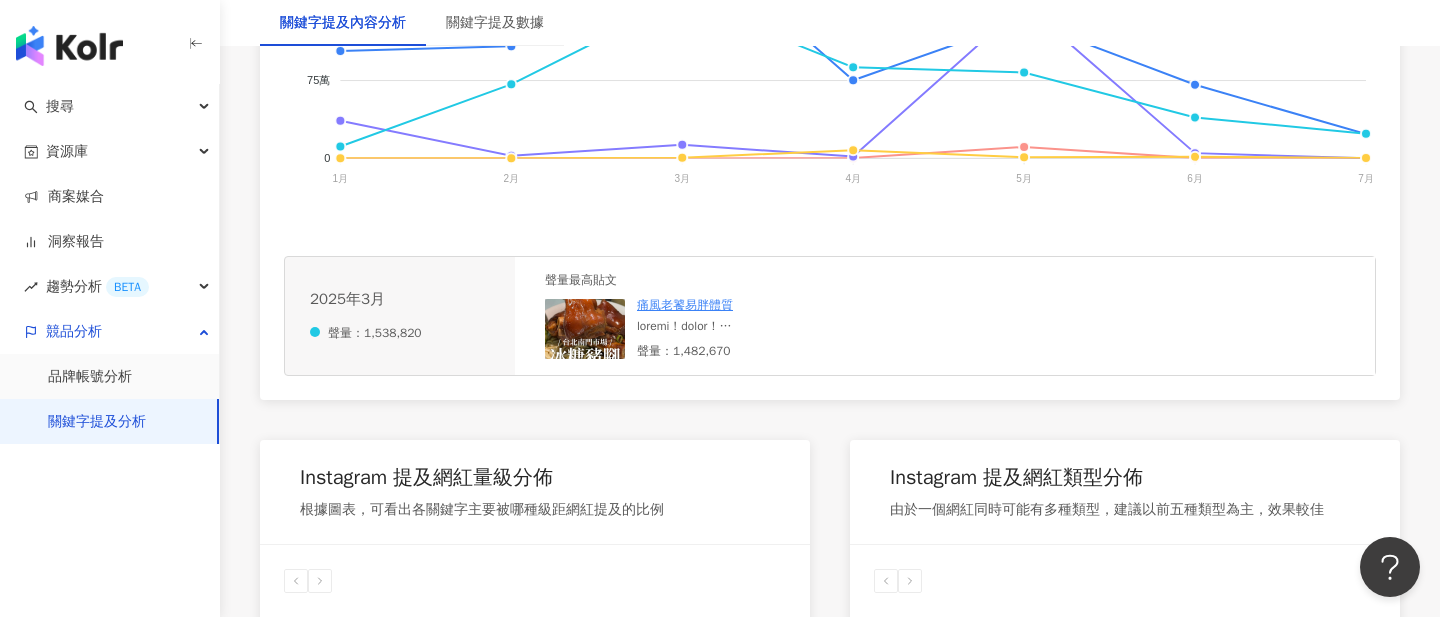 click at bounding box center [585, 329] 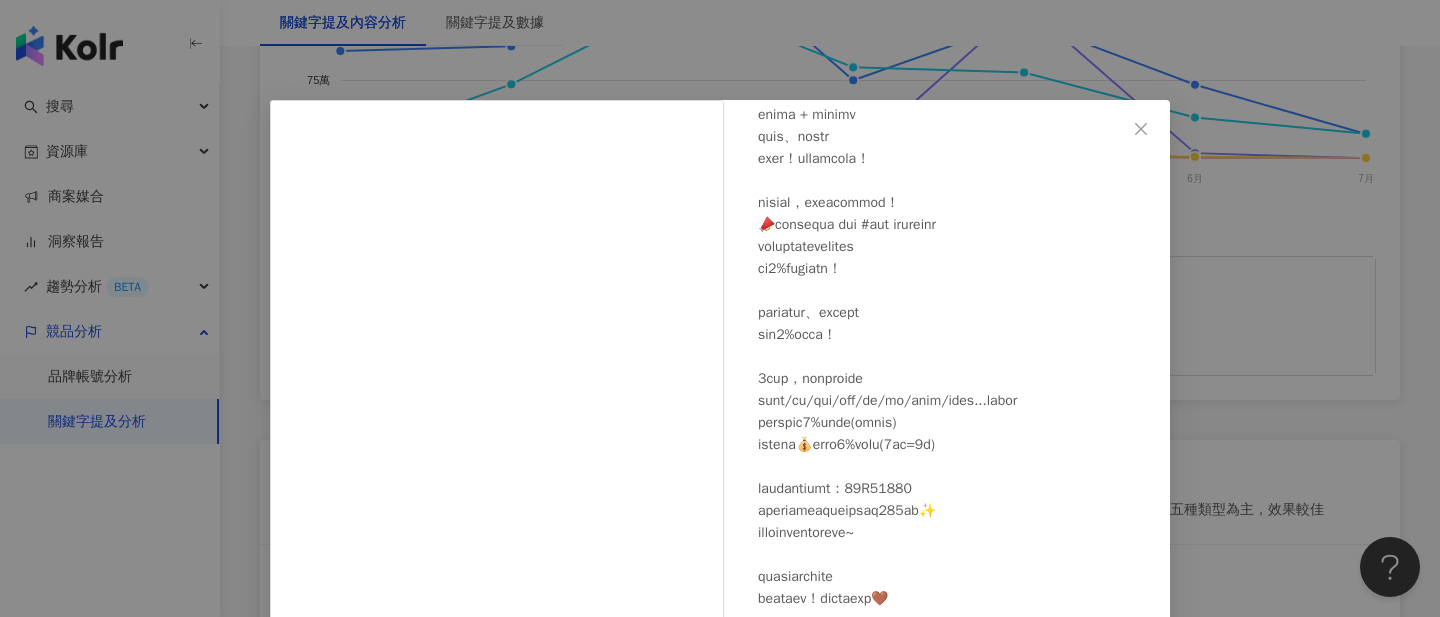 scroll, scrollTop: 345, scrollLeft: 0, axis: vertical 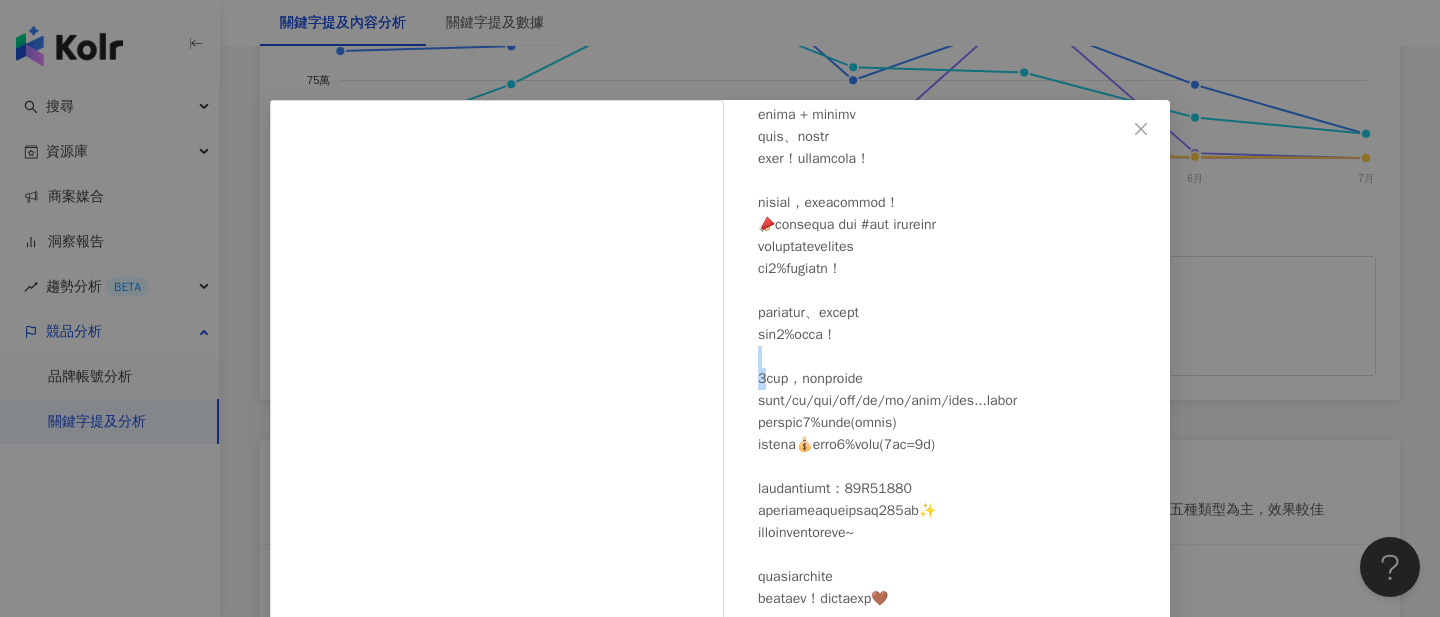 drag, startPoint x: 768, startPoint y: 352, endPoint x: 840, endPoint y: 342, distance: 72.691124 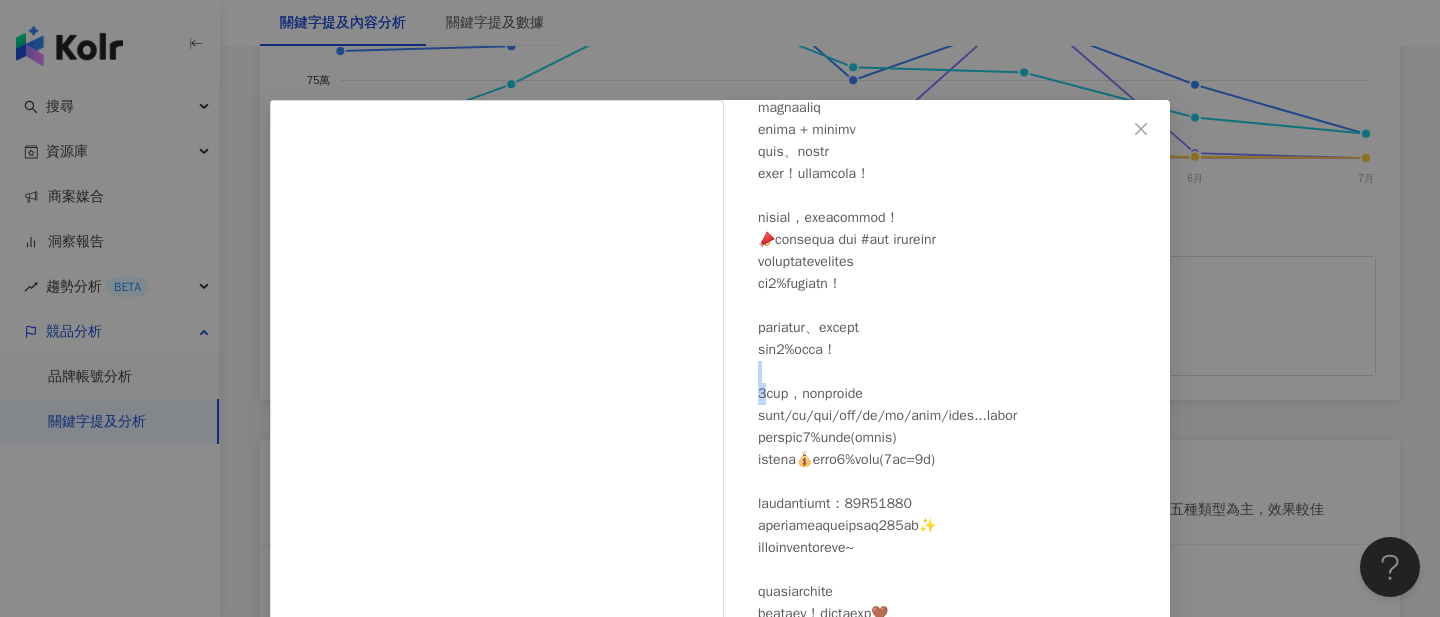 scroll, scrollTop: 345, scrollLeft: 0, axis: vertical 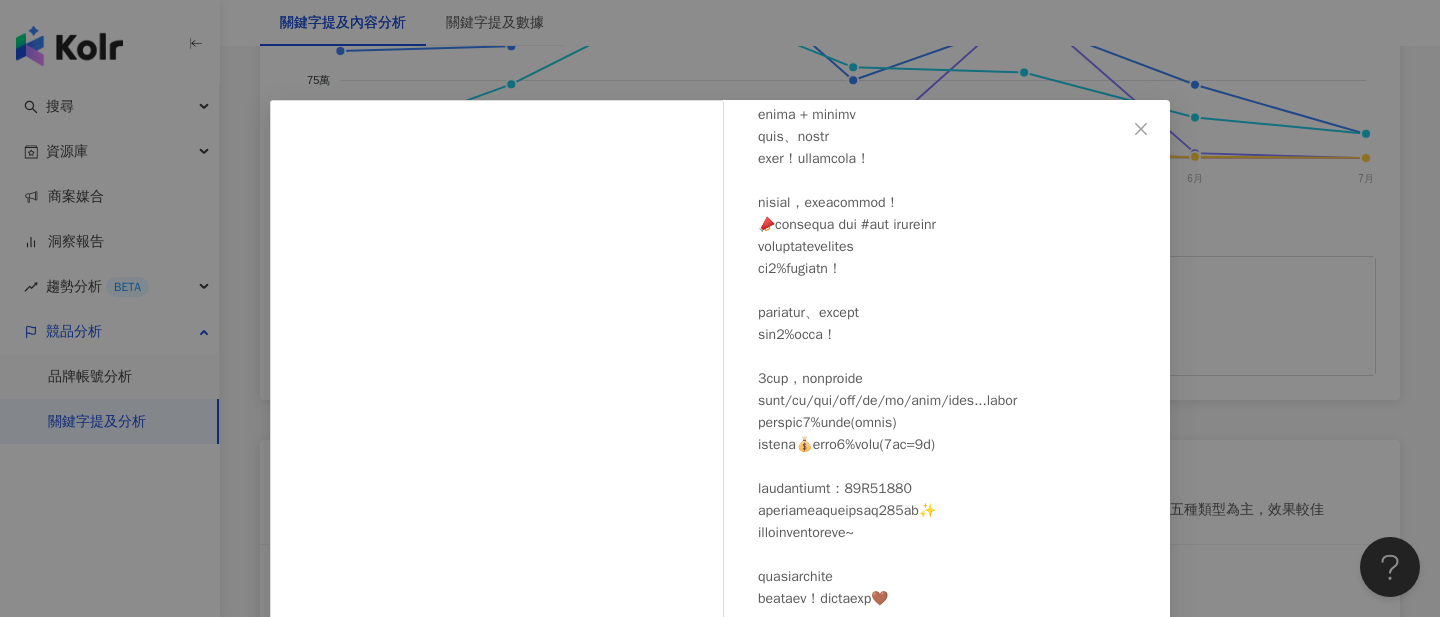 click on "痛風老饕易胖體質 2025/3/5 5,960 33 147.7萬 查看原始貼文" at bounding box center [720, 308] 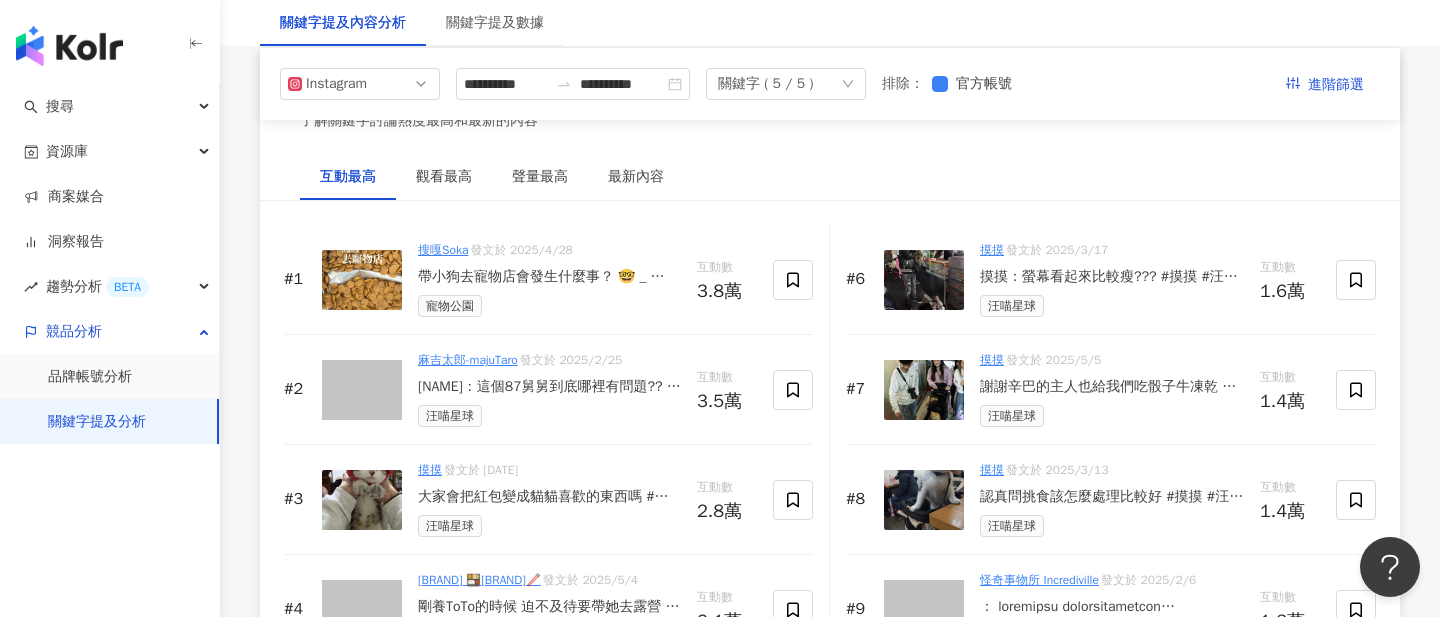 scroll, scrollTop: 3027, scrollLeft: 0, axis: vertical 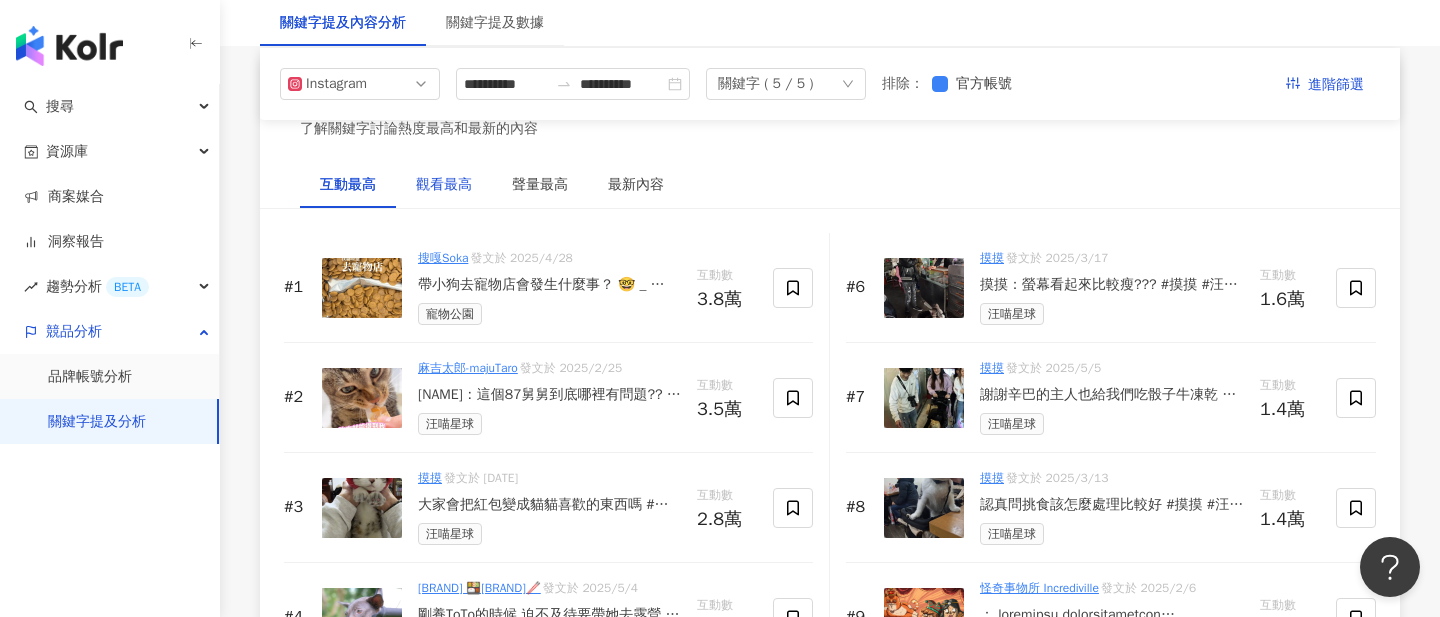click on "觀看最高" at bounding box center [444, 185] 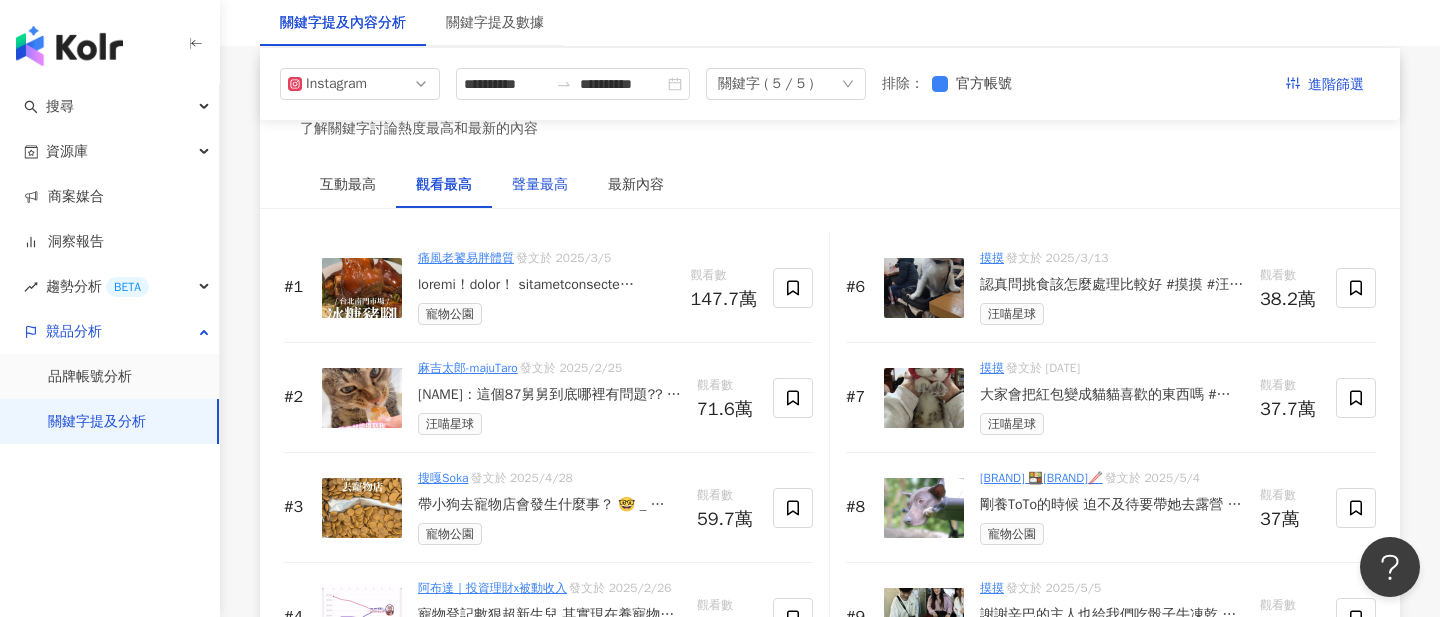 click on "聲量最高" at bounding box center [540, 185] 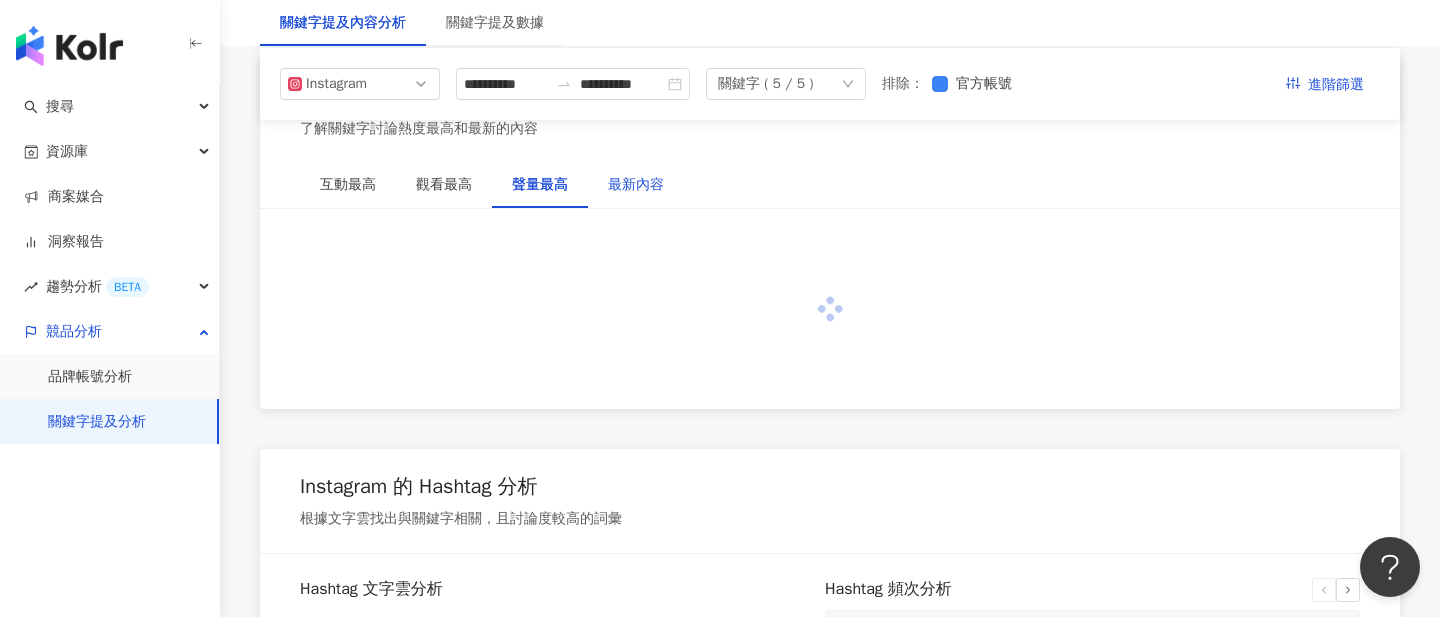 click on "最新內容" at bounding box center (636, 185) 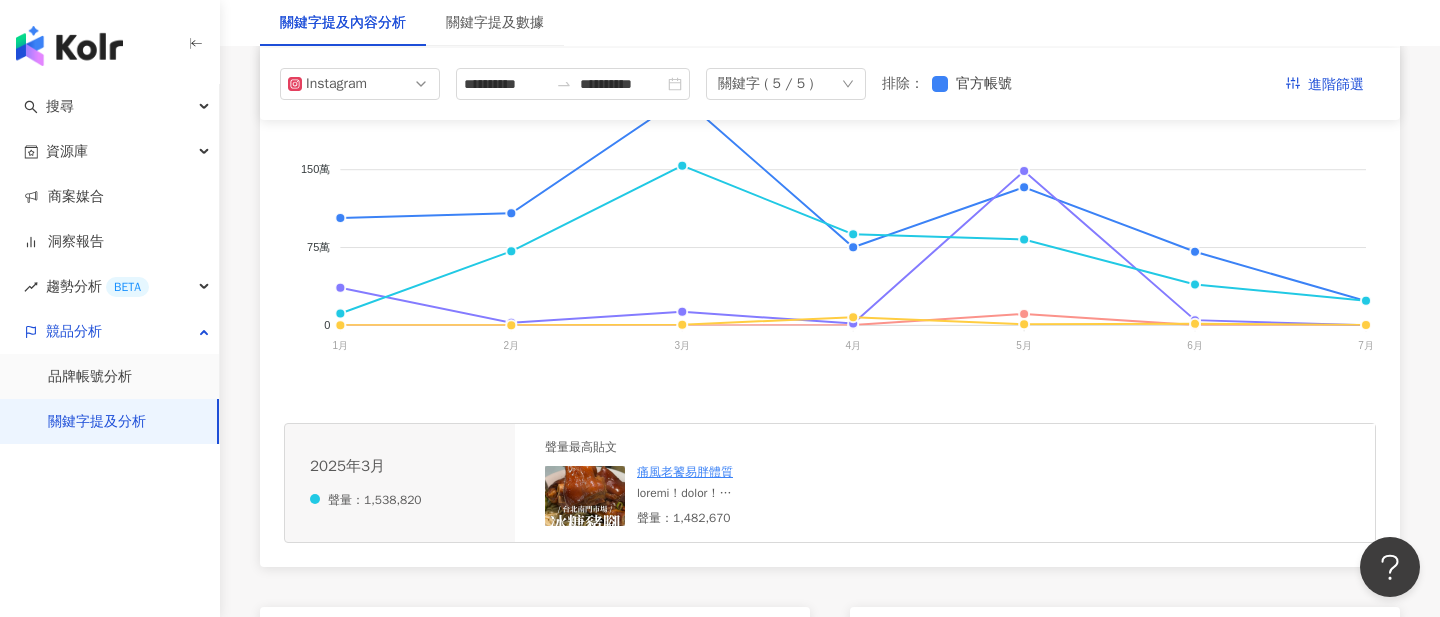 scroll, scrollTop: 476, scrollLeft: 0, axis: vertical 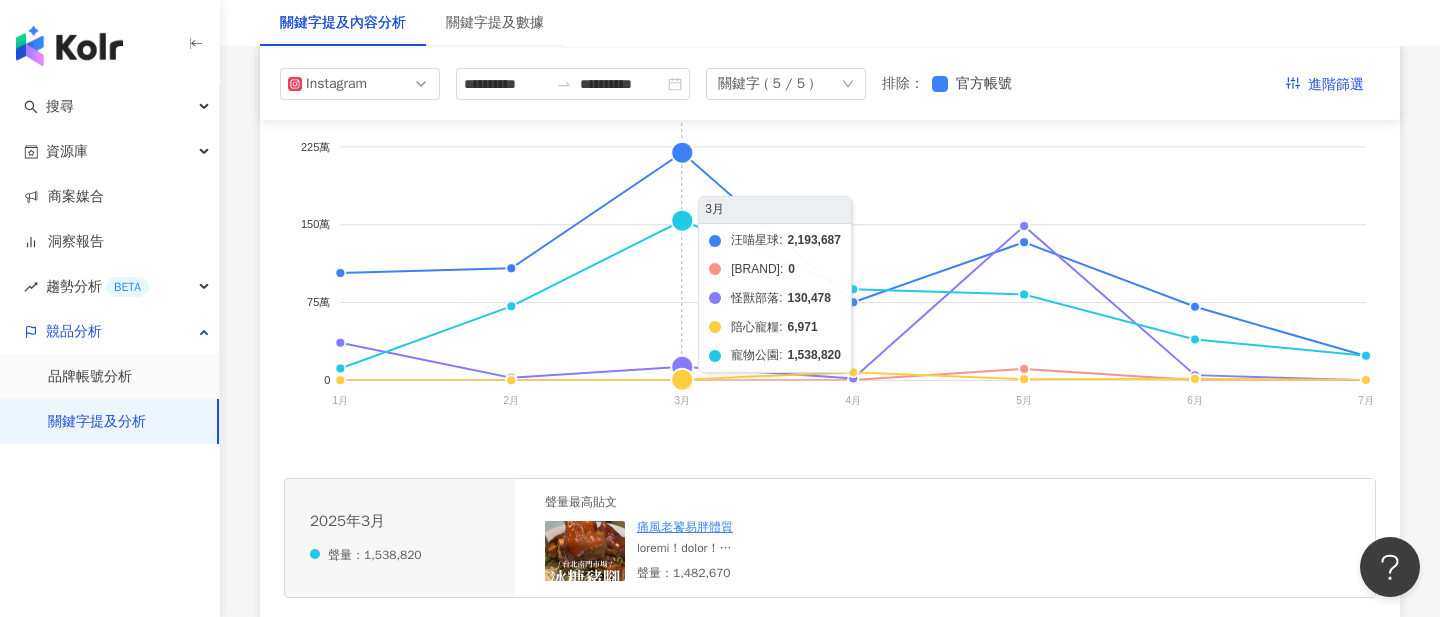 click on "汪喵星球 派庫廚房 怪獸部落 陪心寵糧 寵物公園" 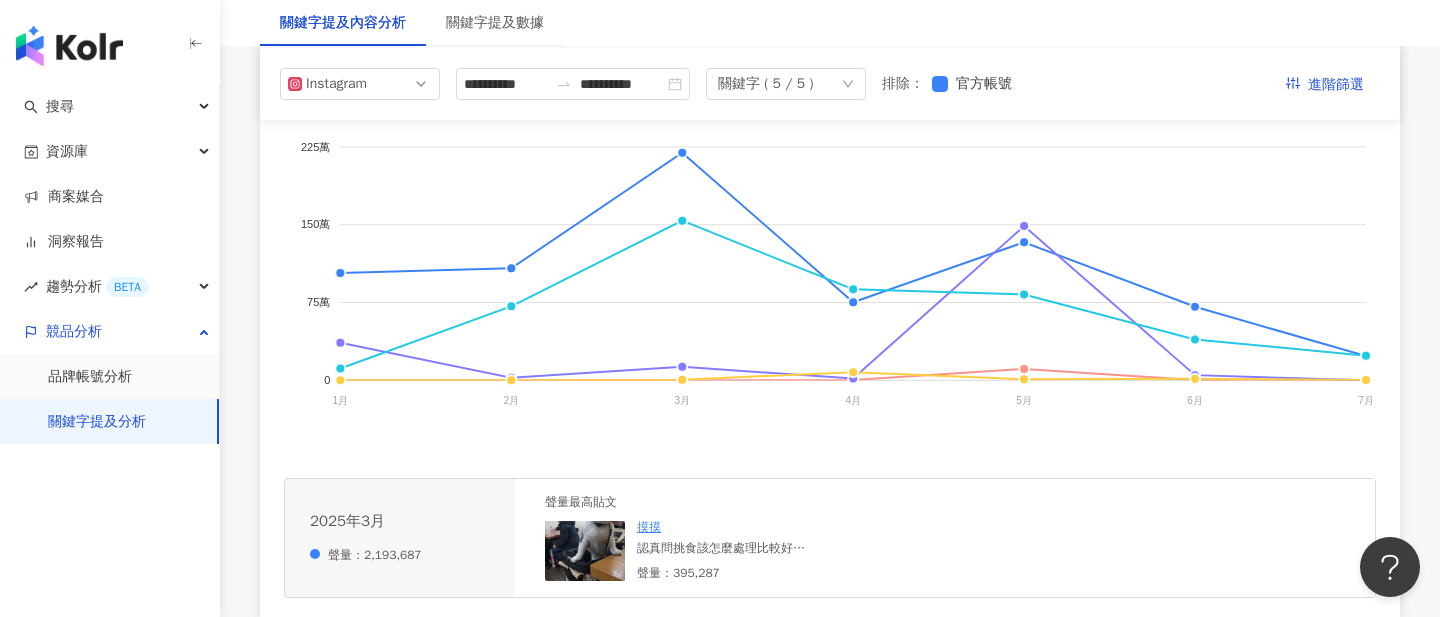 click at bounding box center [585, 551] 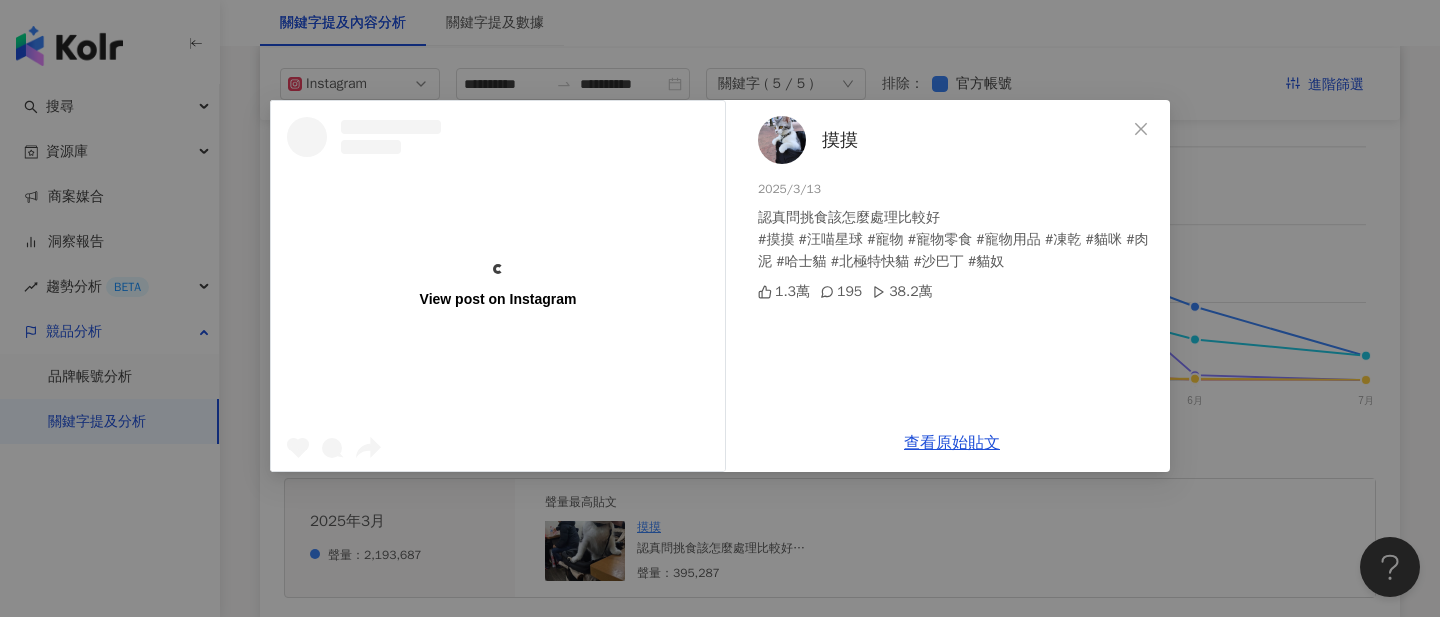 click on "摸摸" at bounding box center (840, 140) 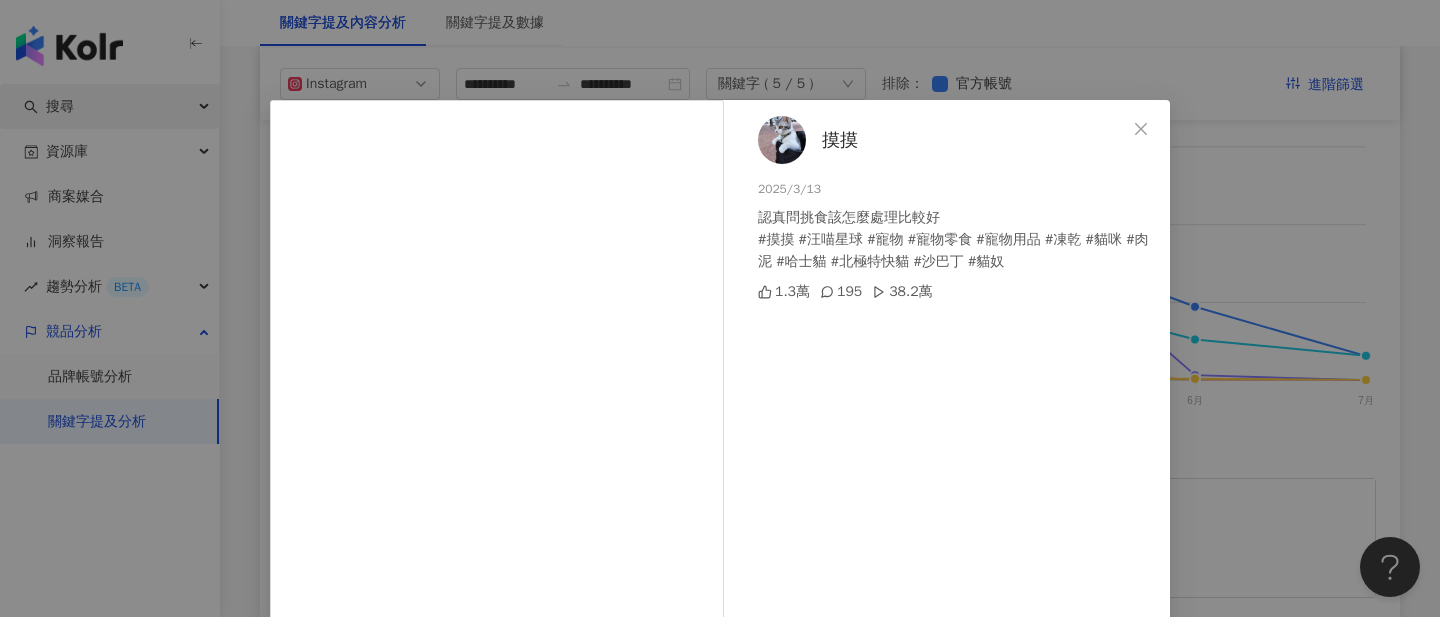 click on "摸摸 2025/3/13 認真問挑食該怎麼處理比較好
#摸摸 #汪喵星球 #寵物 #寵物零食 #寵物用品 #凍乾 #貓咪 #肉泥 #哈士貓 #北極特快貓 #沙巴丁 #貓奴 1.3萬 195 38.2萬 查看原始貼文" at bounding box center (720, 308) 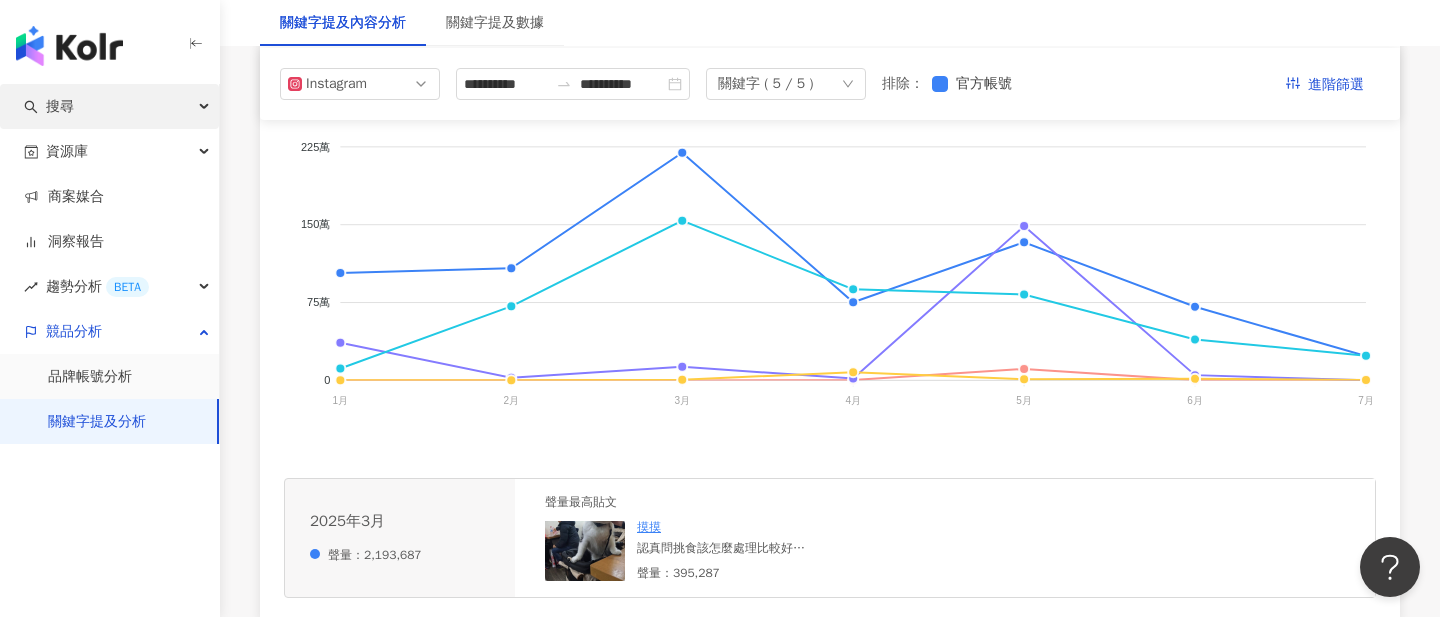 click on "搜尋" at bounding box center (109, 106) 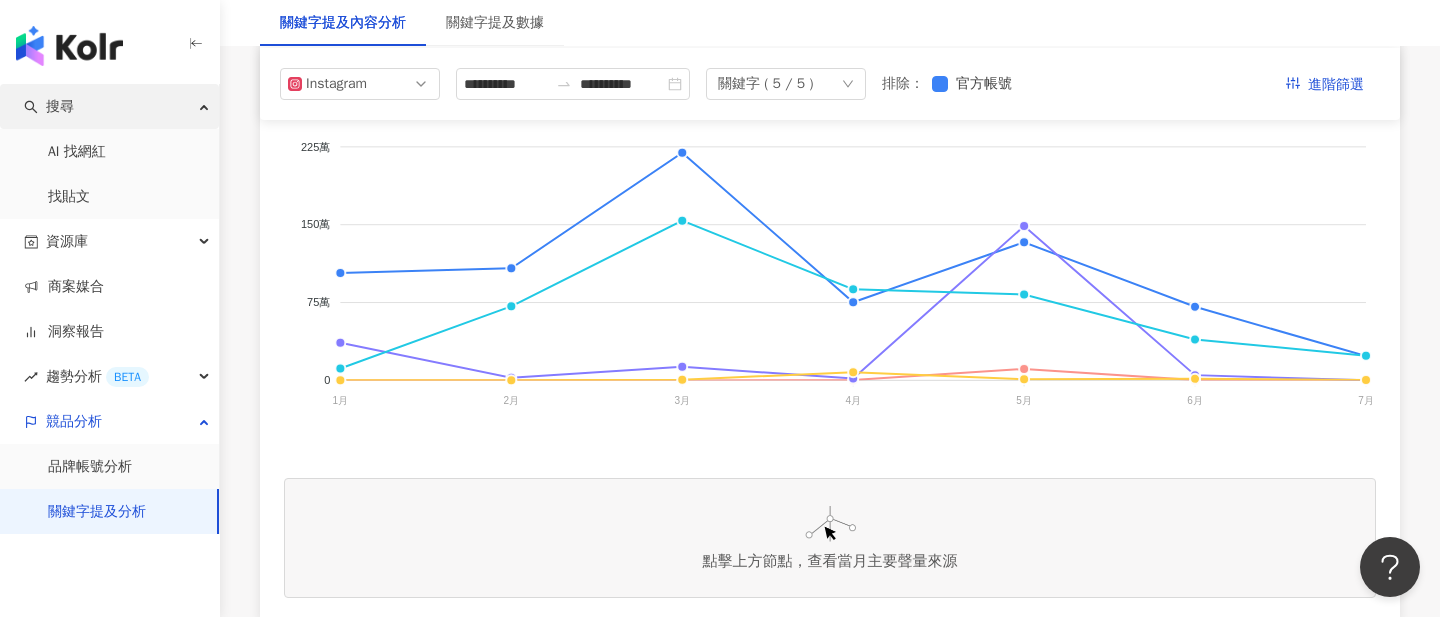 click on "搜尋" at bounding box center [109, 106] 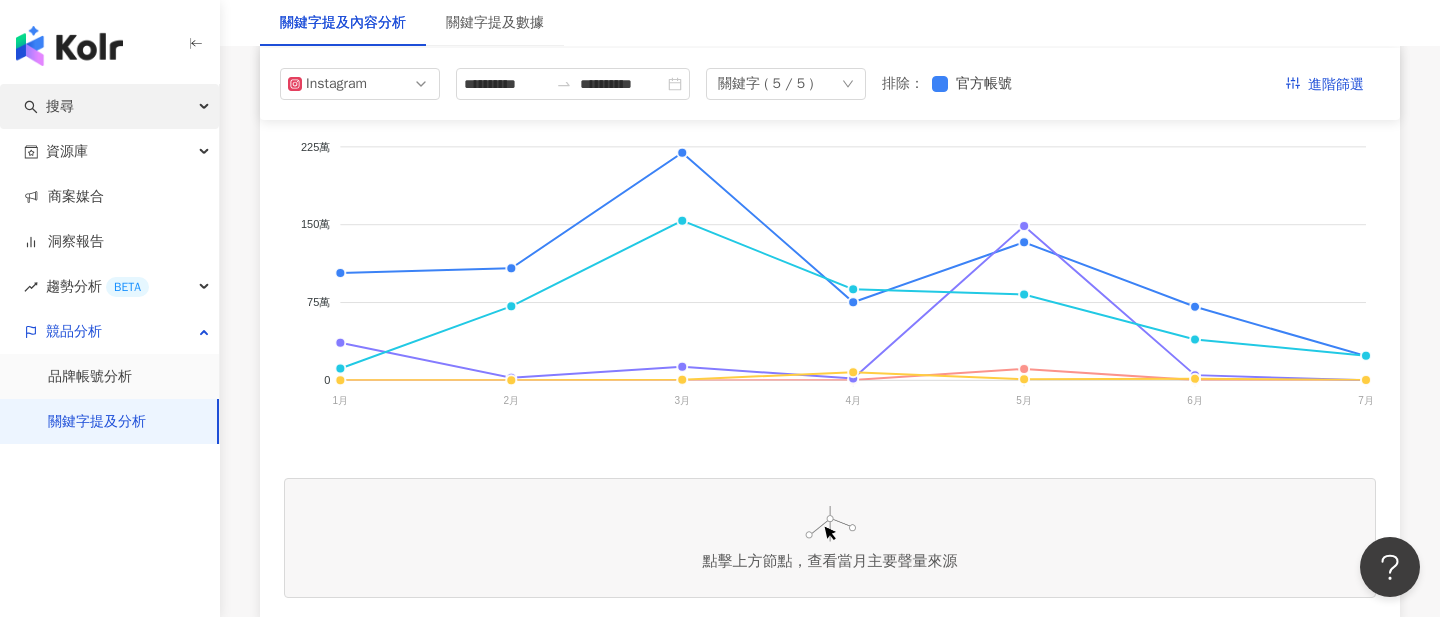 click on "搜尋" at bounding box center (109, 106) 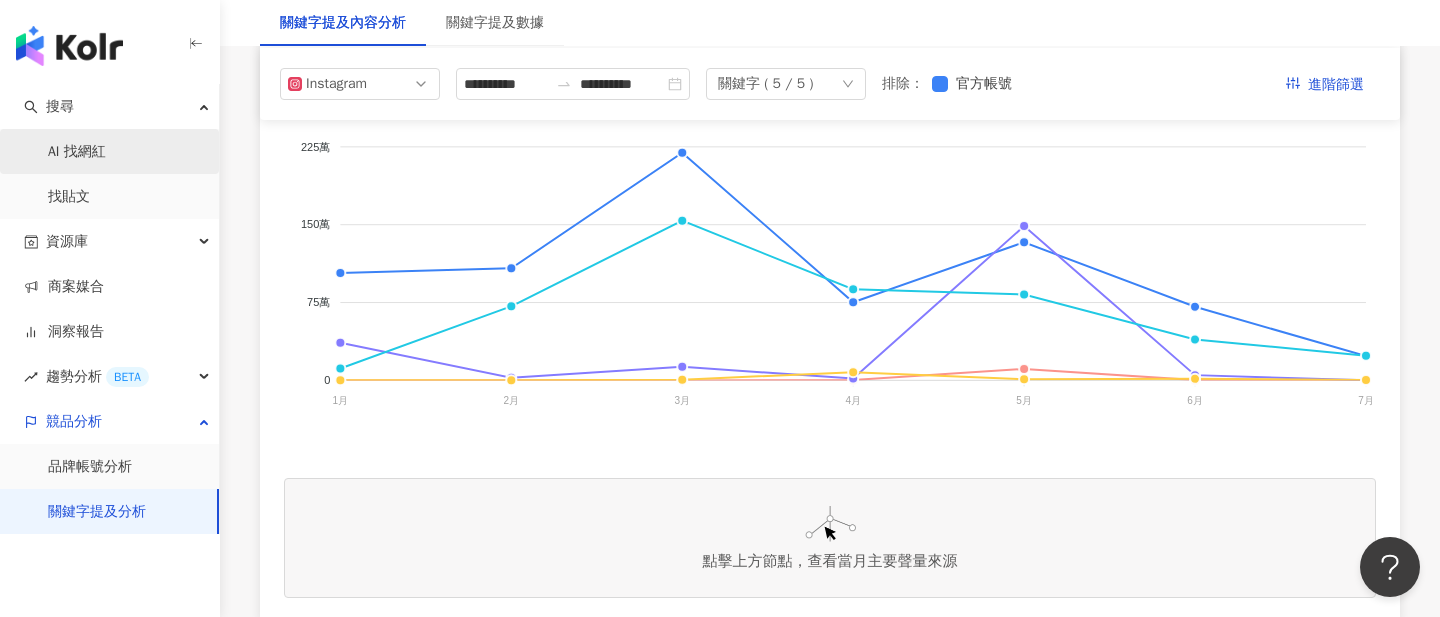 click on "AI 找網紅" at bounding box center [77, 152] 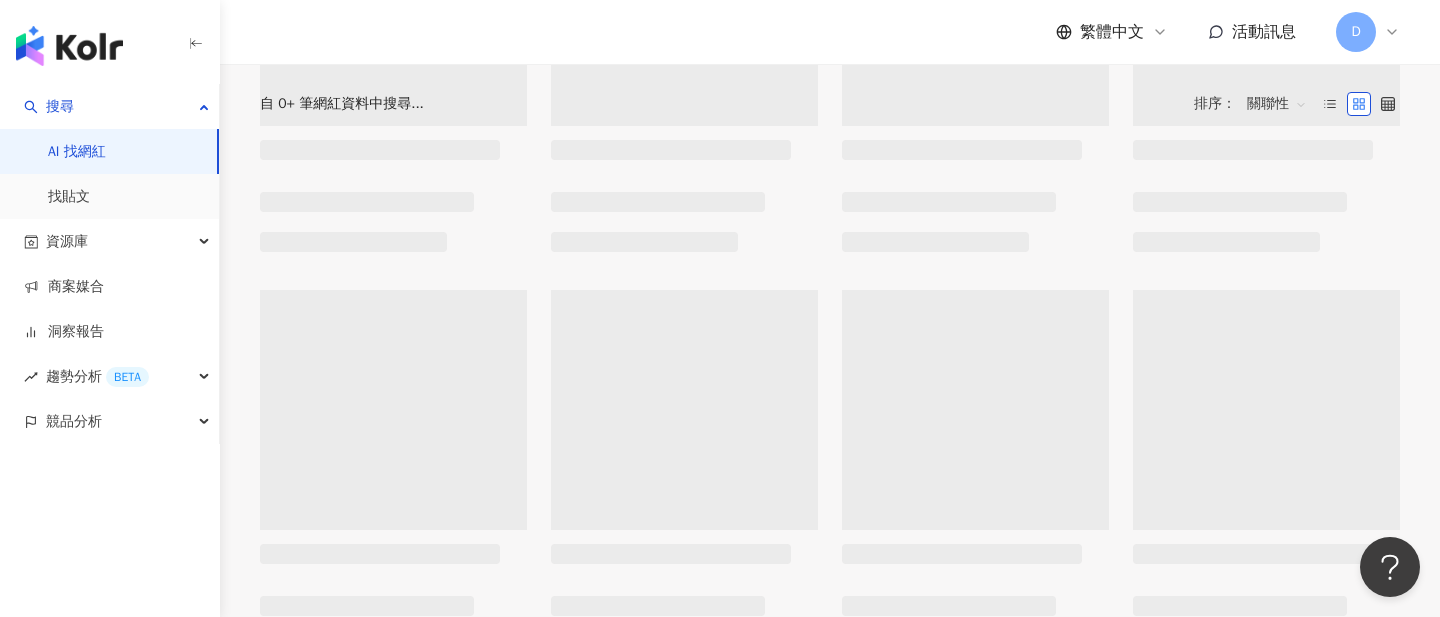 scroll, scrollTop: 0, scrollLeft: 0, axis: both 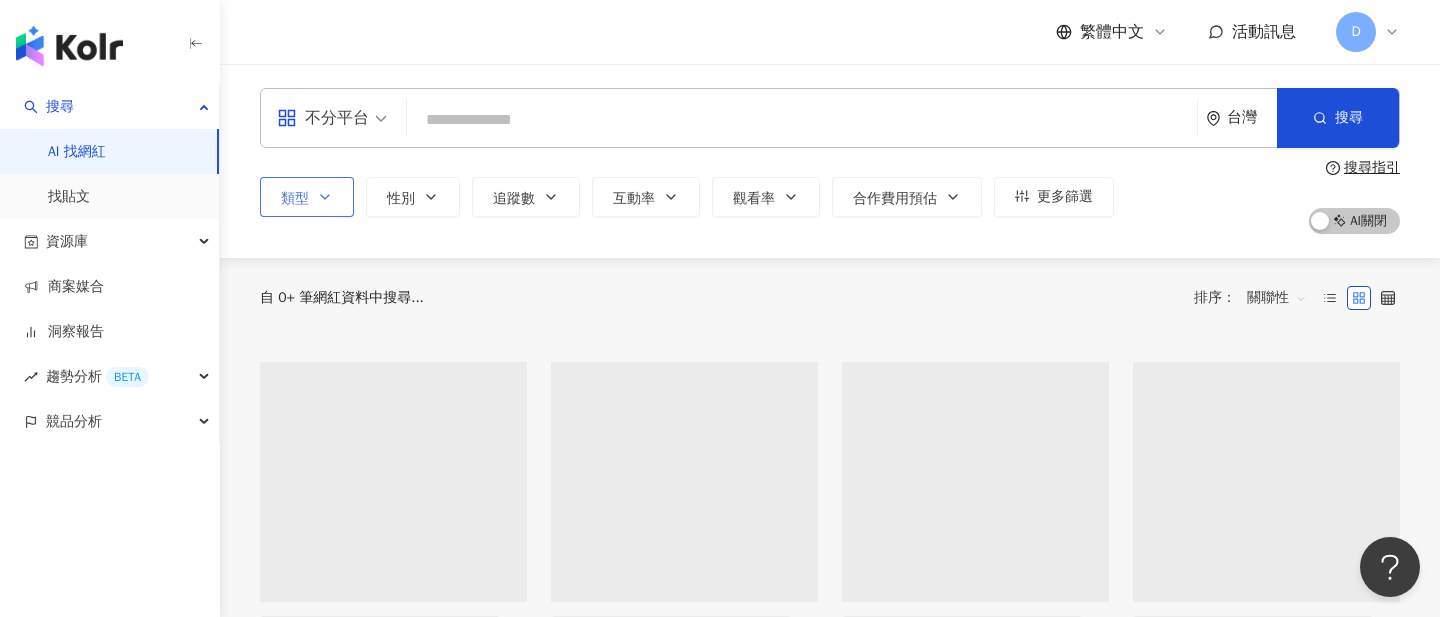 click 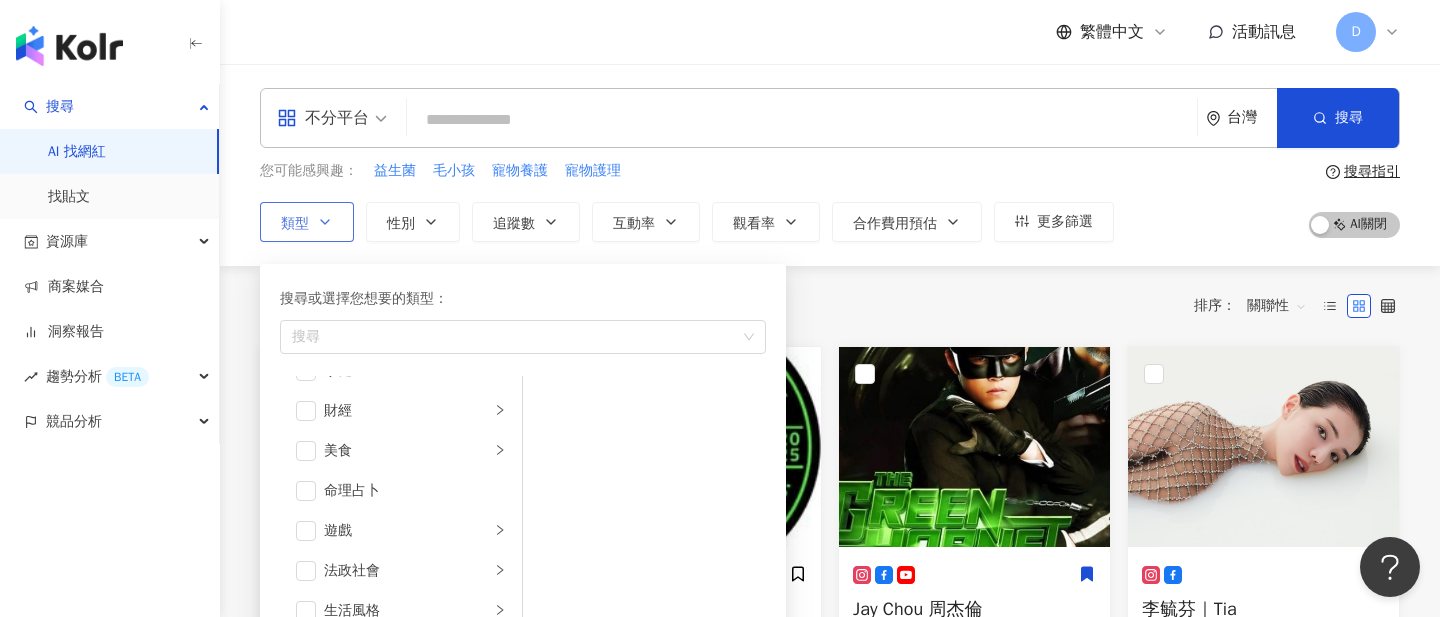 scroll, scrollTop: 233, scrollLeft: 0, axis: vertical 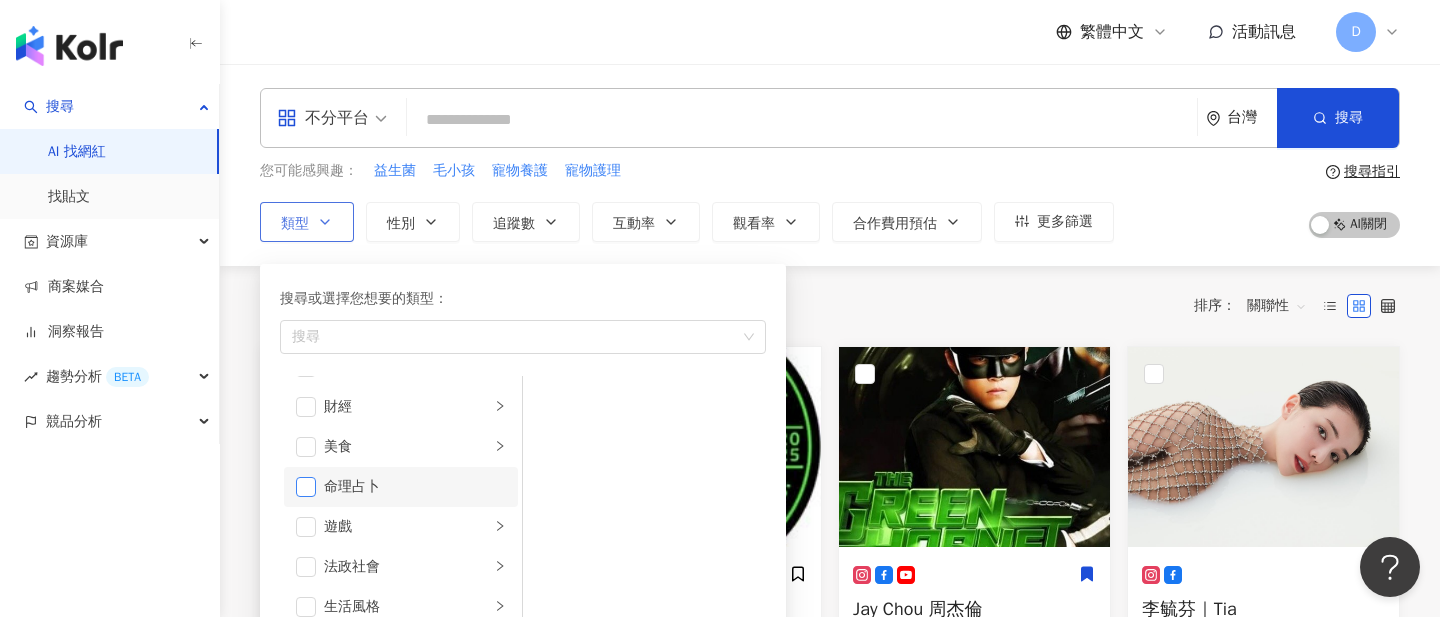 click at bounding box center [306, 487] 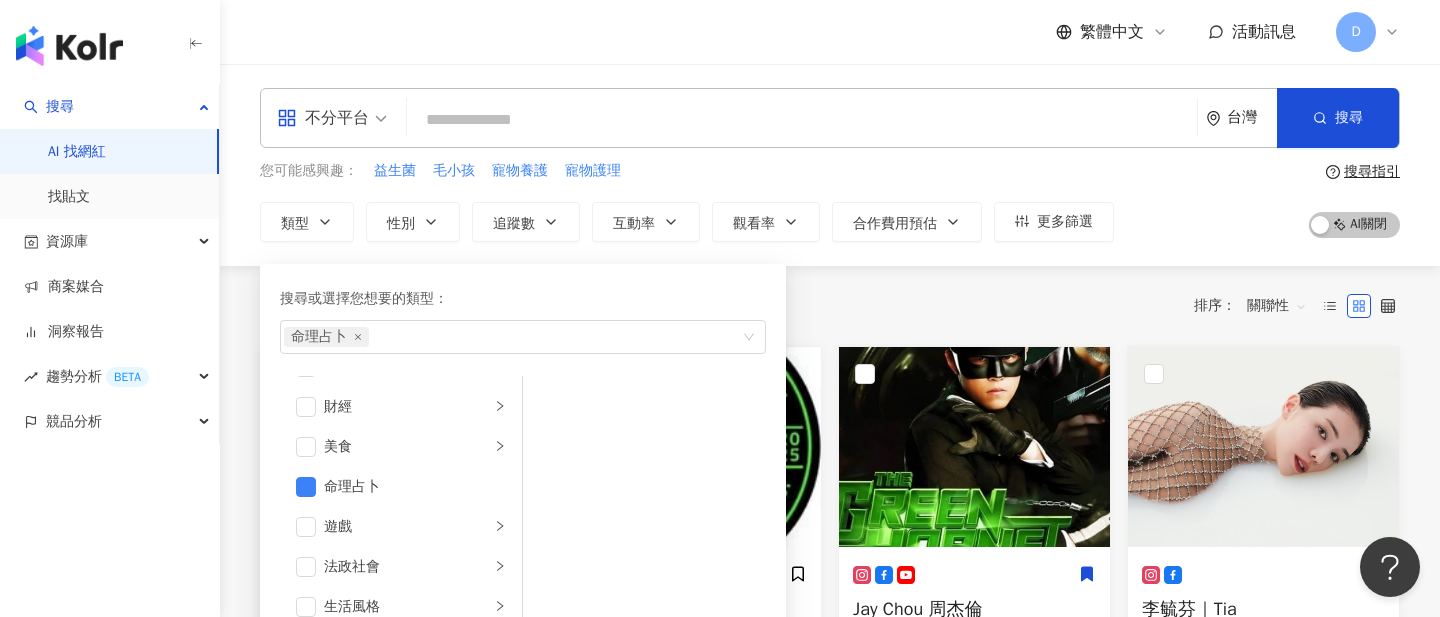 click on "共  10,000+  筆 排序： 關聯性" at bounding box center (830, 306) 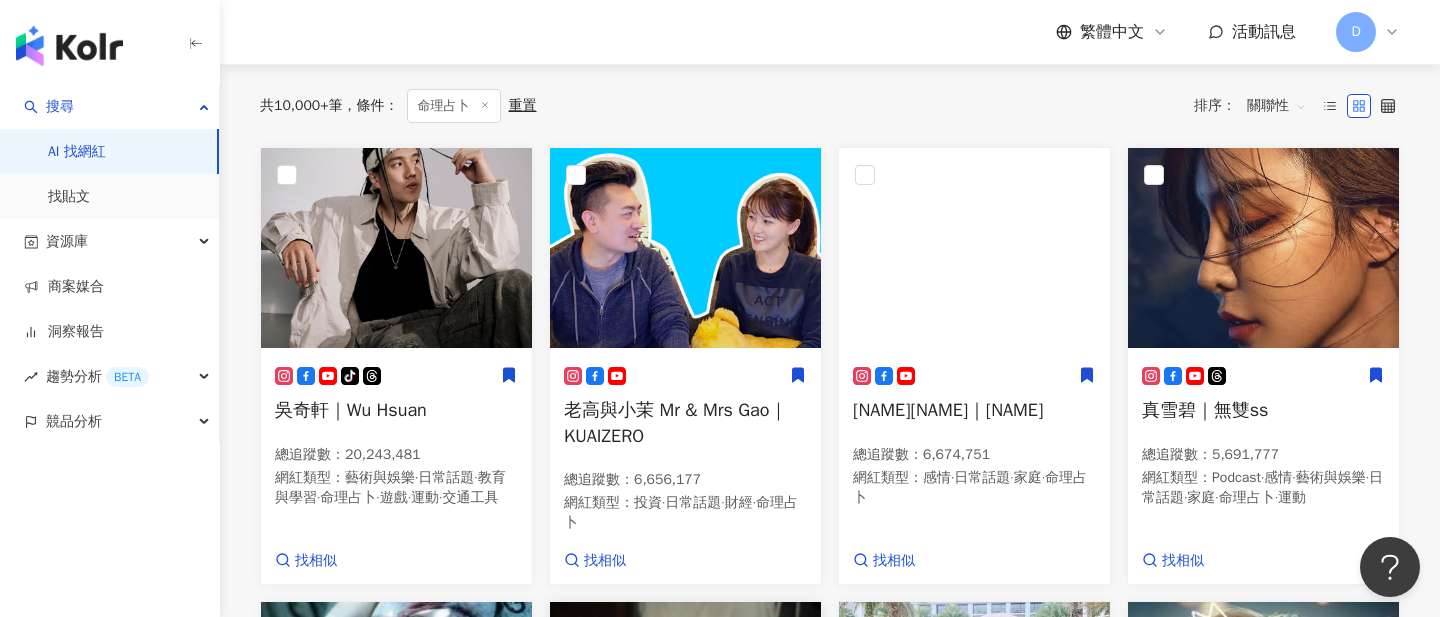 scroll, scrollTop: 0, scrollLeft: 0, axis: both 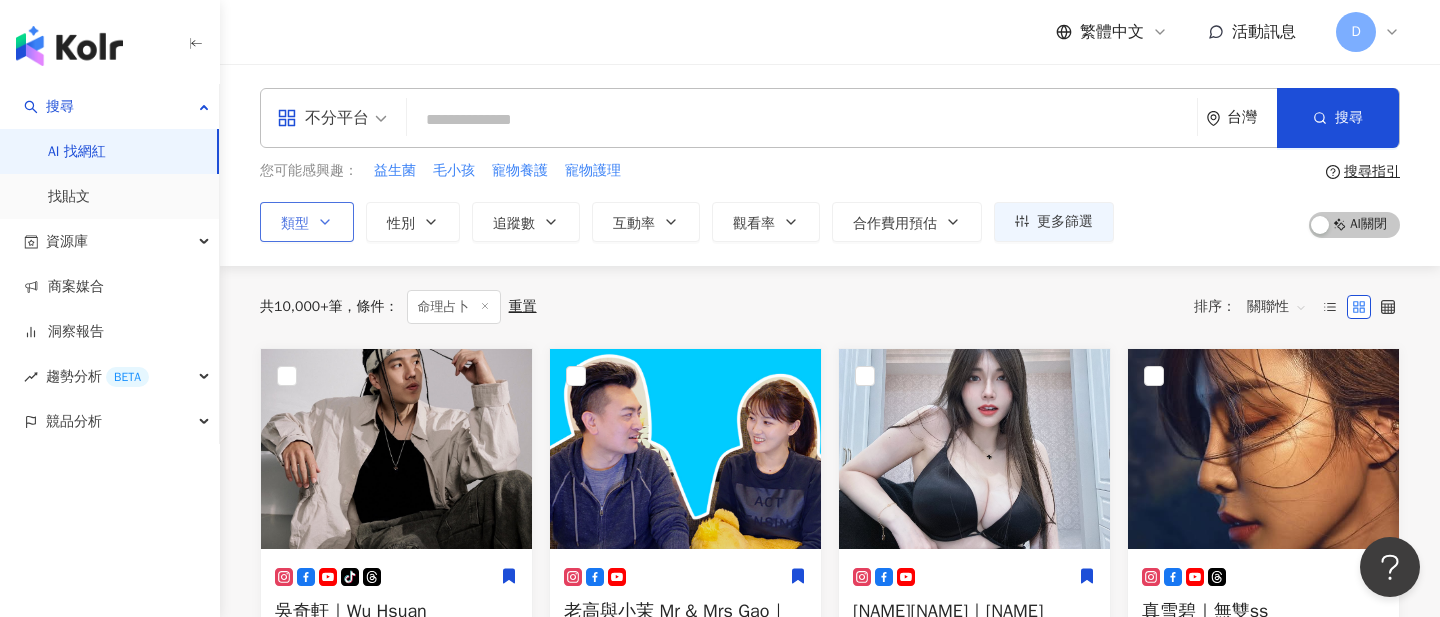click on "類型" at bounding box center (307, 222) 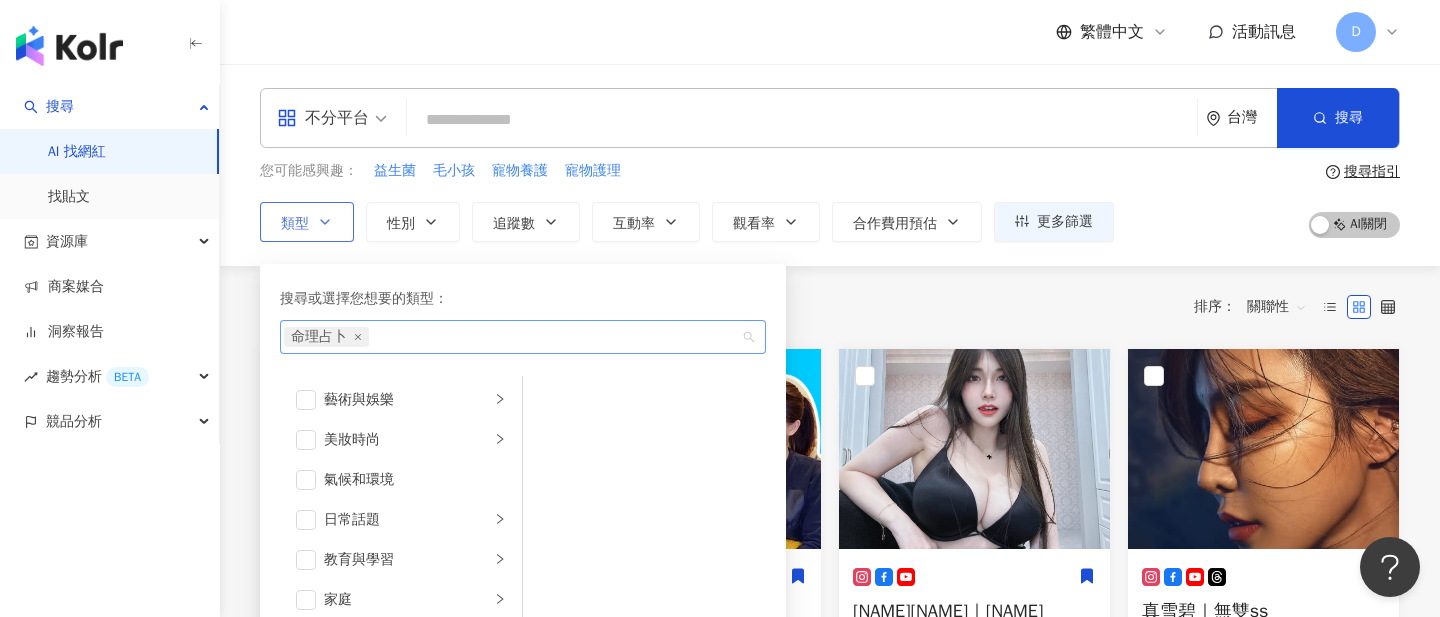 click on "命理占卜" at bounding box center [326, 337] 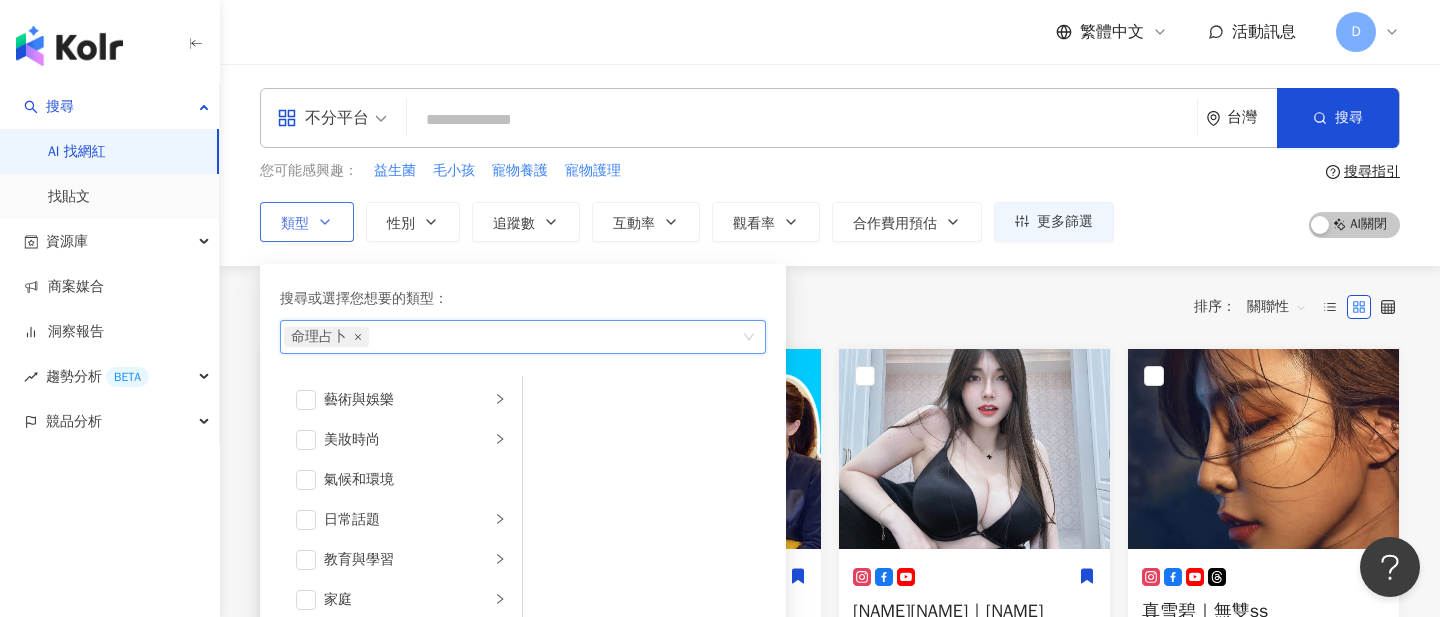 click 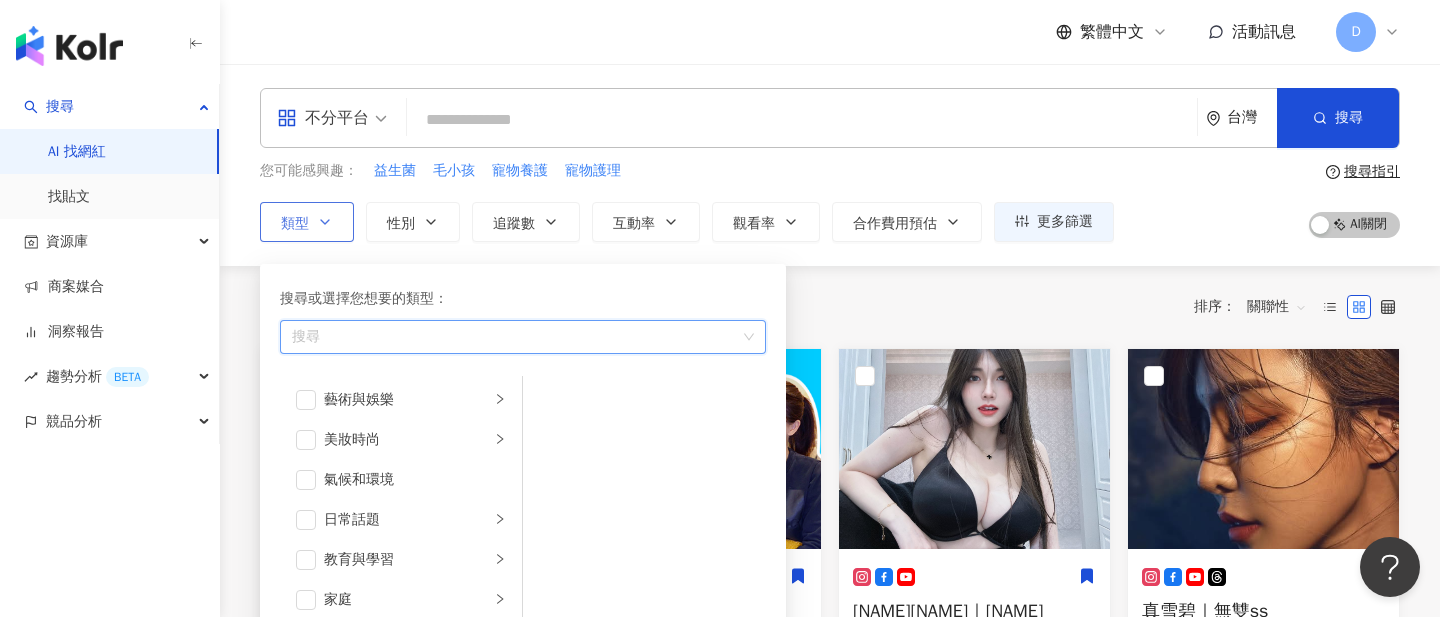 click on "共  10,000+  筆 條件 ： 命理占卜 重置 排序： 關聯性" at bounding box center (830, 307) 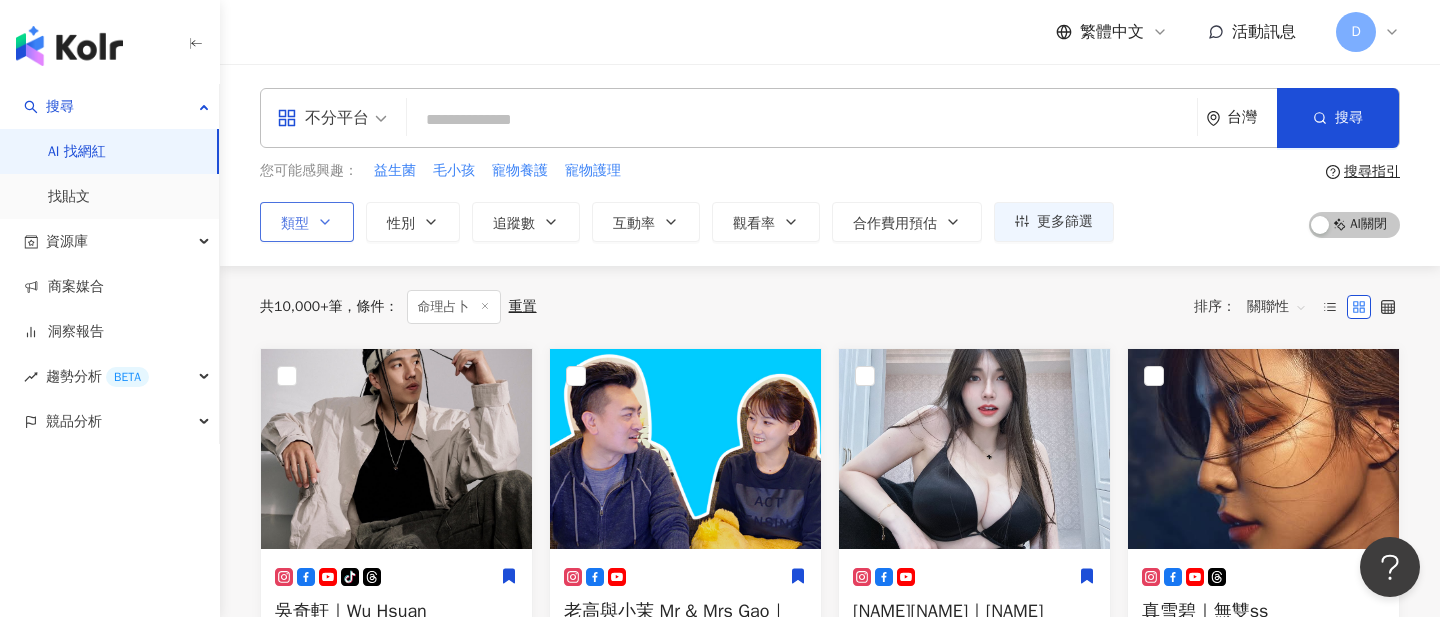 click at bounding box center [802, 120] 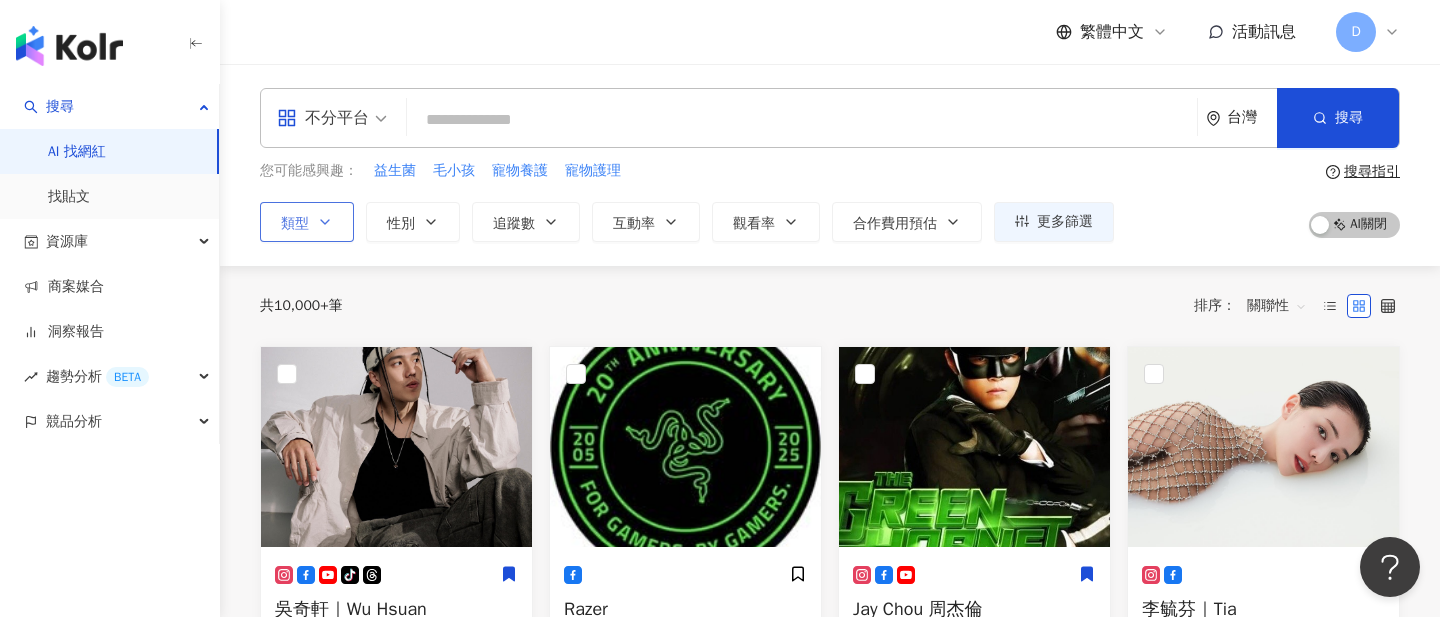 click on "不分平台 台灣 搜尋" at bounding box center [830, 118] 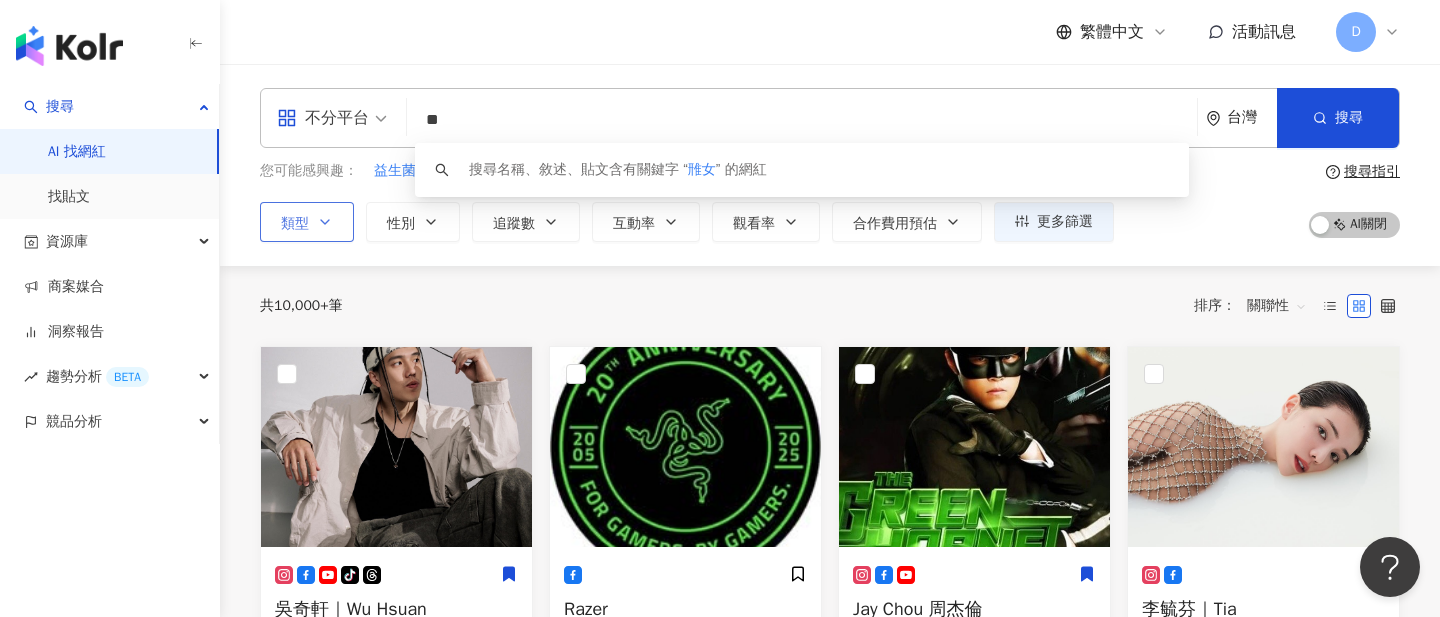 type on "*" 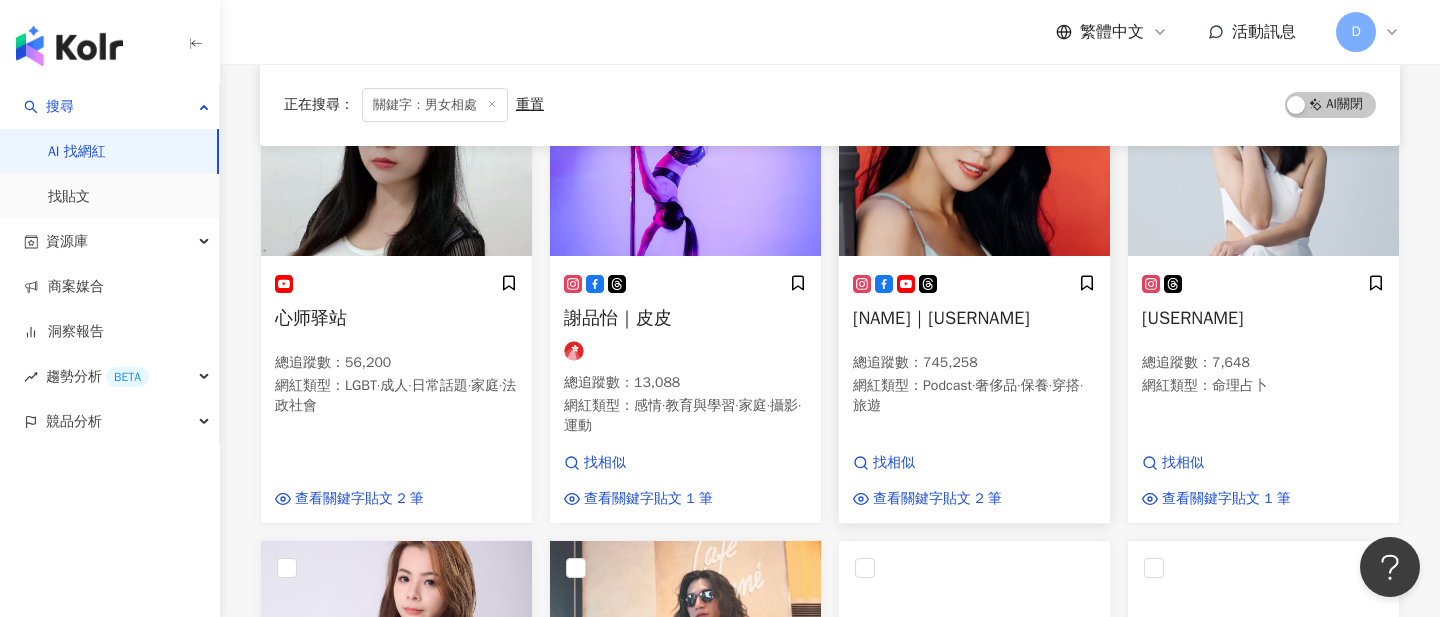 scroll, scrollTop: 0, scrollLeft: 0, axis: both 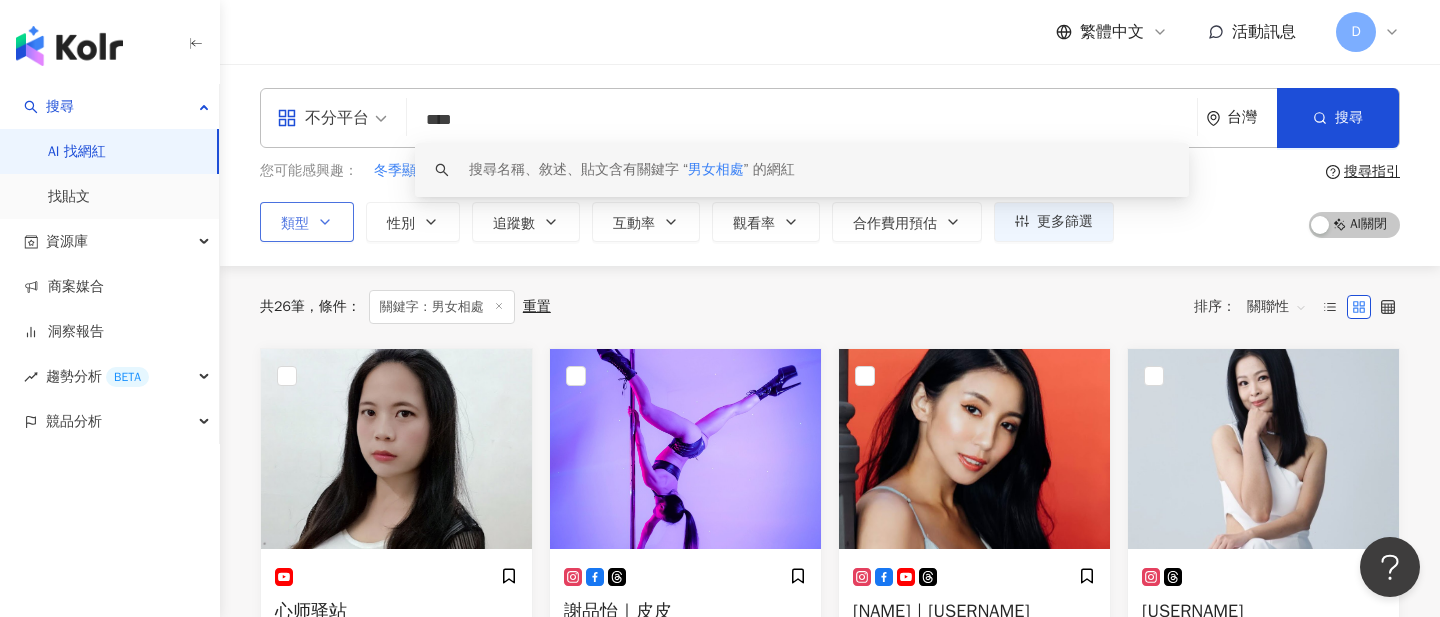 drag, startPoint x: 535, startPoint y: 117, endPoint x: 359, endPoint y: 113, distance: 176.04546 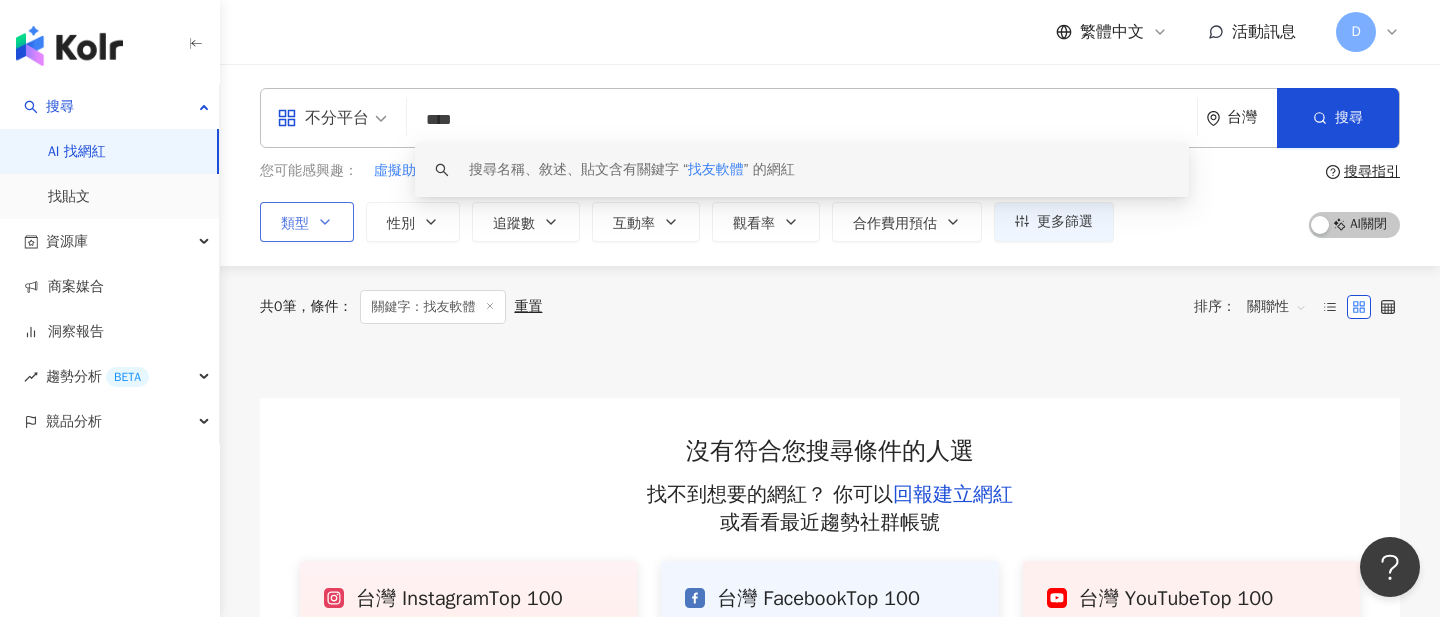 click on "關聯性" at bounding box center (1277, 307) 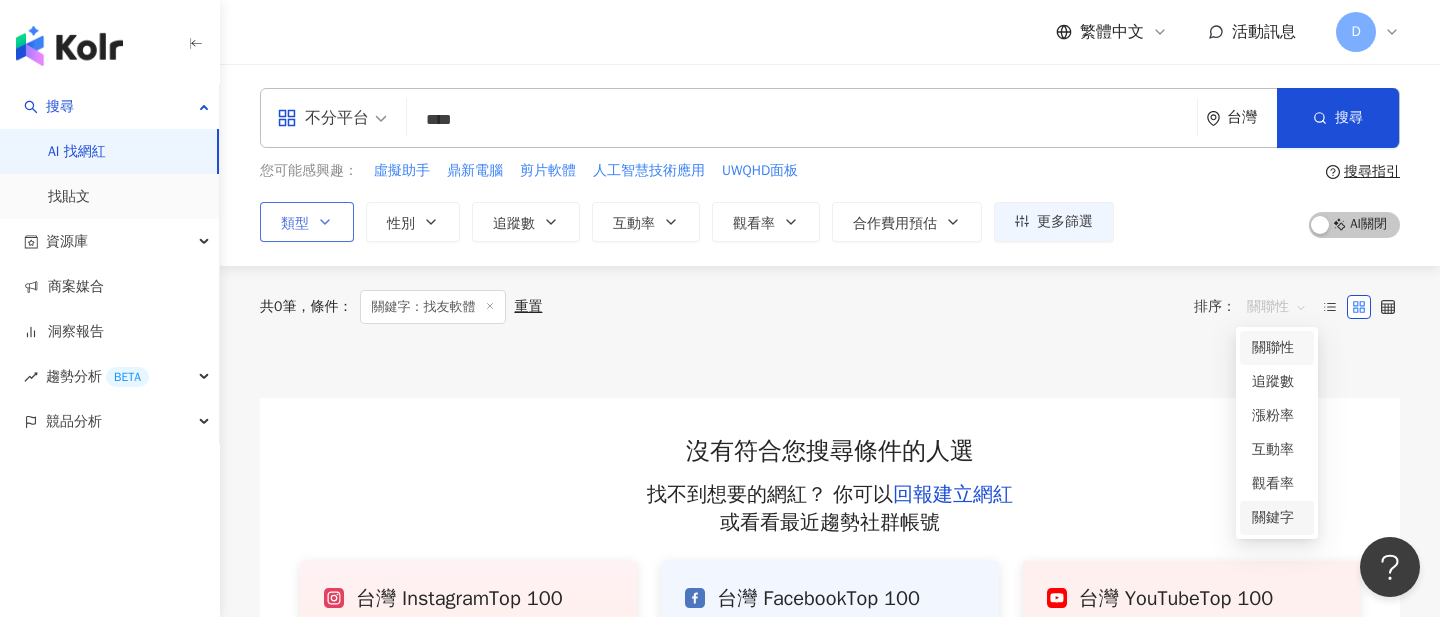 click on "關鍵字" at bounding box center [1277, 518] 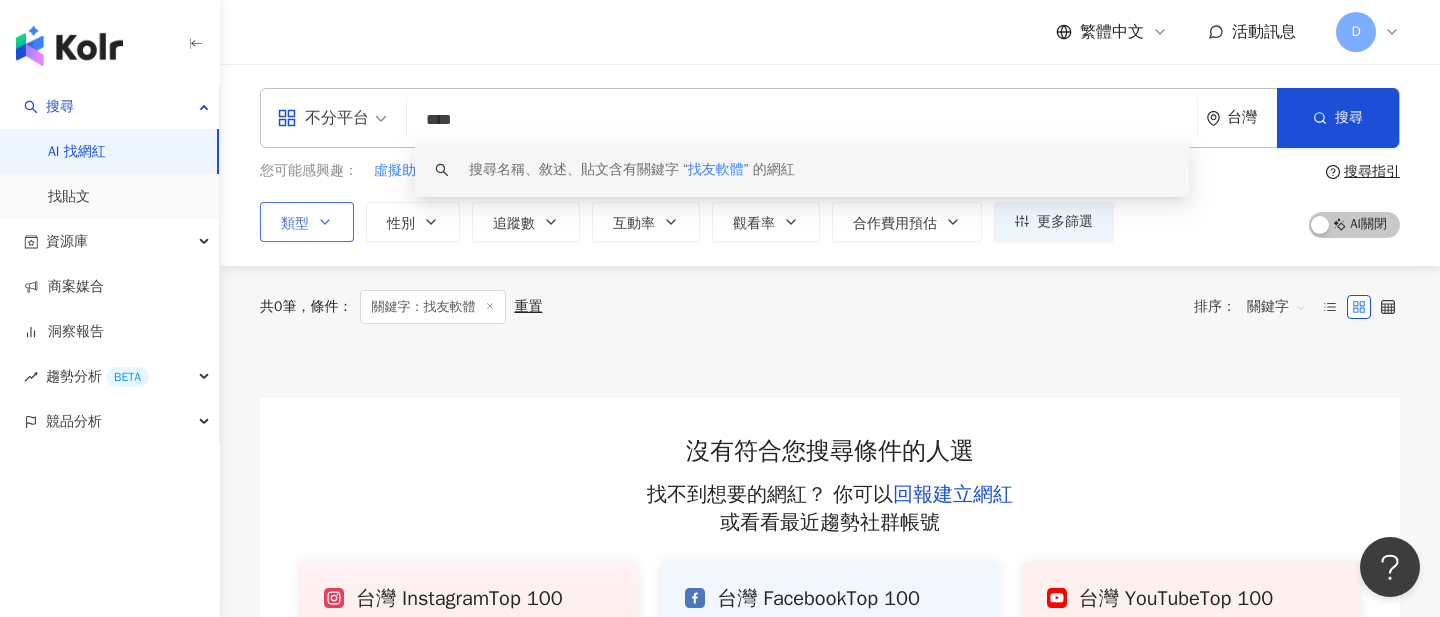 click on "****" at bounding box center [802, 120] 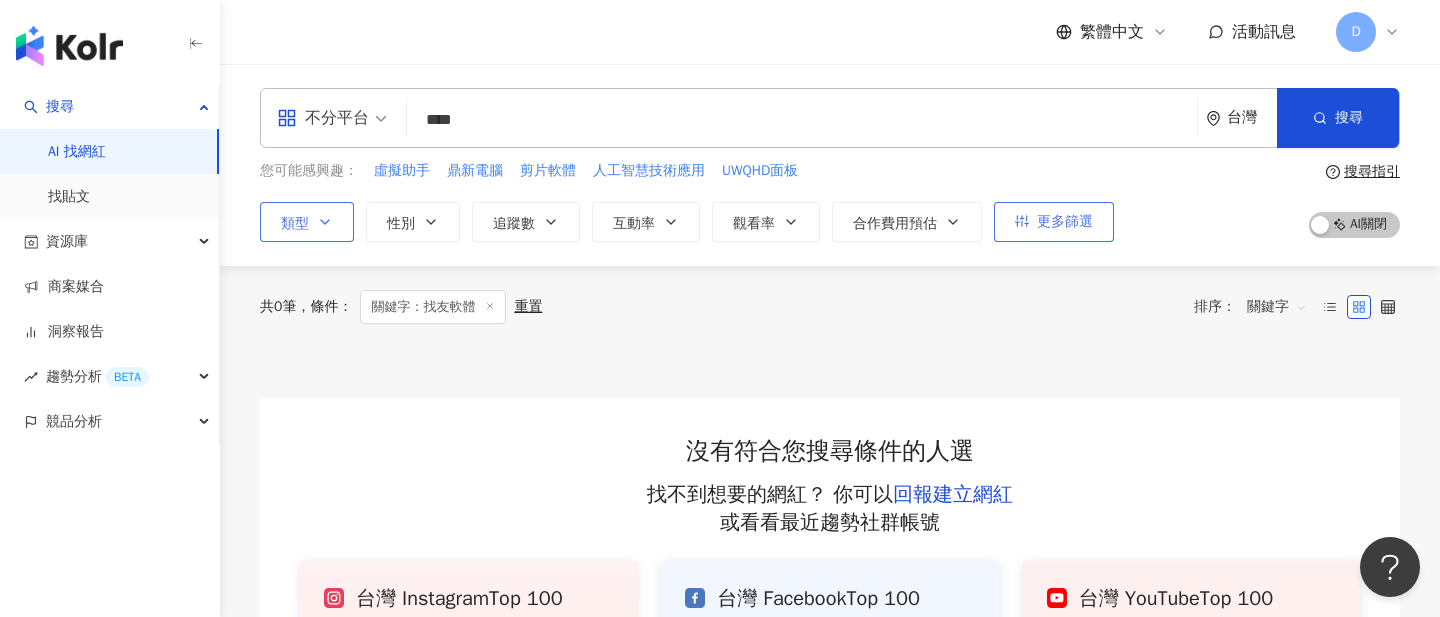 click on "更多篩選" at bounding box center (1065, 222) 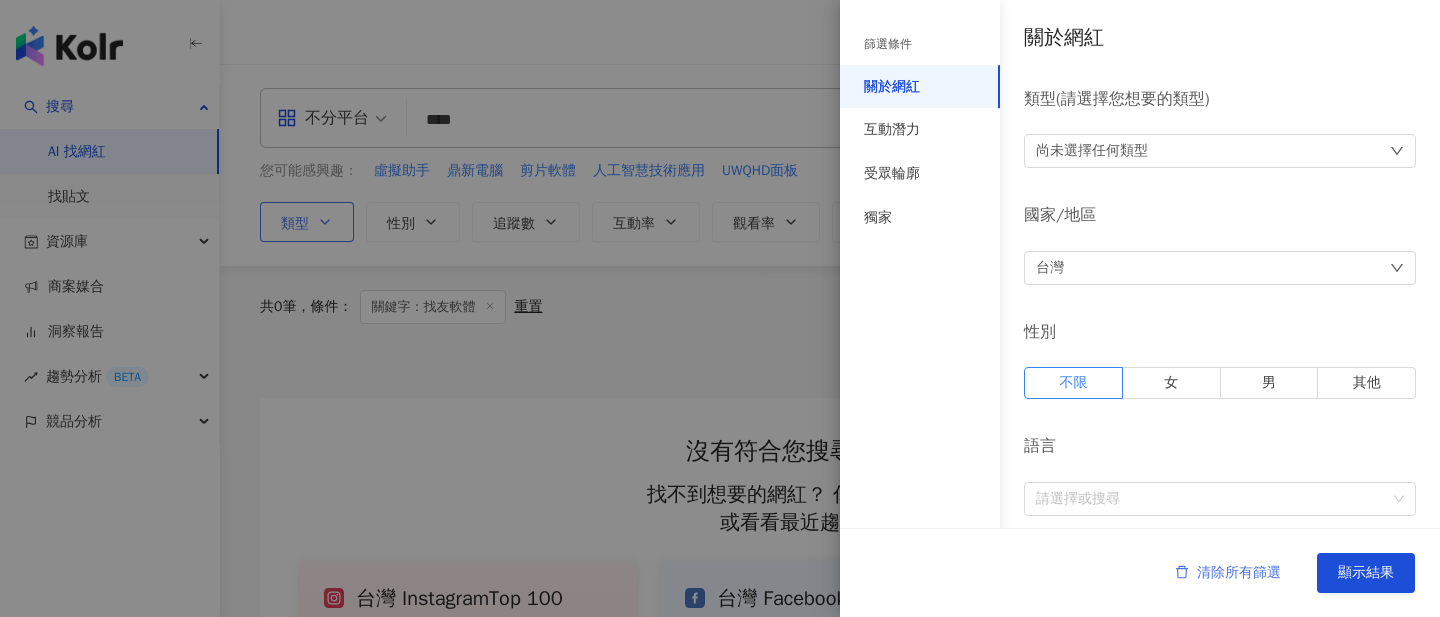 click on "清除所有篩選" at bounding box center [1239, 573] 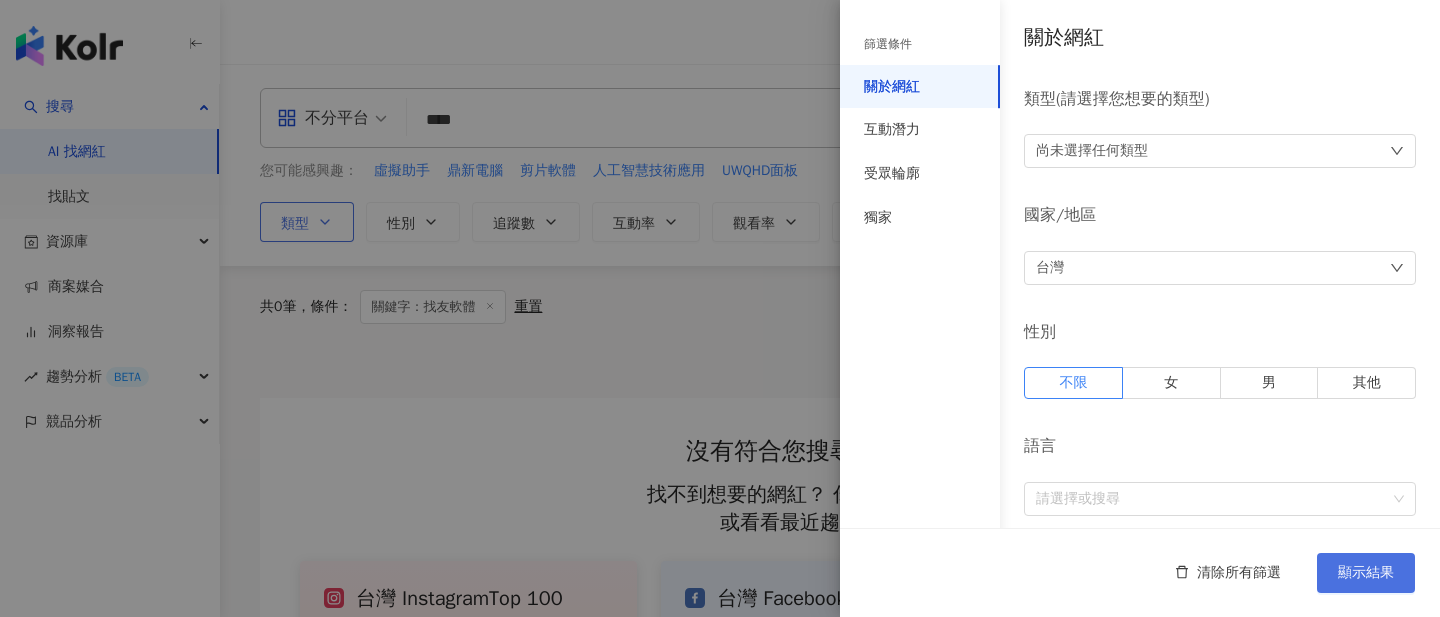 click on "顯示結果" at bounding box center (1366, 573) 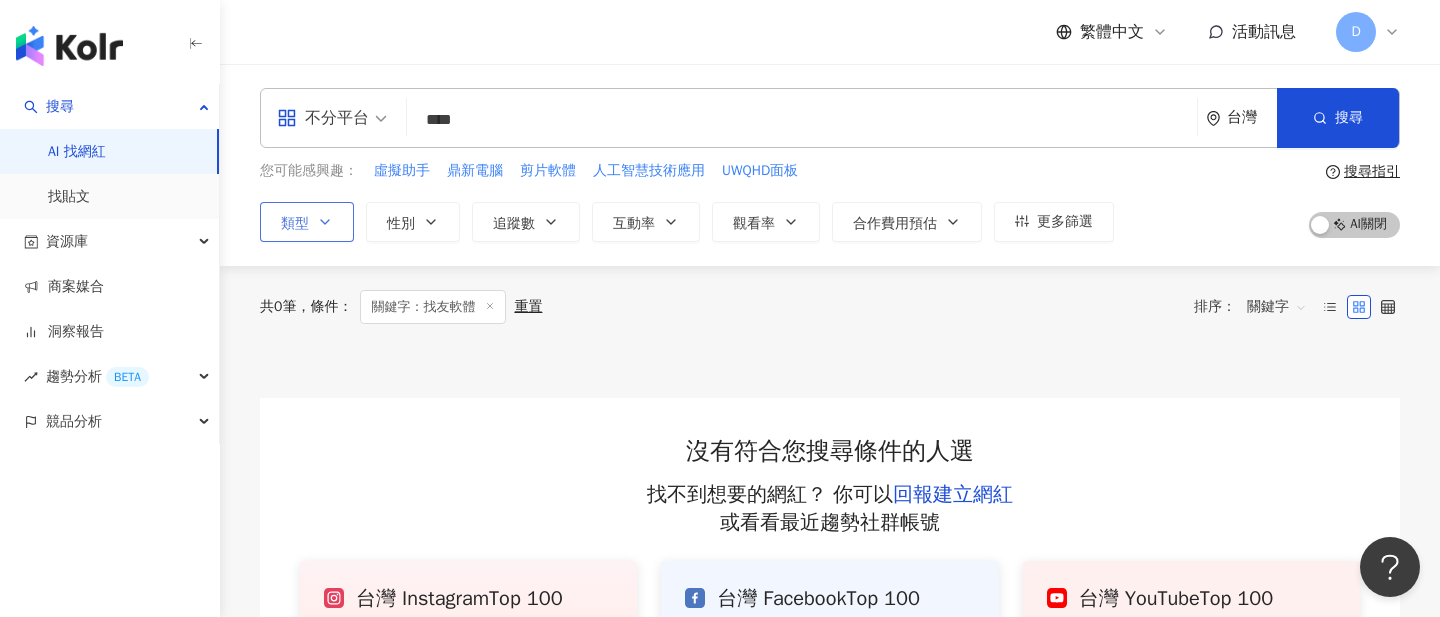 click on "類型" at bounding box center (295, 224) 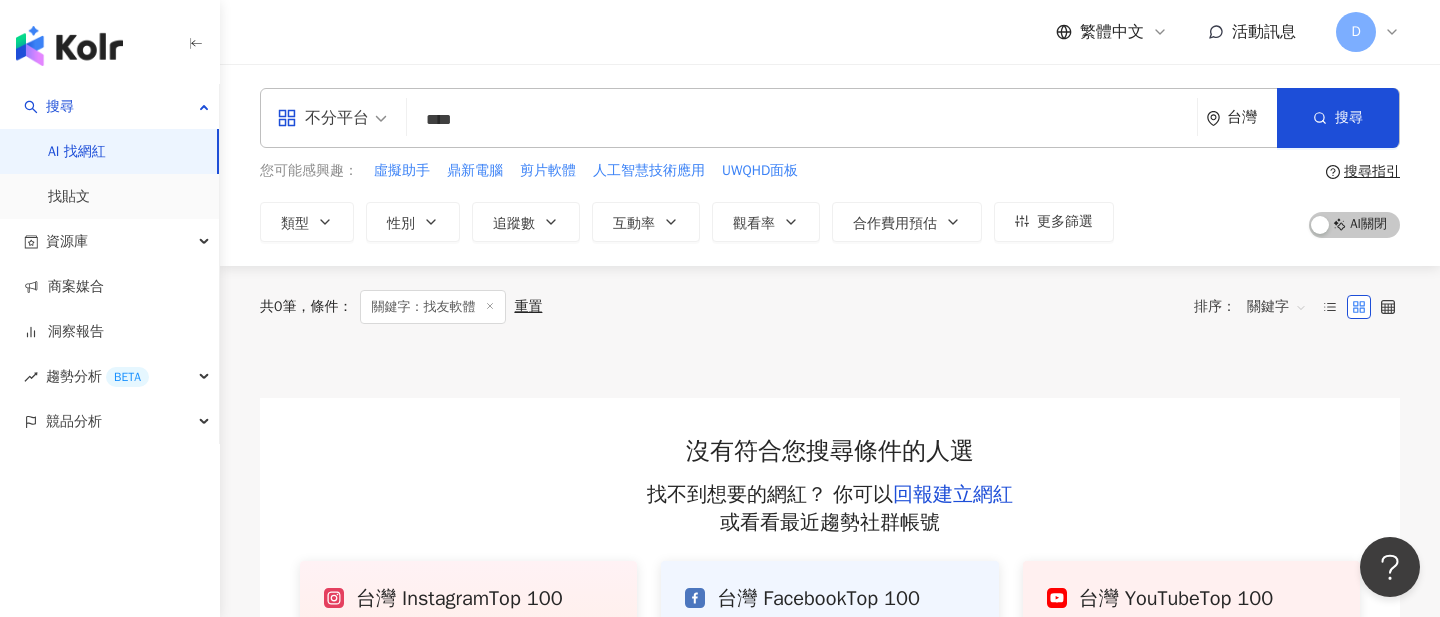 click on "共  0  筆 條件 ： 關鍵字：找友軟體 重置 排序： 關鍵字" at bounding box center (830, 307) 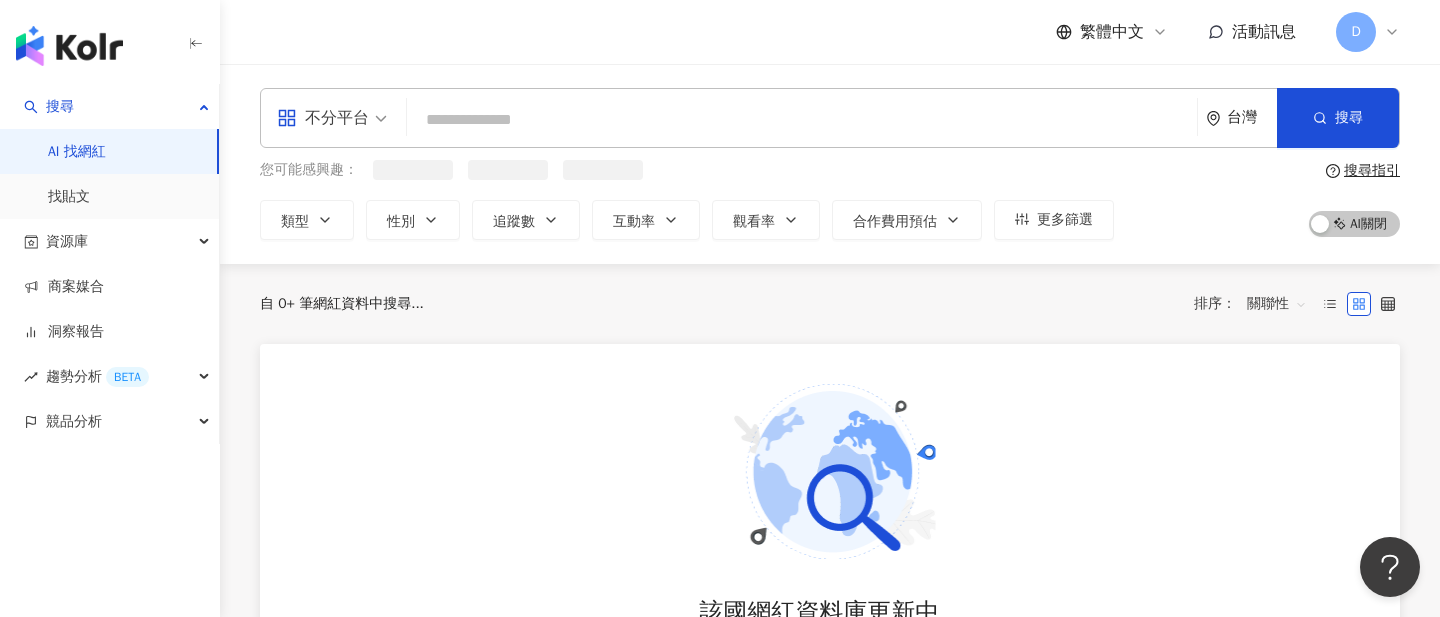 click at bounding box center (802, 120) 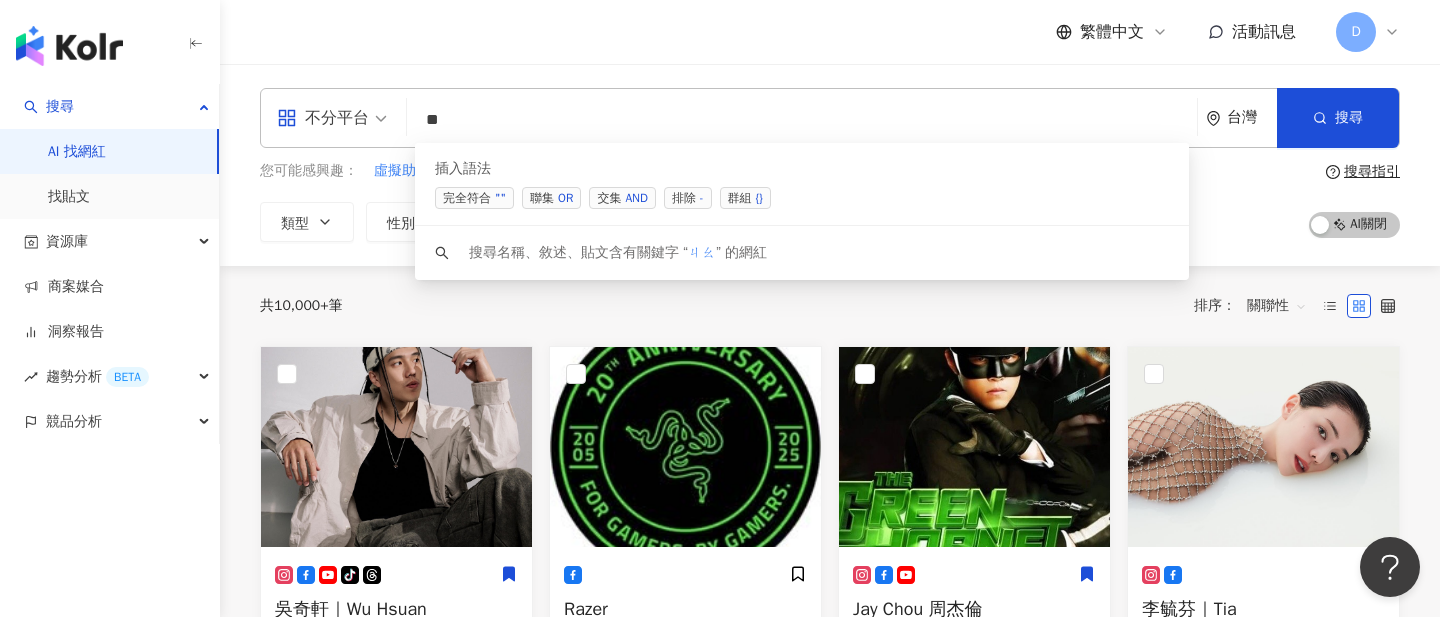 type on "*" 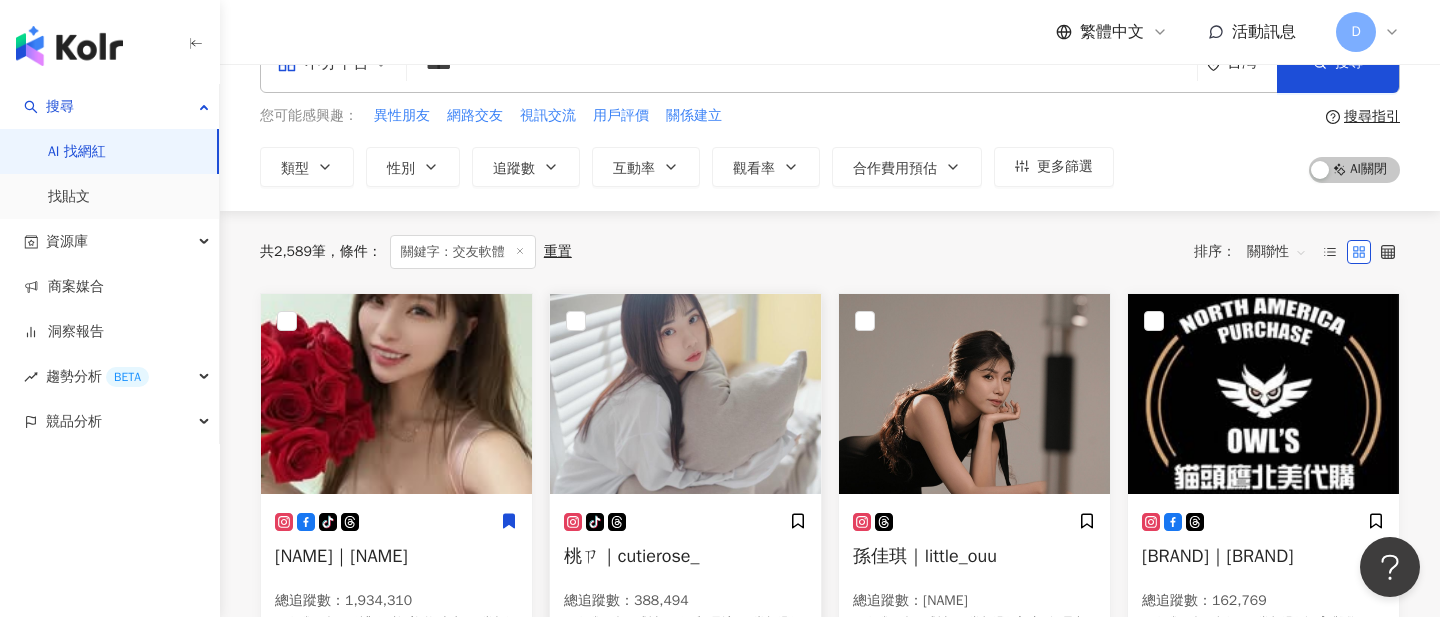 scroll, scrollTop: 0, scrollLeft: 0, axis: both 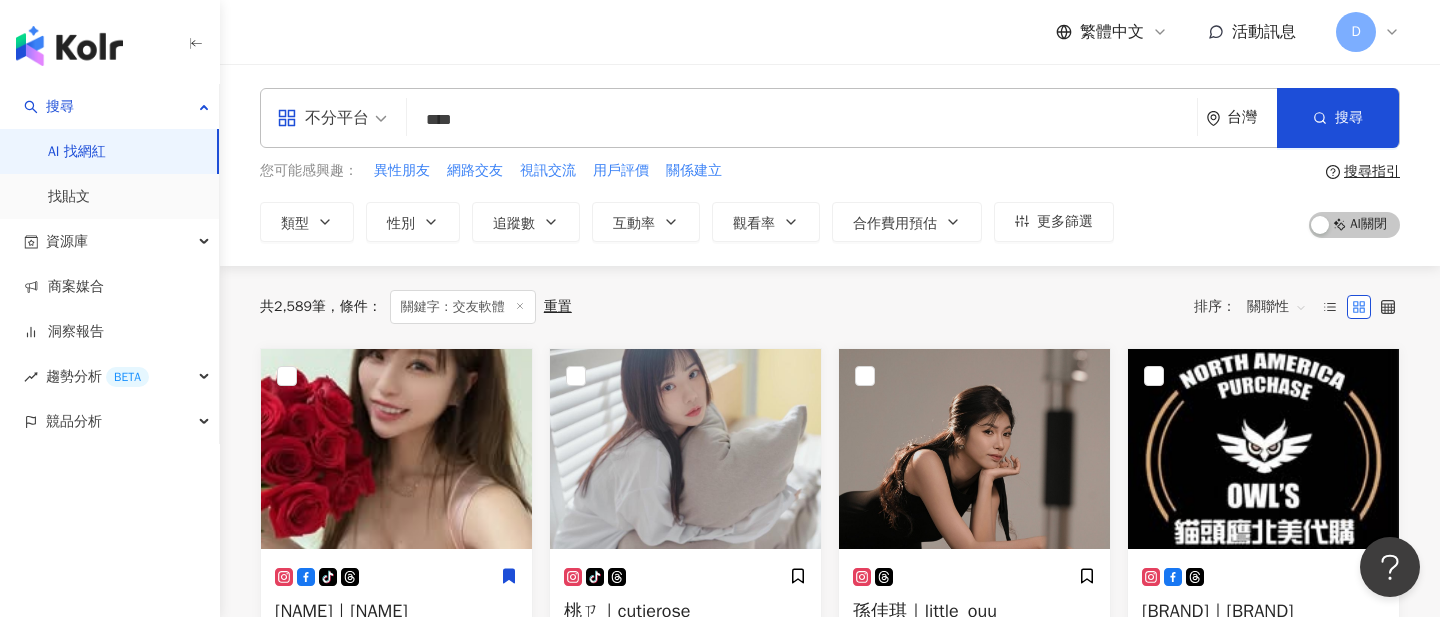 type on "****" 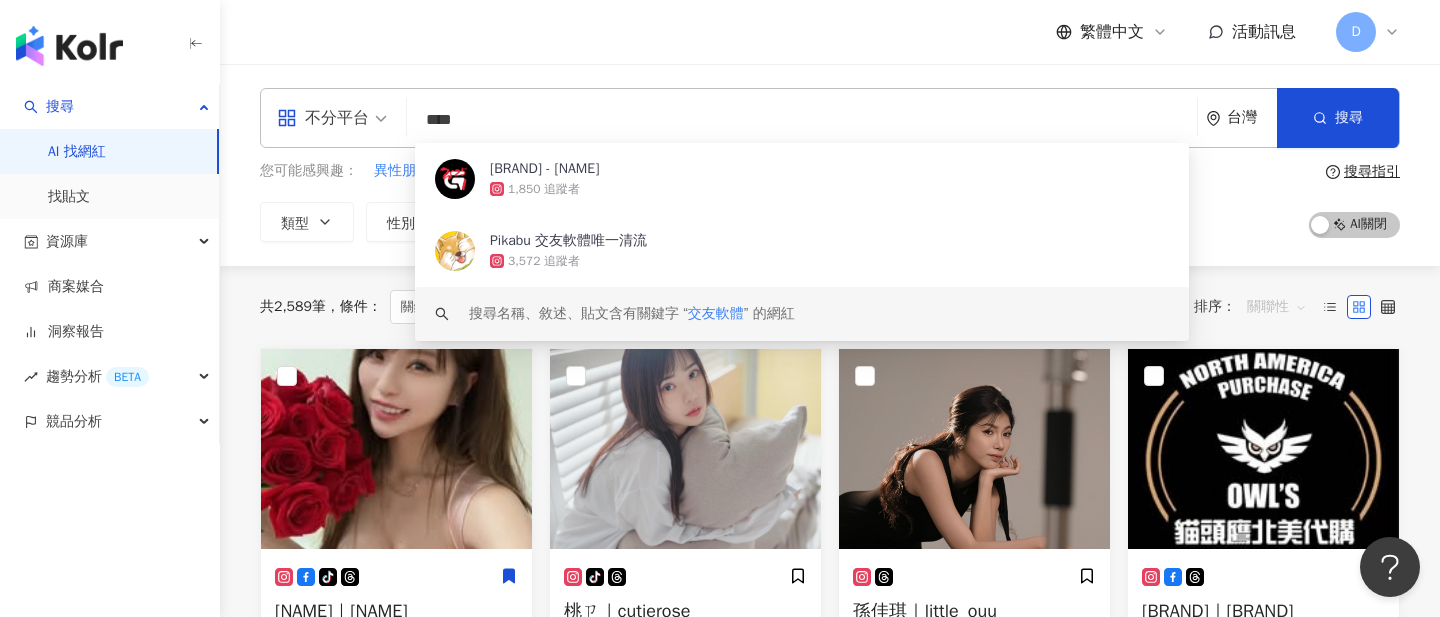 click on "關聯性" at bounding box center (1277, 307) 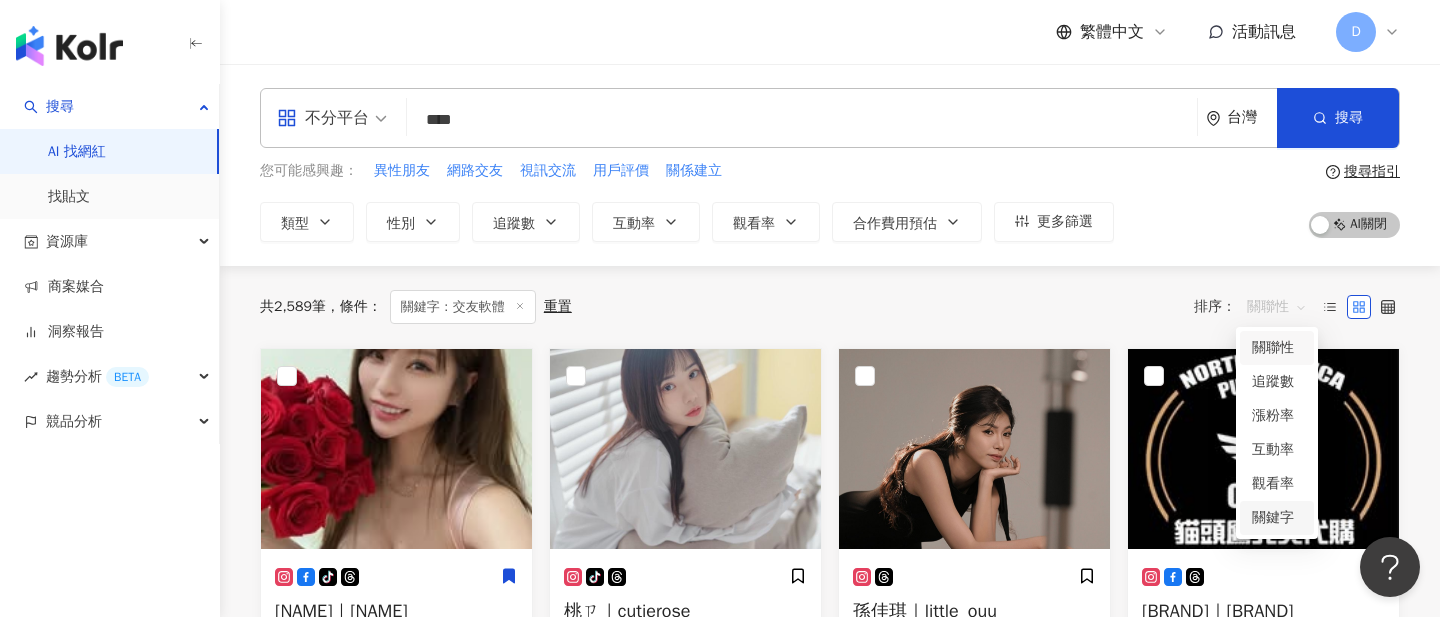 click on "關鍵字" at bounding box center [1277, 518] 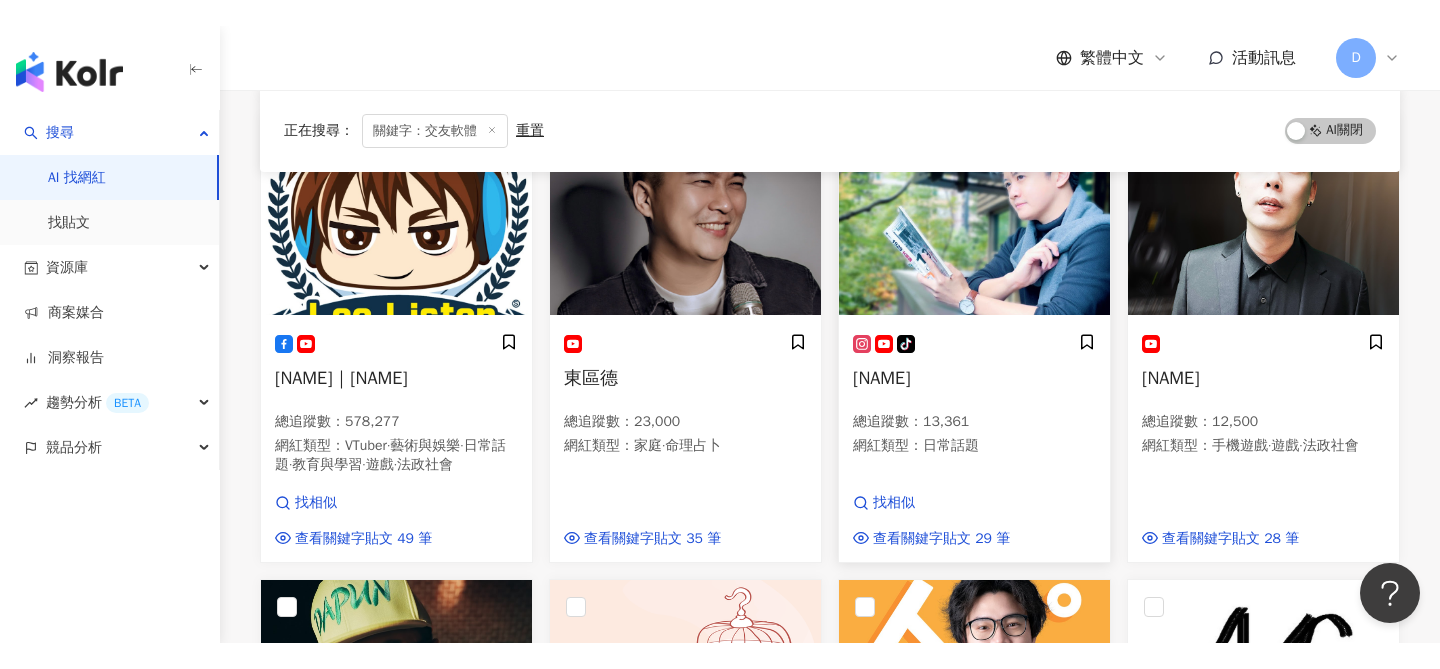 scroll, scrollTop: 778, scrollLeft: 0, axis: vertical 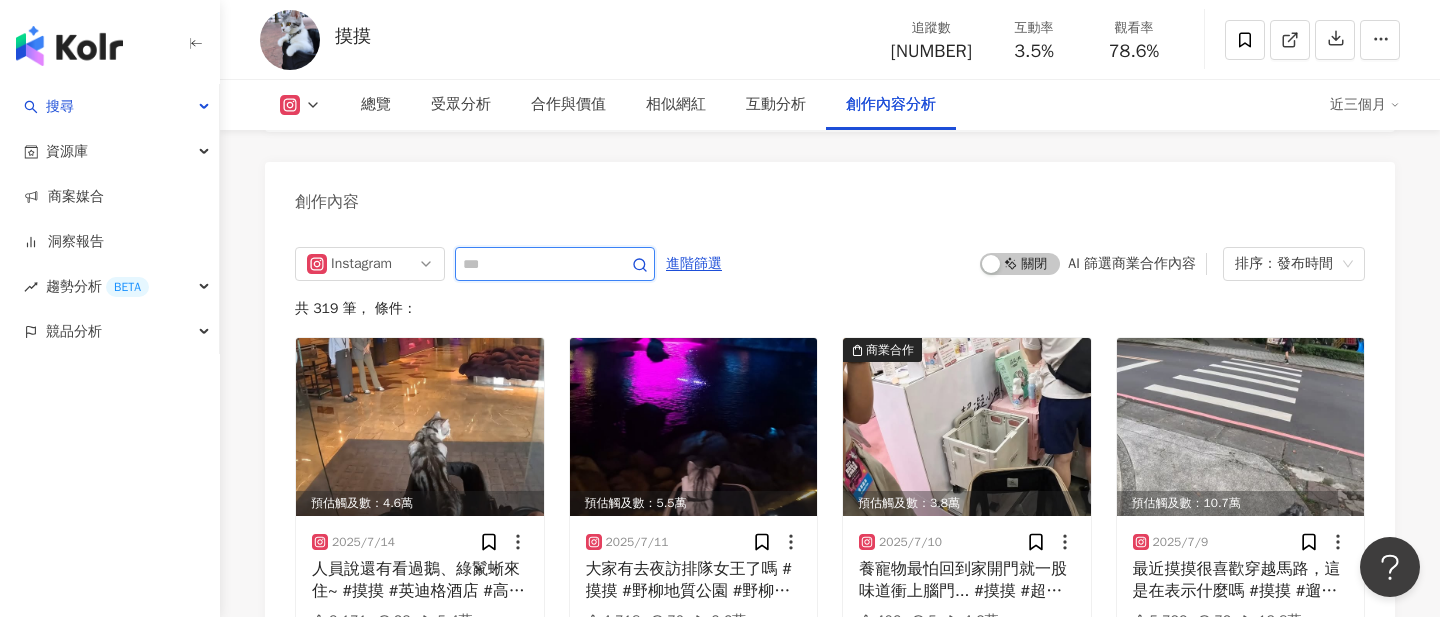 click at bounding box center [533, 264] 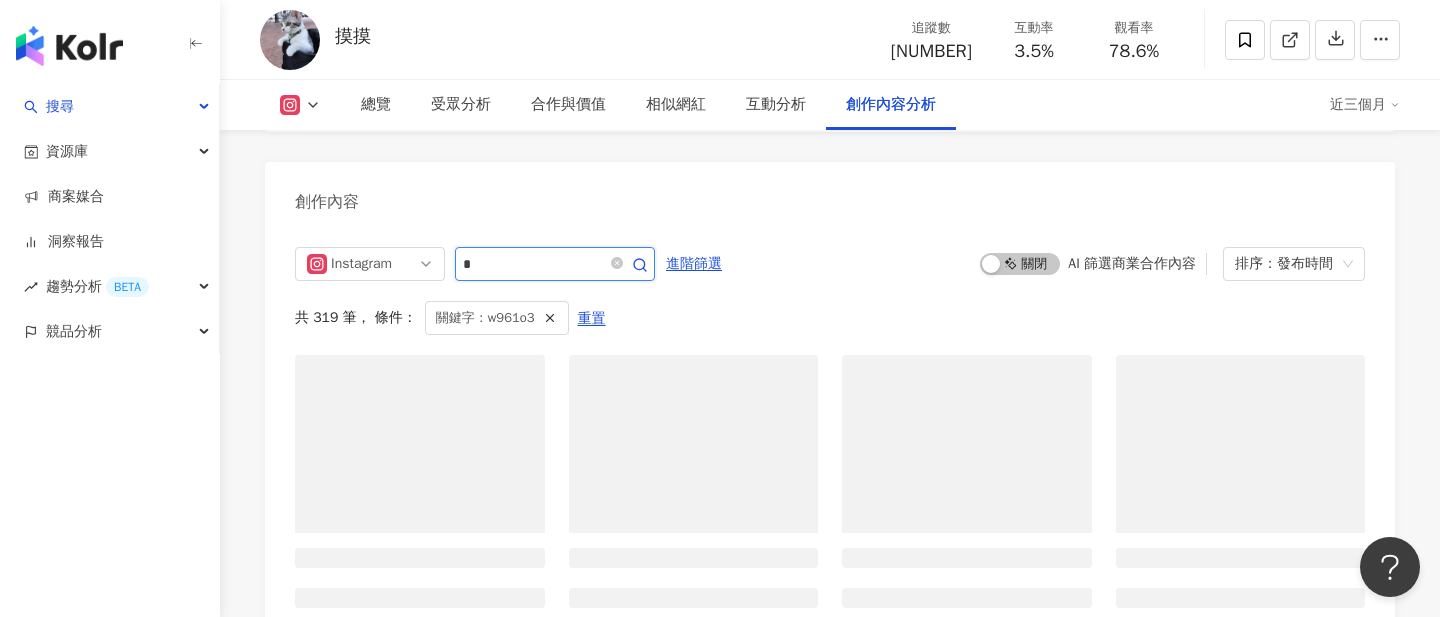 scroll, scrollTop: 6082, scrollLeft: 0, axis: vertical 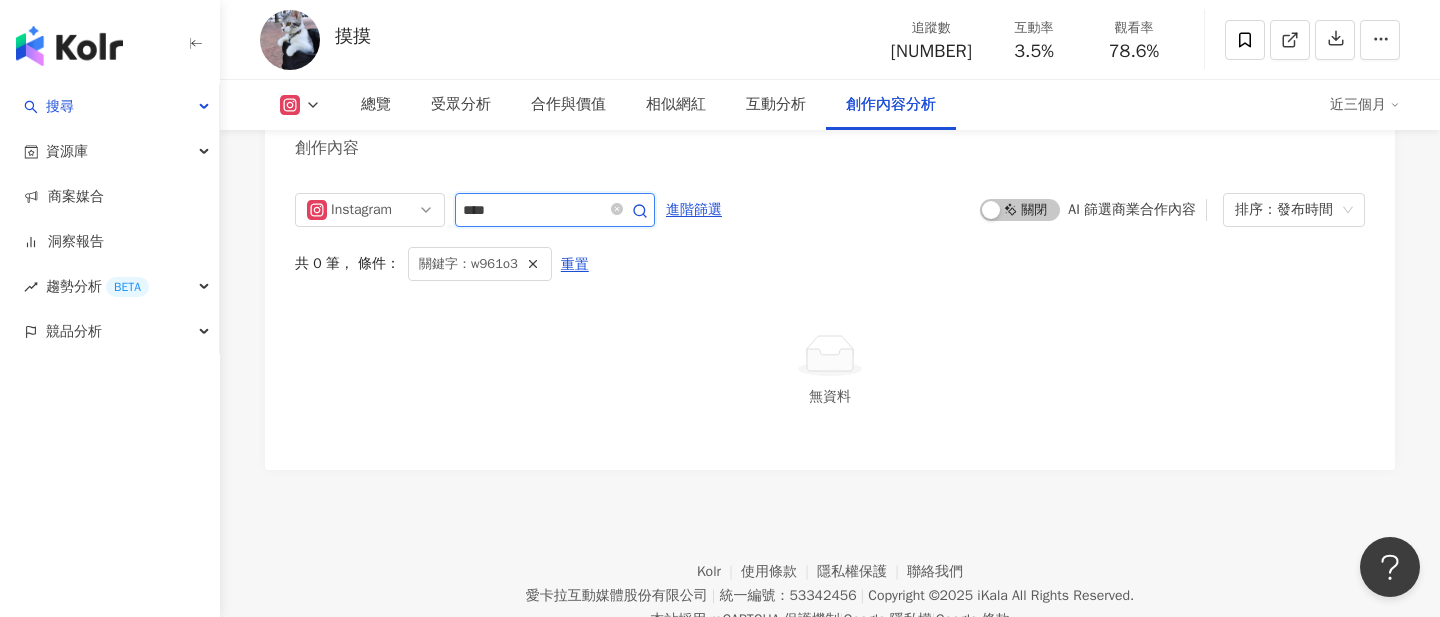 type on "***" 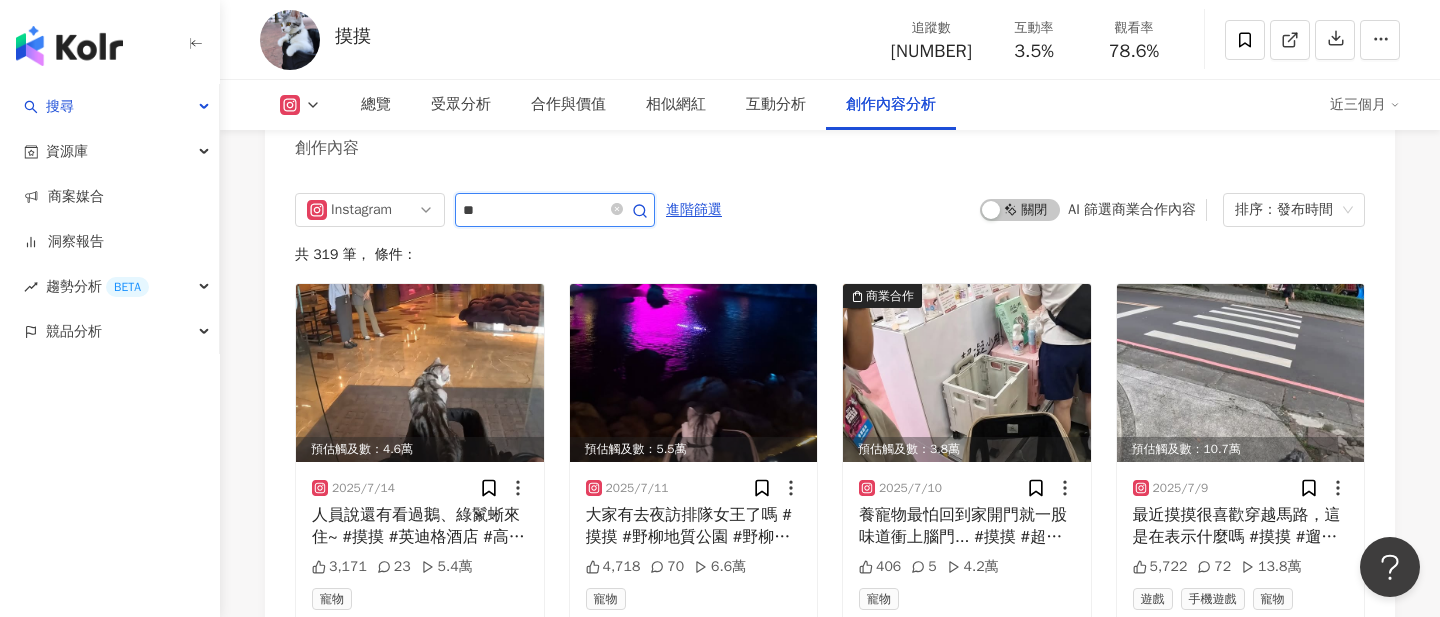 type on "**" 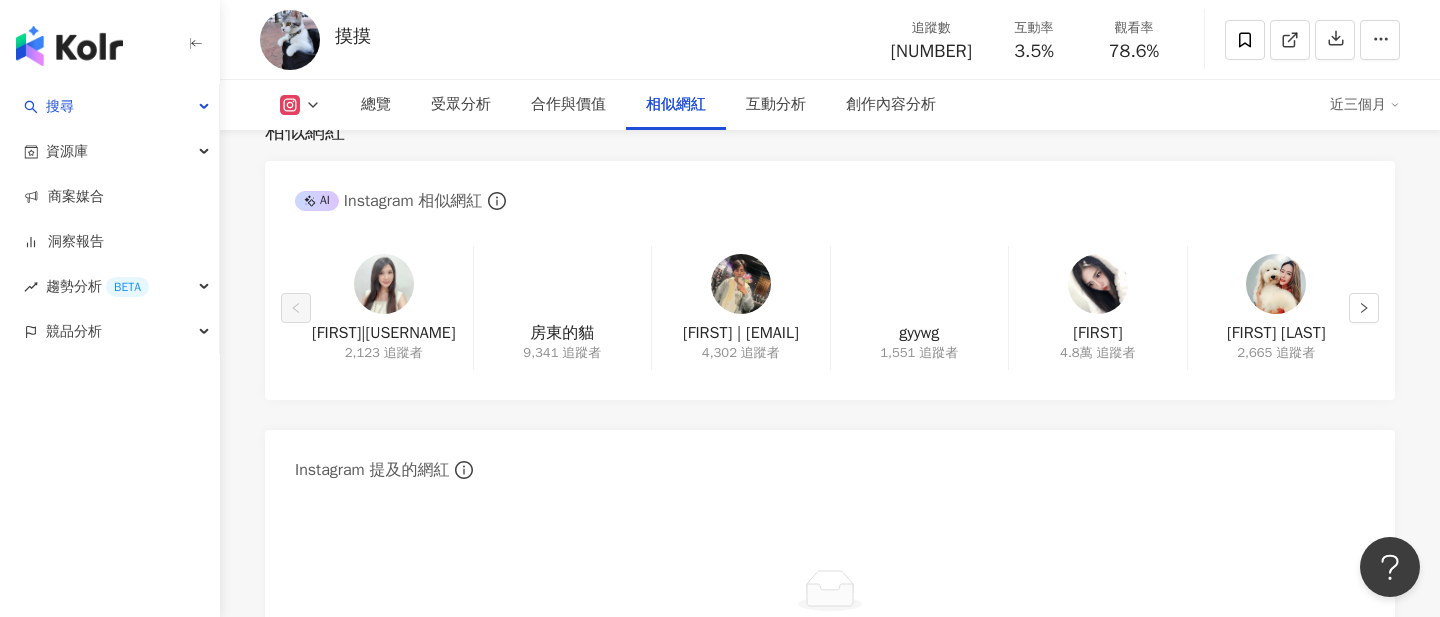 scroll, scrollTop: 2822, scrollLeft: 0, axis: vertical 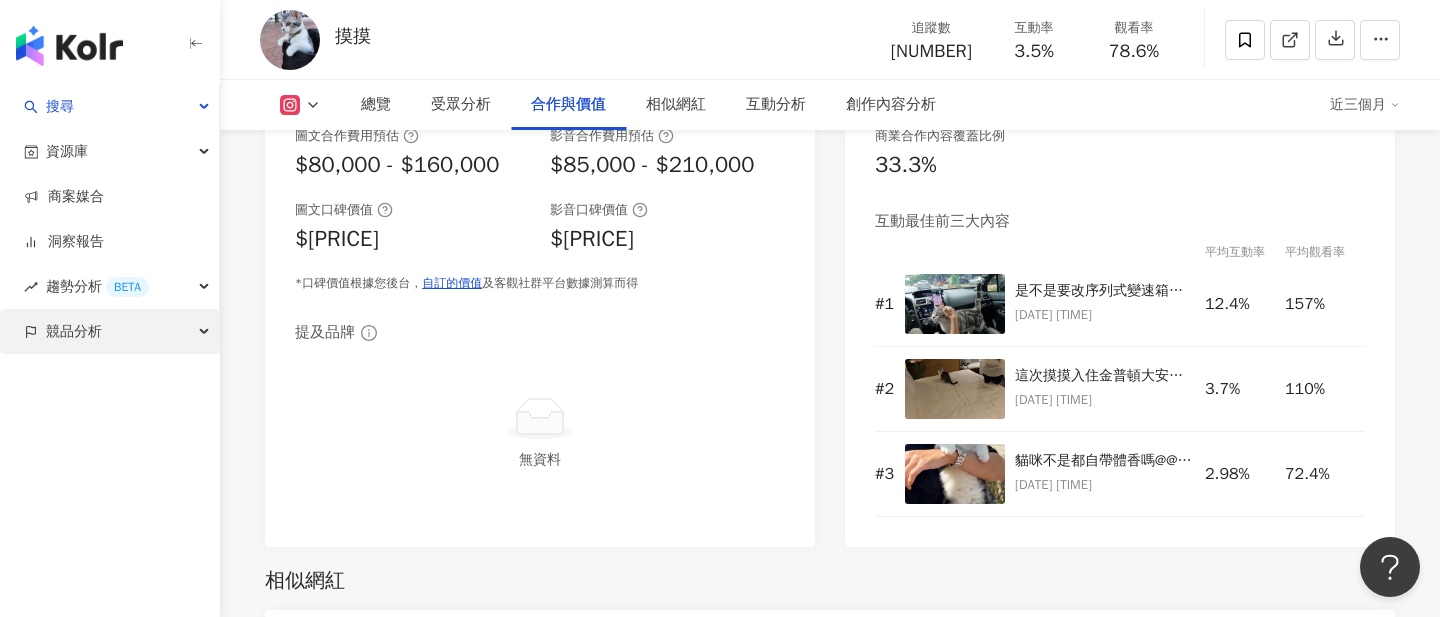 click on "競品分析" at bounding box center [109, 331] 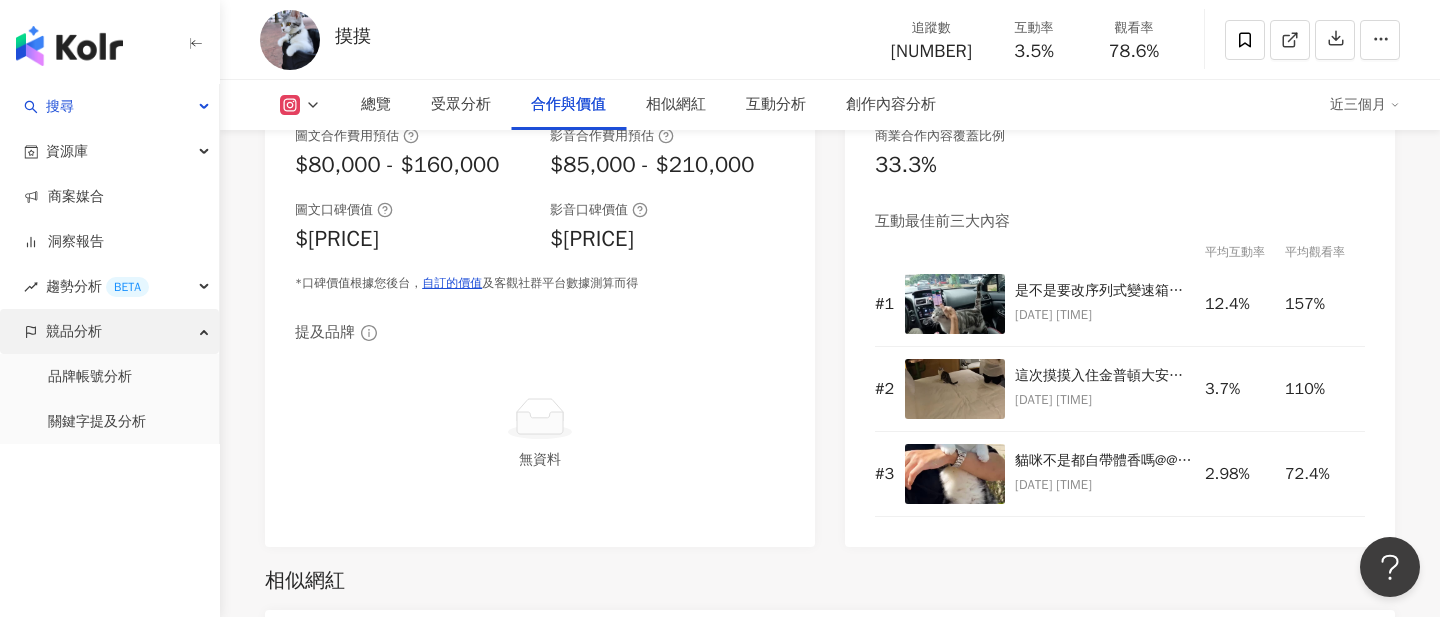 click on "競品分析" at bounding box center (109, 331) 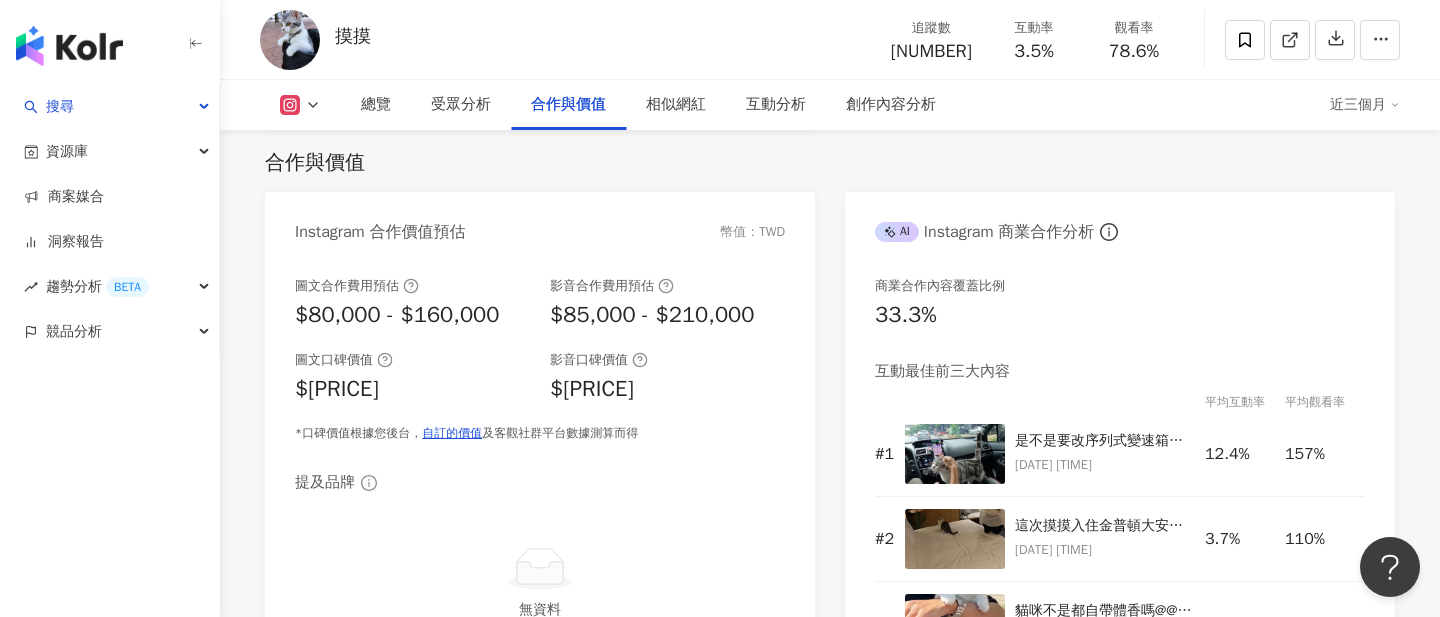 scroll, scrollTop: 2700, scrollLeft: 0, axis: vertical 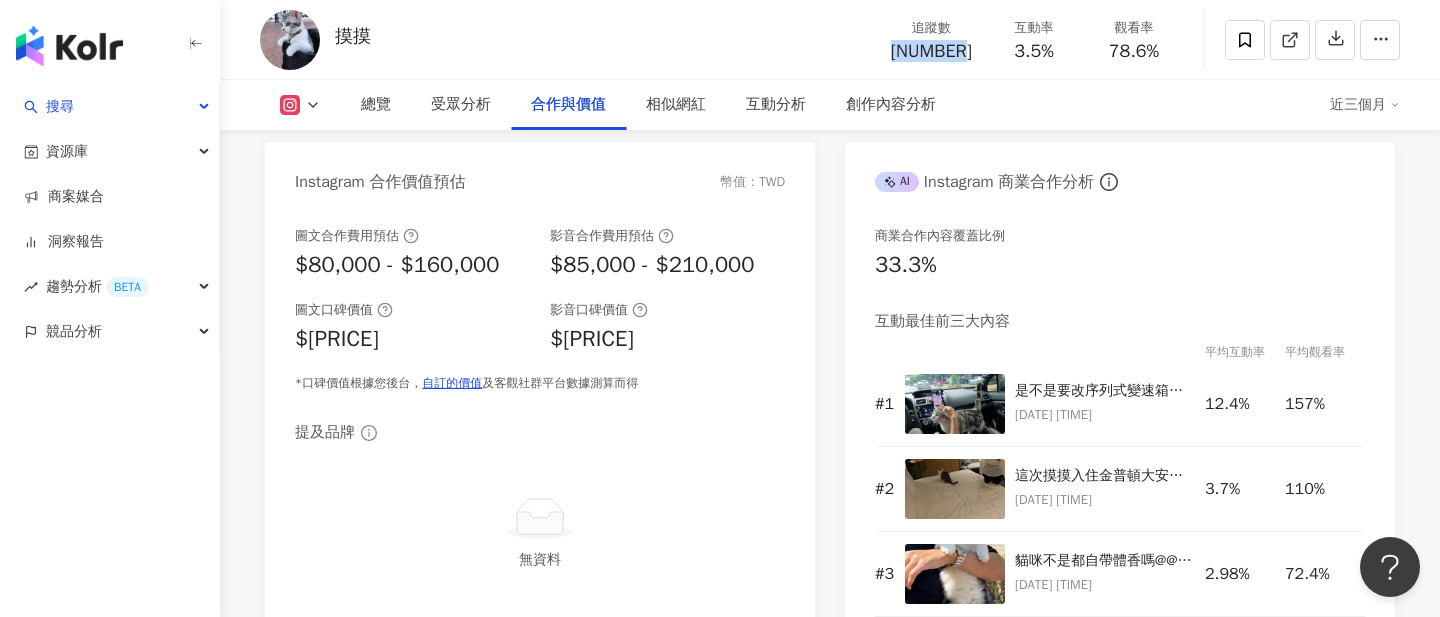 drag, startPoint x: 881, startPoint y: 54, endPoint x: 975, endPoint y: 53, distance: 94.00532 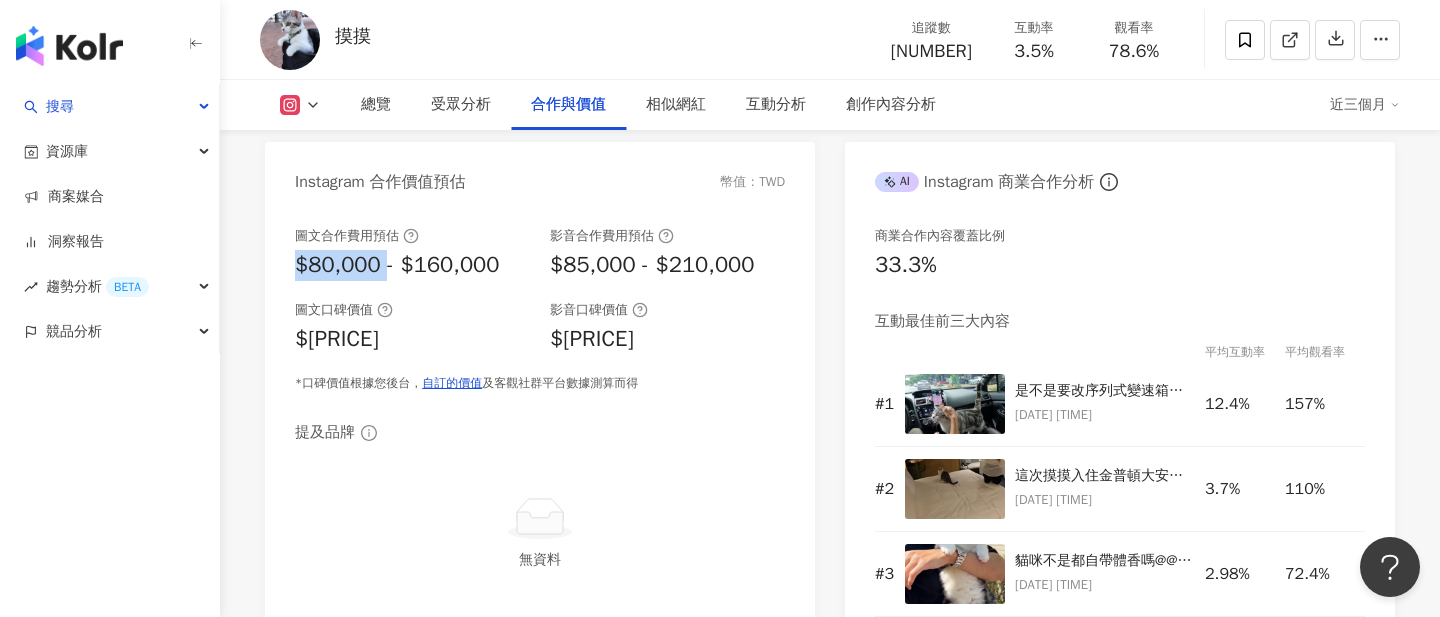 drag, startPoint x: 297, startPoint y: 261, endPoint x: 379, endPoint y: 260, distance: 82.006096 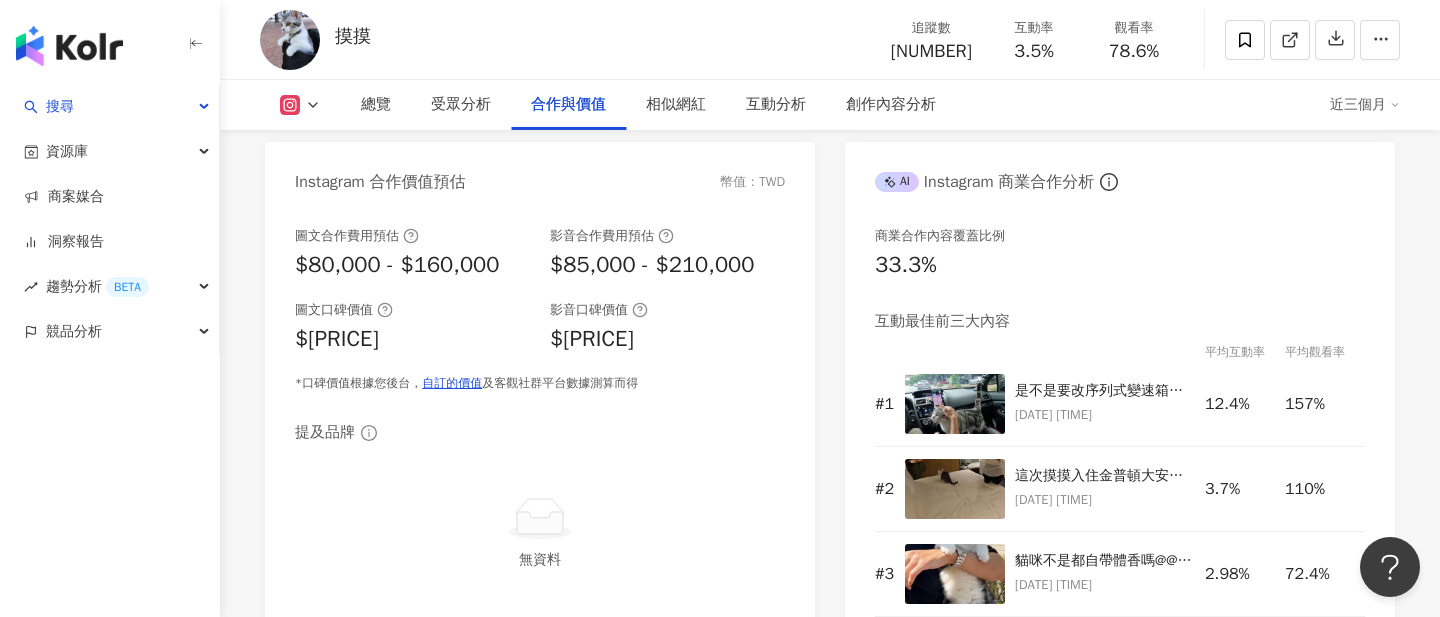 click on "$80,000 - $160,000" at bounding box center [397, 265] 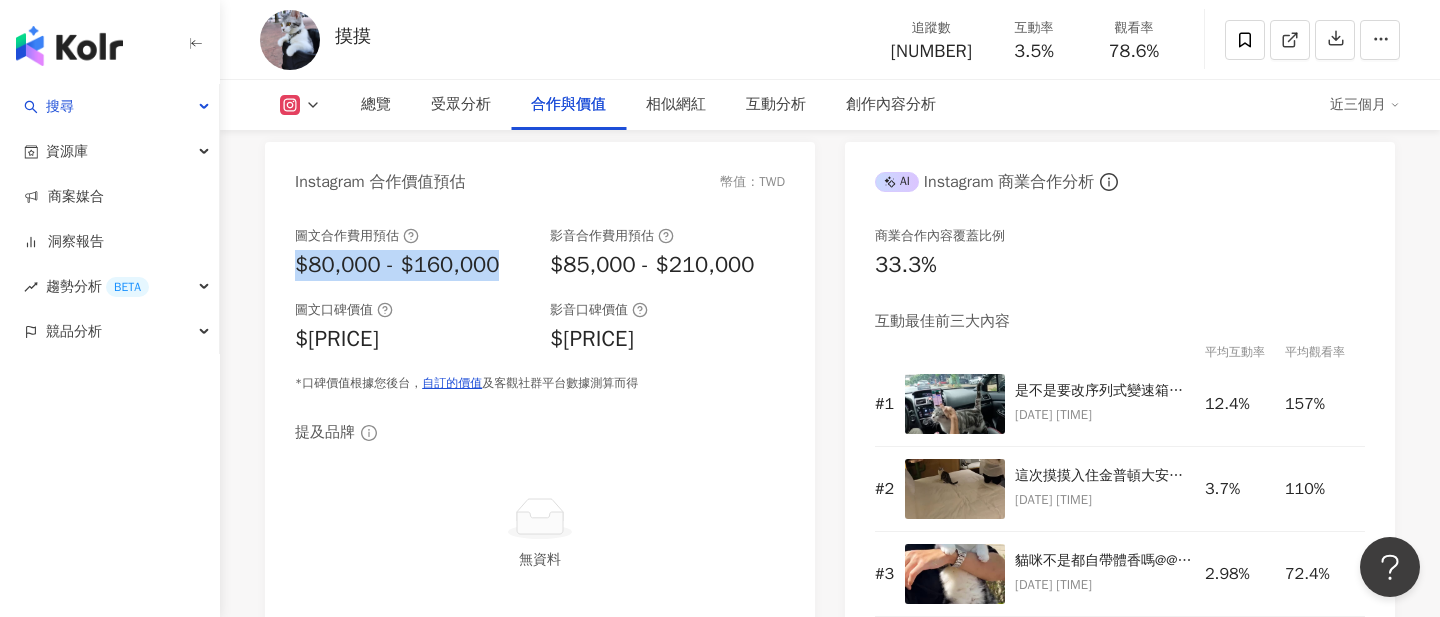 drag, startPoint x: 291, startPoint y: 260, endPoint x: 496, endPoint y: 257, distance: 205.02196 